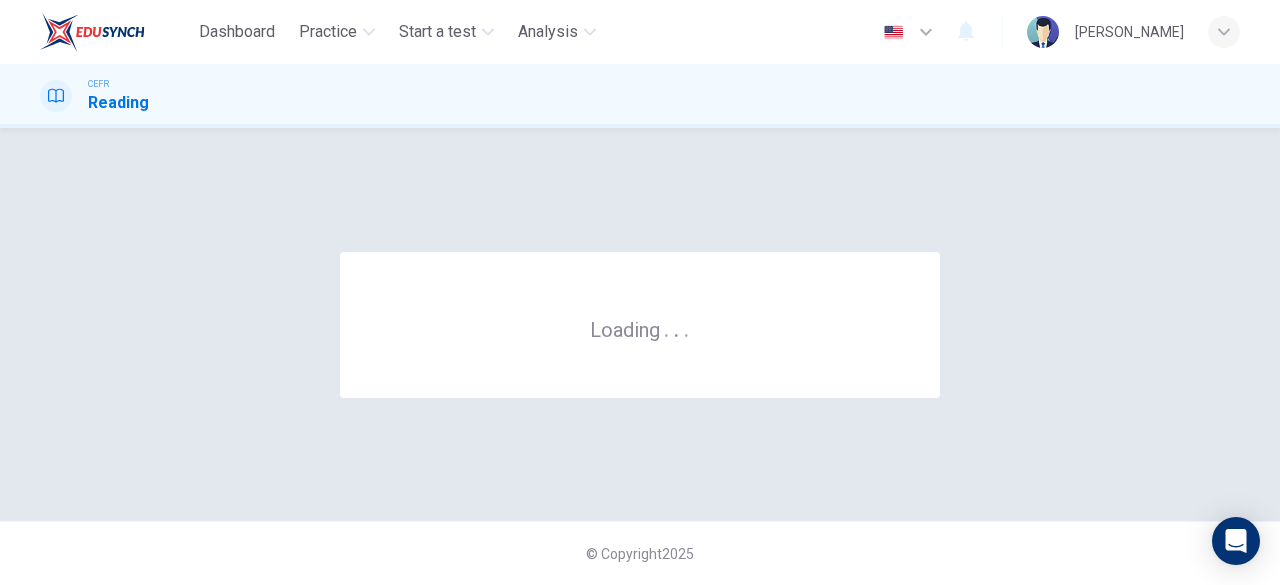scroll, scrollTop: 0, scrollLeft: 0, axis: both 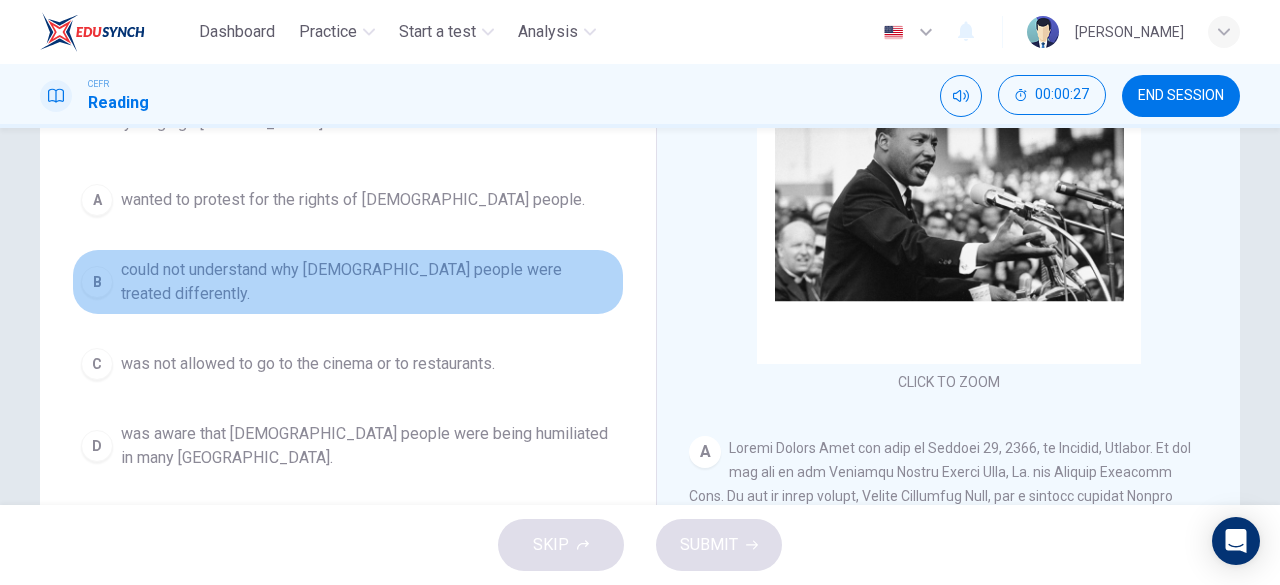click on "could not understand why [DEMOGRAPHIC_DATA] people were treated differently." at bounding box center (368, 282) 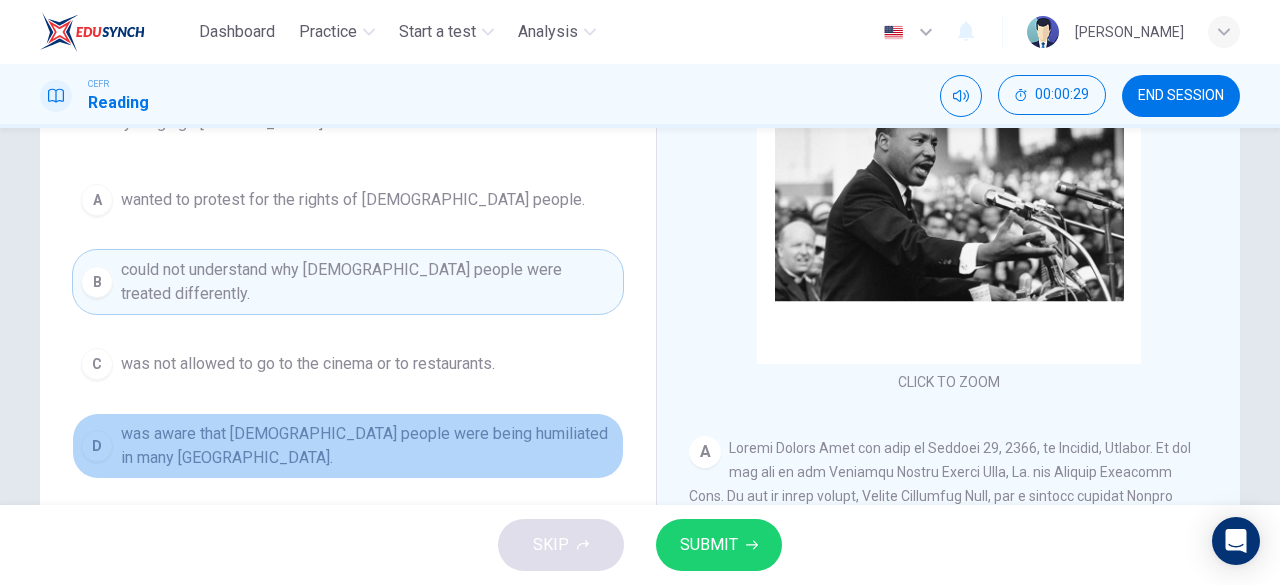 click on "was aware that black people were being humiliated in many northern states." at bounding box center [368, 446] 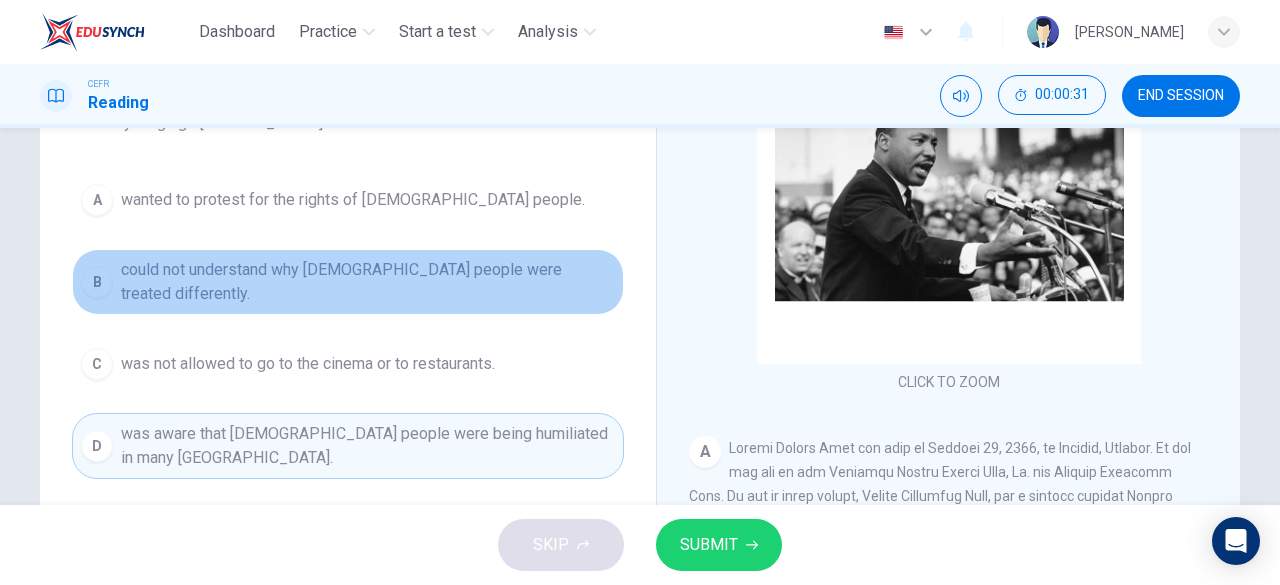 click on "could not understand why black people were treated differently." at bounding box center (368, 282) 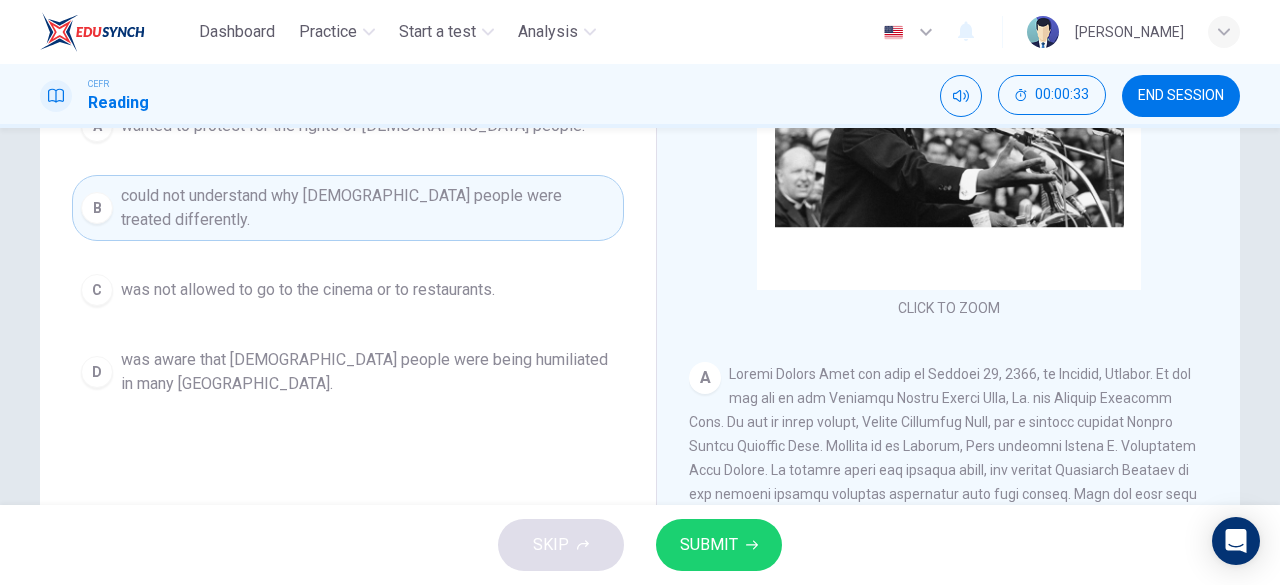 scroll, scrollTop: 275, scrollLeft: 0, axis: vertical 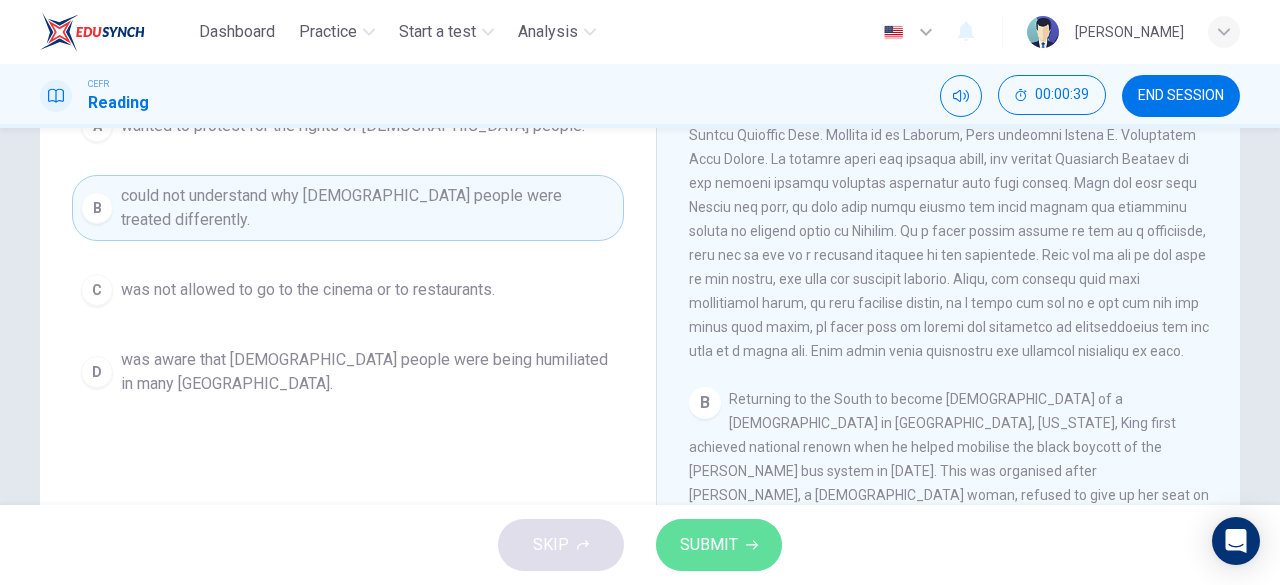 click on "SUBMIT" at bounding box center [709, 545] 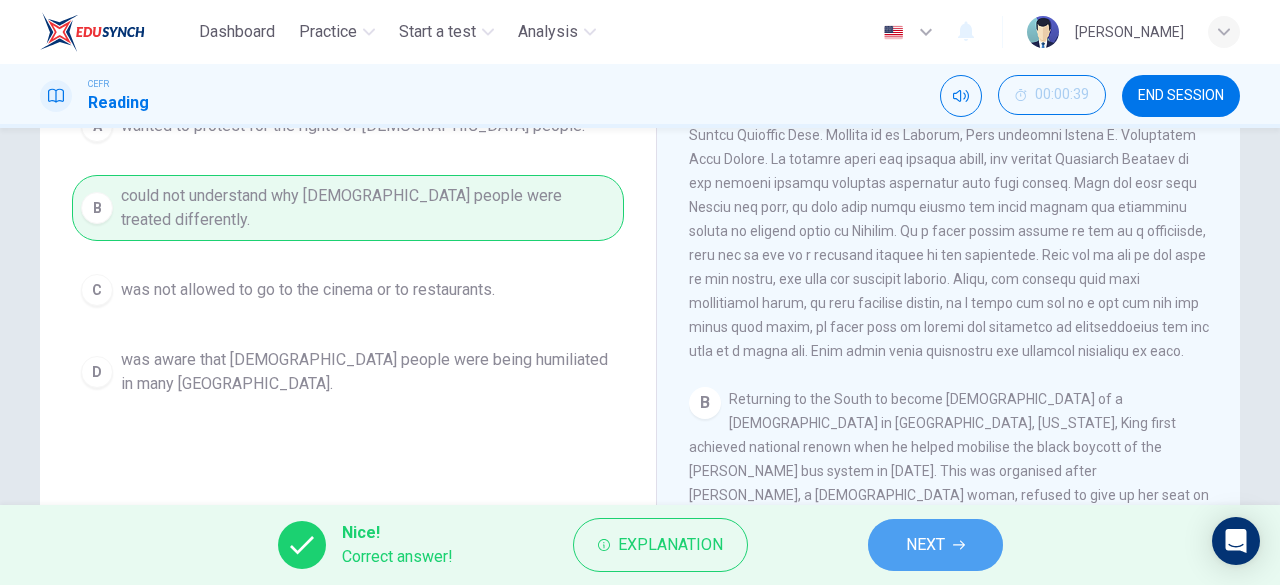 click on "NEXT" at bounding box center [925, 545] 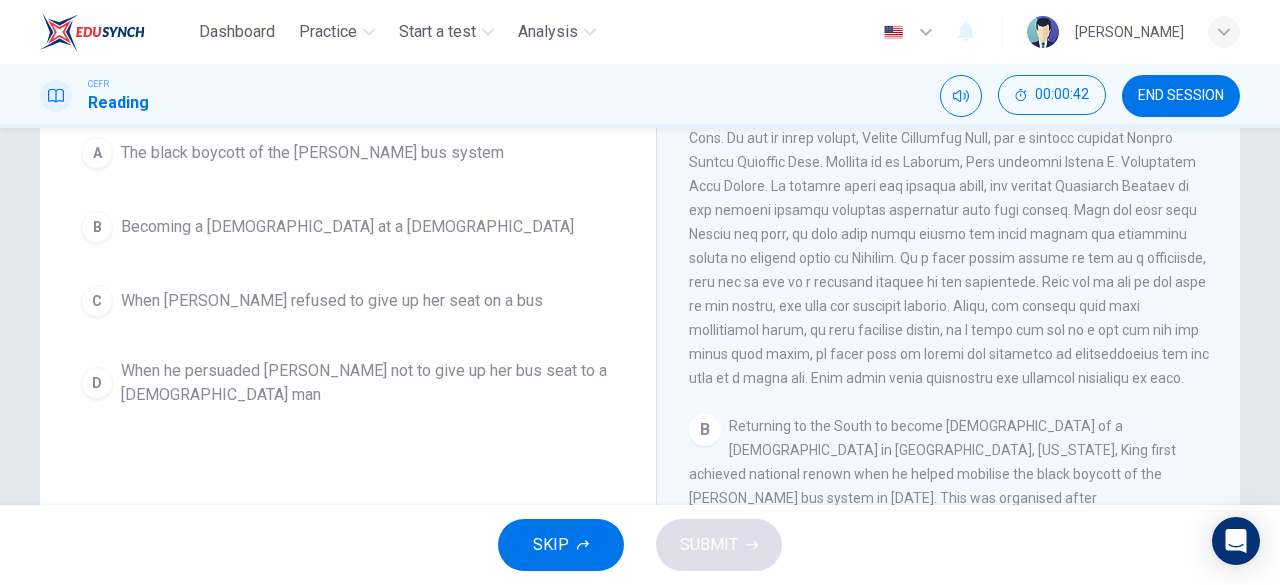 scroll, scrollTop: 247, scrollLeft: 0, axis: vertical 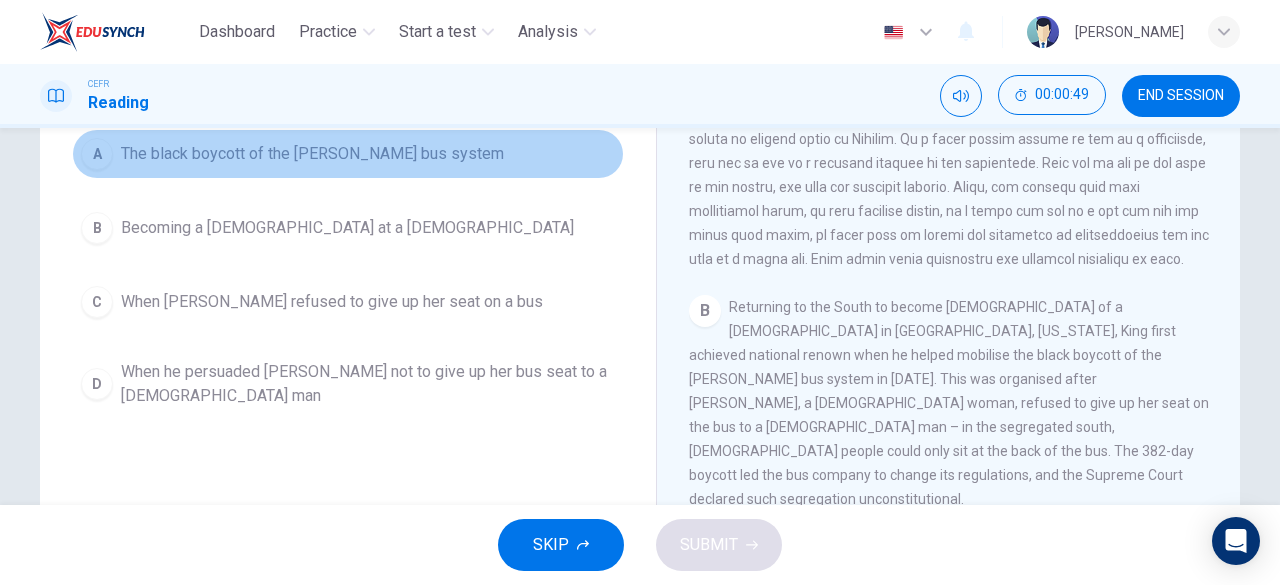 click on "A The black boycott of the Montgomery bus system" at bounding box center (348, 154) 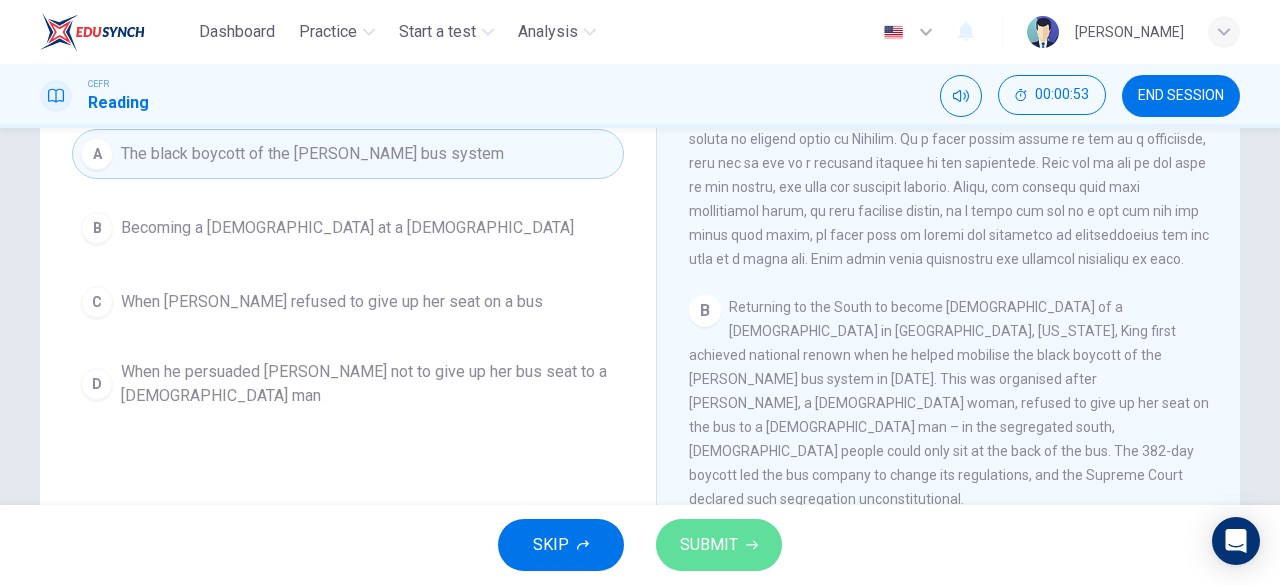 click 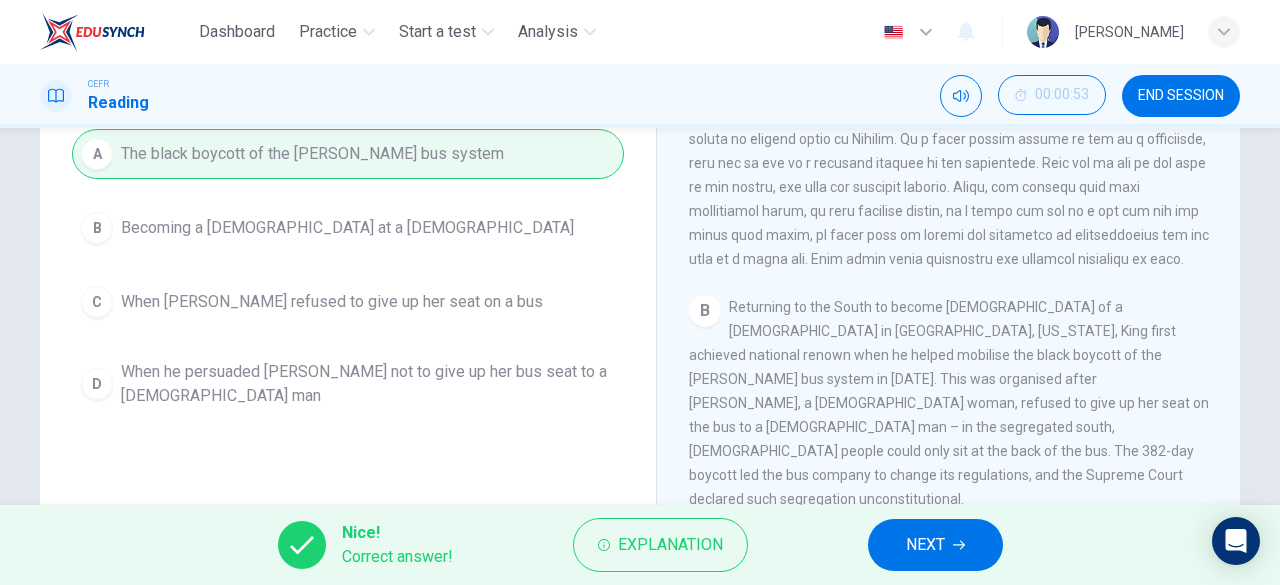 click on "NEXT" at bounding box center (925, 545) 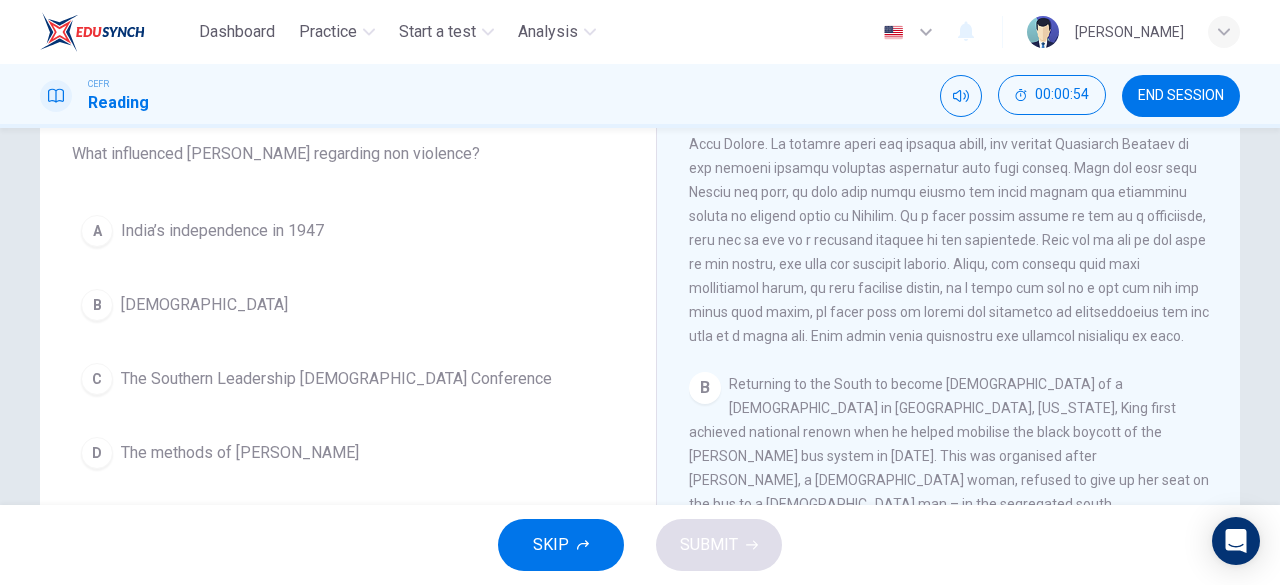 scroll, scrollTop: 171, scrollLeft: 0, axis: vertical 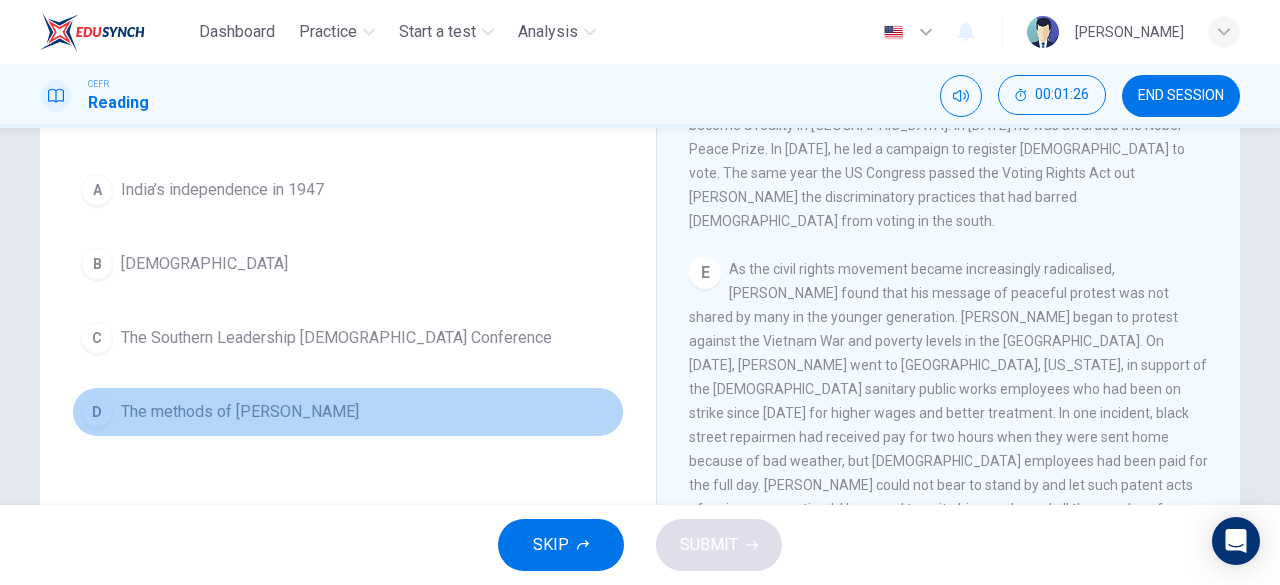 click on "The methods of Gandhi" at bounding box center [240, 412] 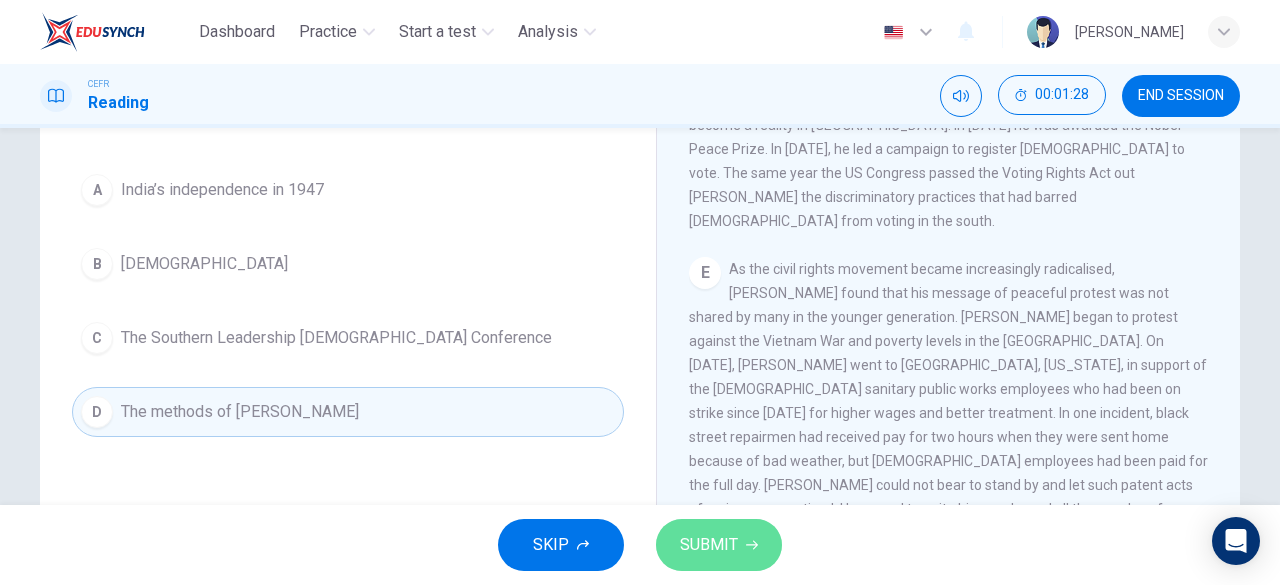 click on "SUBMIT" at bounding box center (709, 545) 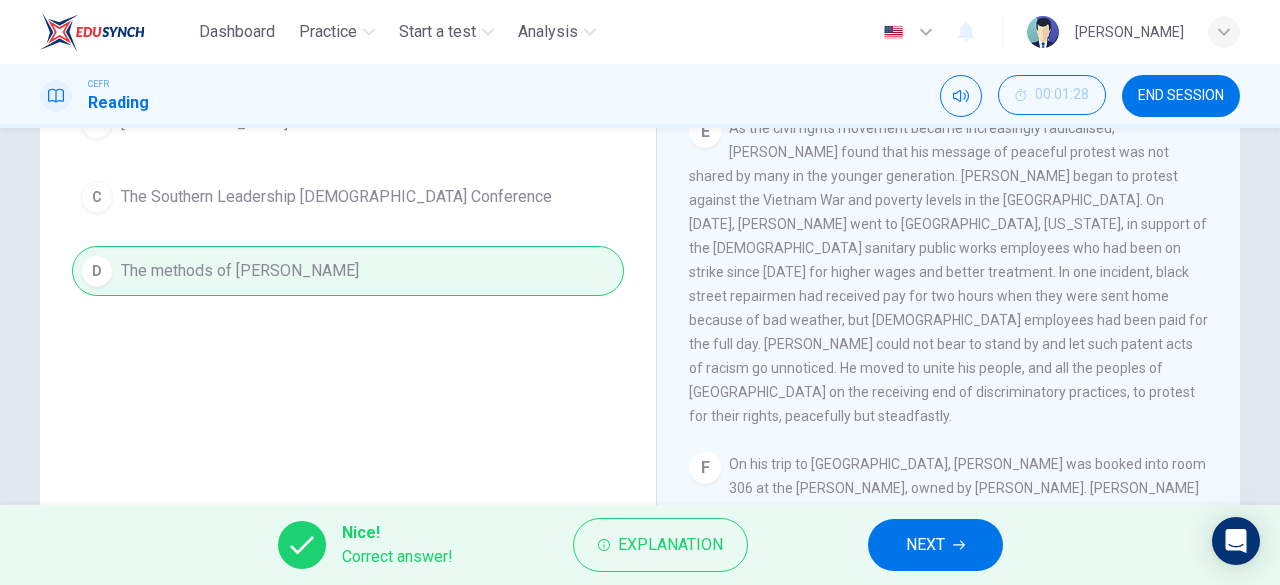 scroll, scrollTop: 353, scrollLeft: 0, axis: vertical 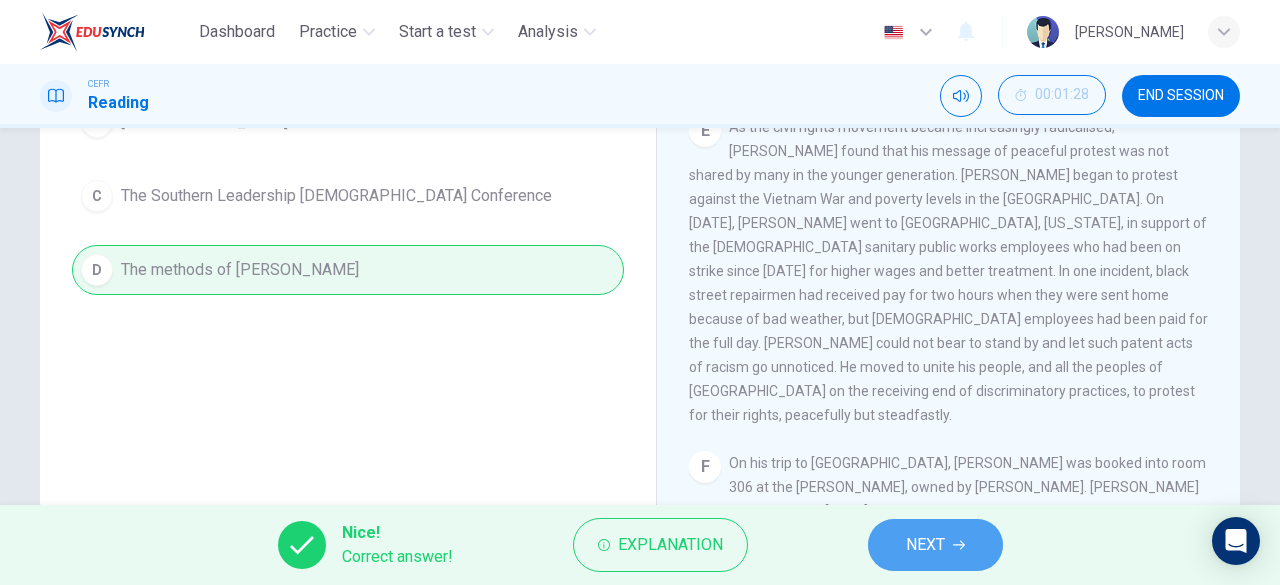 click on "NEXT" at bounding box center [925, 545] 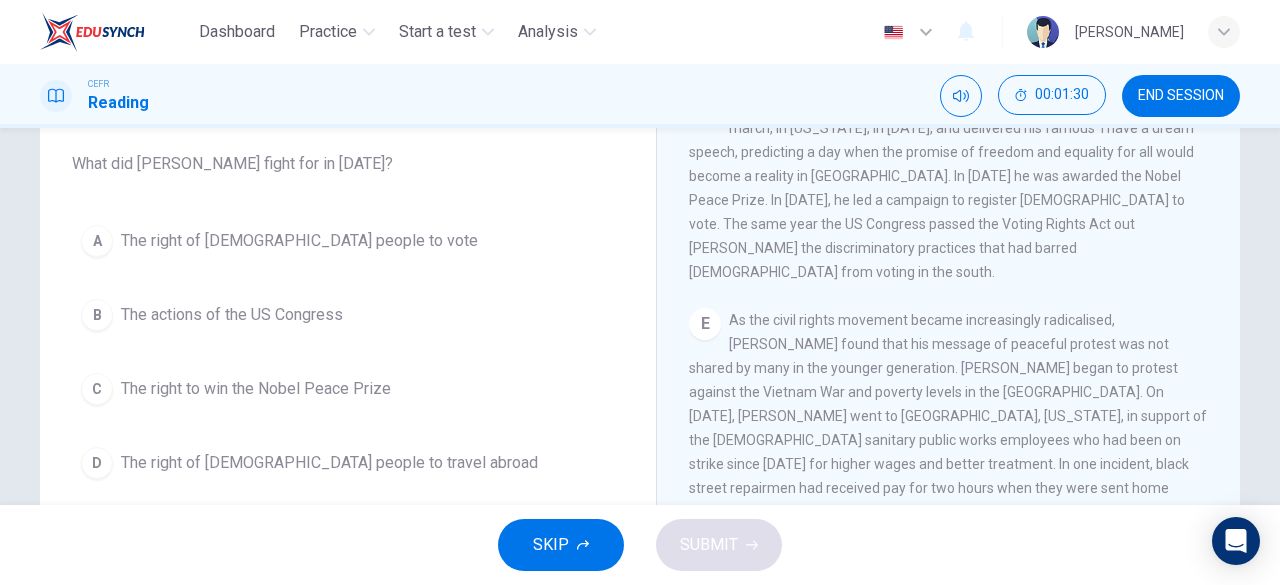 scroll, scrollTop: 161, scrollLeft: 0, axis: vertical 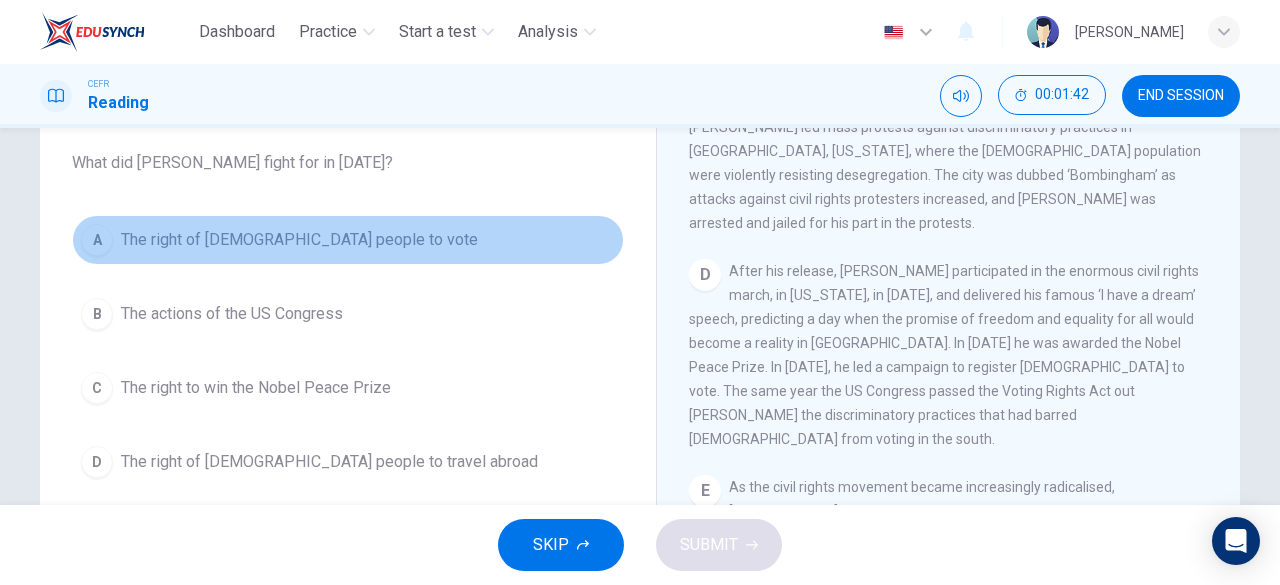 click on "The right of black people to vote" at bounding box center (299, 240) 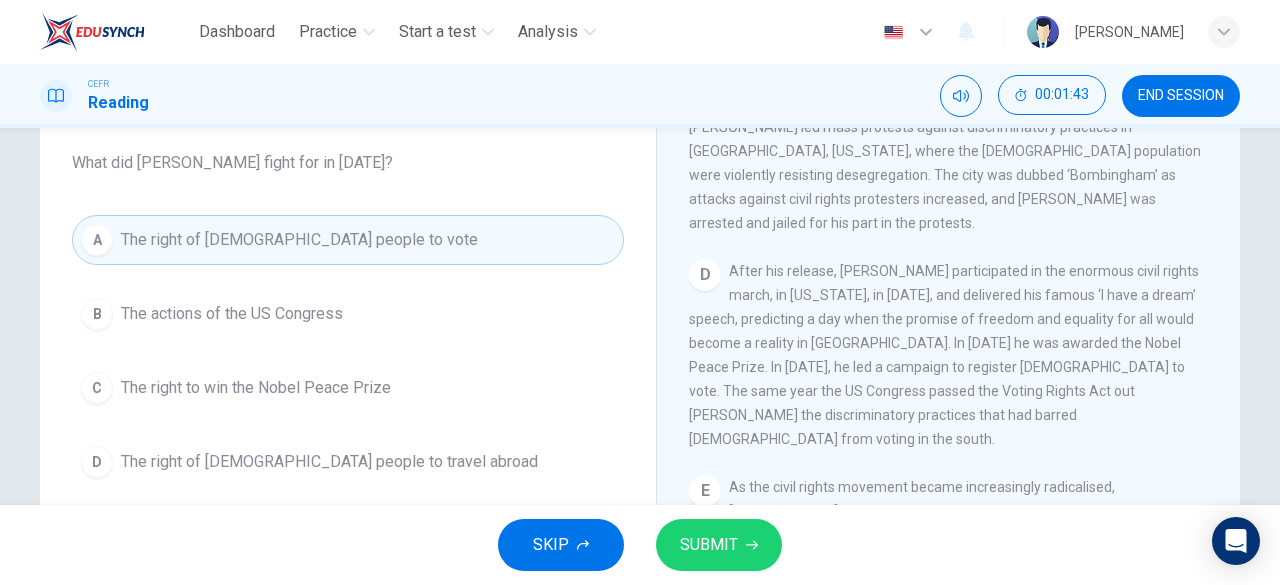 click on "SUBMIT" at bounding box center (719, 545) 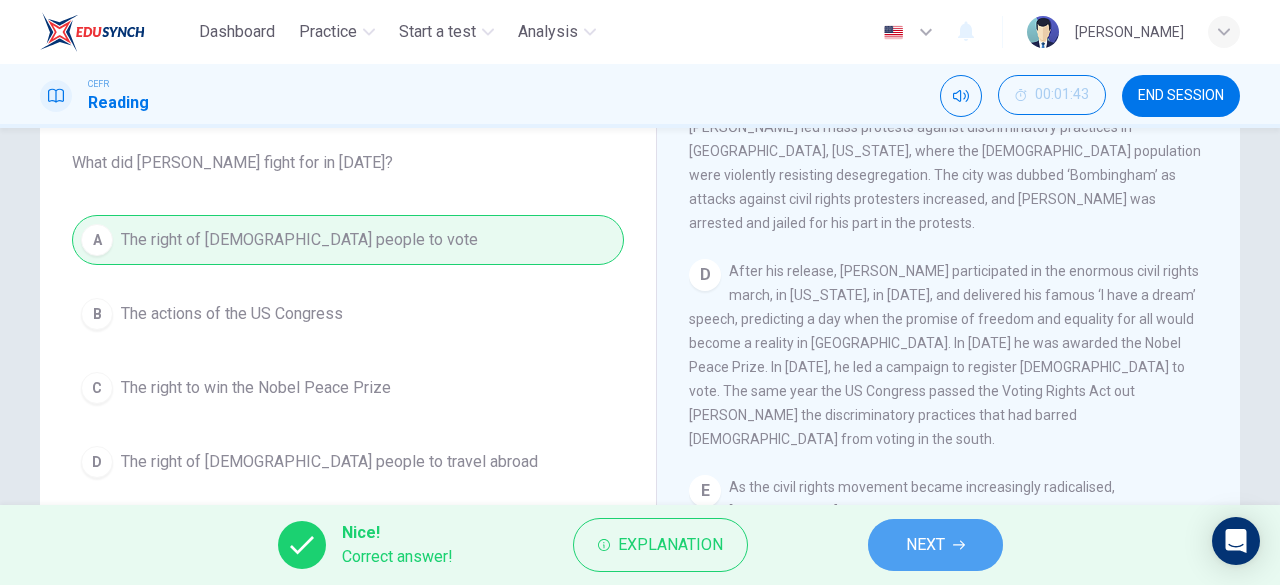 click on "NEXT" at bounding box center [925, 545] 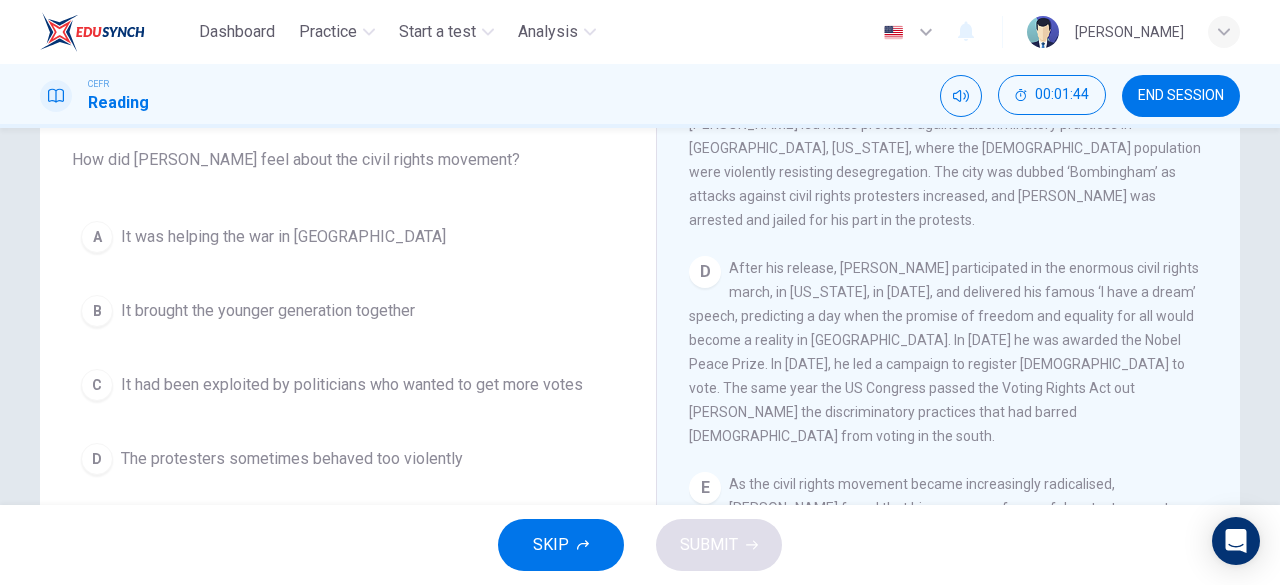 scroll, scrollTop: 165, scrollLeft: 0, axis: vertical 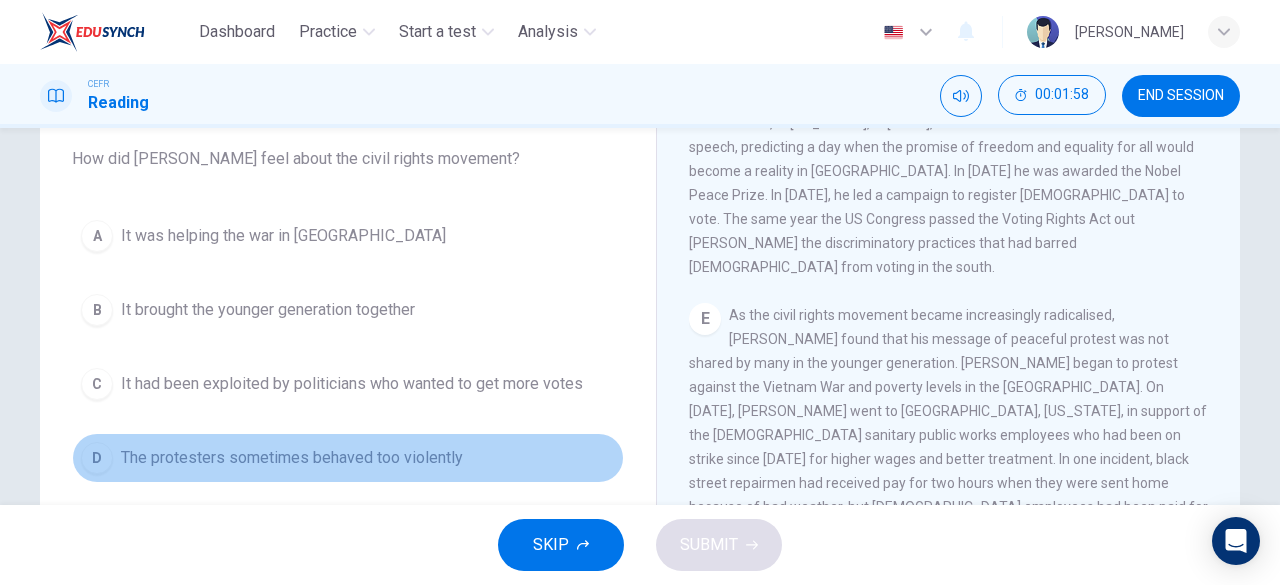 click on "The protesters sometimes behaved too violently" at bounding box center [292, 458] 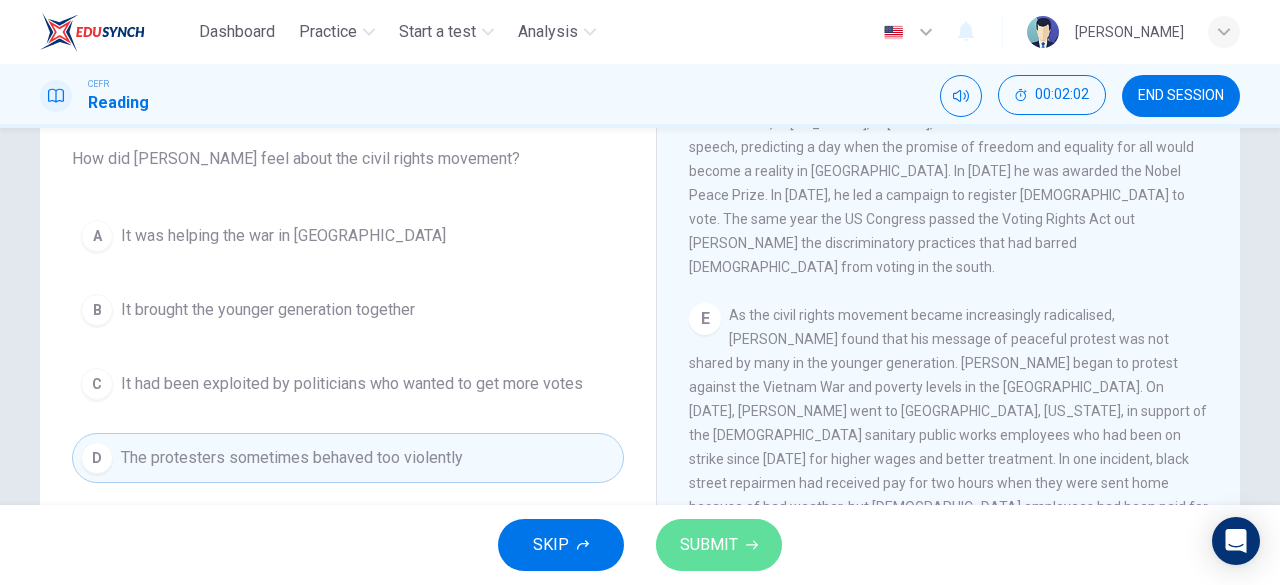 click on "SUBMIT" at bounding box center [709, 545] 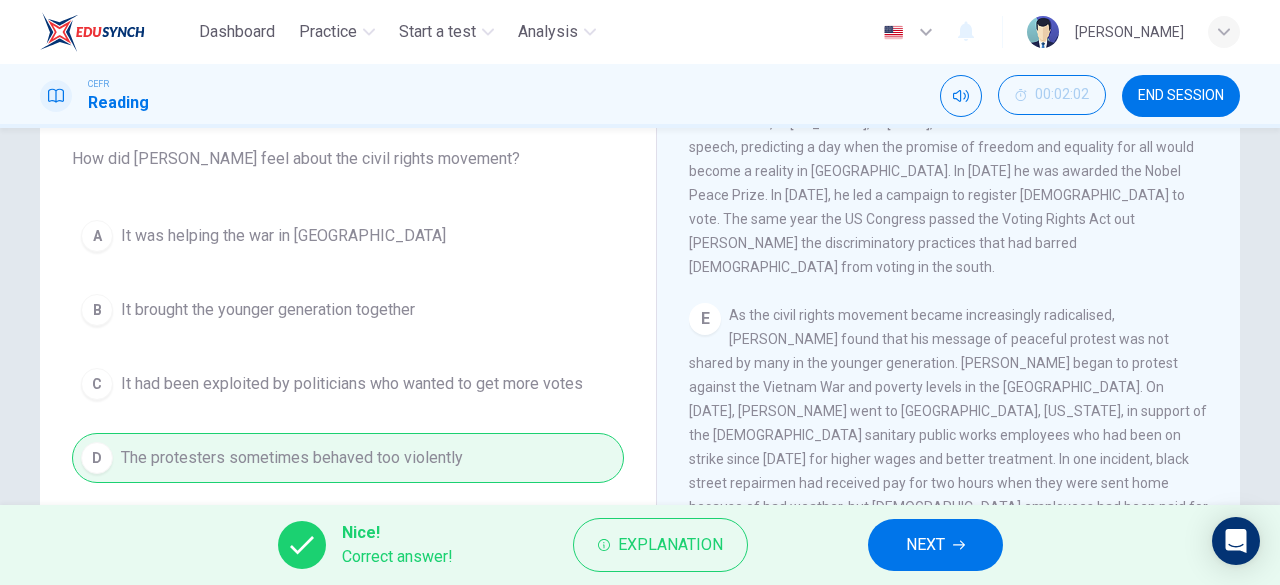 click on "NEXT" at bounding box center [935, 545] 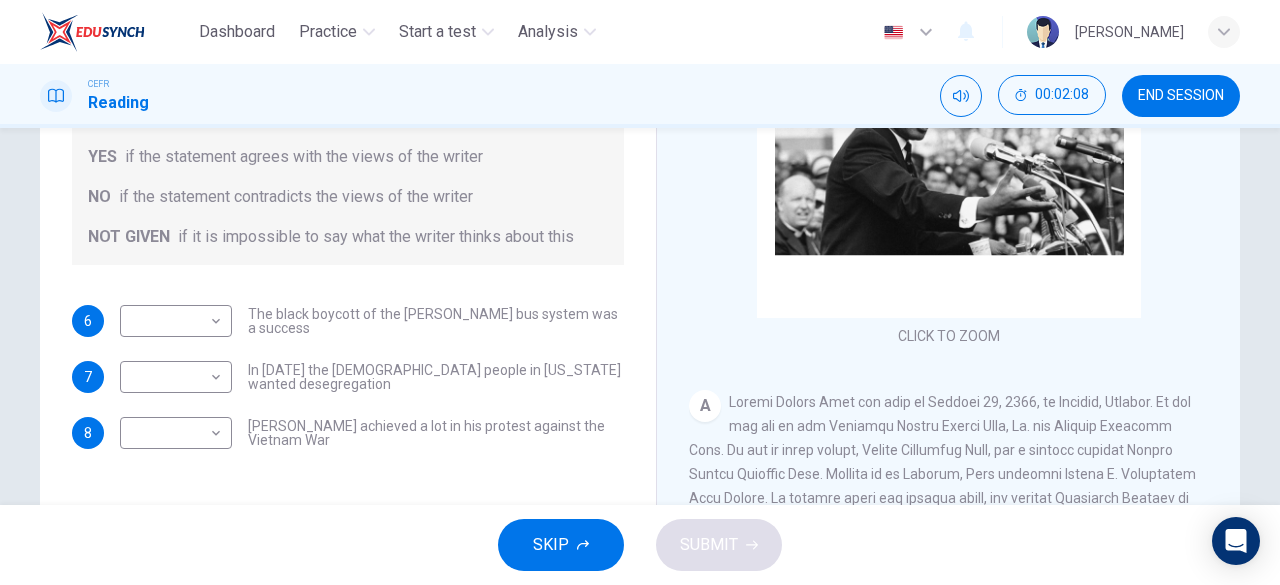 scroll, scrollTop: 288, scrollLeft: 0, axis: vertical 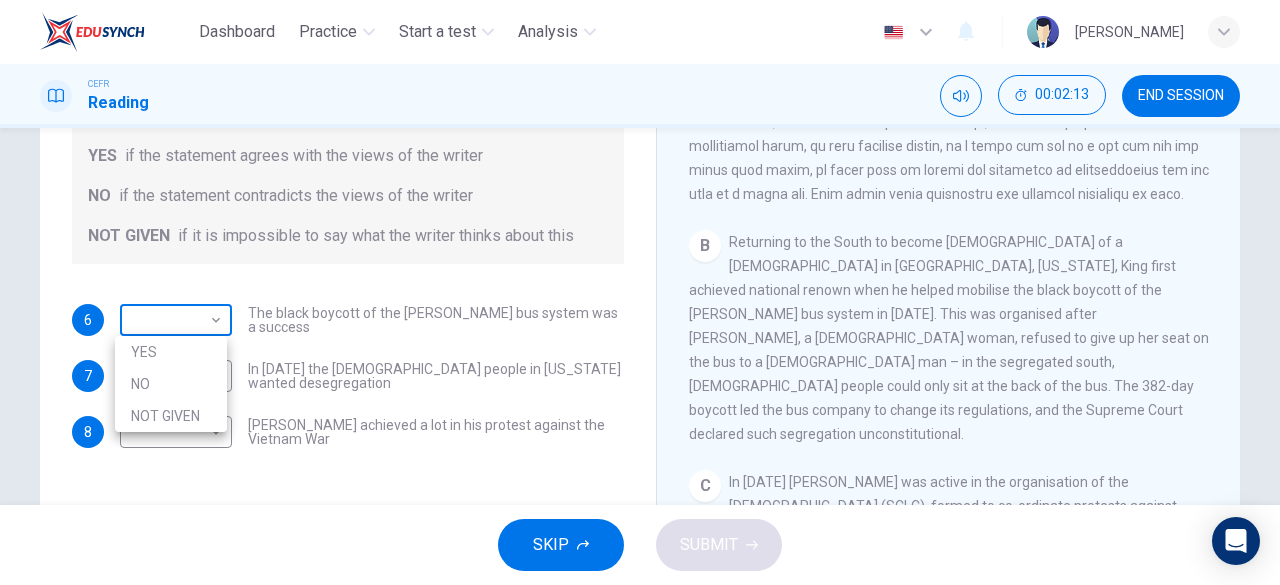 click on "Dashboard Practice Start a test Analysis English en ​ NUR HIDAYAH BINTI ZAKARIA CEFR Reading 00:02:13 END SESSION Questions 6 - 8 Do the following statements agree with the information given in the Reading Passage? In the space below, write YES if the statement agrees with the views of the writer NO if the statement contradicts the views of the writer NOT GIVEN if it is impossible to say what the writer thinks about this 6 ​ ​ The black boycott of the Montgomery bus system was a success 7 ​ ​ In 1963 the white people in Alabama wanted desegregation 8 ​ ​ Martin Luther King achieved a lot in his protest against the Vietnam War Martin Luther King CLICK TO ZOOM Click to Zoom A B C D E F SKIP SUBMIT EduSynch - Online Language Proficiency Testing
Dashboard Practice Start a test Analysis Notifications © Copyright  2025 YES NO NOT GIVEN" at bounding box center (640, 292) 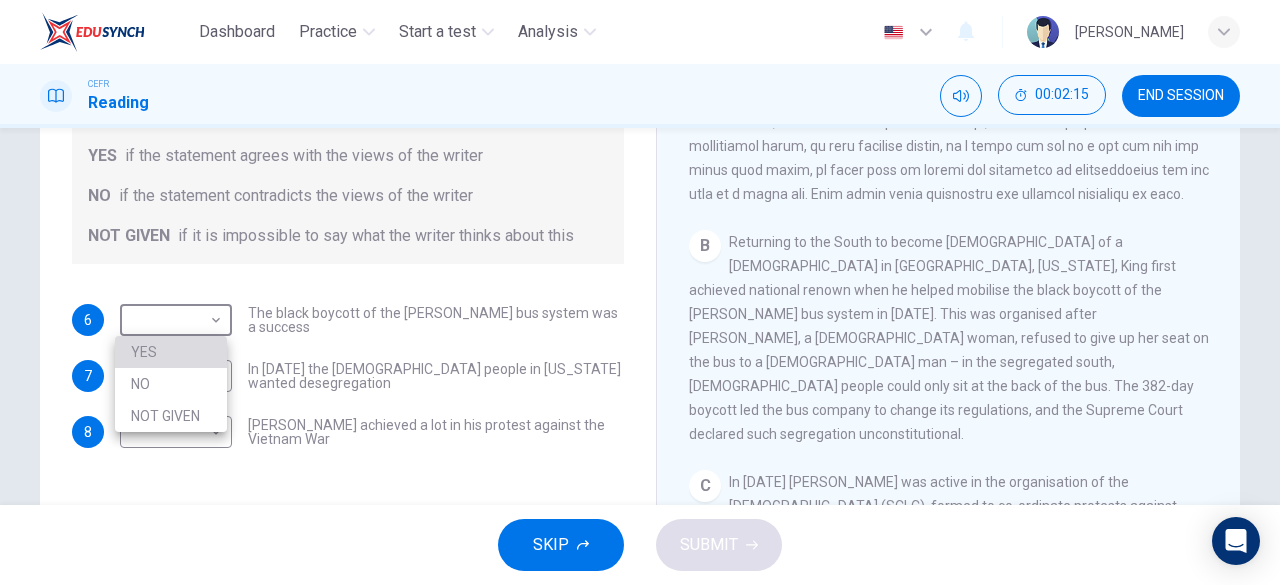 click on "YES" at bounding box center [171, 352] 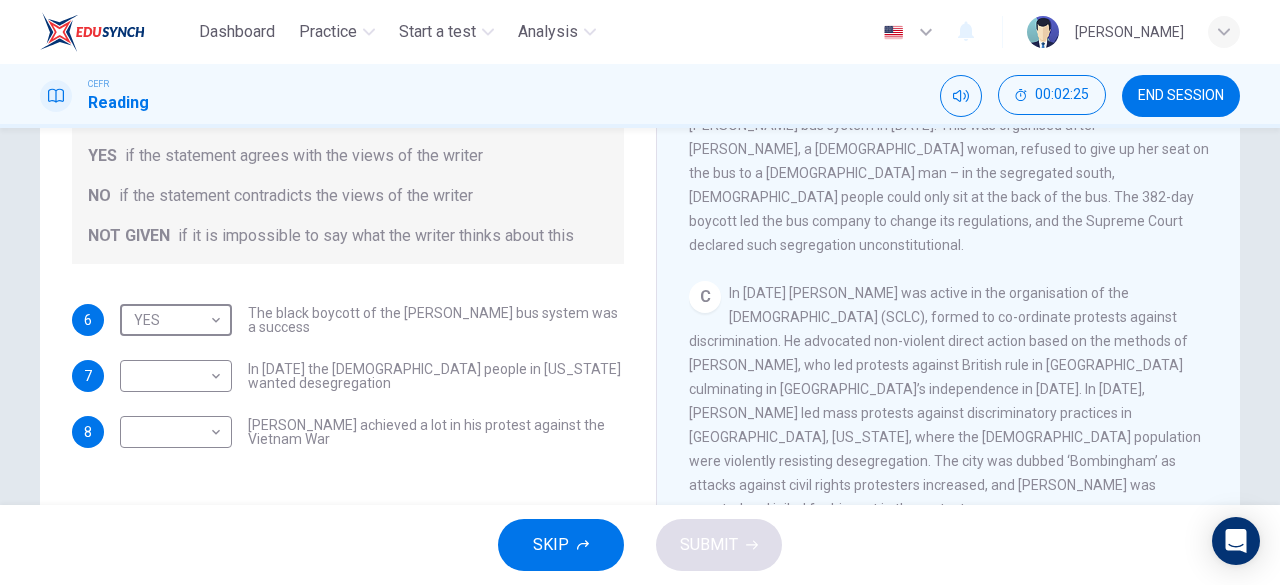 scroll, scrollTop: 683, scrollLeft: 0, axis: vertical 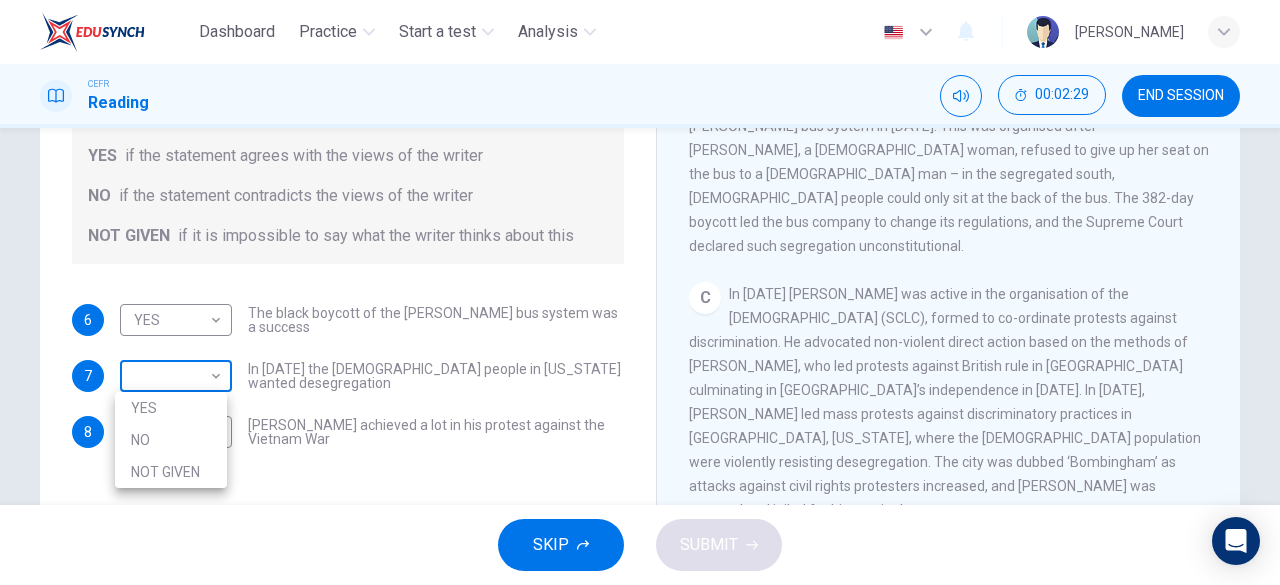 click on "Dashboard Practice Start a test Analysis English en ​ NUR HIDAYAH BINTI ZAKARIA CEFR Reading 00:02:29 END SESSION Questions 6 - 8 Do the following statements agree with the information given in the Reading Passage? In the space below, write YES if the statement agrees with the views of the writer NO if the statement contradicts the views of the writer NOT GIVEN if it is impossible to say what the writer thinks about this 6 YES YES ​ The black boycott of the Montgomery bus system was a success 7 ​ ​ In 1963 the white people in Alabama wanted desegregation 8 ​ ​ Martin Luther King achieved a lot in his protest against the Vietnam War Martin Luther King CLICK TO ZOOM Click to Zoom A B C D E F SKIP SUBMIT EduSynch - Online Language Proficiency Testing
Dashboard Practice Start a test Analysis Notifications © Copyright  2025 YES NO NOT GIVEN" at bounding box center [640, 292] 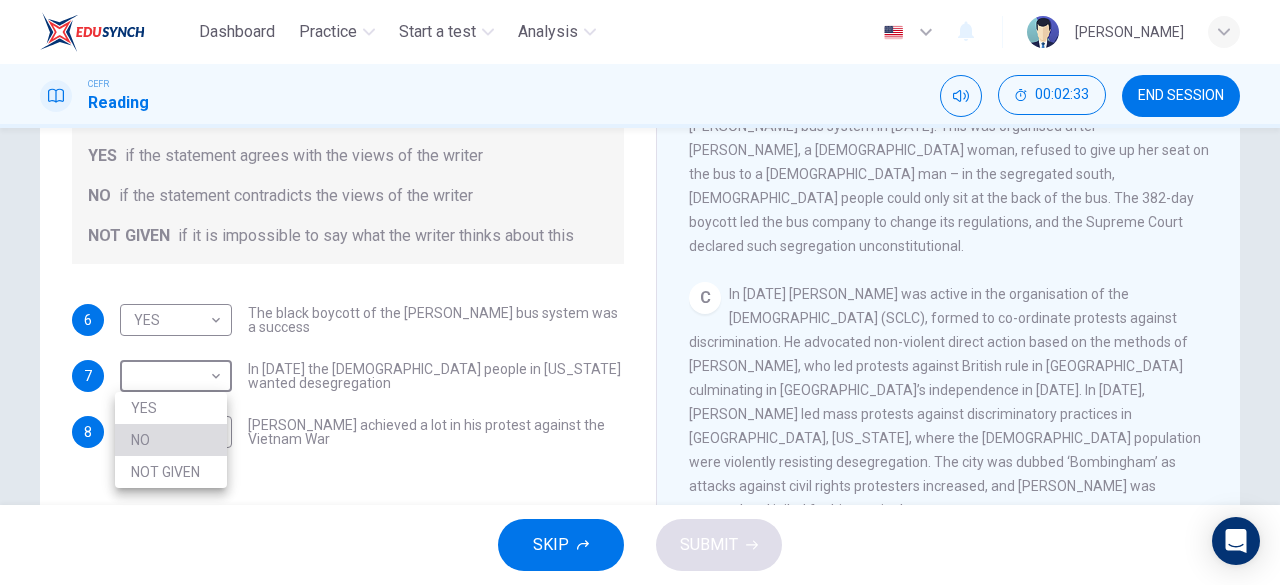 click on "NO" at bounding box center [171, 440] 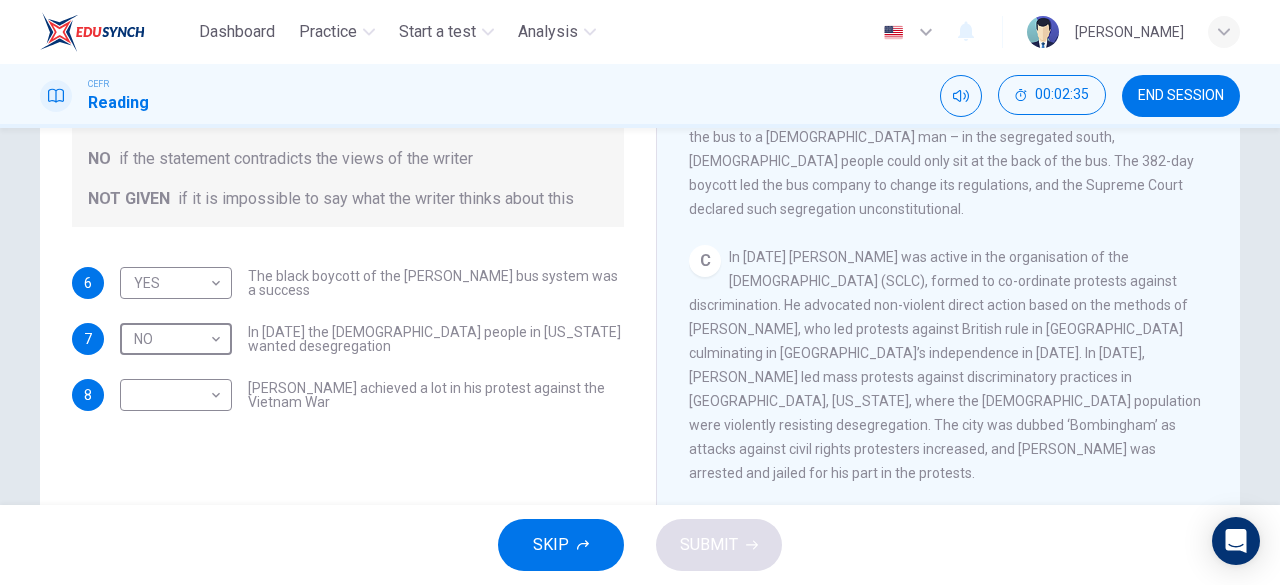 scroll, scrollTop: 326, scrollLeft: 0, axis: vertical 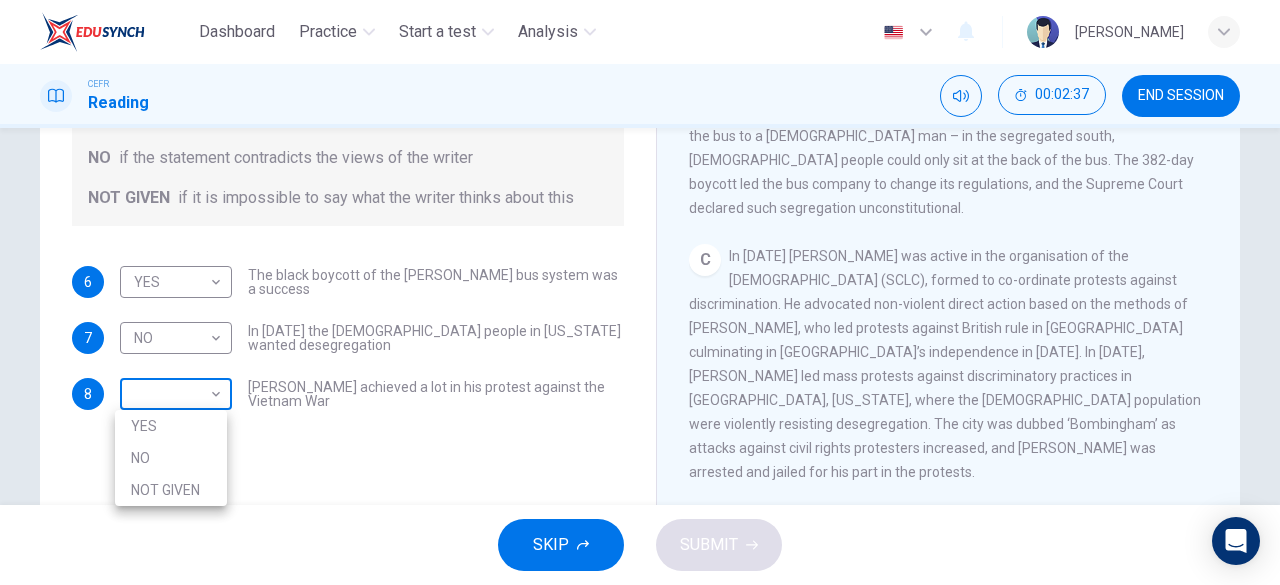 click on "Dashboard Practice Start a test Analysis English en ​ NUR HIDAYAH BINTI ZAKARIA CEFR Reading 00:02:37 END SESSION Questions 6 - 8 Do the following statements agree with the information given in the Reading Passage? In the space below, write YES if the statement agrees with the views of the writer NO if the statement contradicts the views of the writer NOT GIVEN if it is impossible to say what the writer thinks about this 6 YES YES ​ The black boycott of the Montgomery bus system was a success 7 NO NO ​ In 1963 the white people in Alabama wanted desegregation 8 ​ ​ Martin Luther King achieved a lot in his protest against the Vietnam War Martin Luther King CLICK TO ZOOM Click to Zoom A B C D E F SKIP SUBMIT EduSynch - Online Language Proficiency Testing
Dashboard Practice Start a test Analysis Notifications © Copyright  2025 YES NO NOT GIVEN" at bounding box center [640, 292] 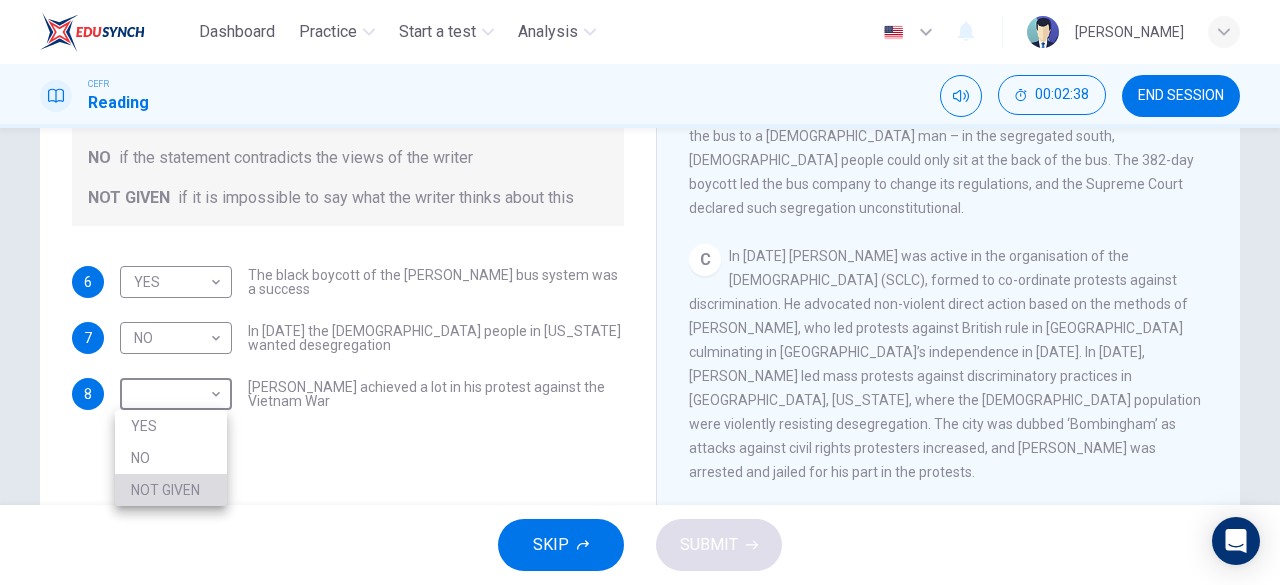 click on "NOT GIVEN" at bounding box center (171, 490) 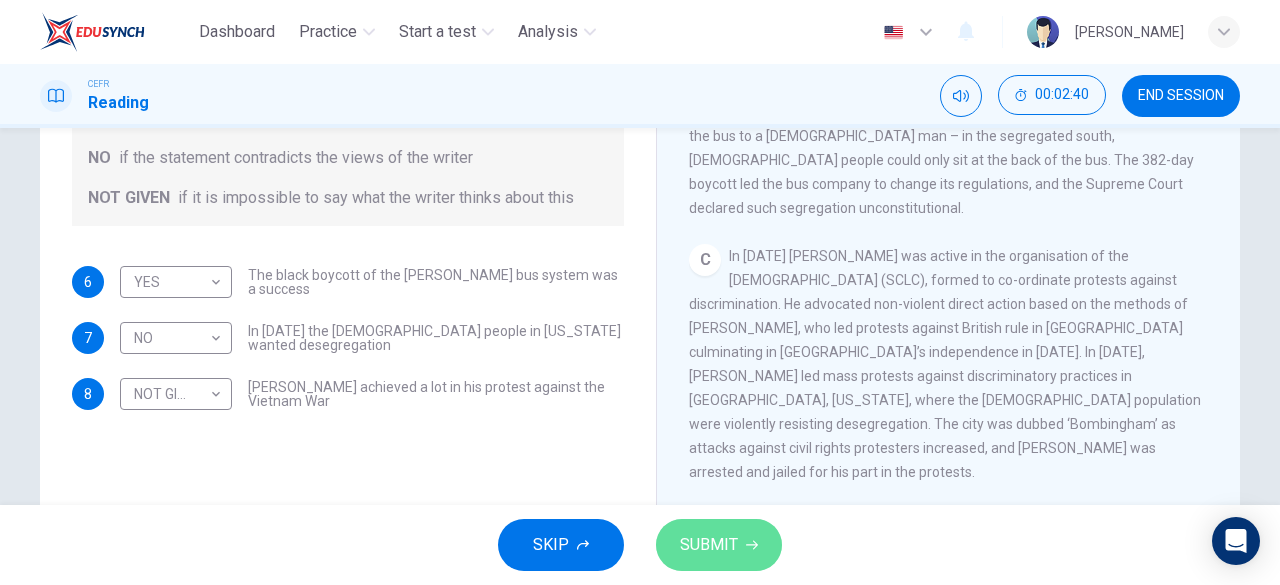 click on "SUBMIT" at bounding box center (709, 545) 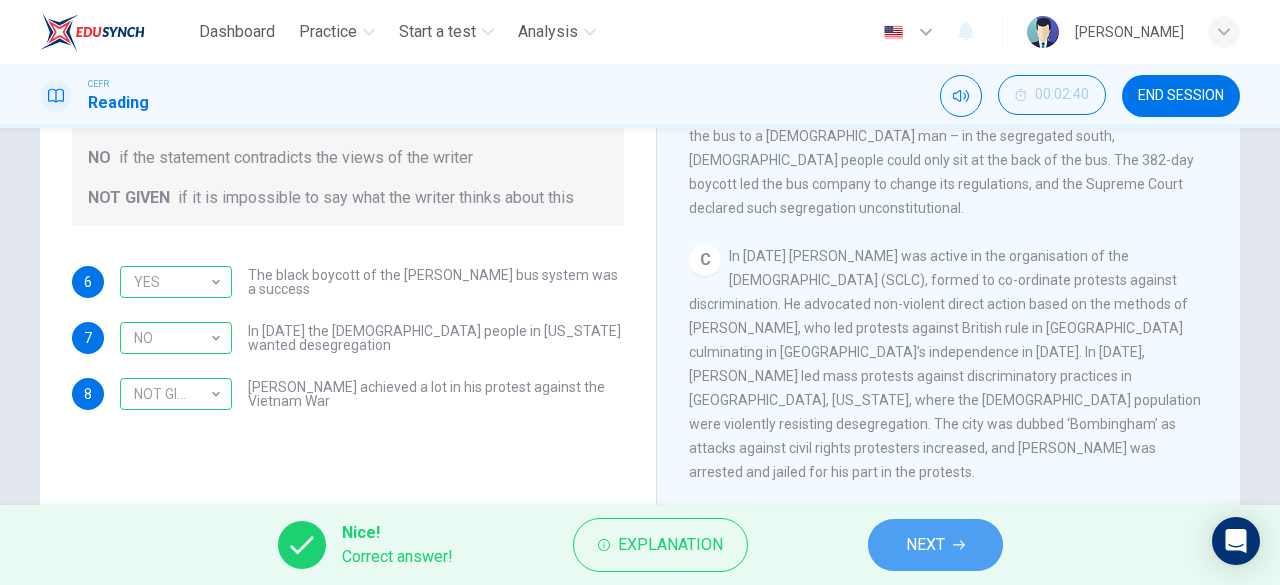click on "NEXT" at bounding box center [935, 545] 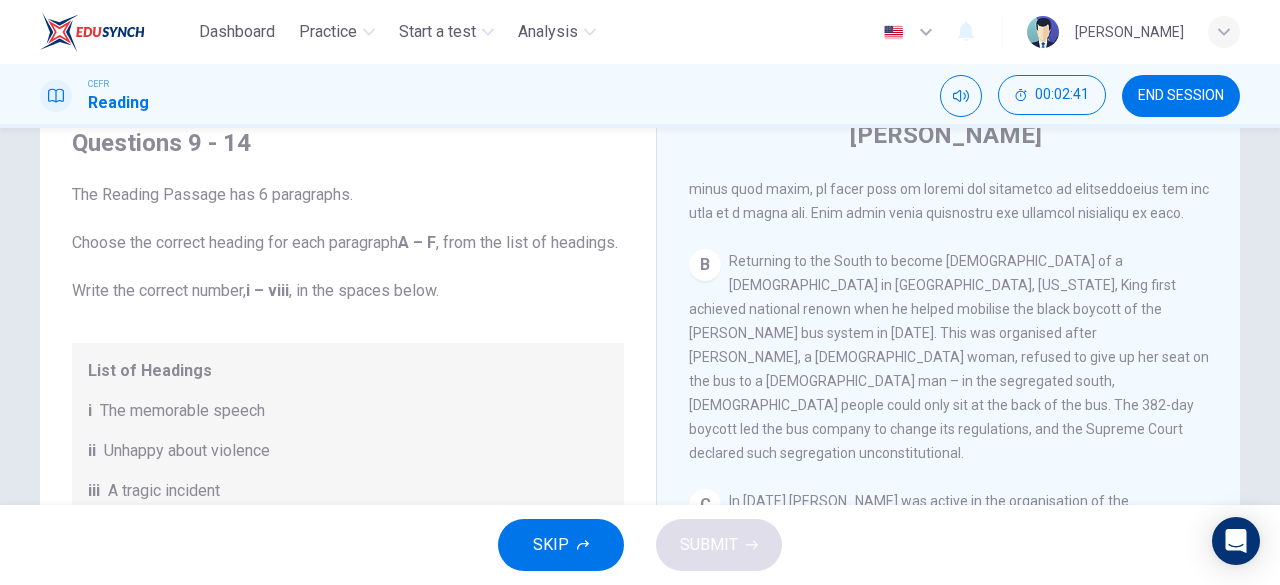 scroll, scrollTop: 80, scrollLeft: 0, axis: vertical 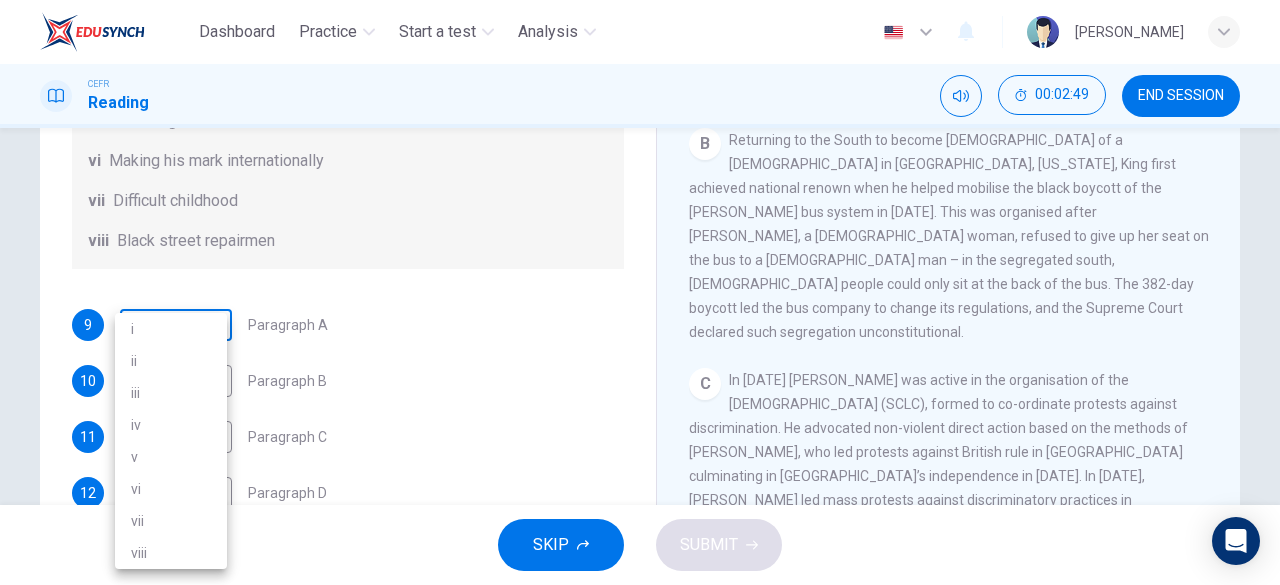 click on "Dashboard Practice Start a test Analysis English en ​ NUR HIDAYAH BINTI ZAKARIA CEFR Reading 00:02:49 END SESSION Questions 9 - 14 The Reading Passage has 6 paragraphs.
Choose the correct heading for each paragraph  A – F , from the list of headings.
Write the correct number,  i – viii , in the spaces below. List of Headings i The memorable speech ii Unhappy about violence iii A tragic incident iv Protests and action v The background of an iconic man vi Making his mark internationally vii Difficult childhood viii Black street repairmen 9 ​ ​ Paragraph A 10 ​ ​ Paragraph B 11 ​ ​ Paragraph C 12 ​ ​ Paragraph D 13 ​ ​ Paragraph E 14 ​ ​ Paragraph F Martin Luther King CLICK TO ZOOM Click to Zoom A B C D E F SKIP SUBMIT EduSynch - Online Language Proficiency Testing
Dashboard Practice Start a test Analysis Notifications © Copyright  2025 i ii iii iv v vi vii viii" at bounding box center (640, 292) 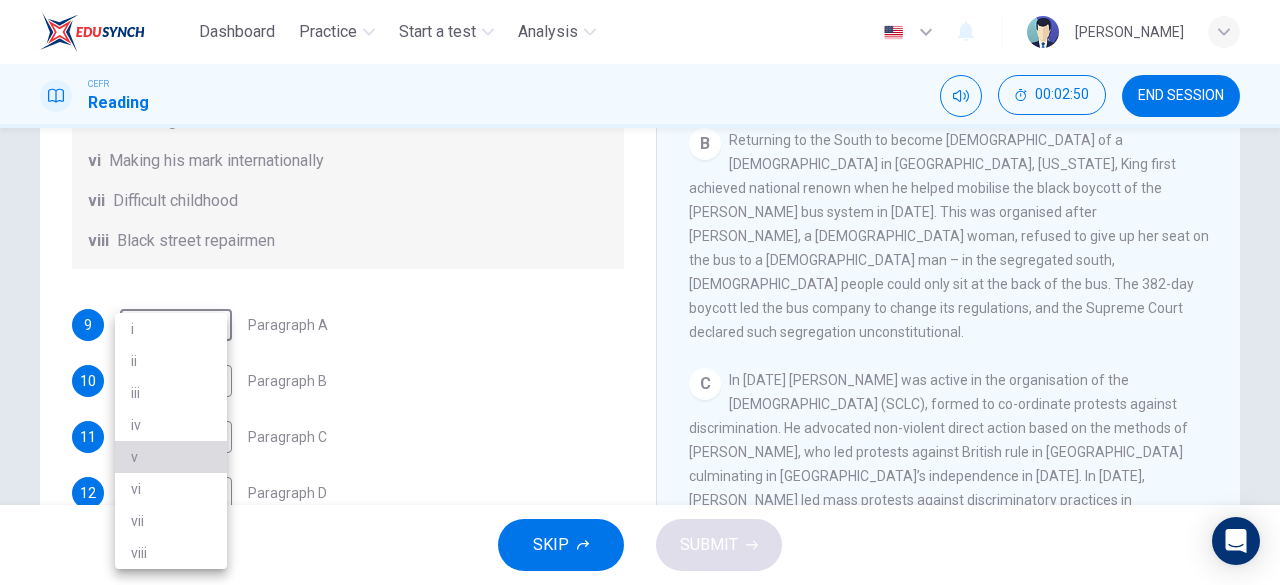 click on "v" at bounding box center (171, 457) 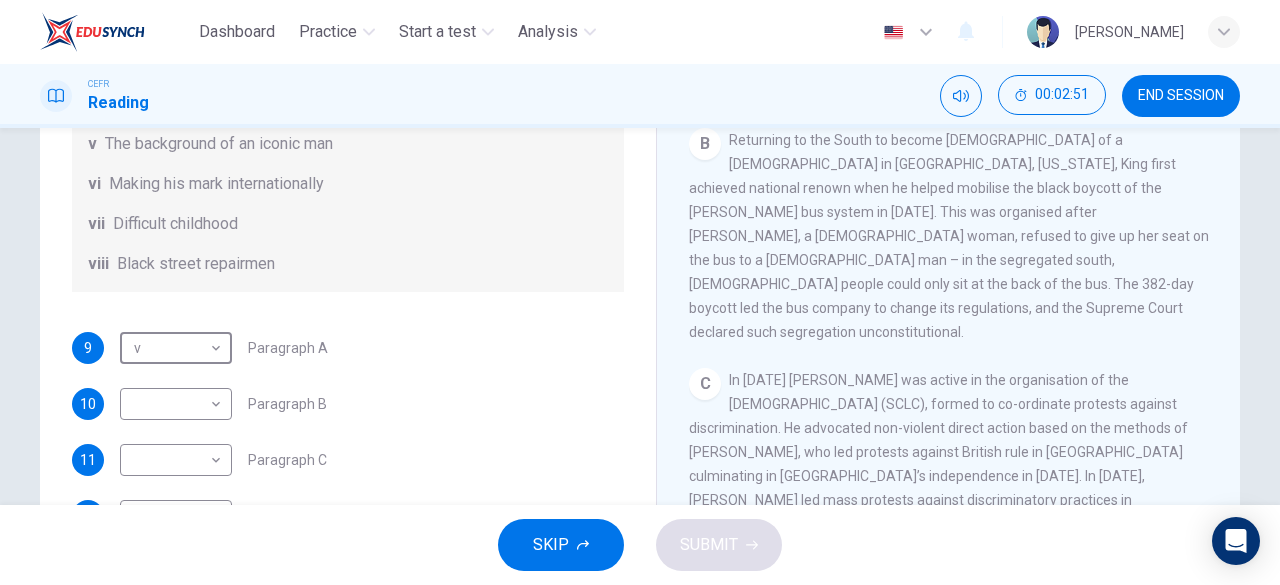 scroll, scrollTop: 340, scrollLeft: 0, axis: vertical 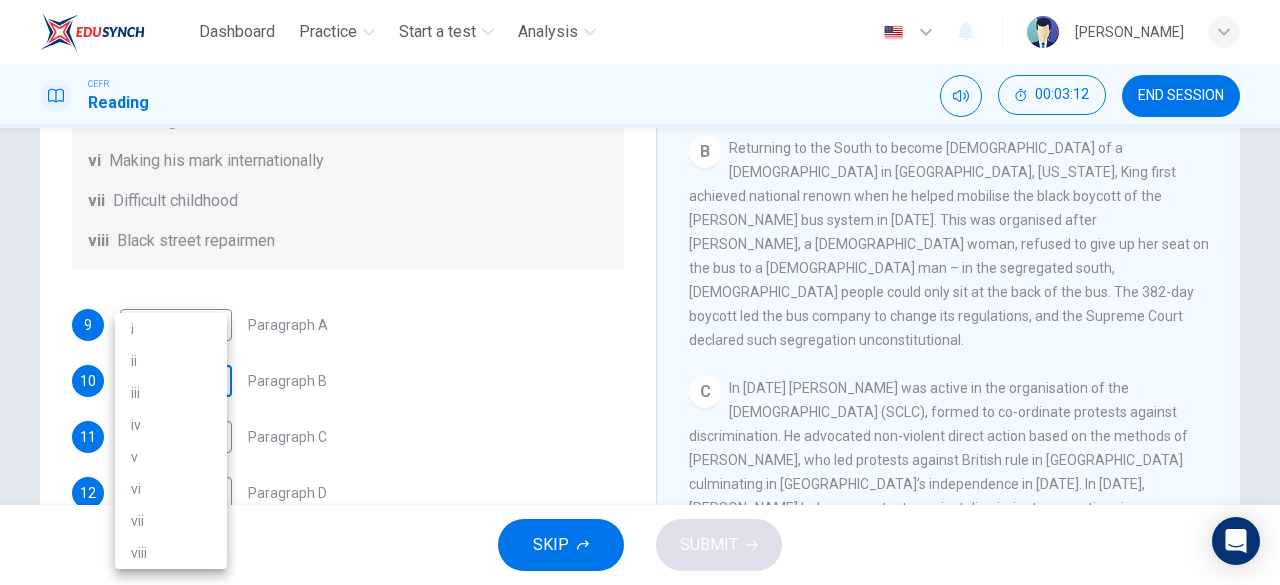 click on "Dashboard Practice Start a test Analysis English en ​ NUR HIDAYAH BINTI ZAKARIA CEFR Reading 00:03:12 END SESSION Questions 9 - 14 The Reading Passage has 6 paragraphs.
Choose the correct heading for each paragraph  A – F , from the list of headings.
Write the correct number,  i – viii , in the spaces below. List of Headings i The memorable speech ii Unhappy about violence iii A tragic incident iv Protests and action v The background of an iconic man vi Making his mark internationally vii Difficult childhood viii Black street repairmen 9 v v ​ Paragraph A 10 ​ ​ Paragraph B 11 ​ ​ Paragraph C 12 ​ ​ Paragraph D 13 ​ ​ Paragraph E 14 ​ ​ Paragraph F Martin Luther King CLICK TO ZOOM Click to Zoom A B C D E F SKIP SUBMIT EduSynch - Online Language Proficiency Testing
Dashboard Practice Start a test Analysis Notifications © Copyright  2025 i ii iii iv v vi vii viii" at bounding box center [640, 292] 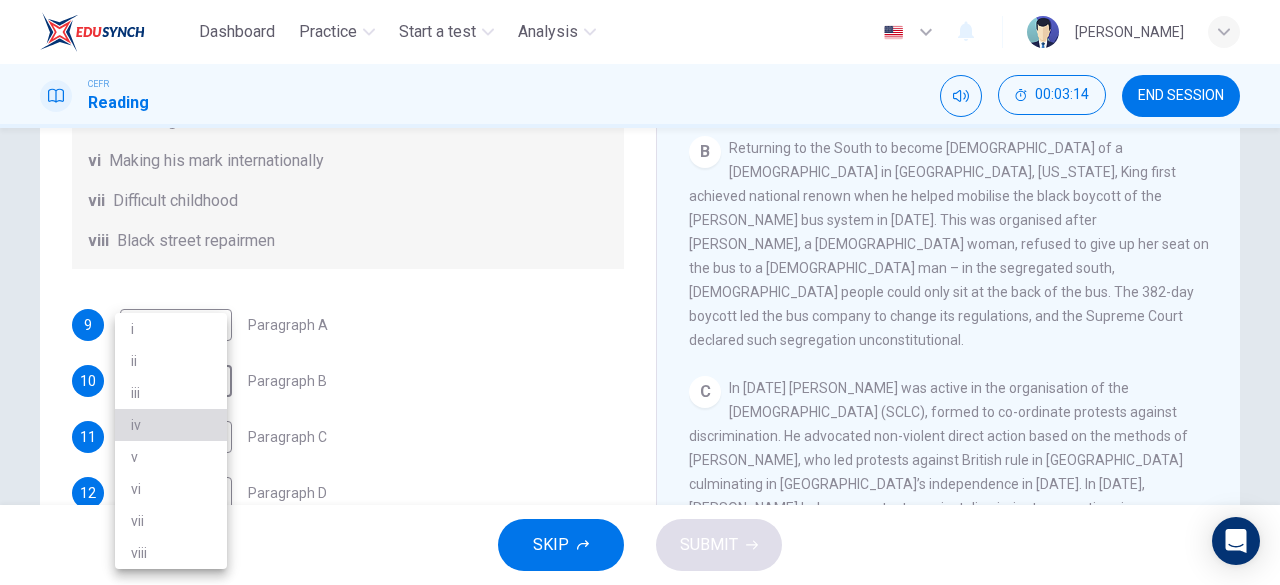 click on "iv" at bounding box center [171, 425] 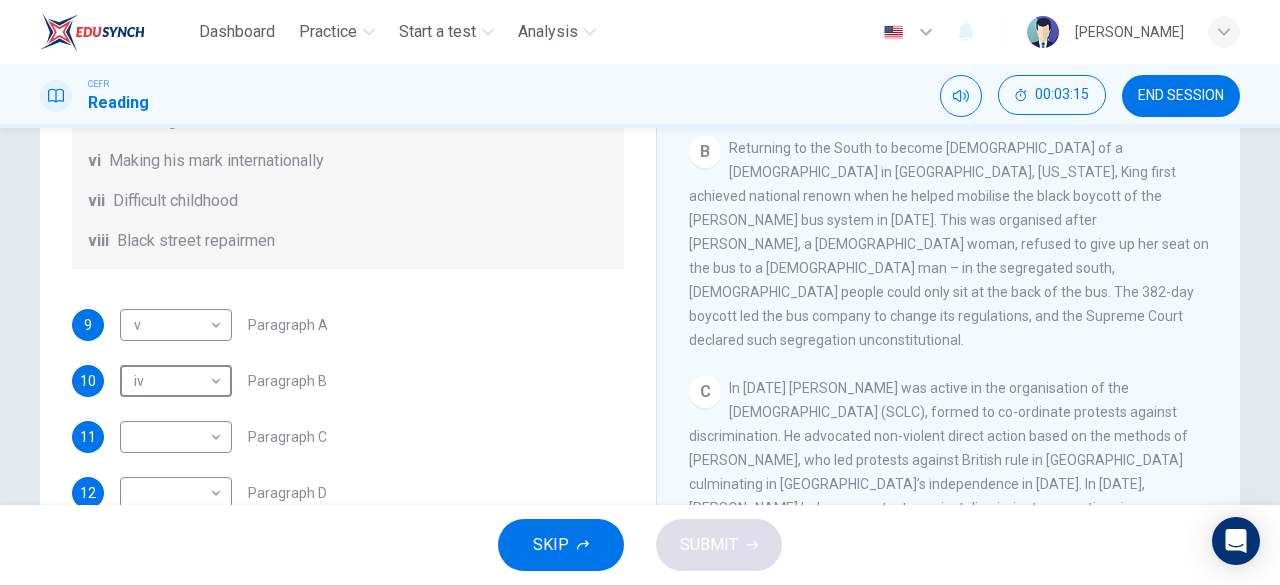 scroll, scrollTop: 350, scrollLeft: 0, axis: vertical 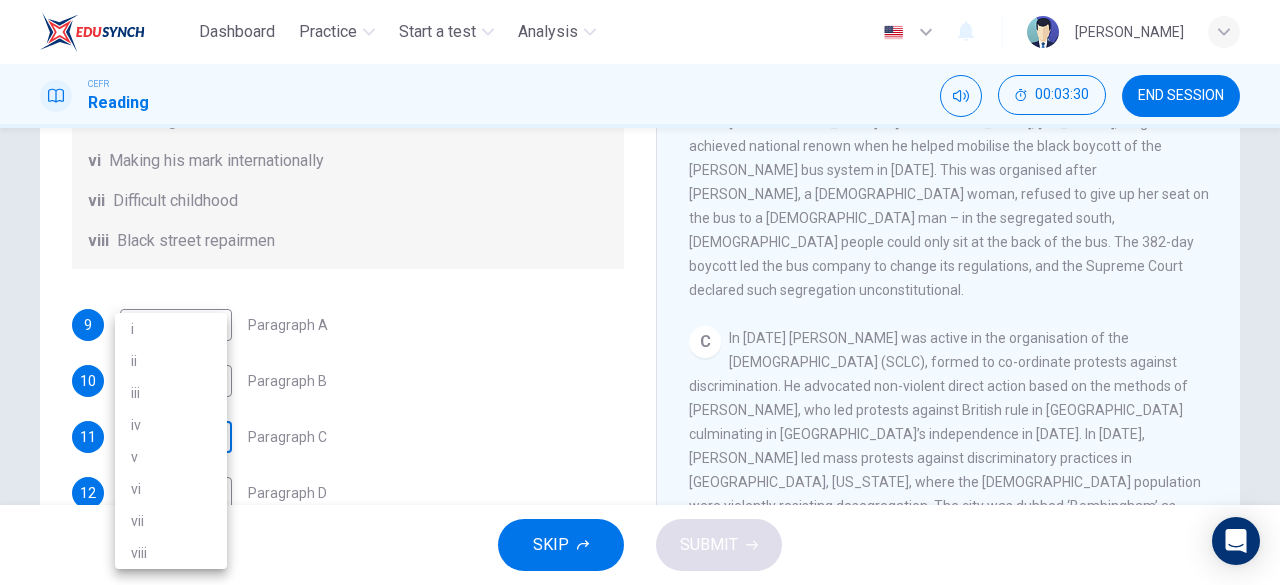 click on "Dashboard Practice Start a test Analysis English en ​ NUR HIDAYAH BINTI ZAKARIA CEFR Reading 00:03:30 END SESSION Questions 9 - 14 The Reading Passage has 6 paragraphs.
Choose the correct heading for each paragraph  A – F , from the list of headings.
Write the correct number,  i – viii , in the spaces below. List of Headings i The memorable speech ii Unhappy about violence iii A tragic incident iv Protests and action v The background of an iconic man vi Making his mark internationally vii Difficult childhood viii Black street repairmen 9 v v ​ Paragraph A 10 iv iv ​ Paragraph B 11 ​ ​ Paragraph C 12 ​ ​ Paragraph D 13 ​ ​ Paragraph E 14 ​ ​ Paragraph F Martin Luther King CLICK TO ZOOM Click to Zoom A B C D E F SKIP SUBMIT EduSynch - Online Language Proficiency Testing
Dashboard Practice Start a test Analysis Notifications © Copyright  2025 i ii iii iv v vi vii viii" at bounding box center (640, 292) 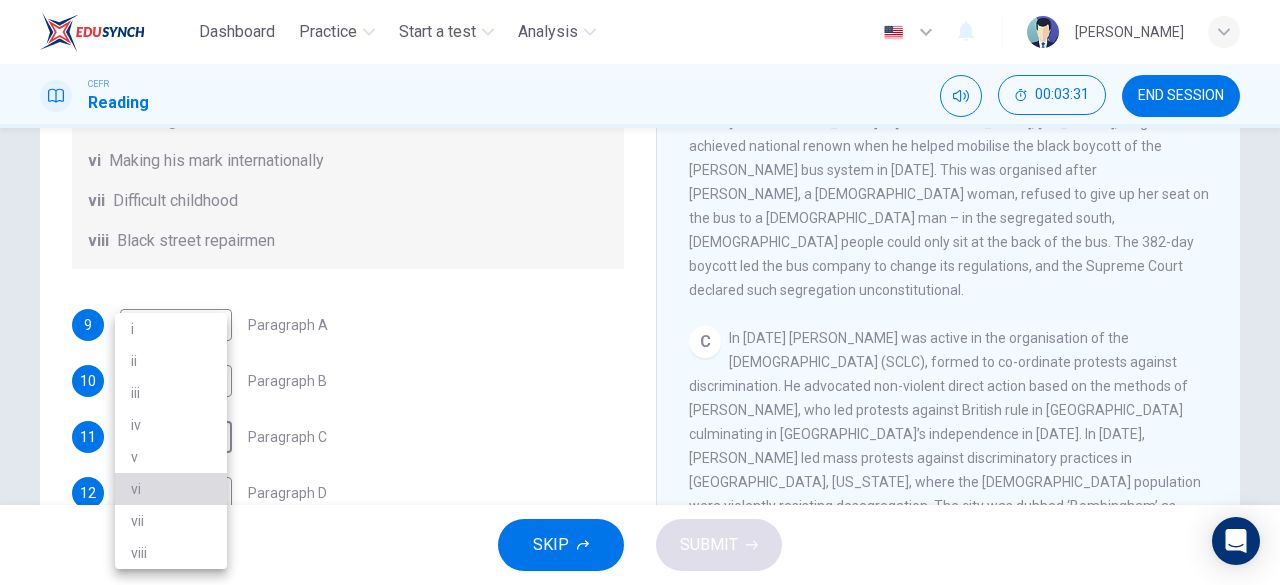 click on "vi" at bounding box center [171, 489] 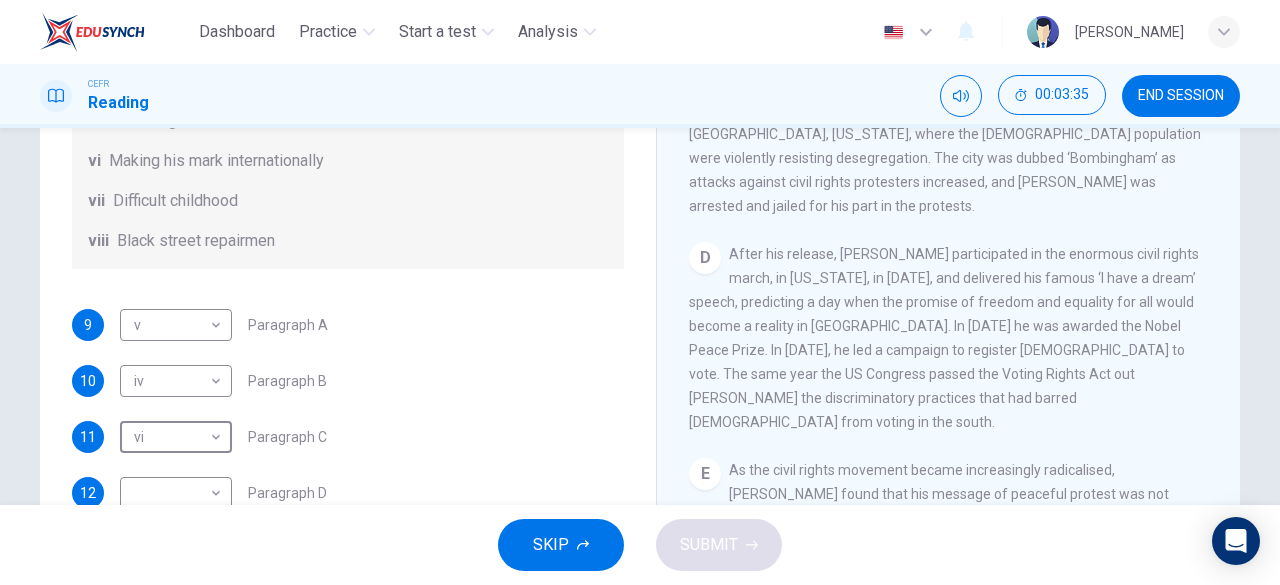 scroll, scrollTop: 1081, scrollLeft: 0, axis: vertical 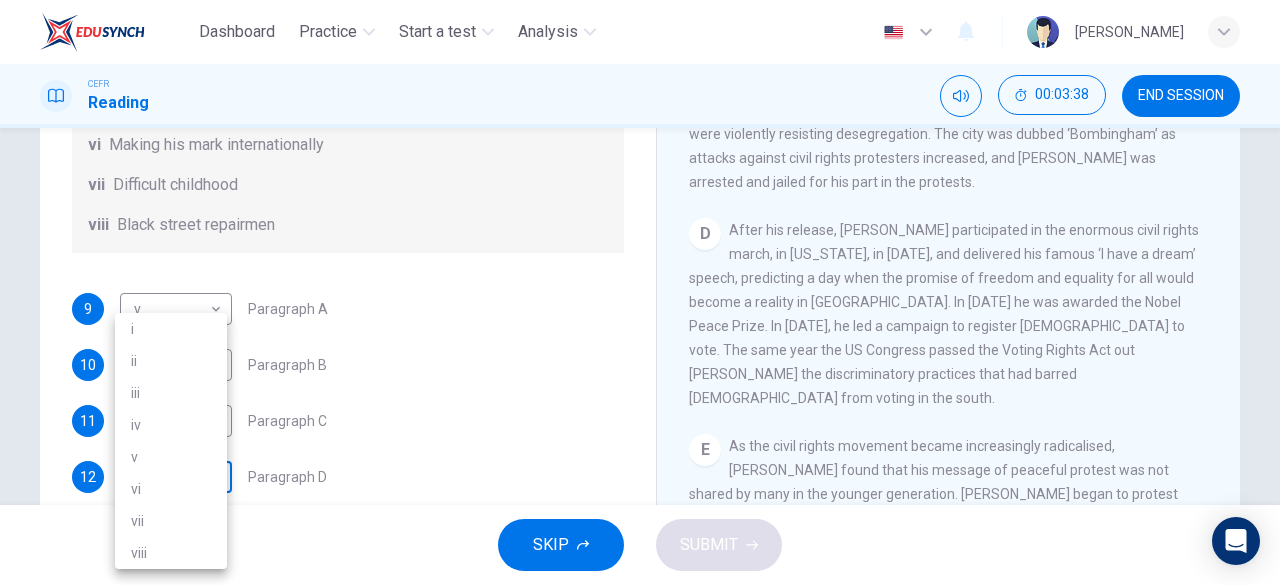 click on "Dashboard Practice Start a test Analysis English en ​ NUR HIDAYAH BINTI ZAKARIA CEFR Reading 00:03:38 END SESSION Questions 9 - 14 The Reading Passage has 6 paragraphs.
Choose the correct heading for each paragraph  A – F , from the list of headings.
Write the correct number,  i – viii , in the spaces below. List of Headings i The memorable speech ii Unhappy about violence iii A tragic incident iv Protests and action v The background of an iconic man vi Making his mark internationally vii Difficult childhood viii Black street repairmen 9 v v ​ Paragraph A 10 iv iv ​ Paragraph B 11 vi vi ​ Paragraph C 12 ​ ​ Paragraph D 13 ​ ​ Paragraph E 14 ​ ​ Paragraph F Martin Luther King CLICK TO ZOOM Click to Zoom A B C D E F SKIP SUBMIT EduSynch - Online Language Proficiency Testing
Dashboard Practice Start a test Analysis Notifications © Copyright  2025 i ii iii iv v vi vii viii" at bounding box center [640, 292] 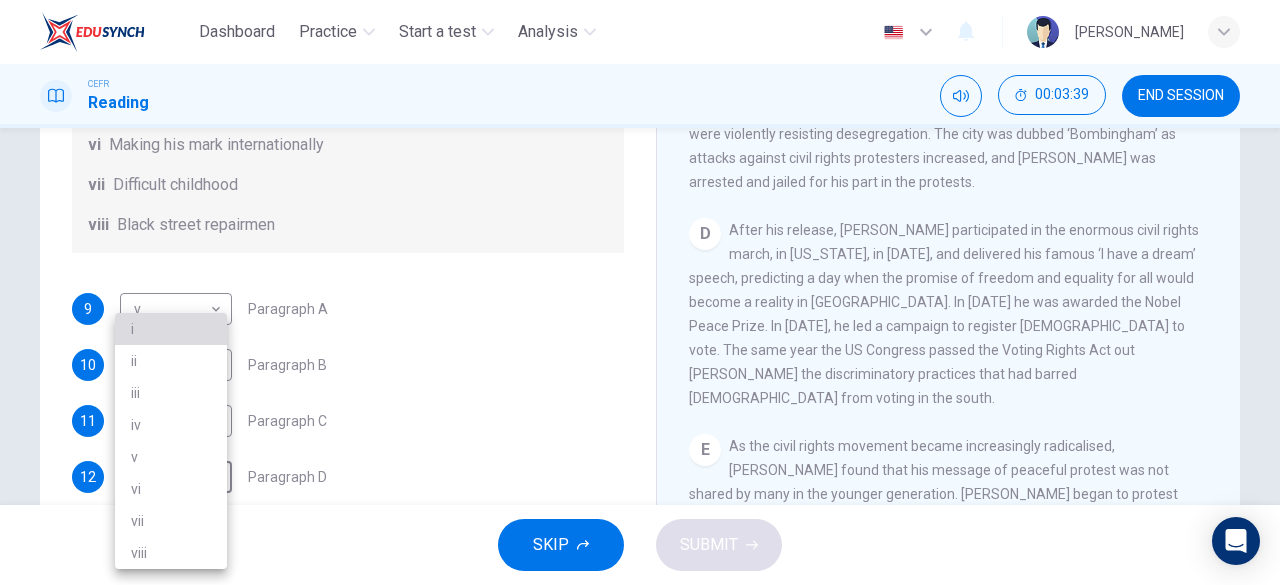 click on "i" at bounding box center [171, 329] 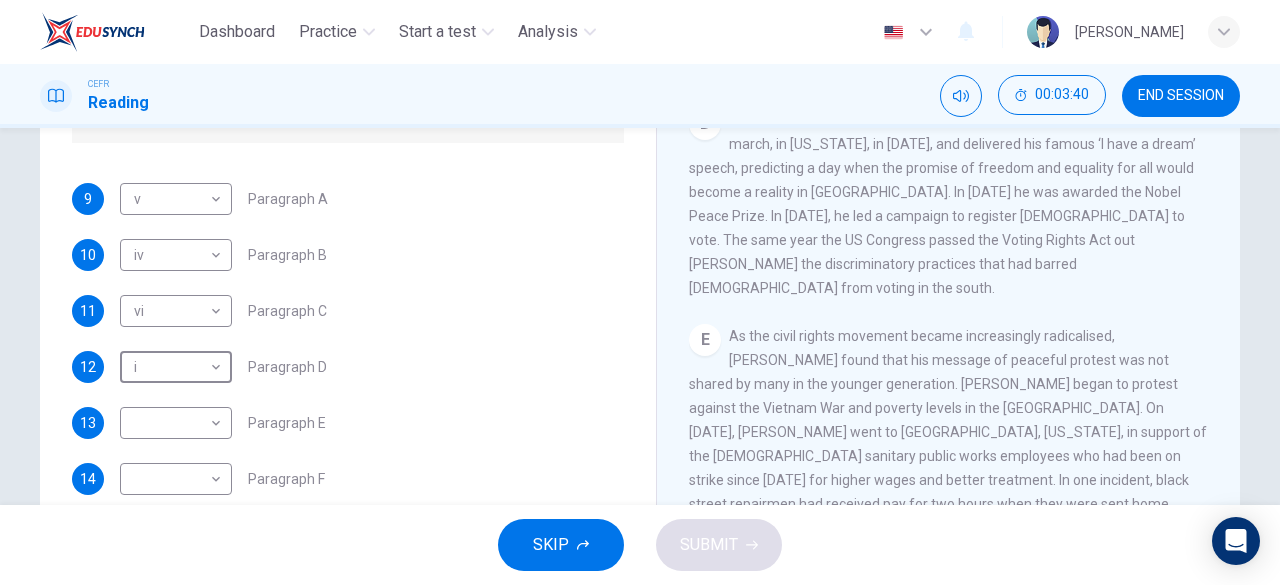 scroll, scrollTop: 338, scrollLeft: 0, axis: vertical 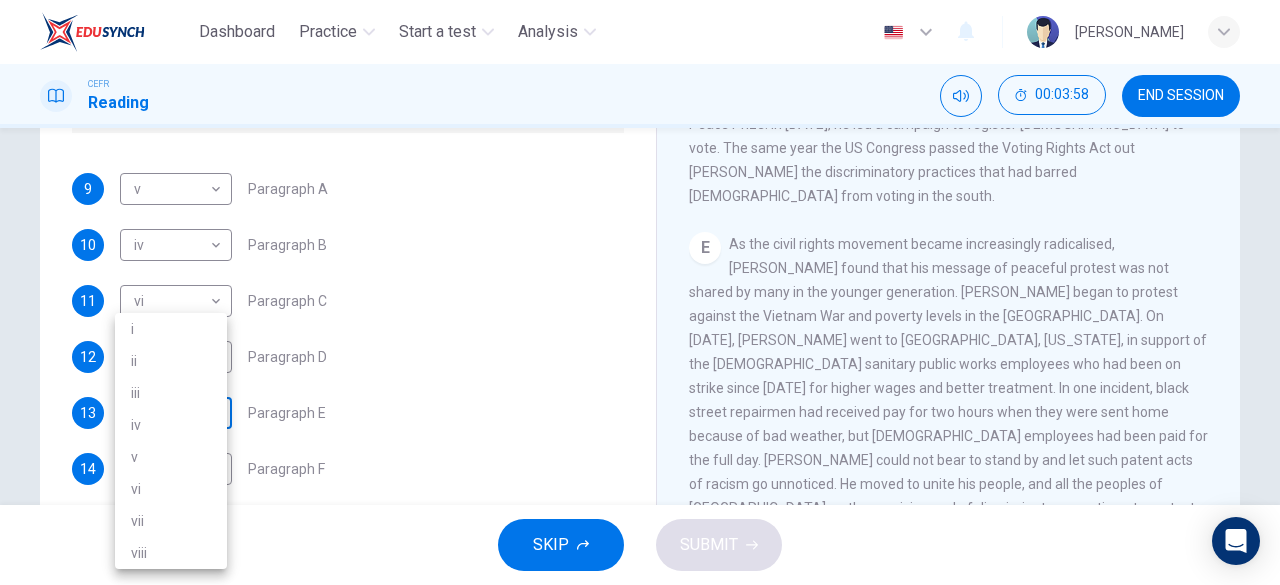 click on "Dashboard Practice Start a test Analysis English en ​ NUR HIDAYAH BINTI ZAKARIA CEFR Reading 00:03:58 END SESSION Questions 9 - 14 The Reading Passage has 6 paragraphs.
Choose the correct heading for each paragraph  A – F , from the list of headings.
Write the correct number,  i – viii , in the spaces below. List of Headings i The memorable speech ii Unhappy about violence iii A tragic incident iv Protests and action v The background of an iconic man vi Making his mark internationally vii Difficult childhood viii Black street repairmen 9 v v ​ Paragraph A 10 iv iv ​ Paragraph B 11 vi vi ​ Paragraph C 12 i i ​ Paragraph D 13 ​ ​ Paragraph E 14 ​ ​ Paragraph F Martin Luther King CLICK TO ZOOM Click to Zoom A B C D E F SKIP SUBMIT EduSynch - Online Language Proficiency Testing
Dashboard Practice Start a test Analysis Notifications © Copyright  2025 i ii iii iv v vi vii viii" at bounding box center [640, 292] 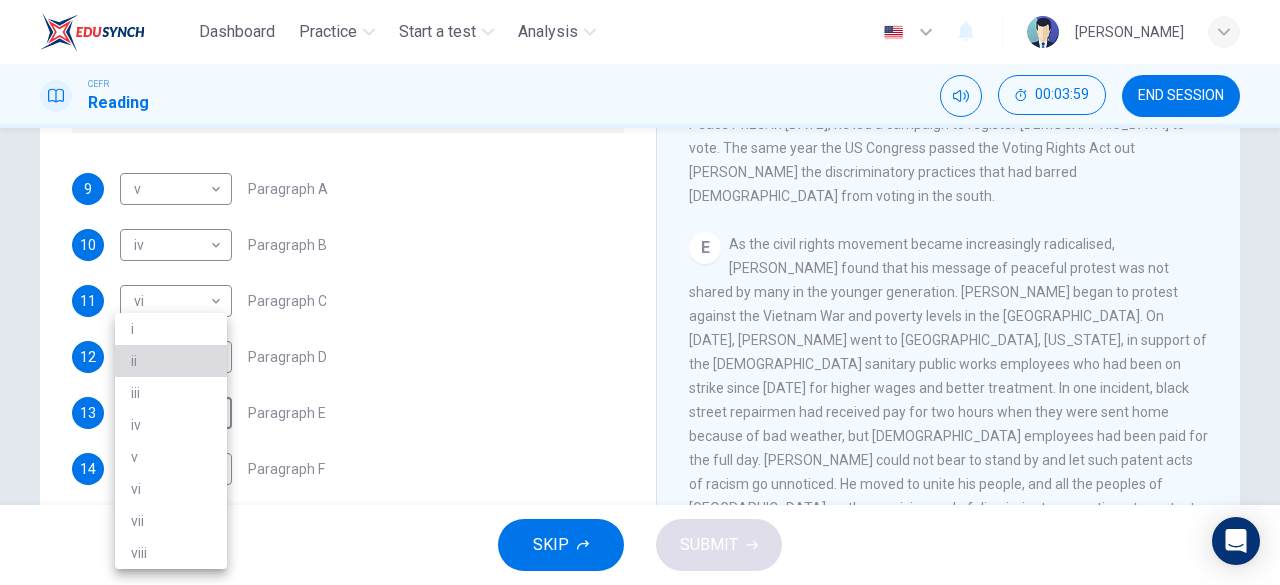 click on "ii" at bounding box center (171, 361) 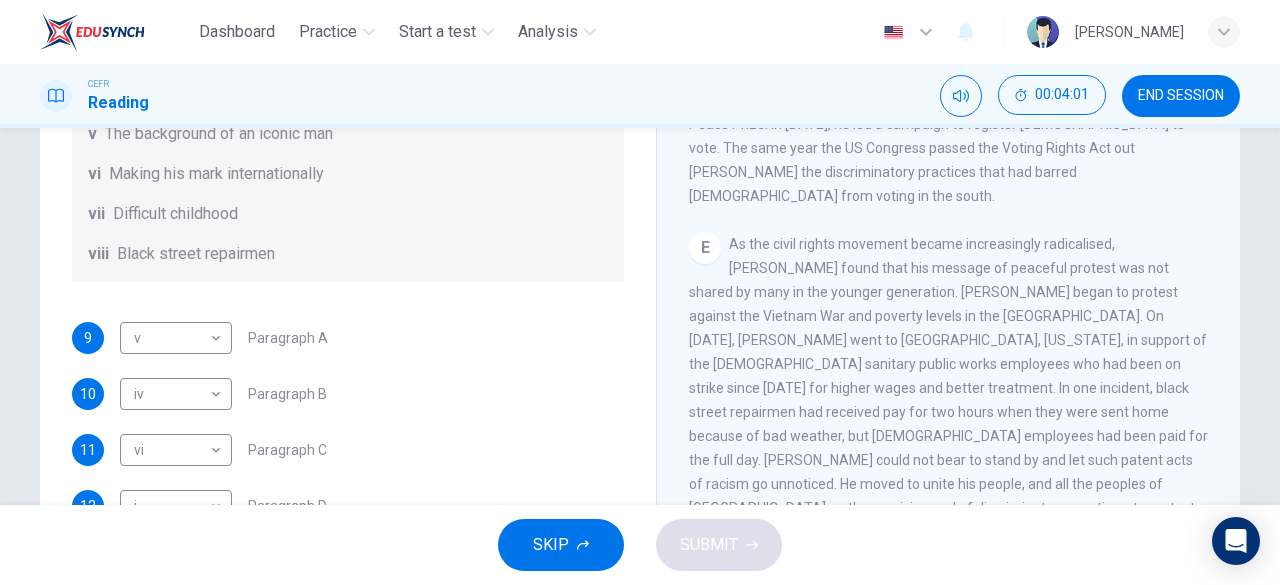 scroll, scrollTop: 210, scrollLeft: 0, axis: vertical 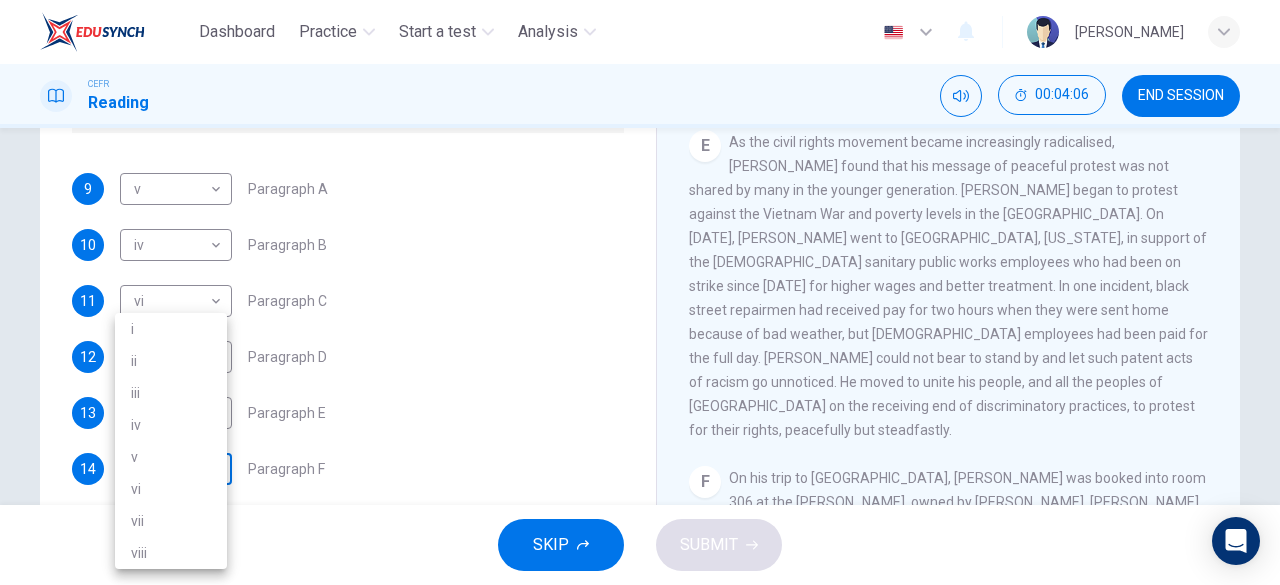 click on "Dashboard Practice Start a test Analysis English en ​ NUR HIDAYAH BINTI ZAKARIA CEFR Reading 00:04:06 END SESSION Questions 9 - 14 The Reading Passage has 6 paragraphs.
Choose the correct heading for each paragraph  A – F , from the list of headings.
Write the correct number,  i – viii , in the spaces below. List of Headings i The memorable speech ii Unhappy about violence iii A tragic incident iv Protests and action v The background of an iconic man vi Making his mark internationally vii Difficult childhood viii Black street repairmen 9 v v ​ Paragraph A 10 iv iv ​ Paragraph B 11 vi vi ​ Paragraph C 12 i i ​ Paragraph D 13 ii ii ​ Paragraph E 14 ​ ​ Paragraph F Martin Luther King CLICK TO ZOOM Click to Zoom A B C D E F SKIP SUBMIT EduSynch - Online Language Proficiency Testing
Dashboard Practice Start a test Analysis Notifications © Copyright  2025 i ii iii iv v vi vii viii" at bounding box center [640, 292] 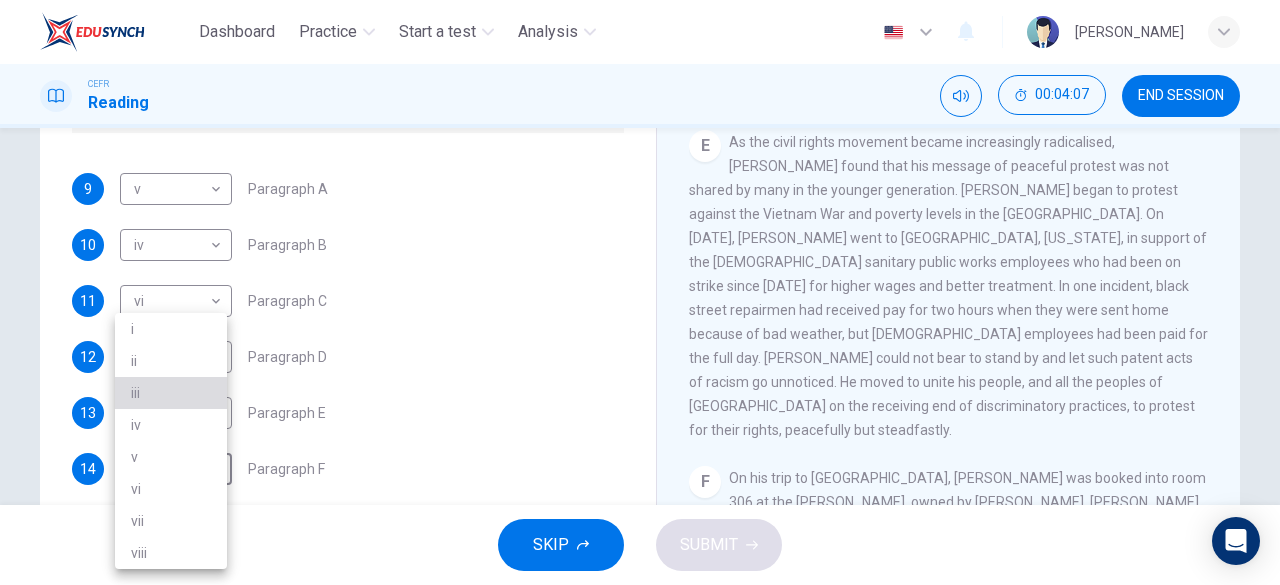 click on "iii" at bounding box center [171, 393] 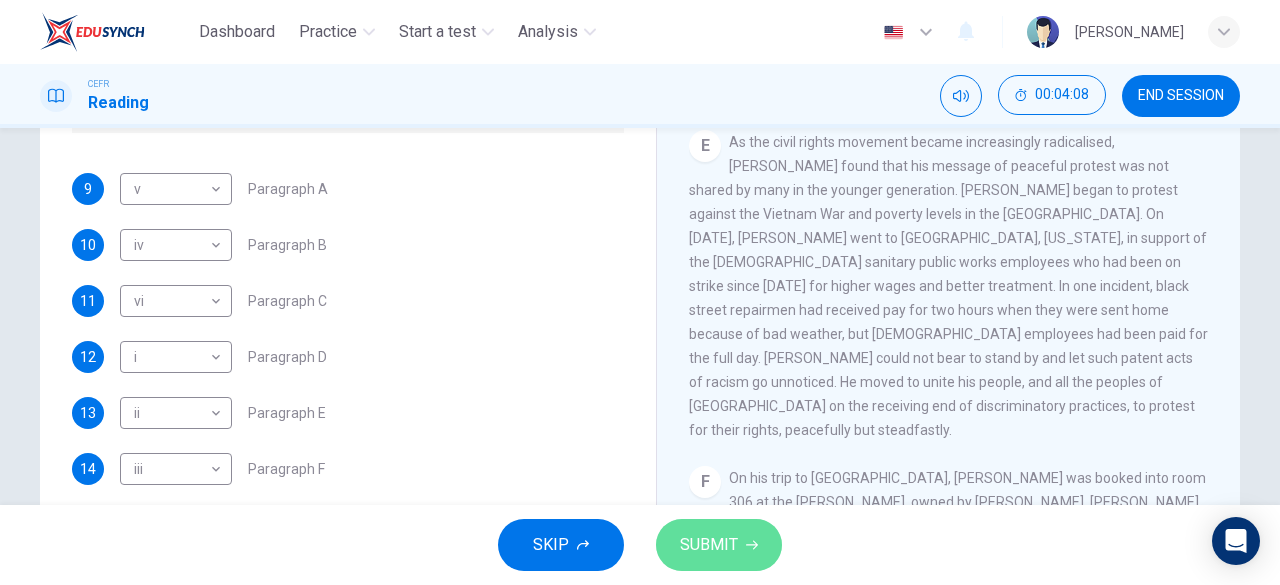 click on "SUBMIT" at bounding box center (709, 545) 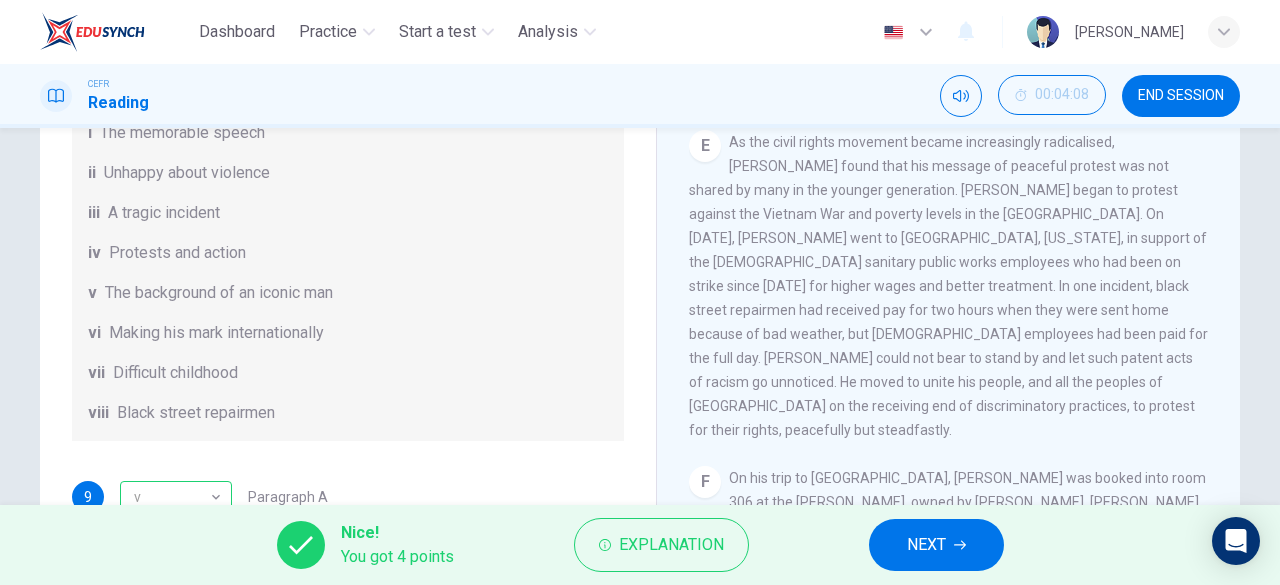 scroll, scrollTop: 20, scrollLeft: 0, axis: vertical 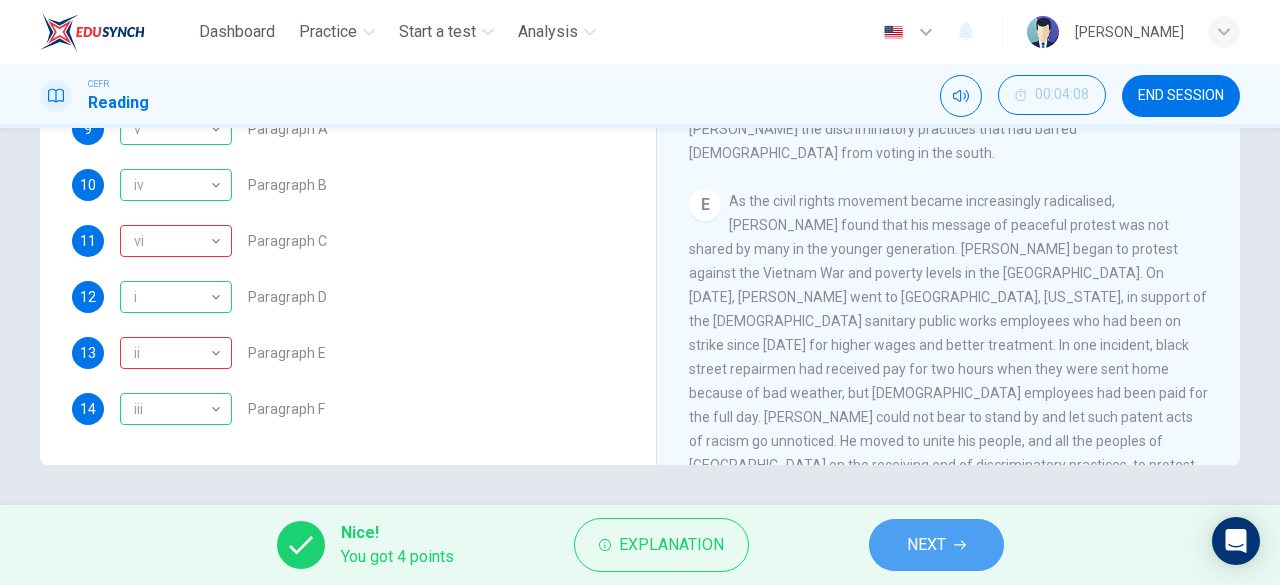 click on "NEXT" at bounding box center (936, 545) 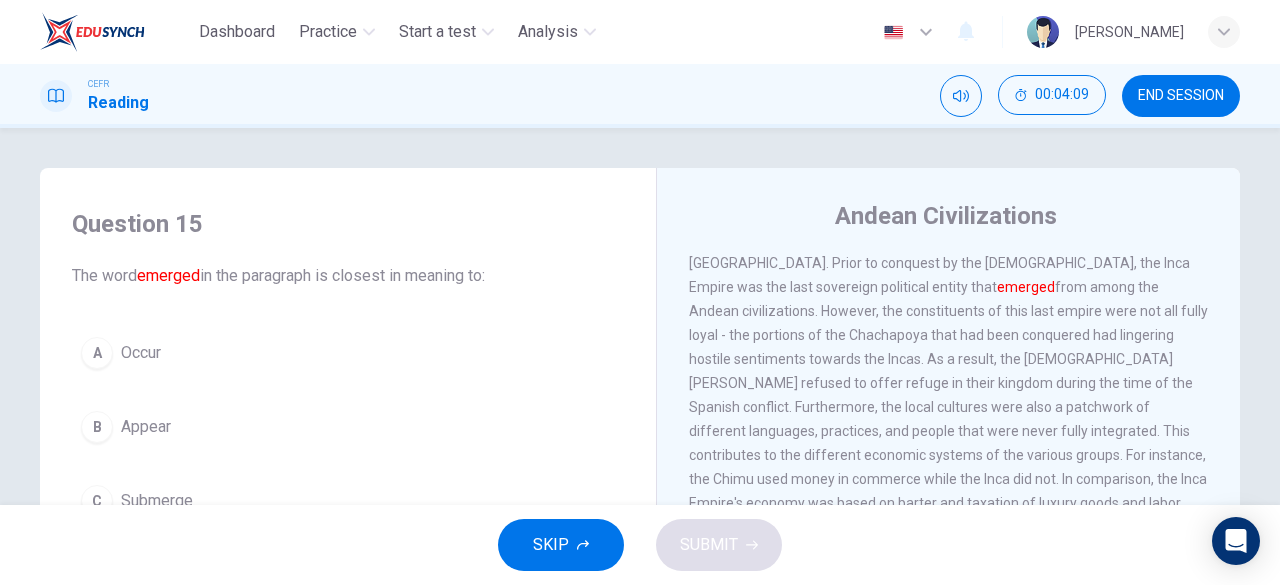 scroll, scrollTop: 0, scrollLeft: 0, axis: both 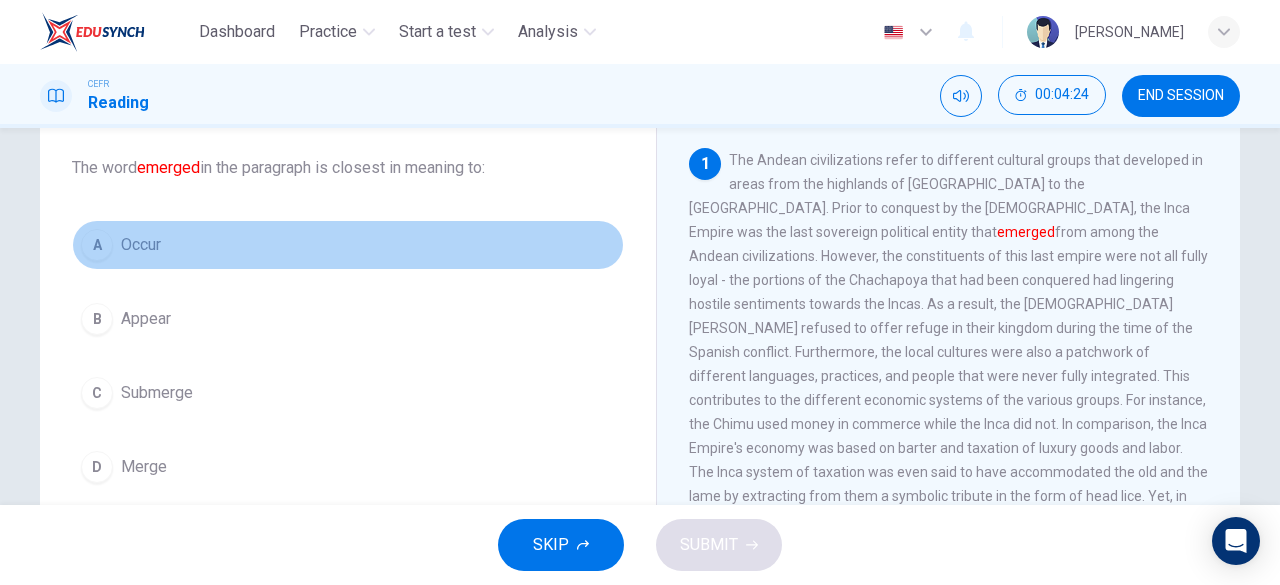 click on "Occur" at bounding box center [141, 245] 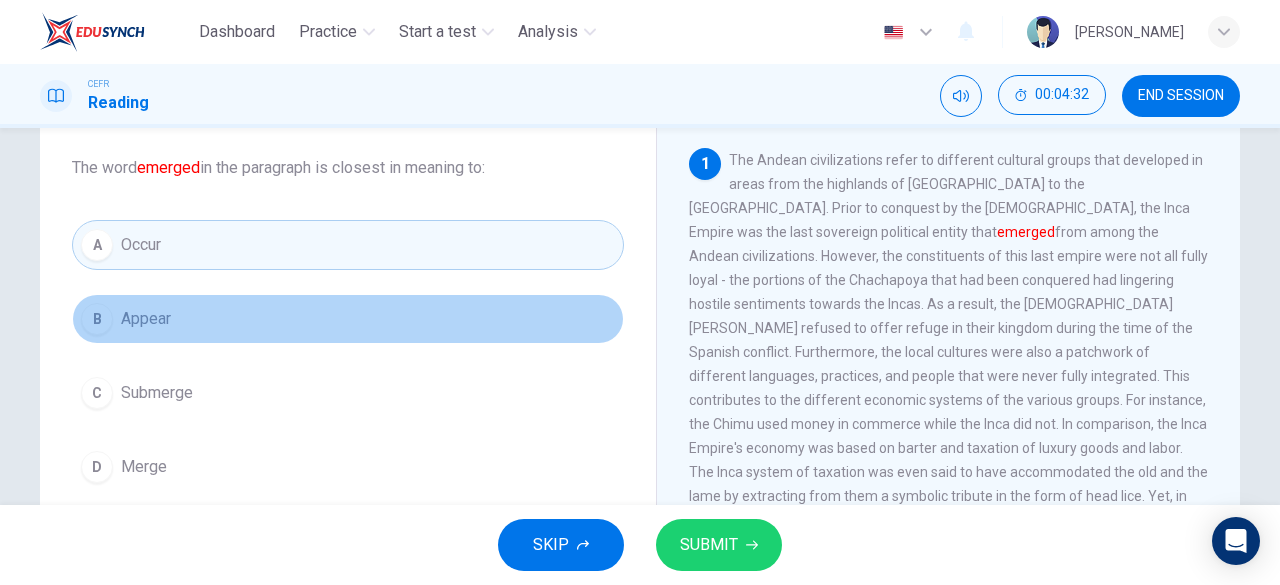 click on "Appear" at bounding box center [146, 319] 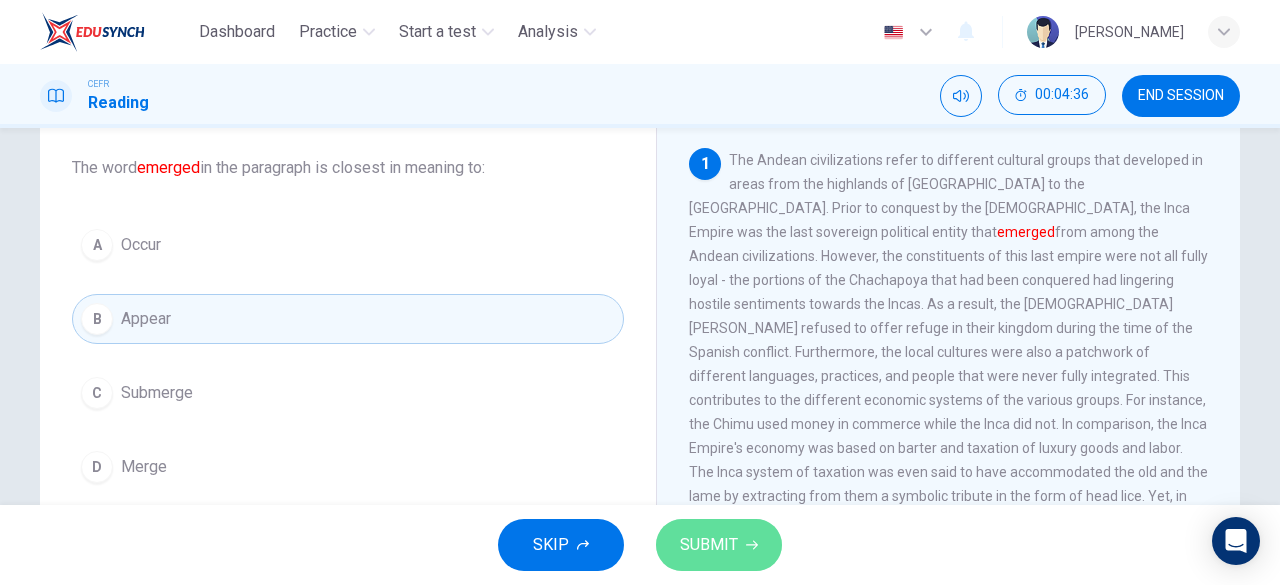 click on "SUBMIT" at bounding box center (719, 545) 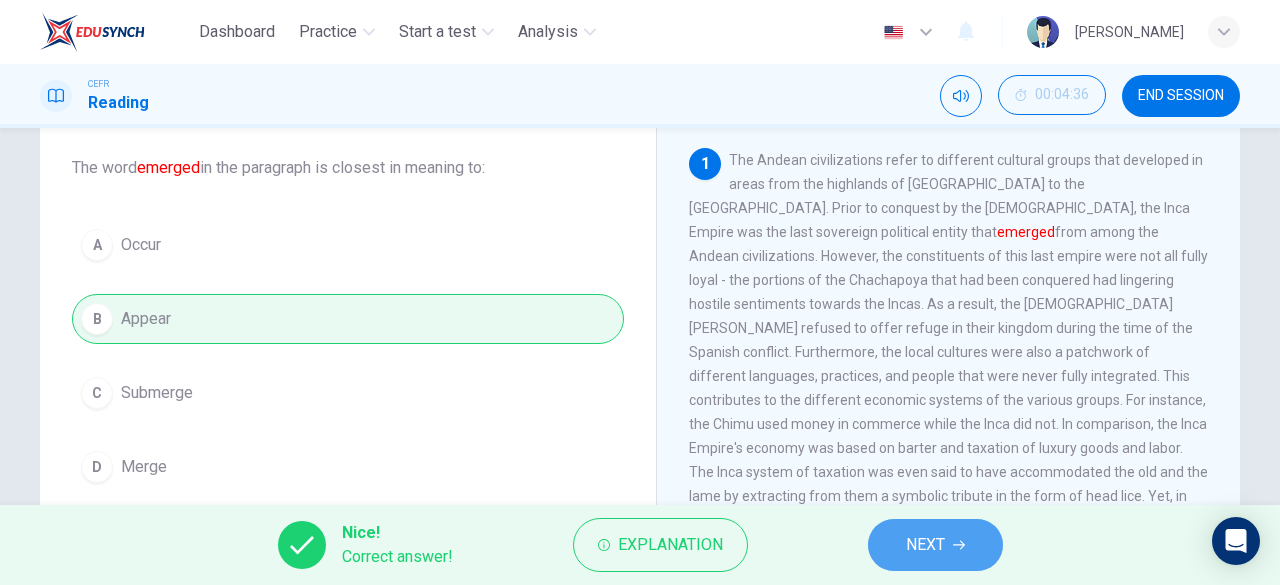 click on "NEXT" at bounding box center (925, 545) 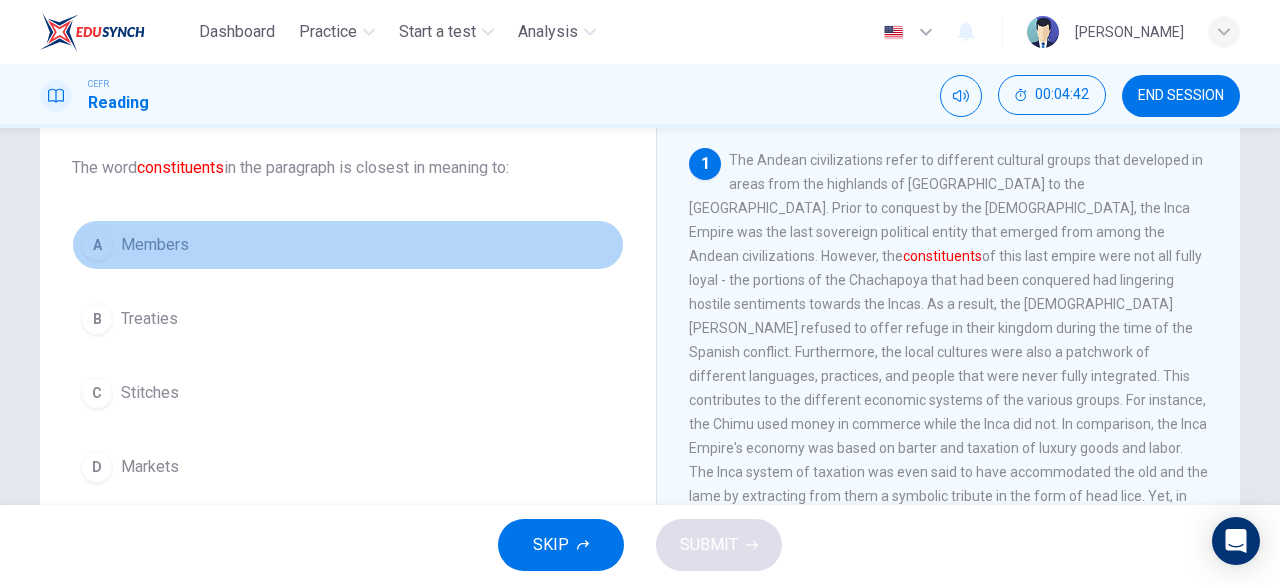 click on "A" at bounding box center [97, 245] 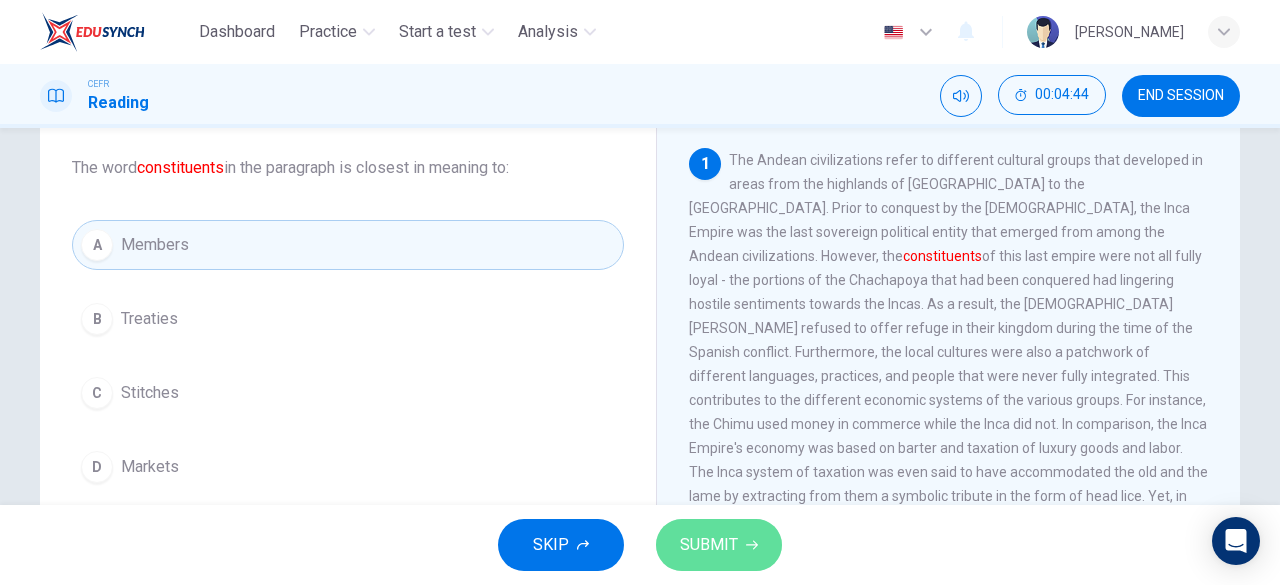 click on "SUBMIT" at bounding box center [709, 545] 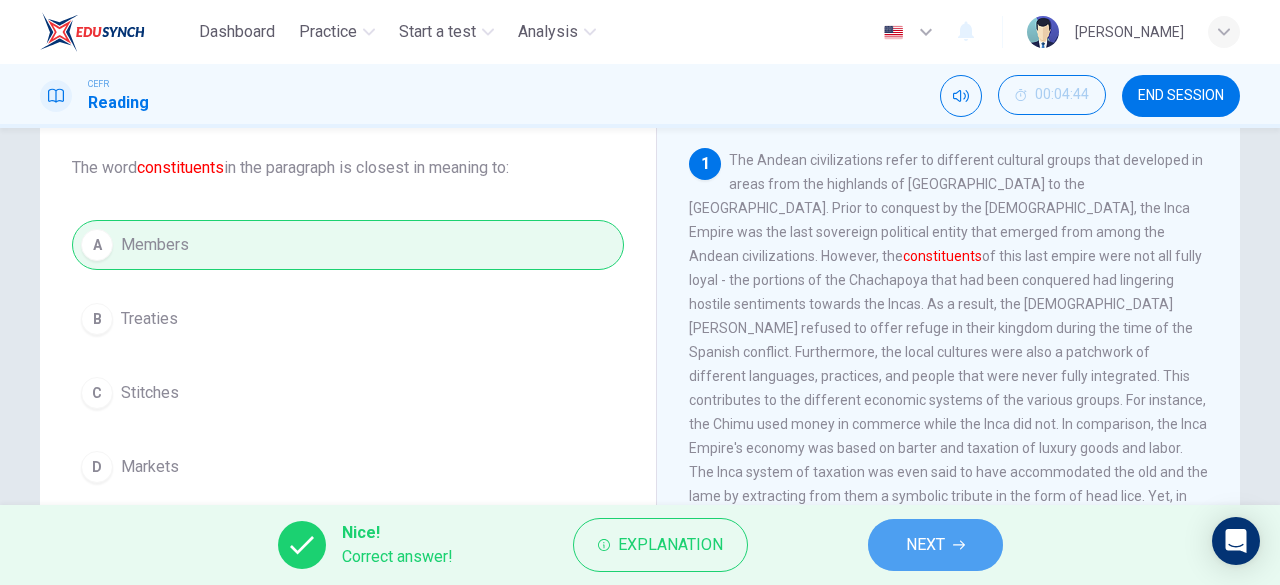 click 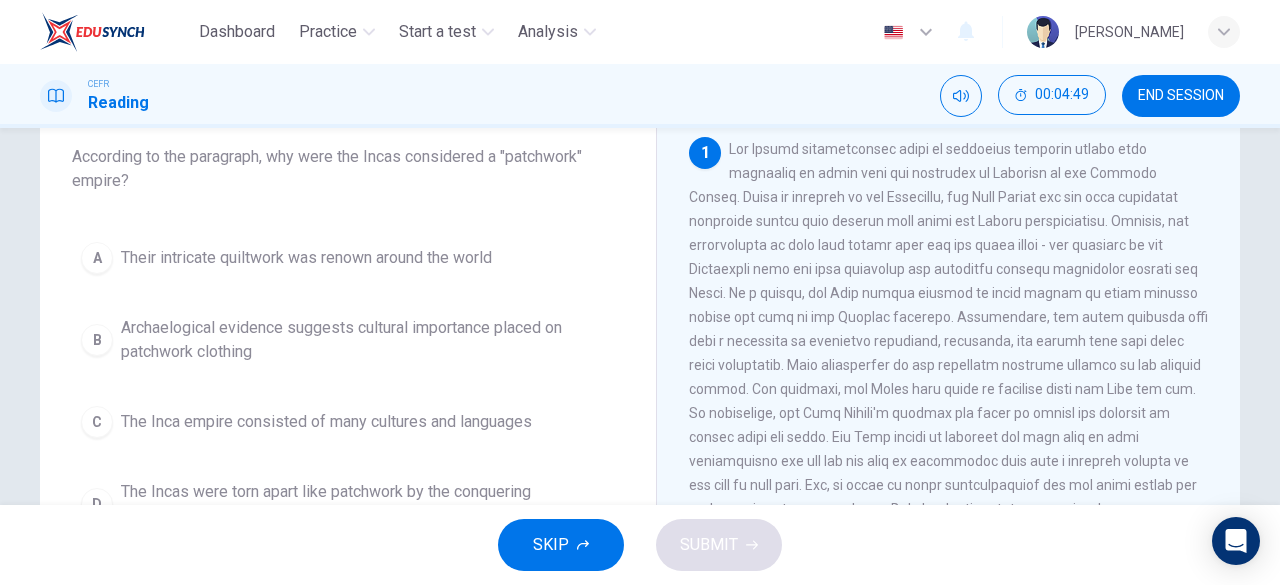 scroll, scrollTop: 120, scrollLeft: 0, axis: vertical 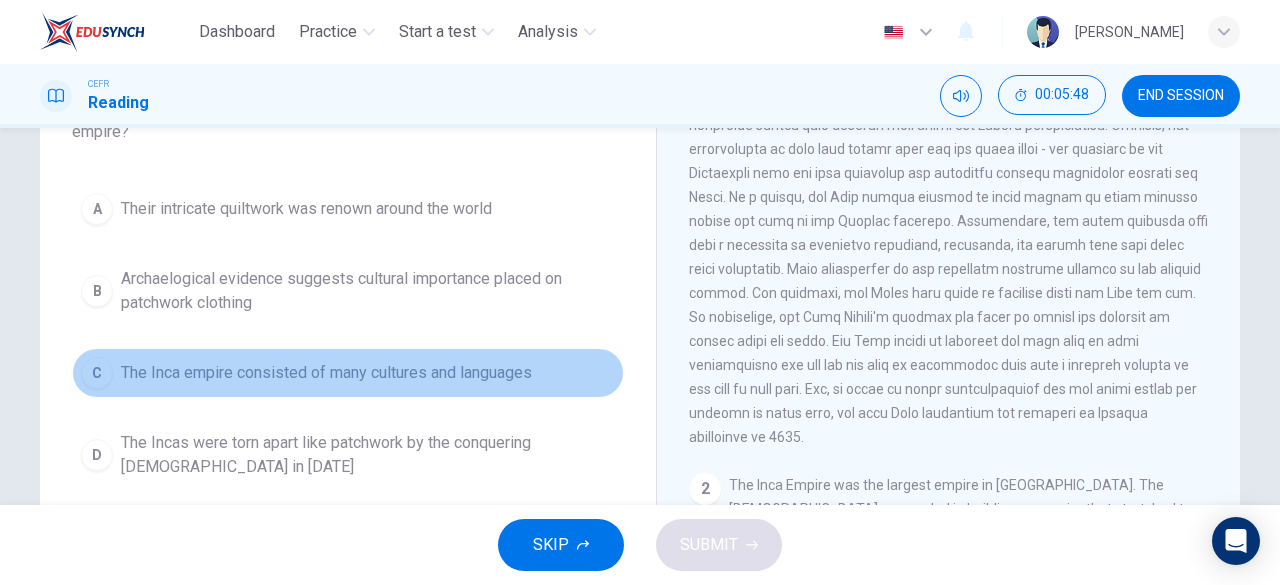 click on "The Inca empire consisted of many cultures and languages" at bounding box center [326, 373] 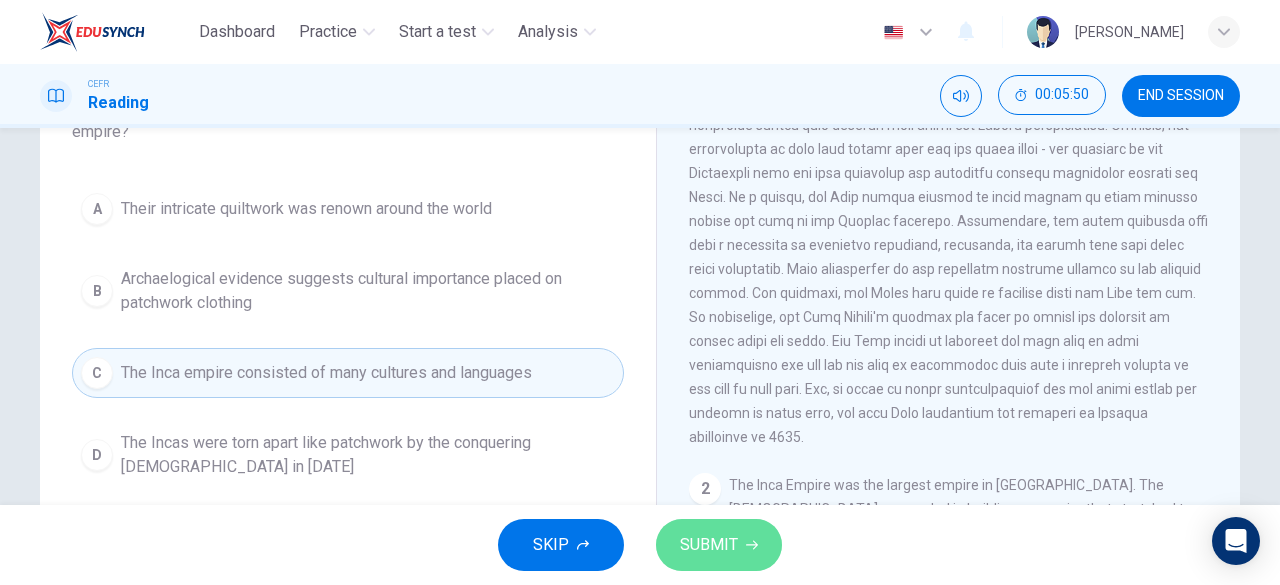 click on "SUBMIT" at bounding box center (719, 545) 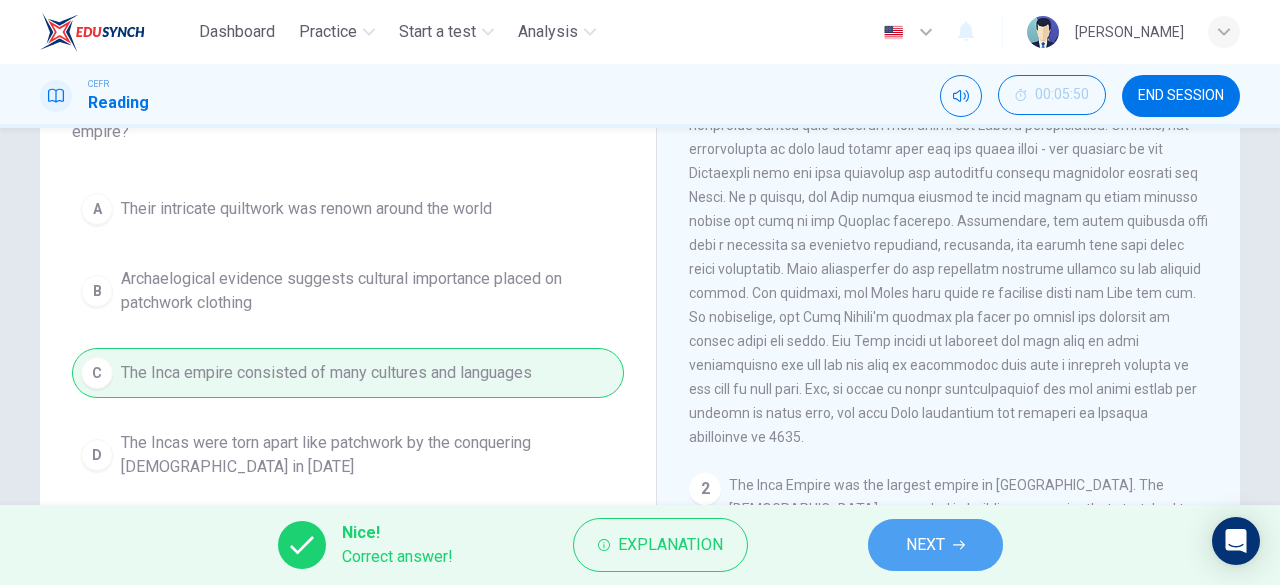 click on "NEXT" at bounding box center (925, 545) 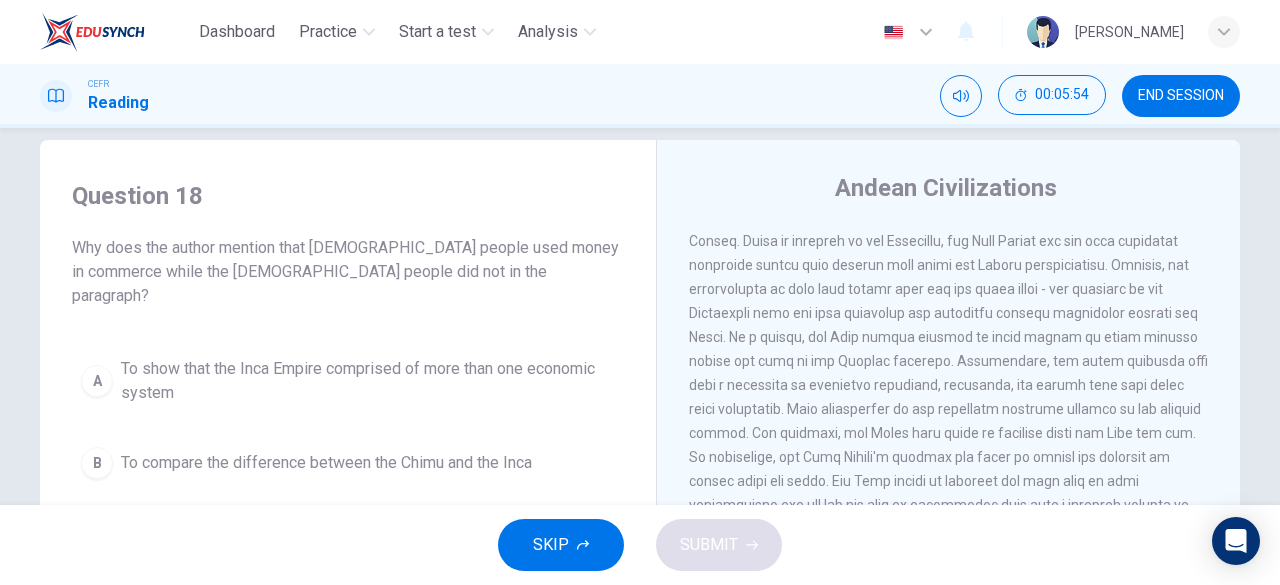 scroll, scrollTop: 40, scrollLeft: 0, axis: vertical 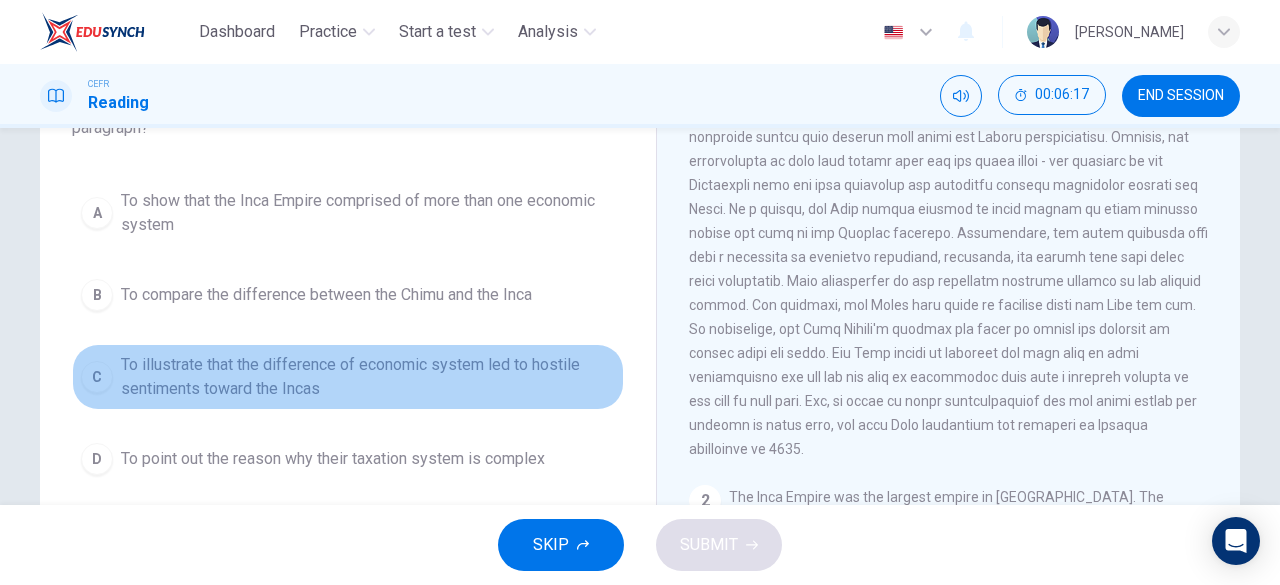 click on "To illustrate that the difference of economic system led to hostile sentiments toward the Incas" at bounding box center [368, 377] 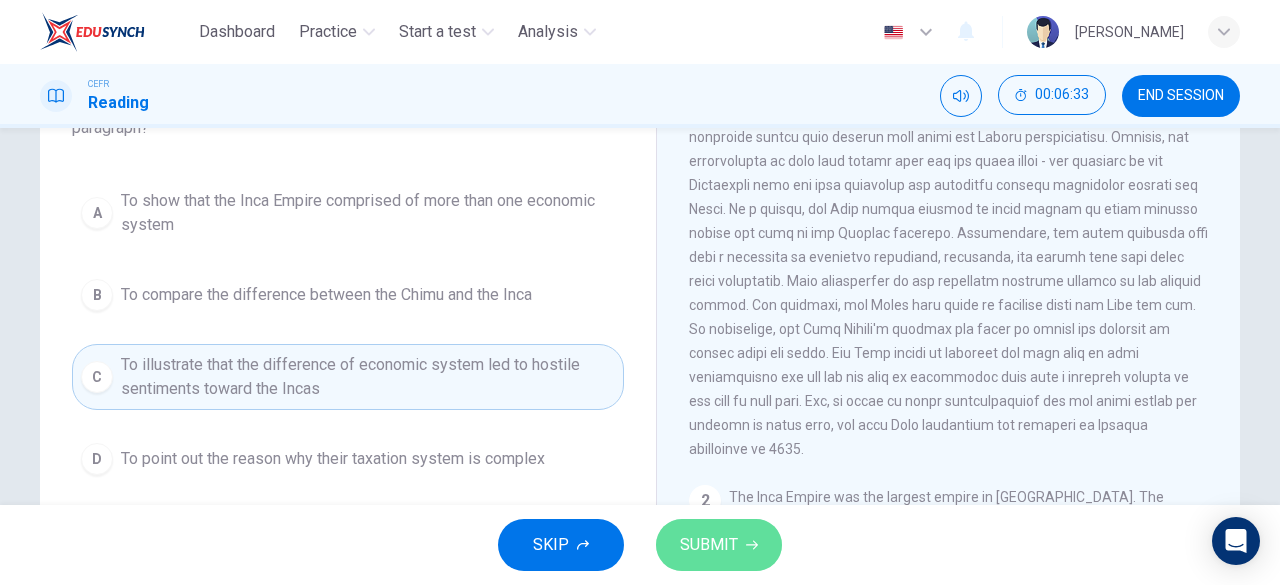 click on "SUBMIT" at bounding box center [709, 545] 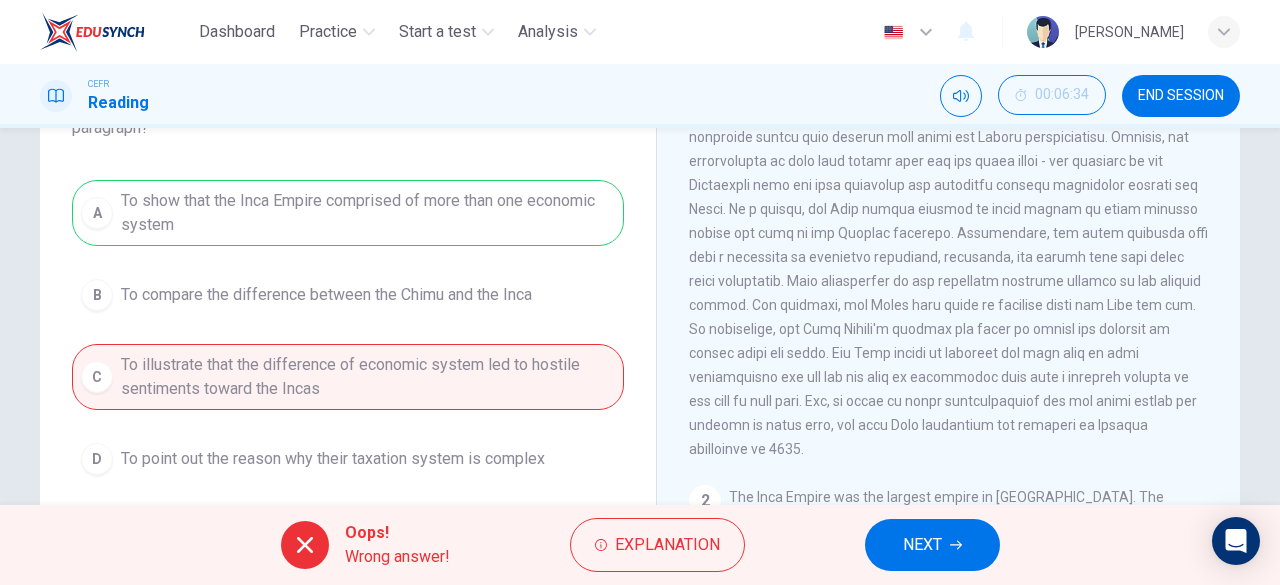 click on "A To show that the Inca Empire comprised of more than one economic system B To compare the difference between the Chimu and the Inca C To illustrate that the difference of economic system led to hostile sentiments toward the Incas D To point out the reason why their taxation system is complex" at bounding box center [348, 332] 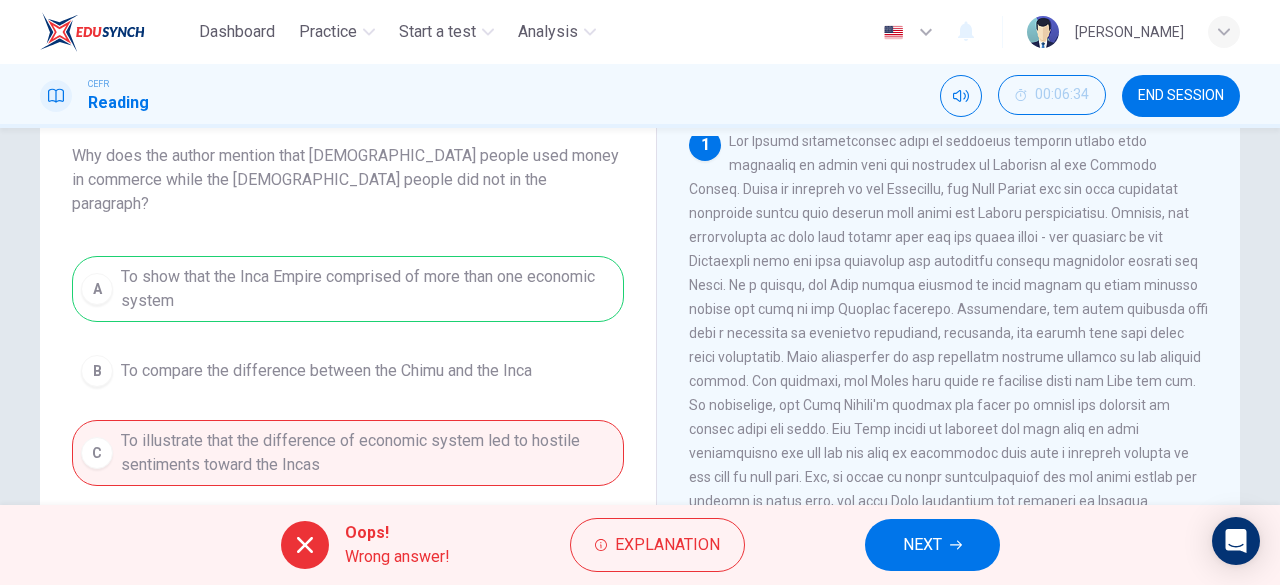 scroll, scrollTop: 121, scrollLeft: 0, axis: vertical 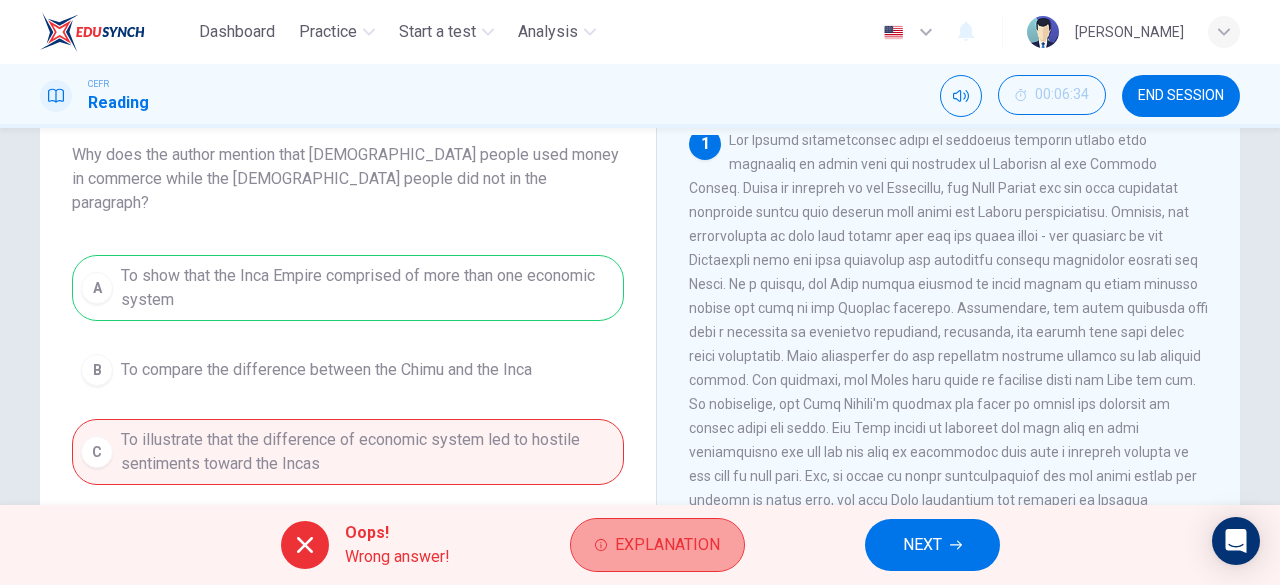 click on "Explanation" at bounding box center [657, 545] 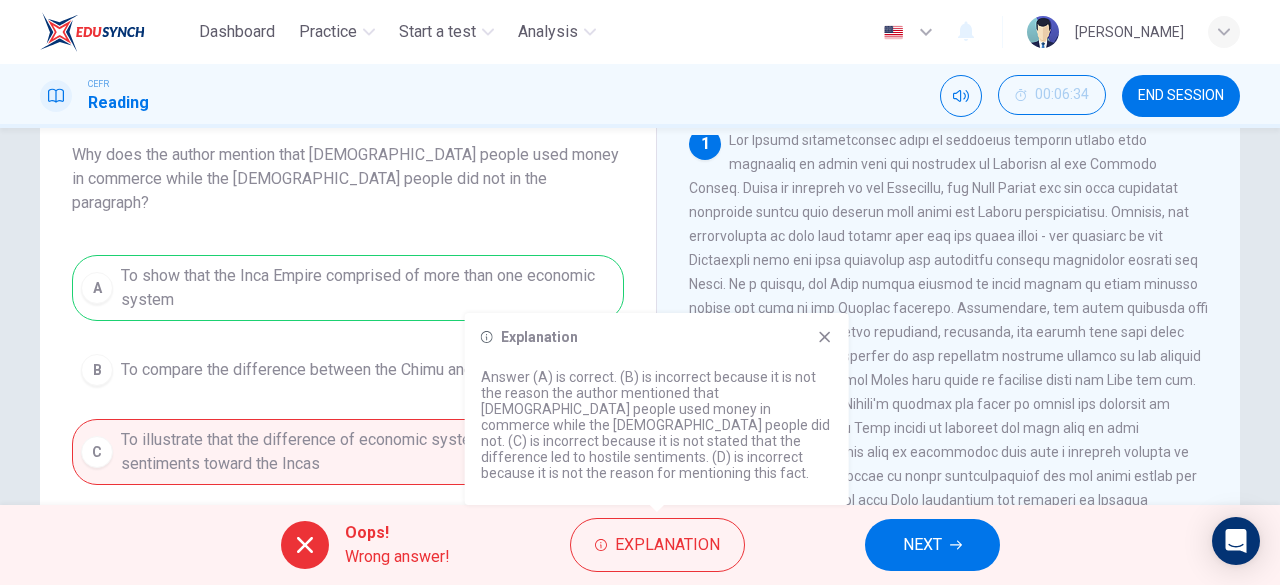 click on "Explanation Answer (A) is correct. (B) is incorrect because it is not the reason the author mentioned that Chimu people used money in commerce while the Incan people did not. (C) is incorrect because it is not stated that the difference led to hostile sentiments. (D) is incorrect because it is not the reason for mentioning this fact." at bounding box center (657, 409) 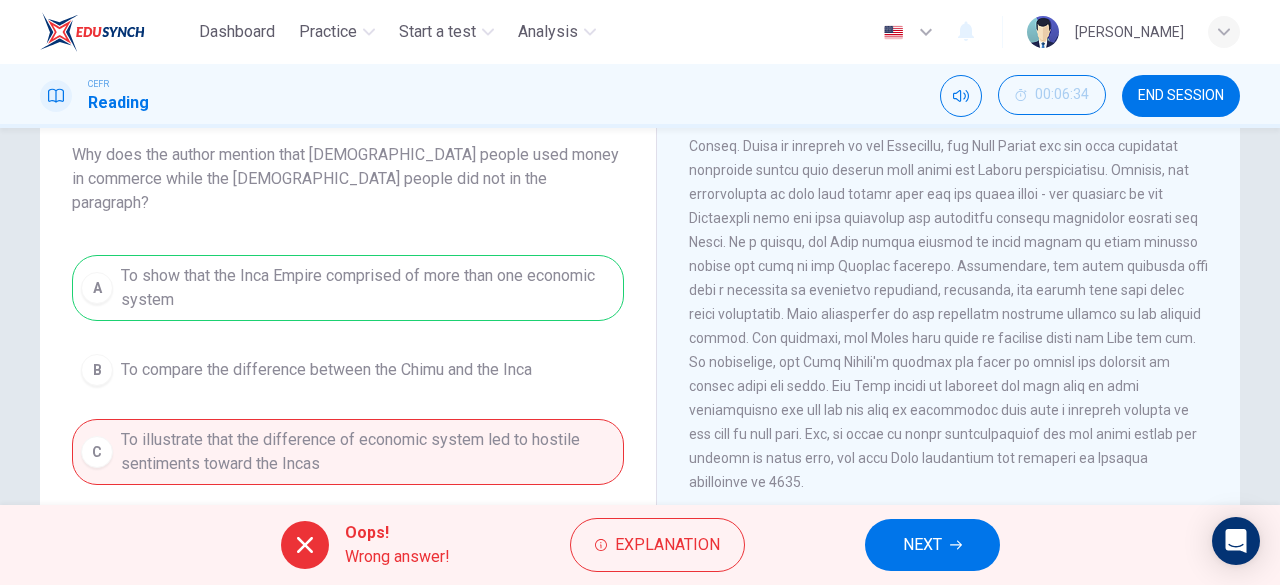 scroll, scrollTop: 49, scrollLeft: 0, axis: vertical 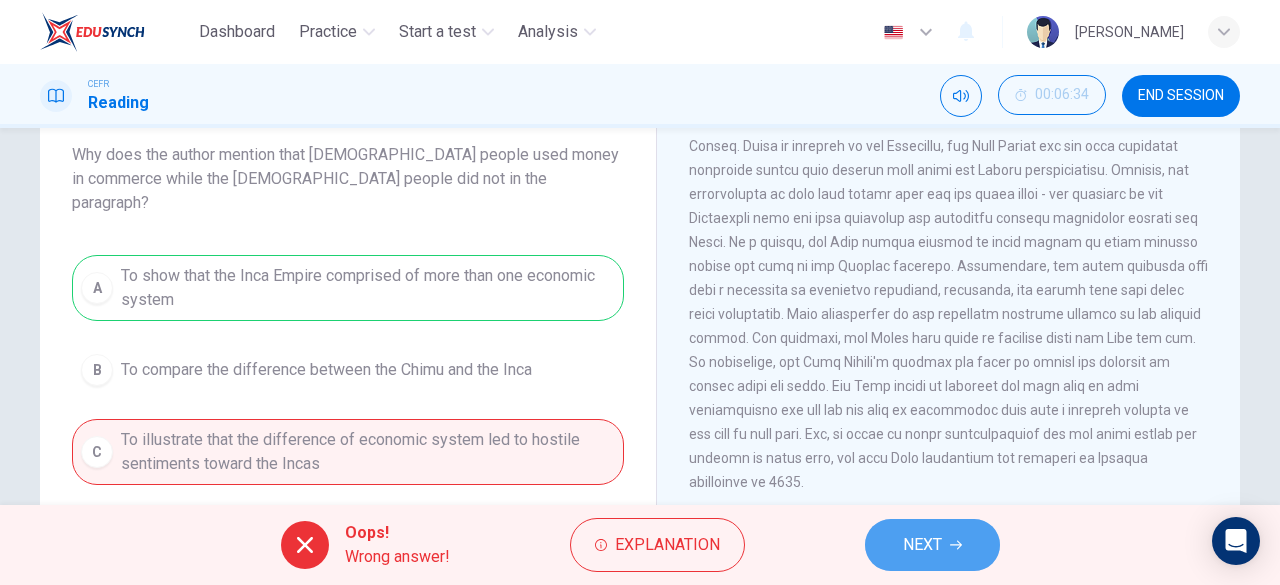 click on "NEXT" at bounding box center (932, 545) 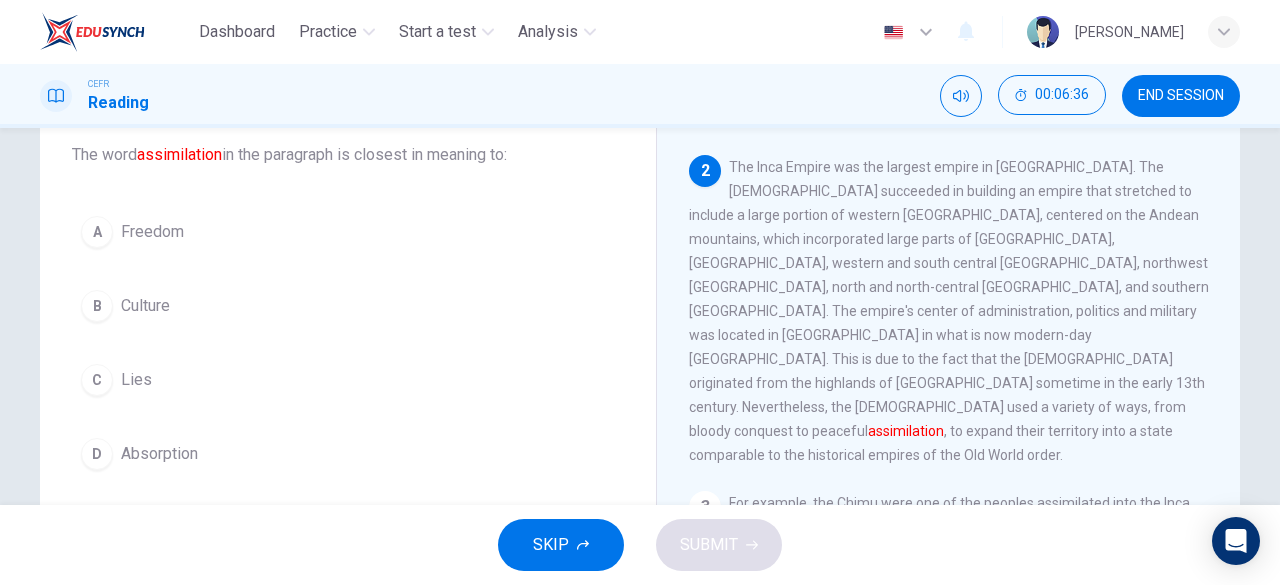 scroll, scrollTop: 403, scrollLeft: 0, axis: vertical 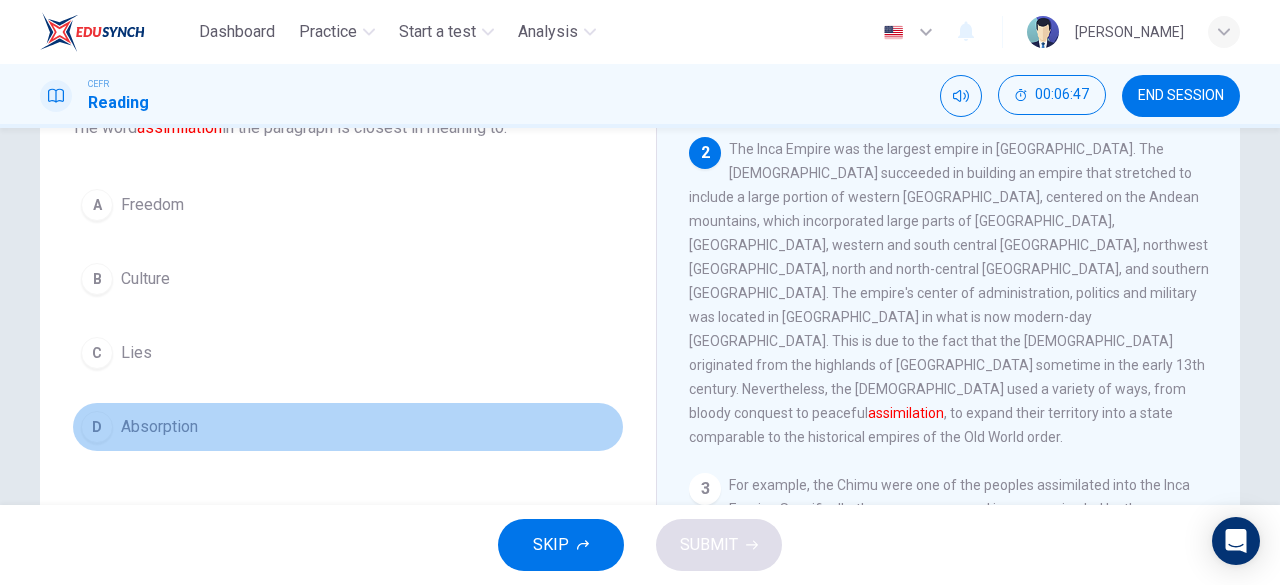 click on "Absorption" at bounding box center [159, 427] 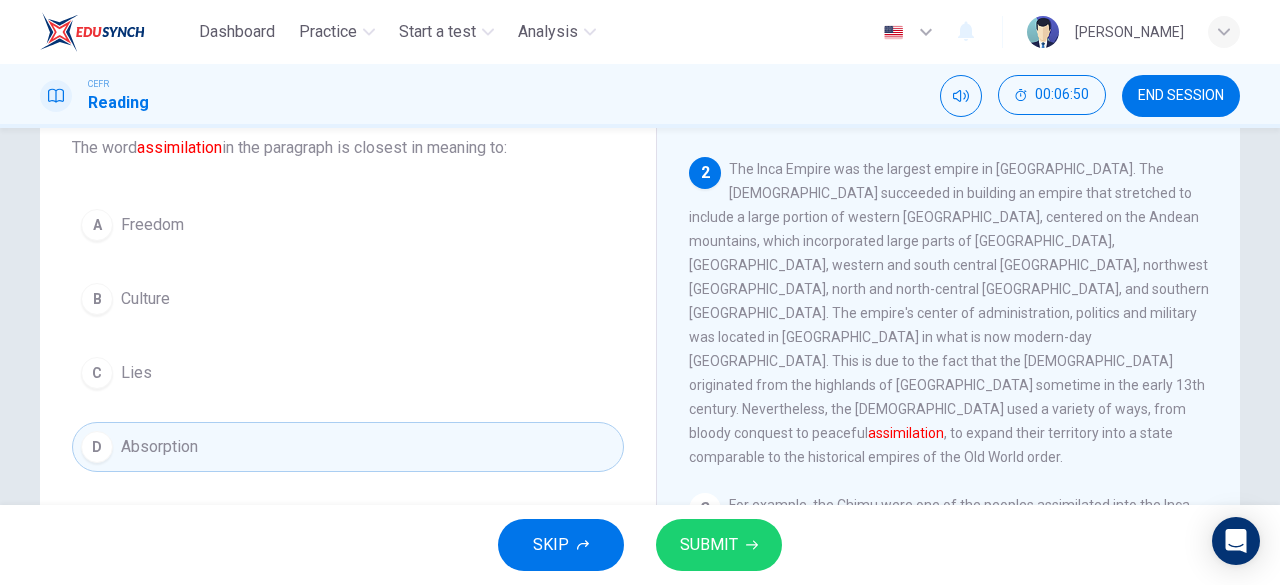 scroll, scrollTop: 131, scrollLeft: 0, axis: vertical 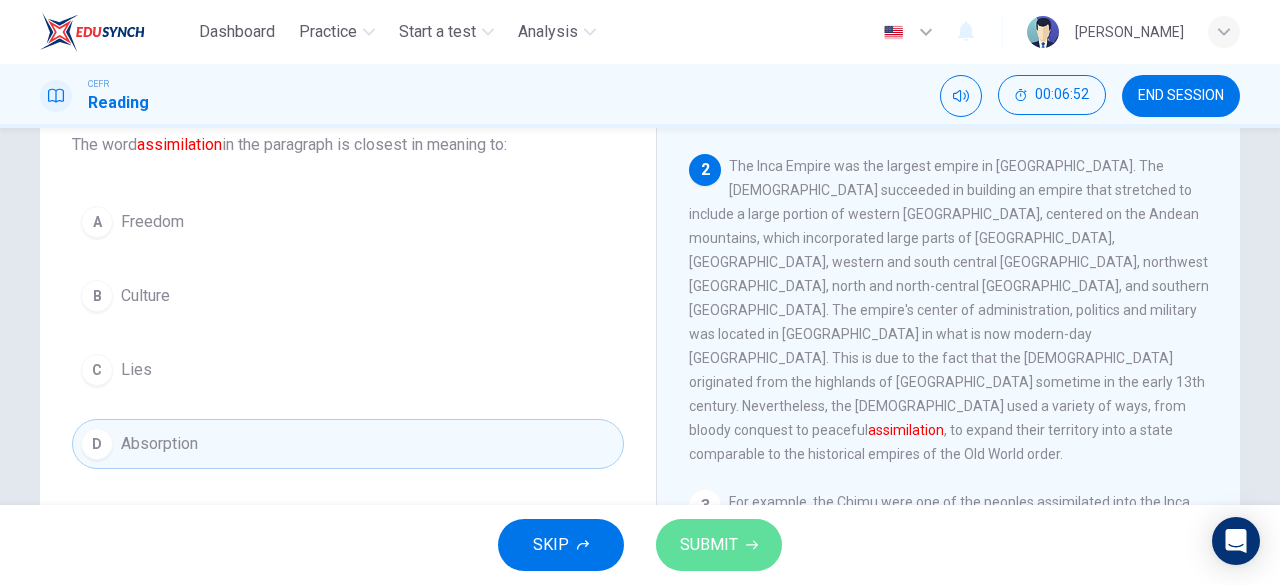 click on "SUBMIT" at bounding box center (709, 545) 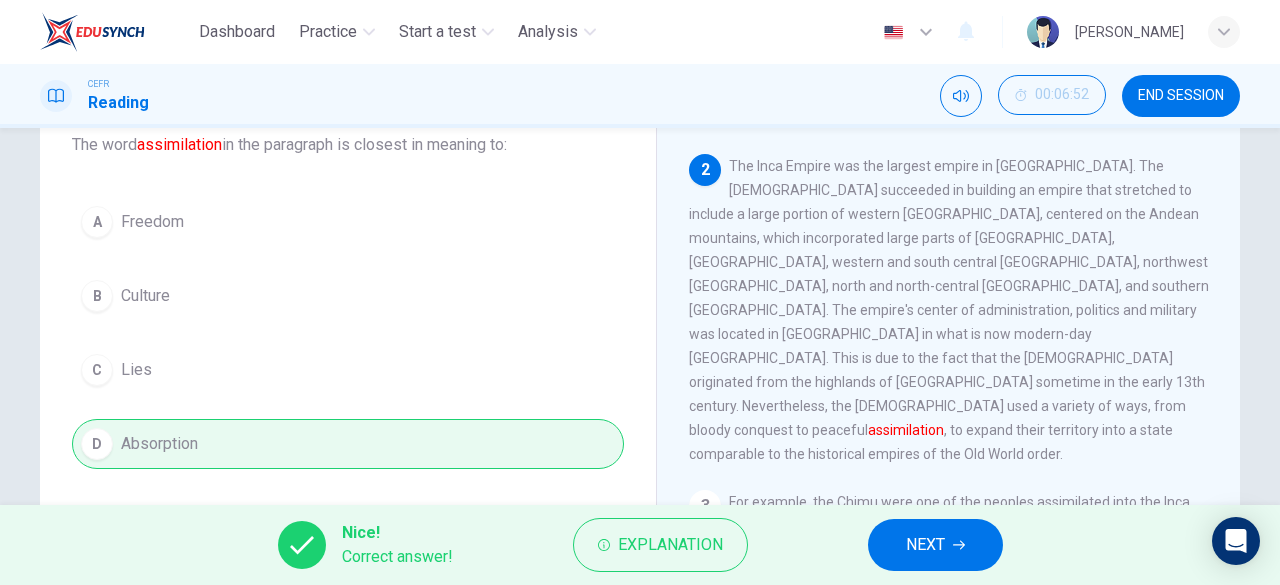 click on "NEXT" at bounding box center [935, 545] 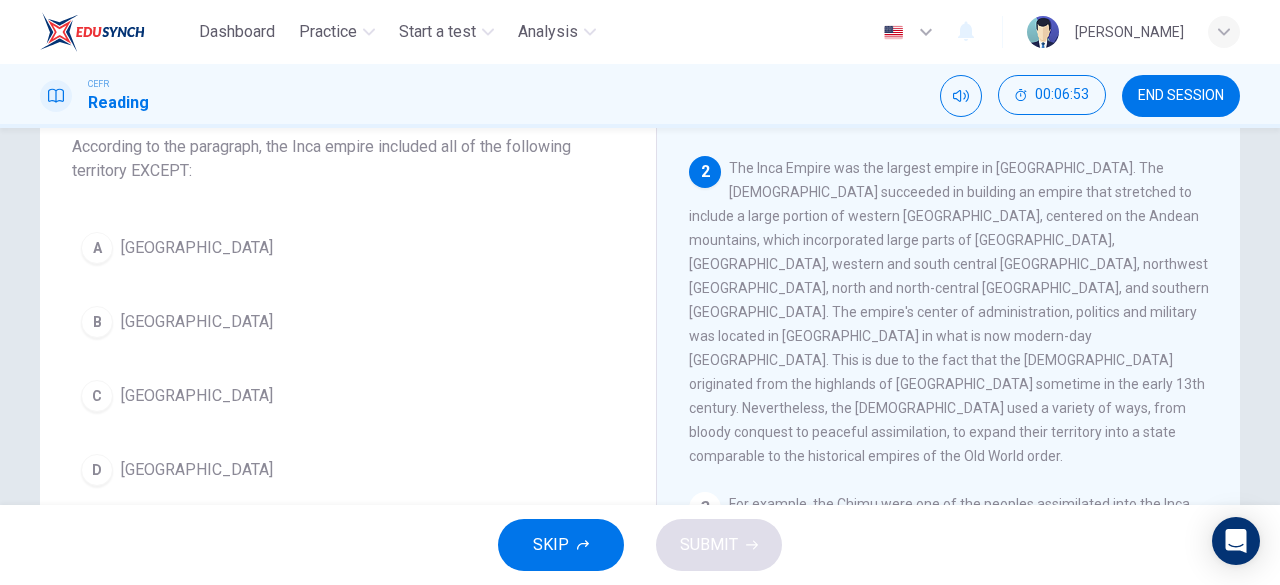scroll, scrollTop: 133, scrollLeft: 0, axis: vertical 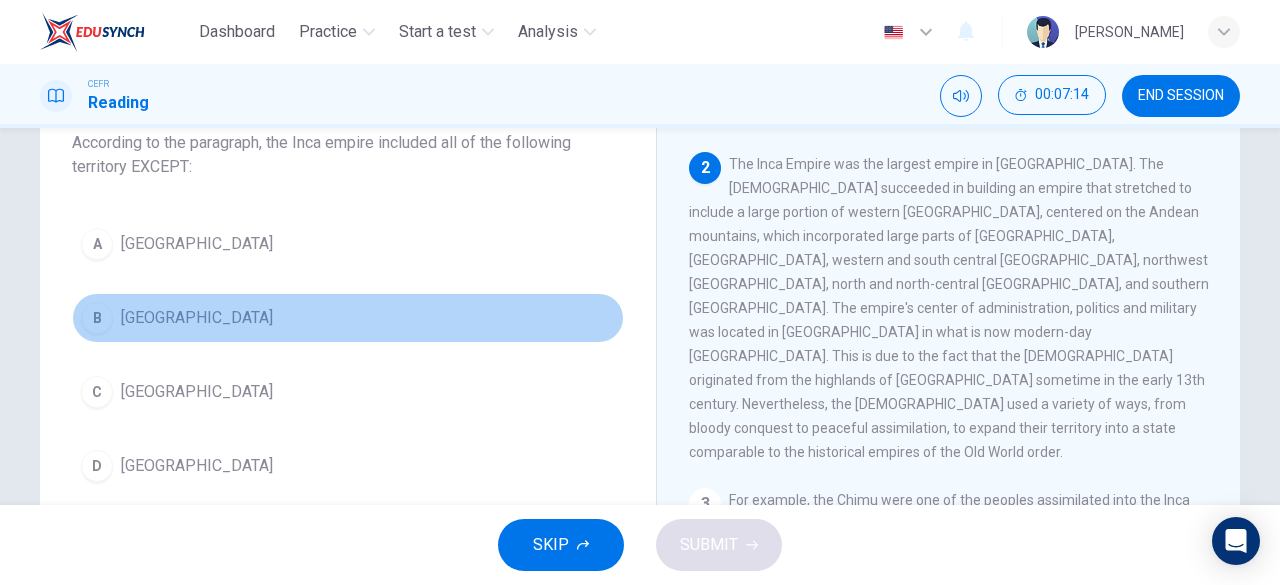 click on "Brazil" at bounding box center [197, 318] 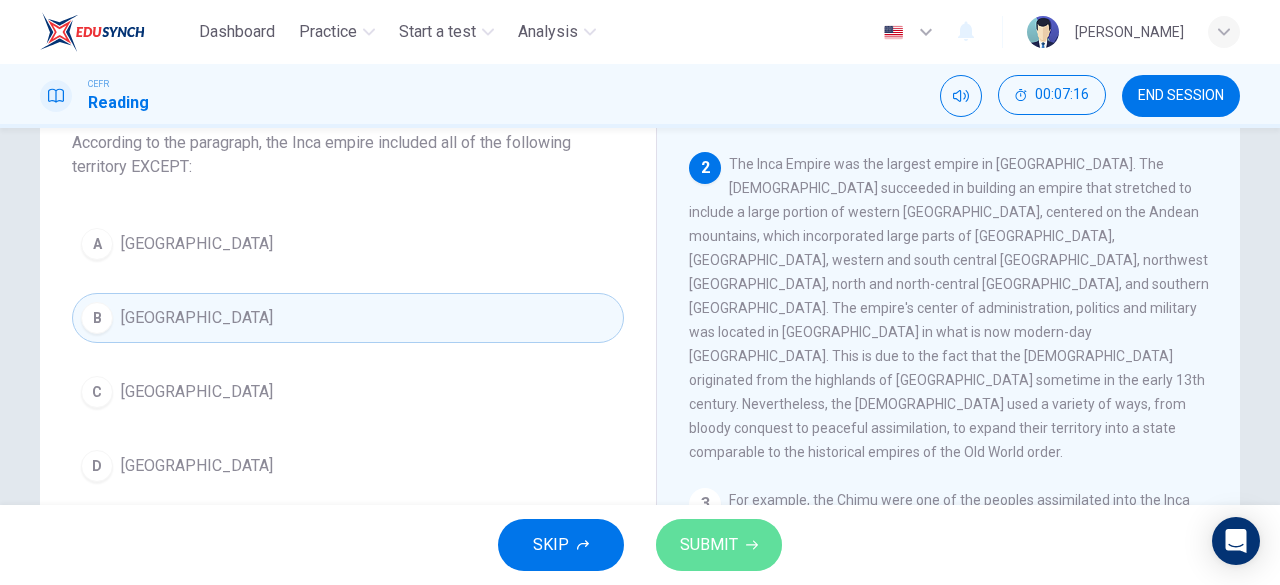 click on "SUBMIT" at bounding box center [709, 545] 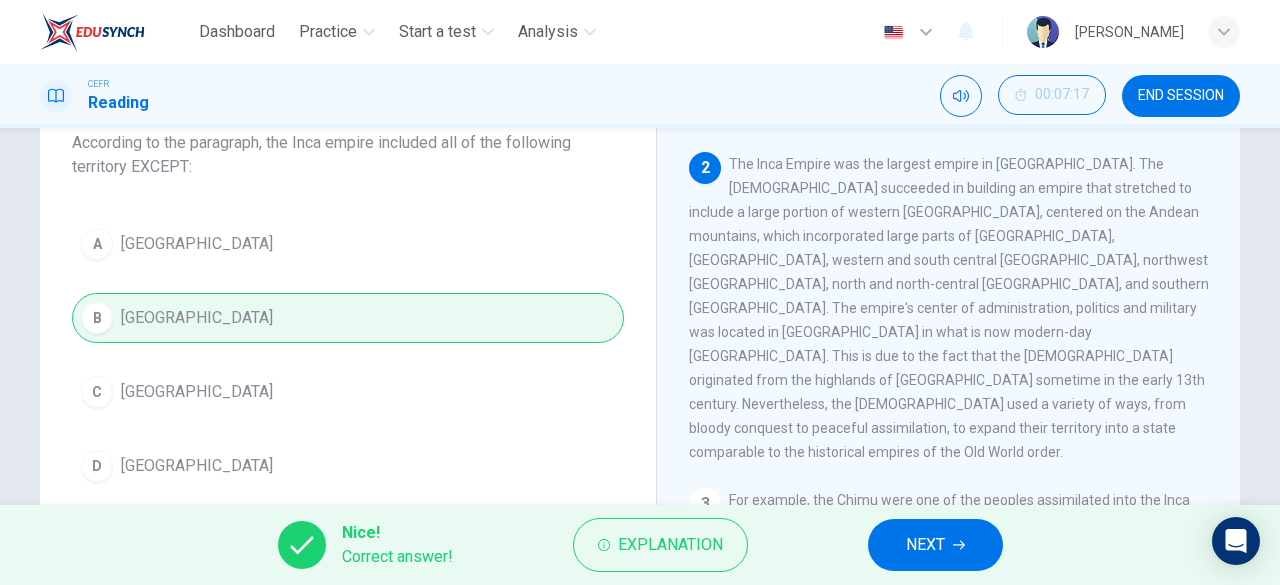 click on "Nice! Correct answer! Explanation NEXT" at bounding box center [640, 545] 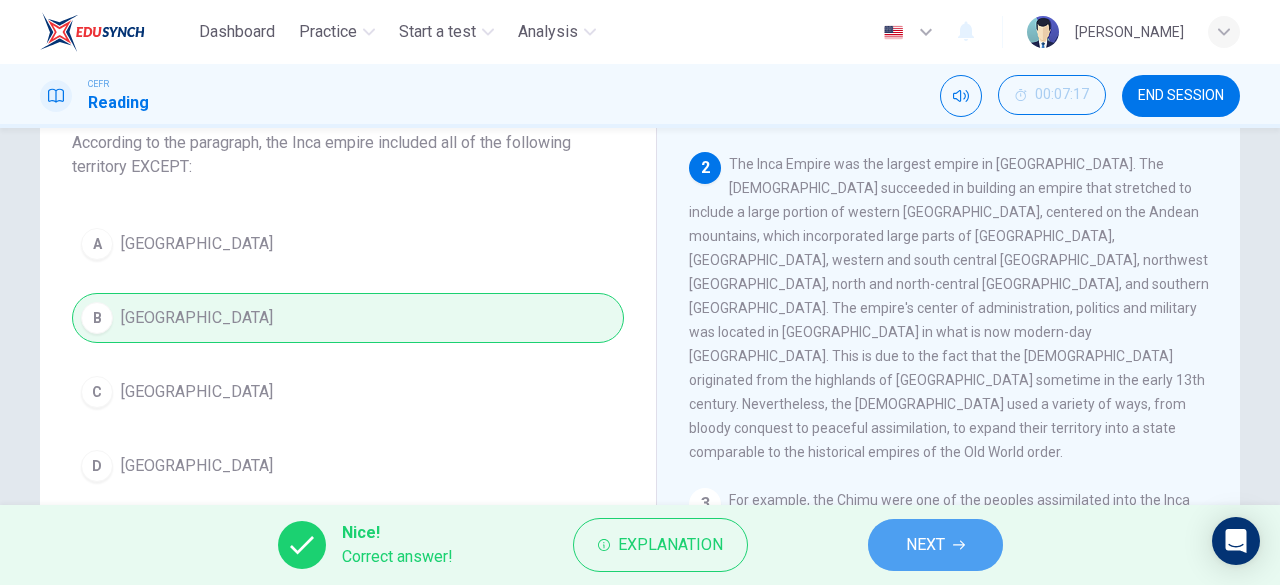 click on "NEXT" at bounding box center (935, 545) 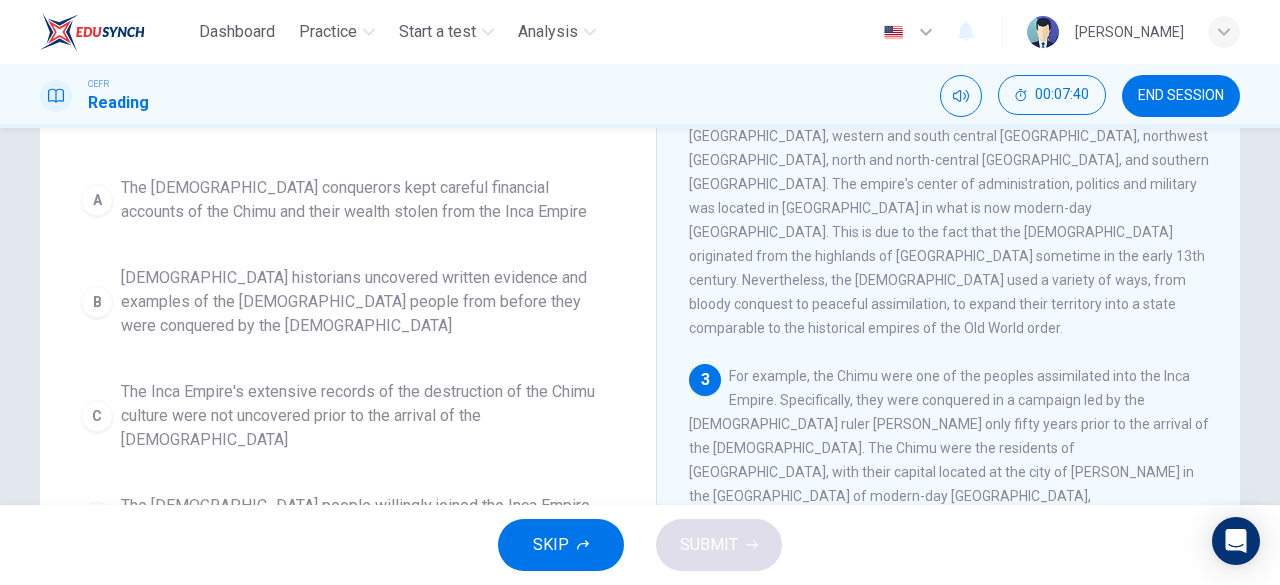 scroll, scrollTop: 259, scrollLeft: 0, axis: vertical 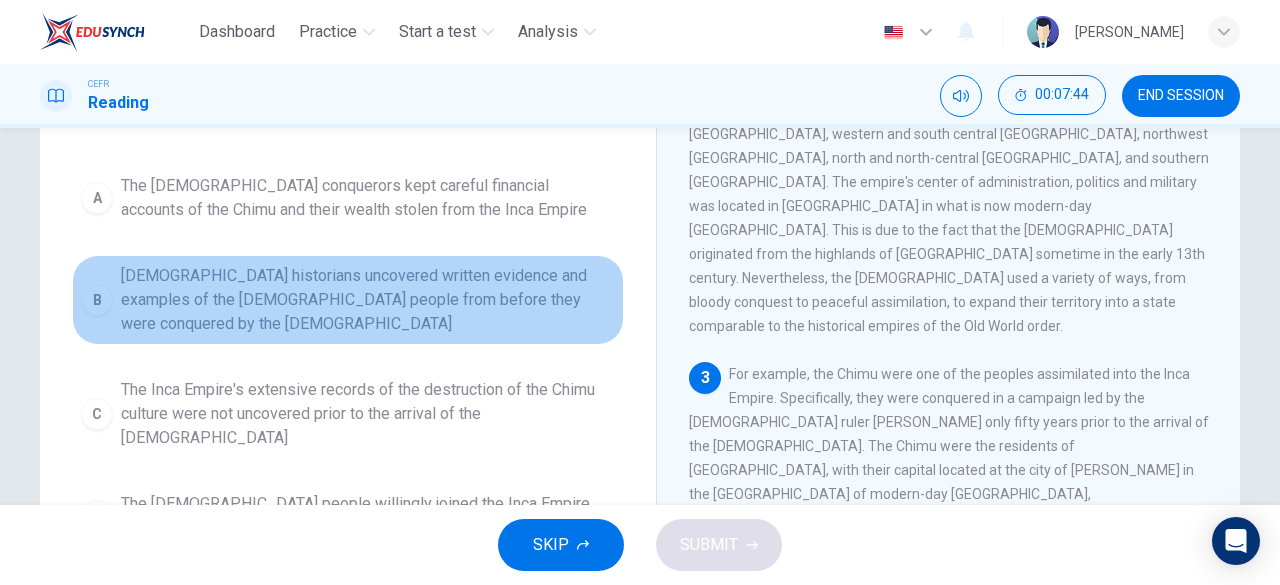 click on "Spanish historians uncovered written evidence and examples of the Chimu people from before they were conquered by the Incas" at bounding box center (368, 300) 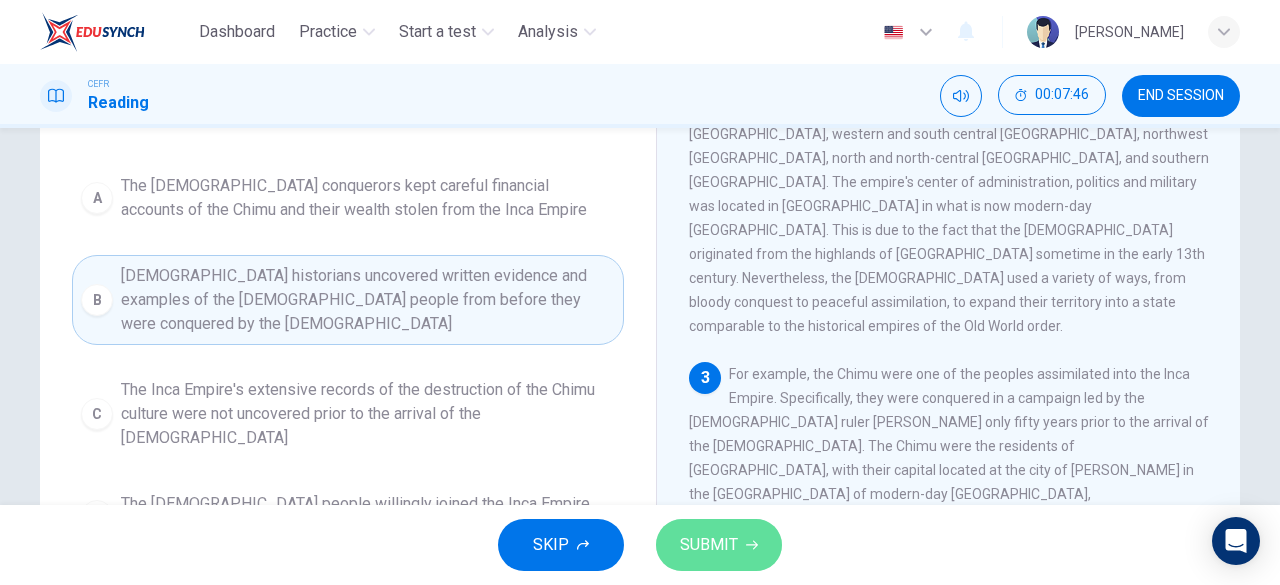 click on "SUBMIT" at bounding box center (719, 545) 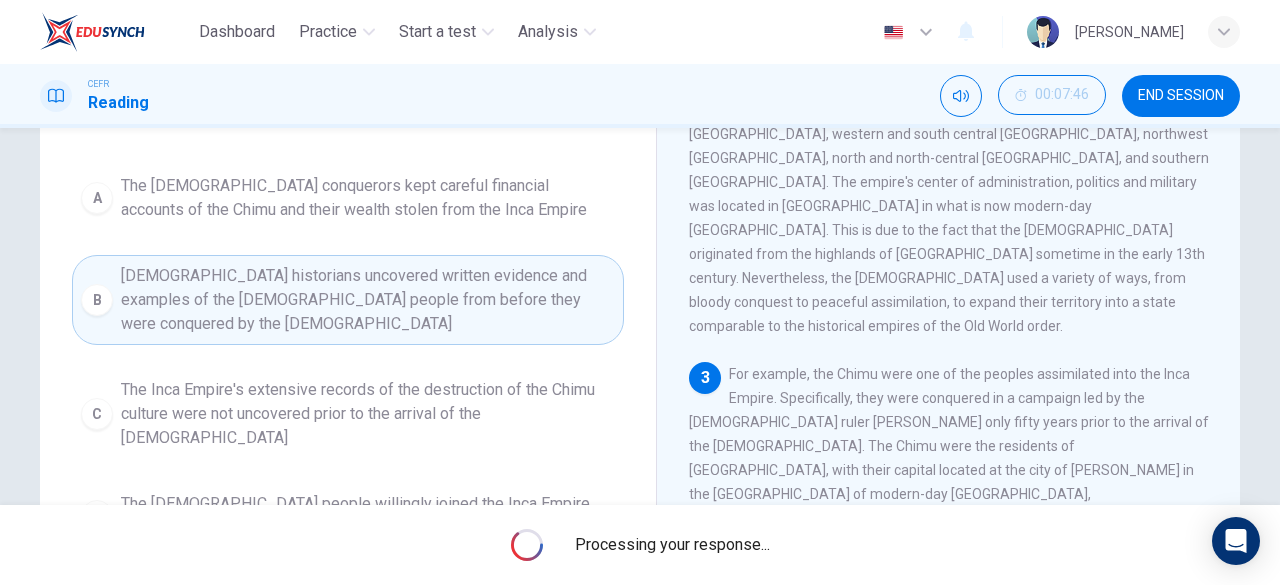 scroll, scrollTop: 141, scrollLeft: 0, axis: vertical 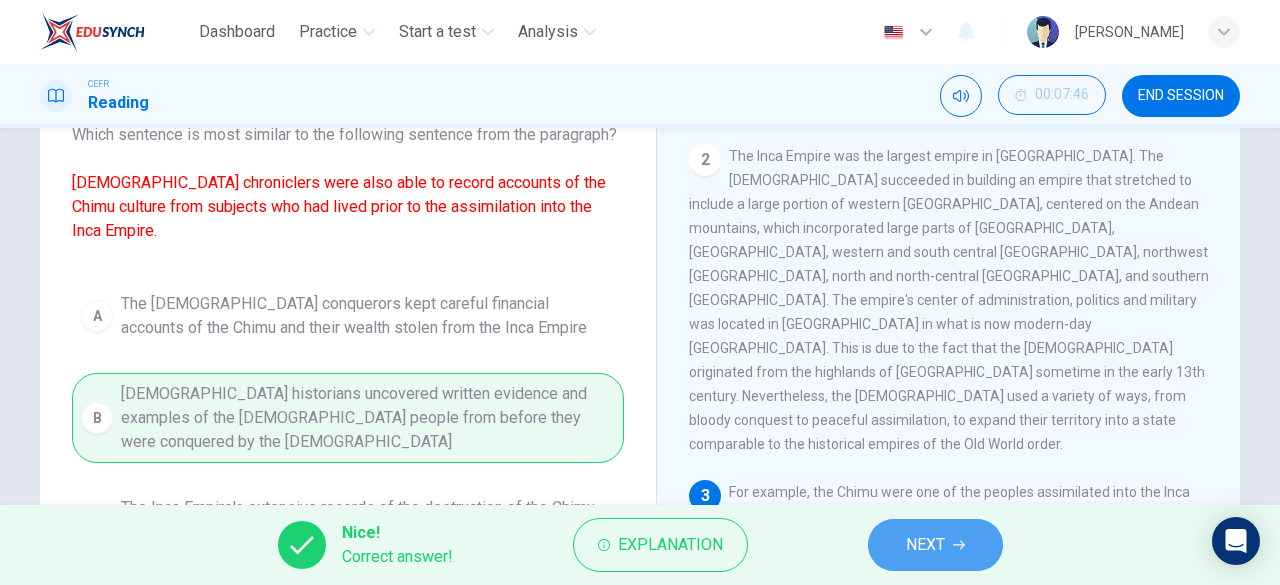 click on "NEXT" at bounding box center [925, 545] 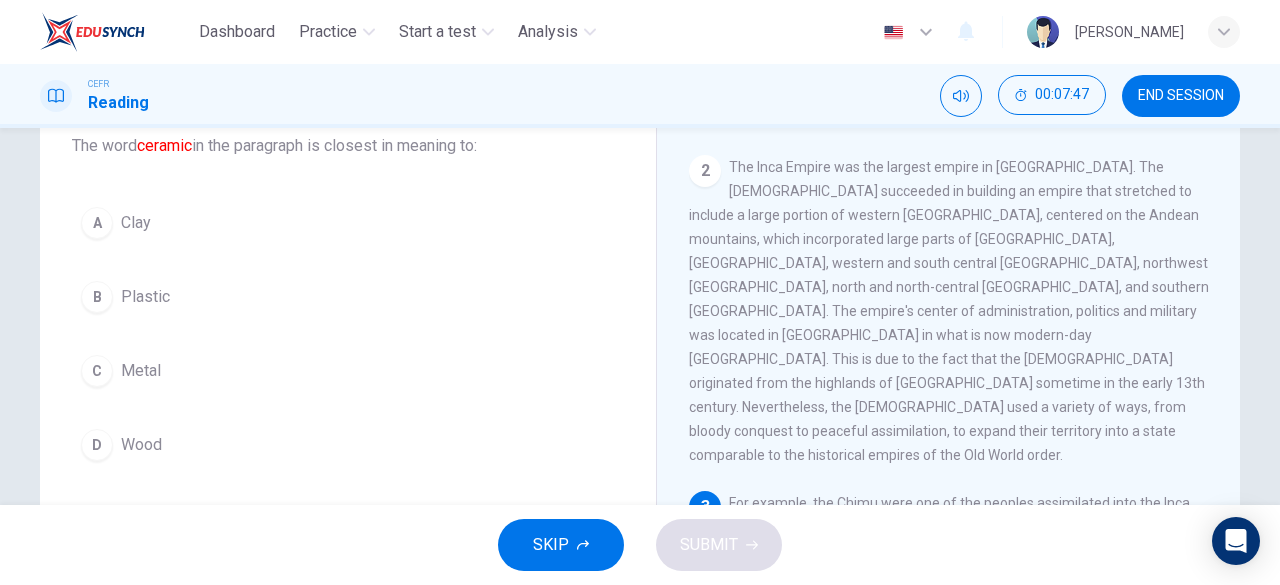 scroll, scrollTop: 128, scrollLeft: 0, axis: vertical 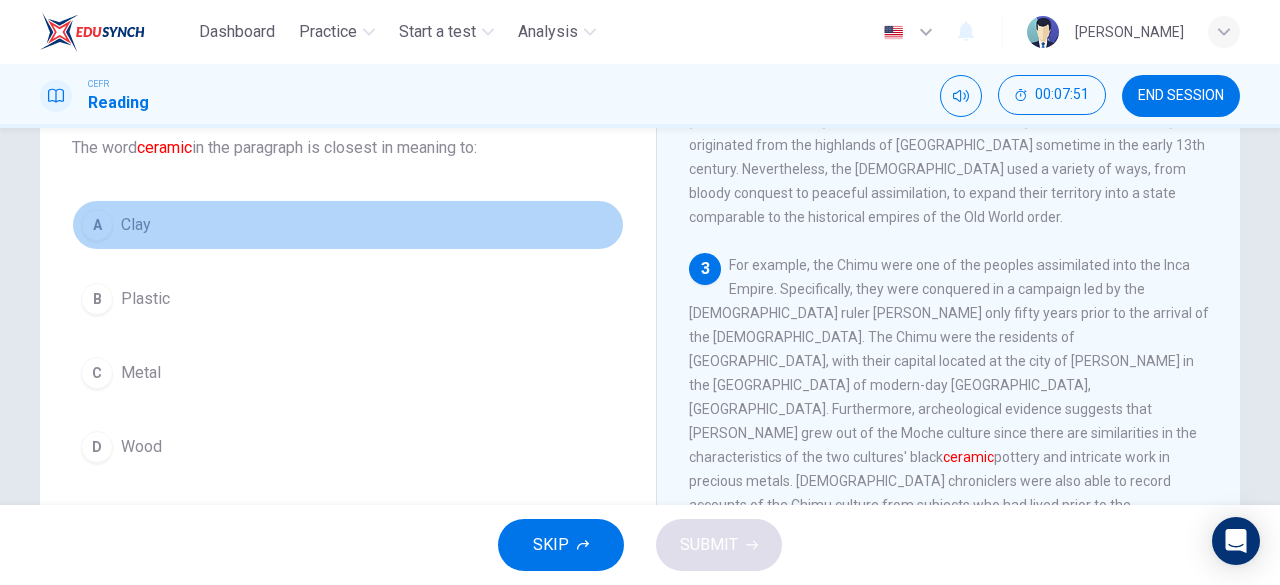 click on "A Clay" at bounding box center (348, 225) 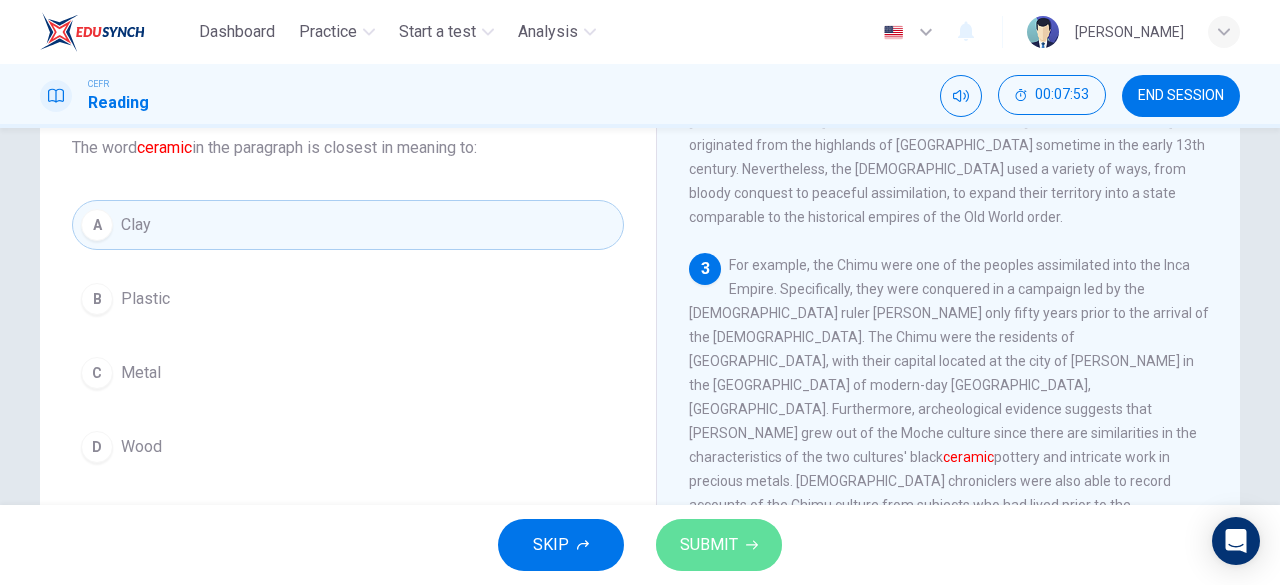 click on "SUBMIT" at bounding box center (719, 545) 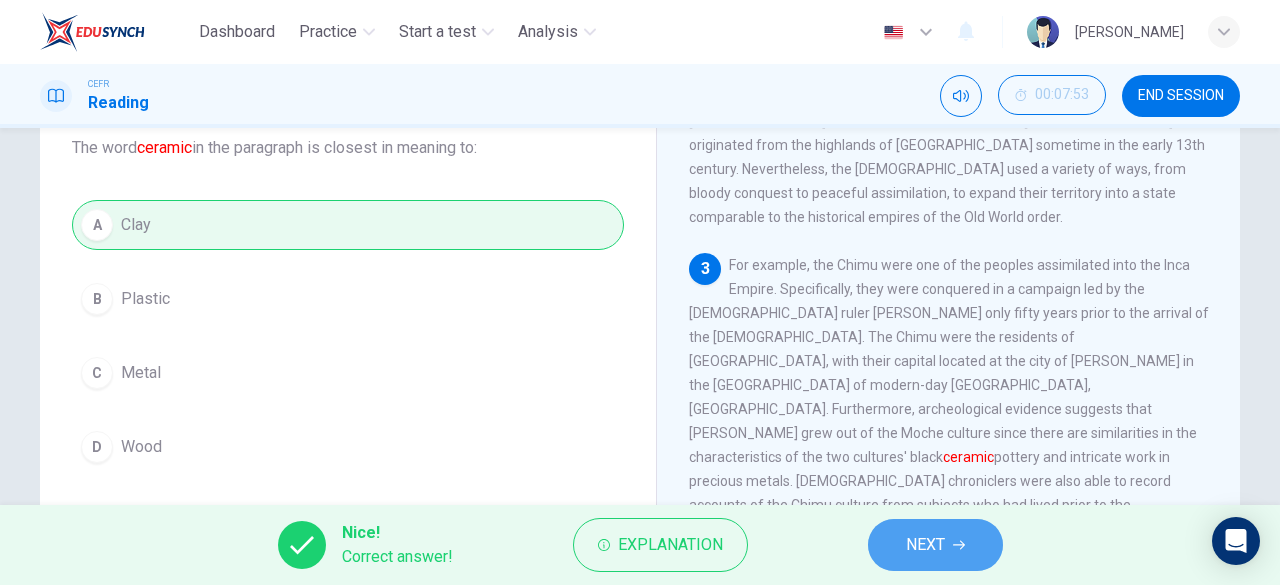 click on "NEXT" at bounding box center [935, 545] 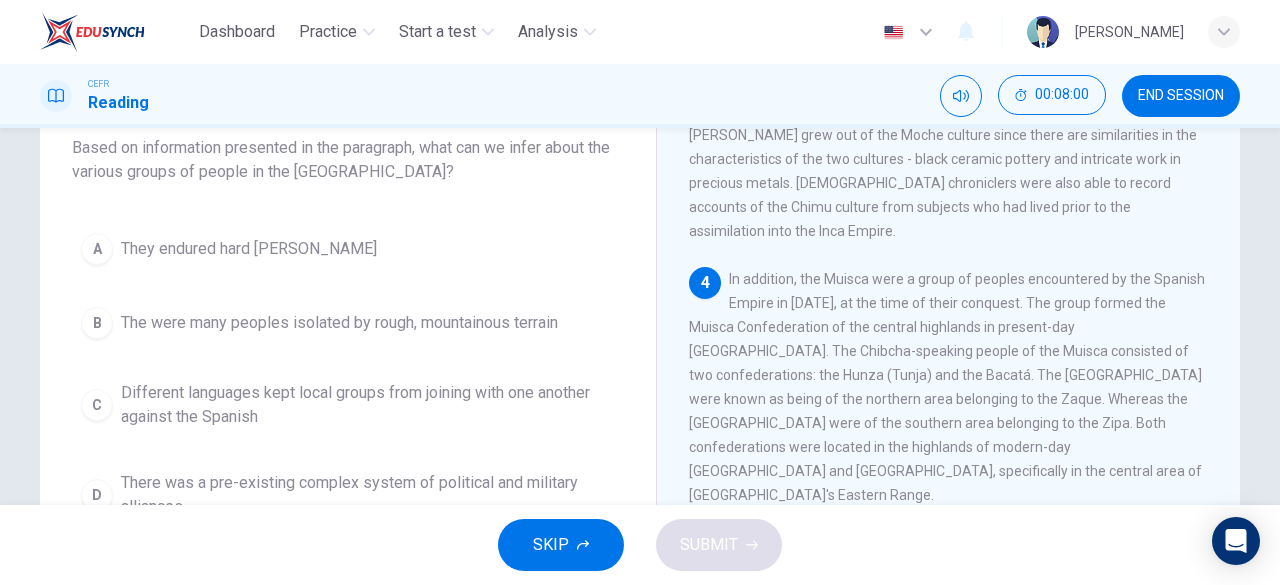 scroll, scrollTop: 953, scrollLeft: 0, axis: vertical 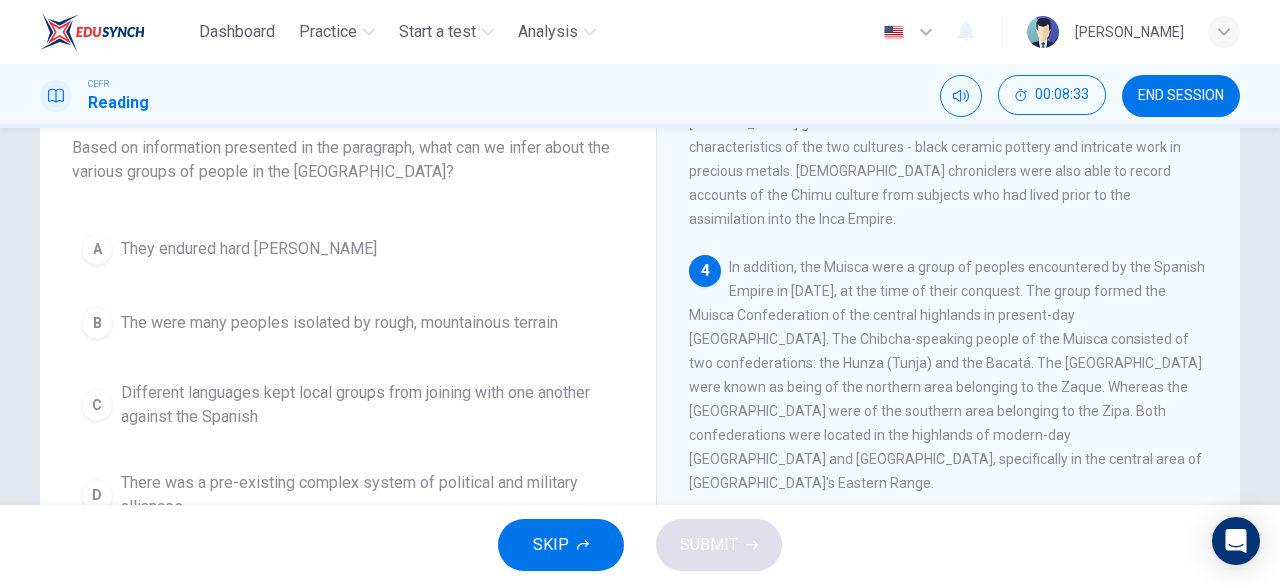 click on "In addition, the Muisca were a group of peoples encountered by the Spanish Empire in 1537, at the time of their conquest. The group formed the Muisca Confederation of the central highlands in present-day Colombia. The Chibcha-speaking people of the Muisca consisted of two confederations: the Hunza (Tunja) and the Bacatá. The Hunza were known as being of the northern area belonging to the Zaque. Whereas the Bacatá were of the southern area belonging to the Zipa. Both confederations were located in the highlands of modern-day Cundinamarca and Boyacá, specifically in the central area of Colombia's Eastern Range." at bounding box center (947, 375) 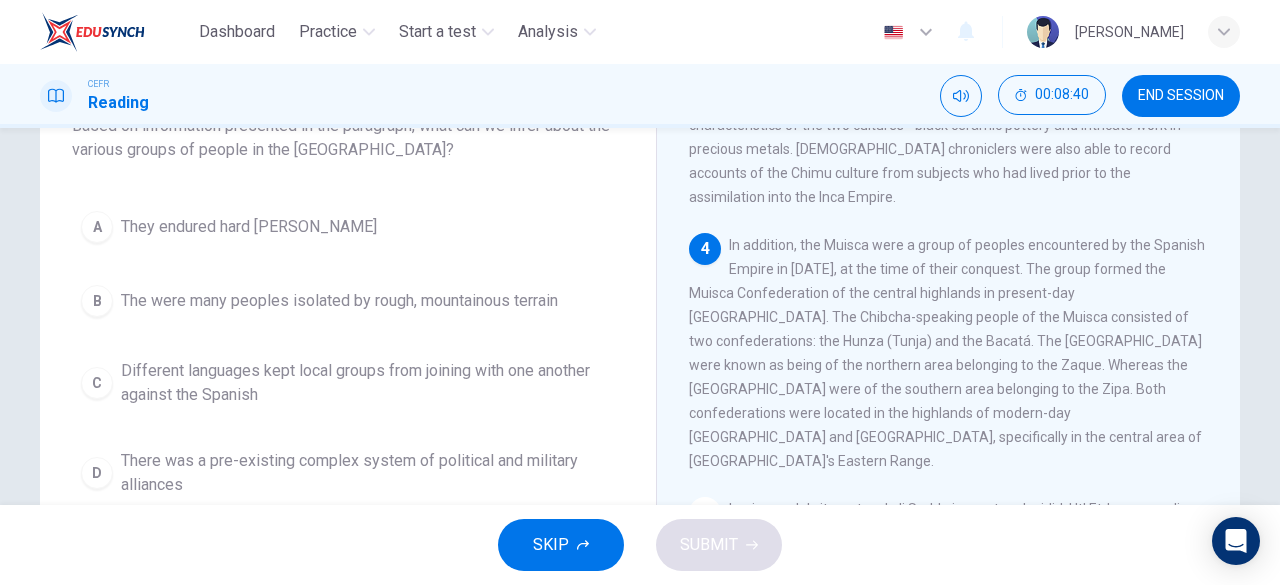 scroll, scrollTop: 152, scrollLeft: 0, axis: vertical 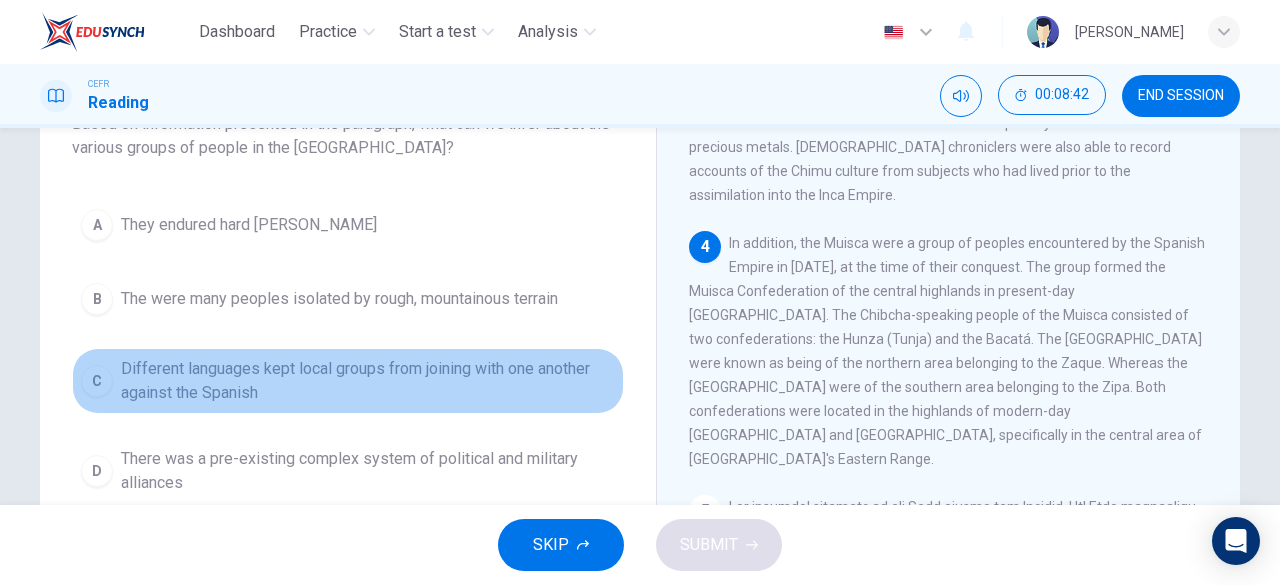 click on "Different languages kept local groups from joining with one another against the Spanish" at bounding box center (368, 381) 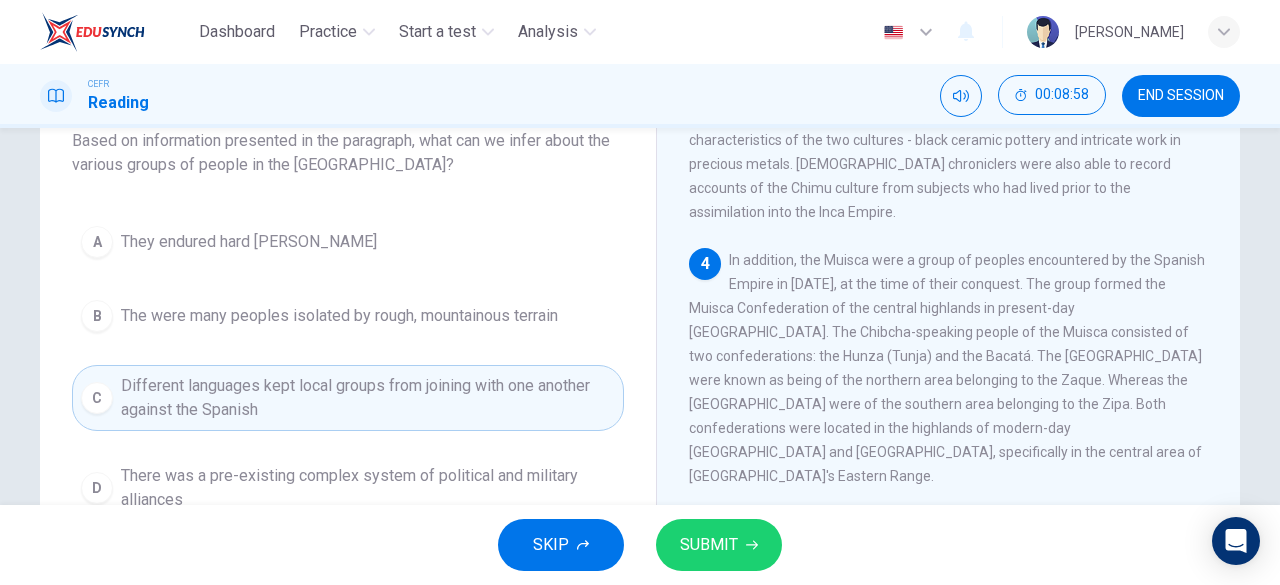 scroll, scrollTop: 136, scrollLeft: 0, axis: vertical 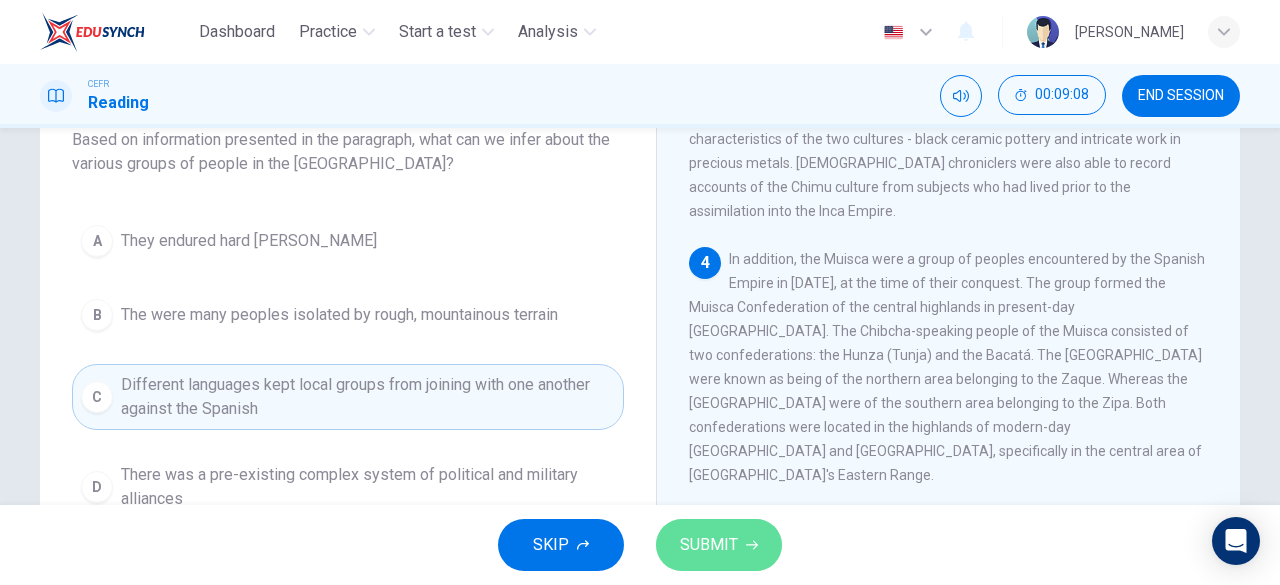 click on "SUBMIT" at bounding box center (709, 545) 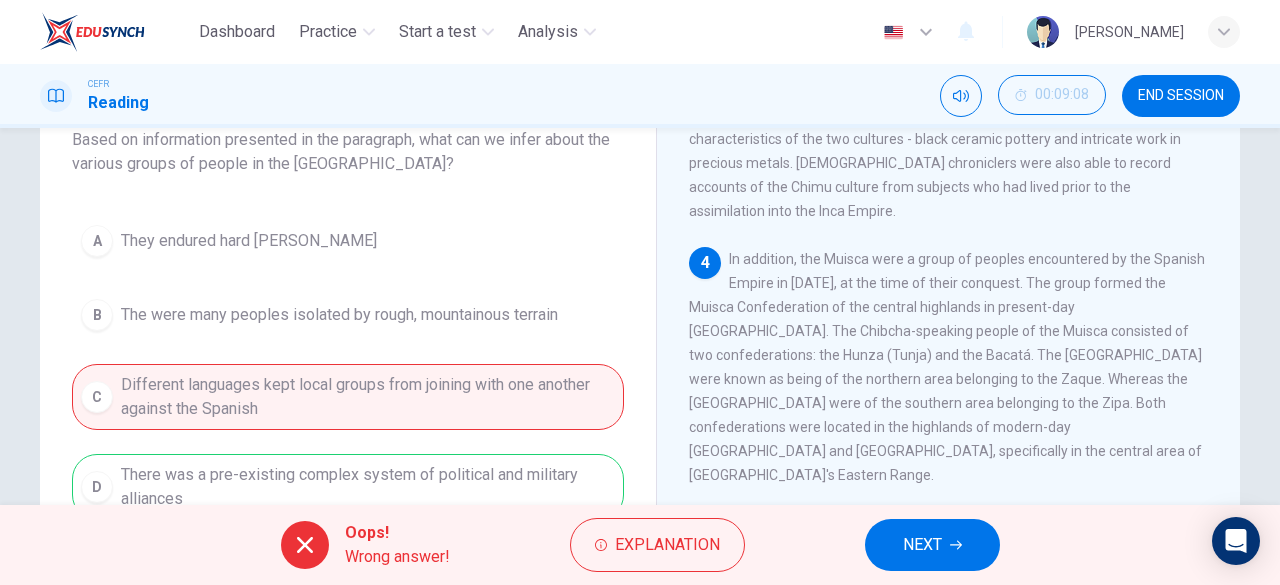 scroll, scrollTop: 183, scrollLeft: 0, axis: vertical 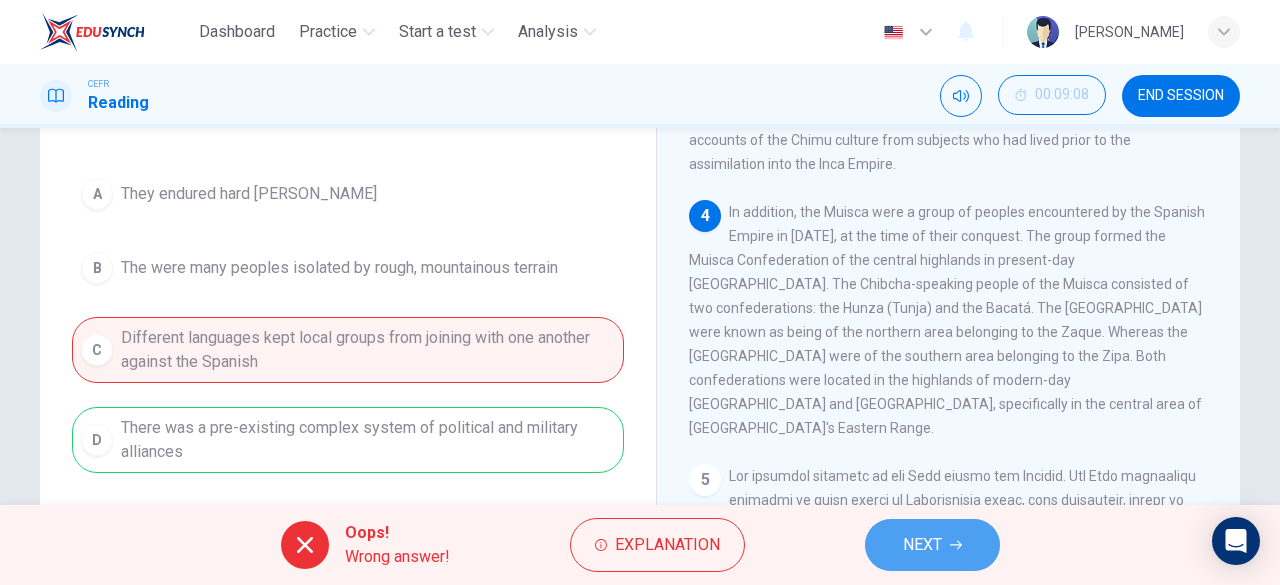 click on "NEXT" at bounding box center [932, 545] 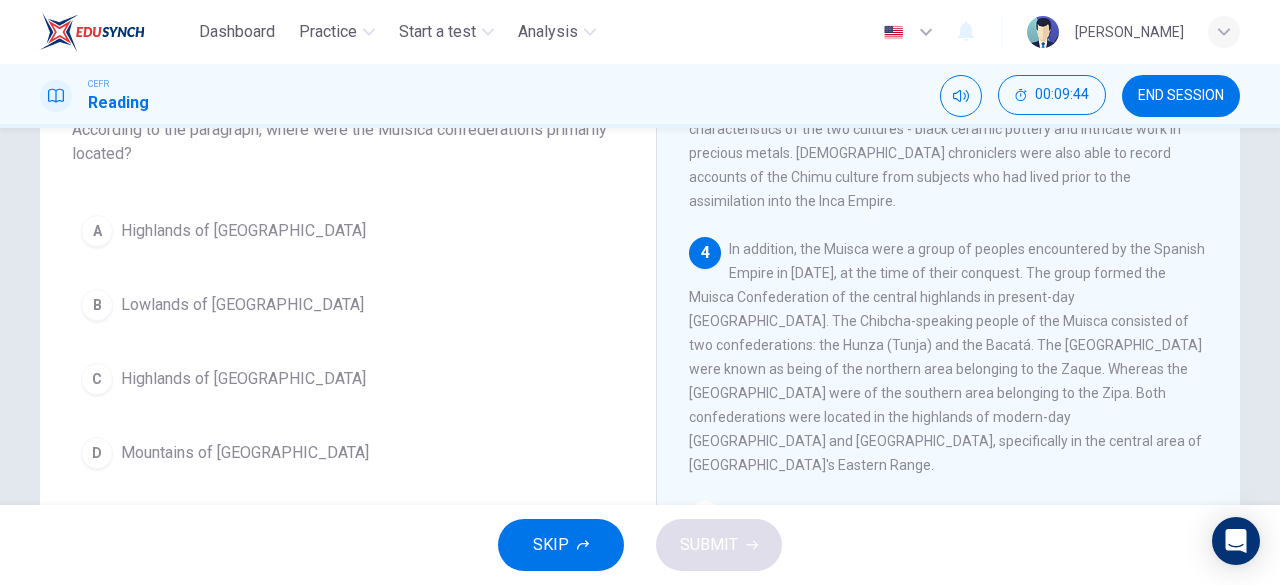 scroll, scrollTop: 146, scrollLeft: 0, axis: vertical 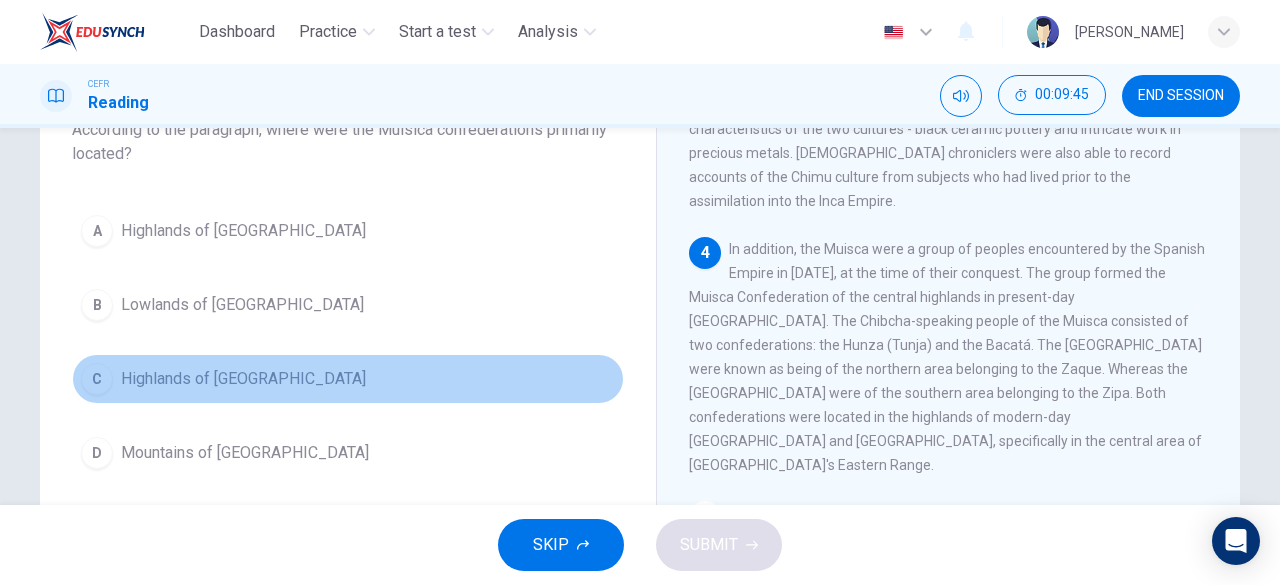 click on "C Highlands of Colombia" at bounding box center (348, 379) 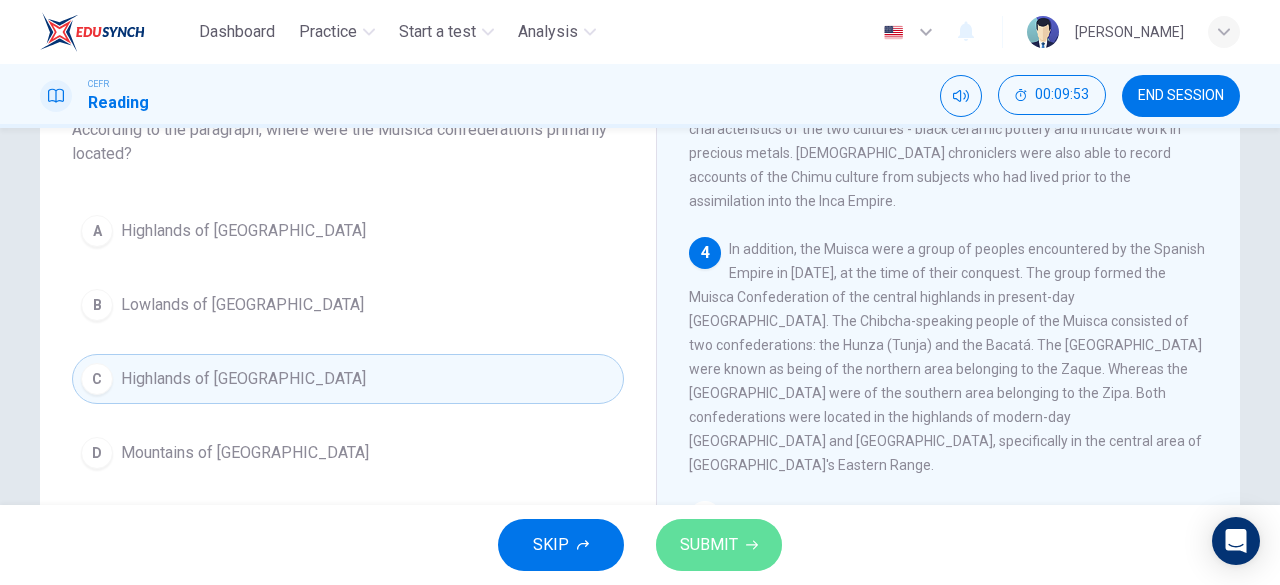 click on "SUBMIT" at bounding box center [709, 545] 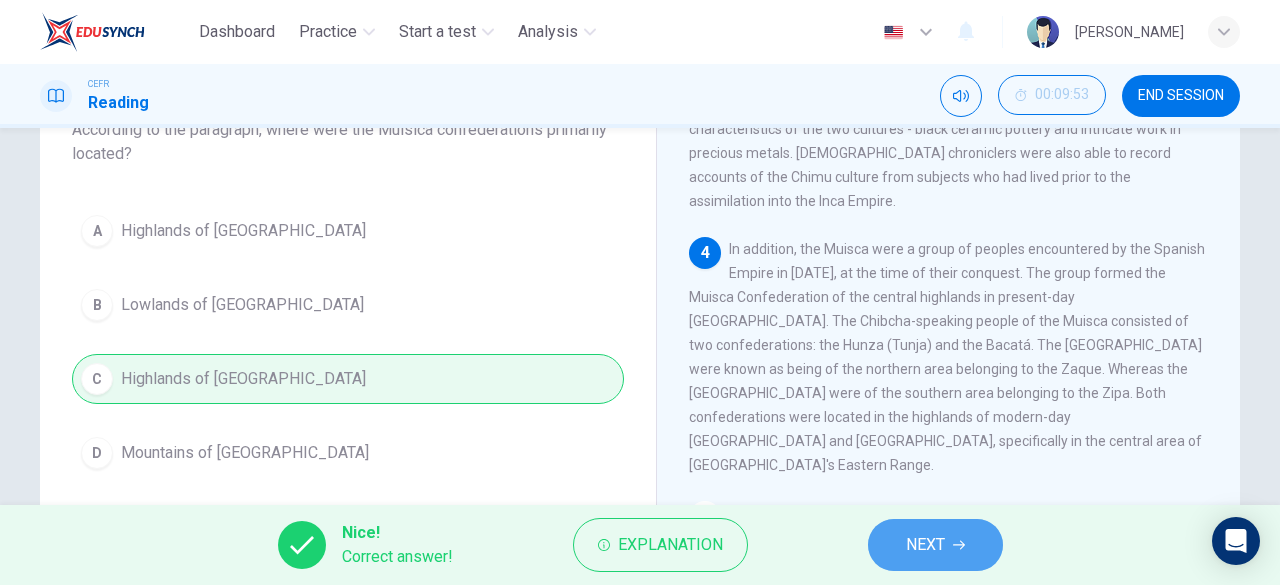 click on "NEXT" at bounding box center (935, 545) 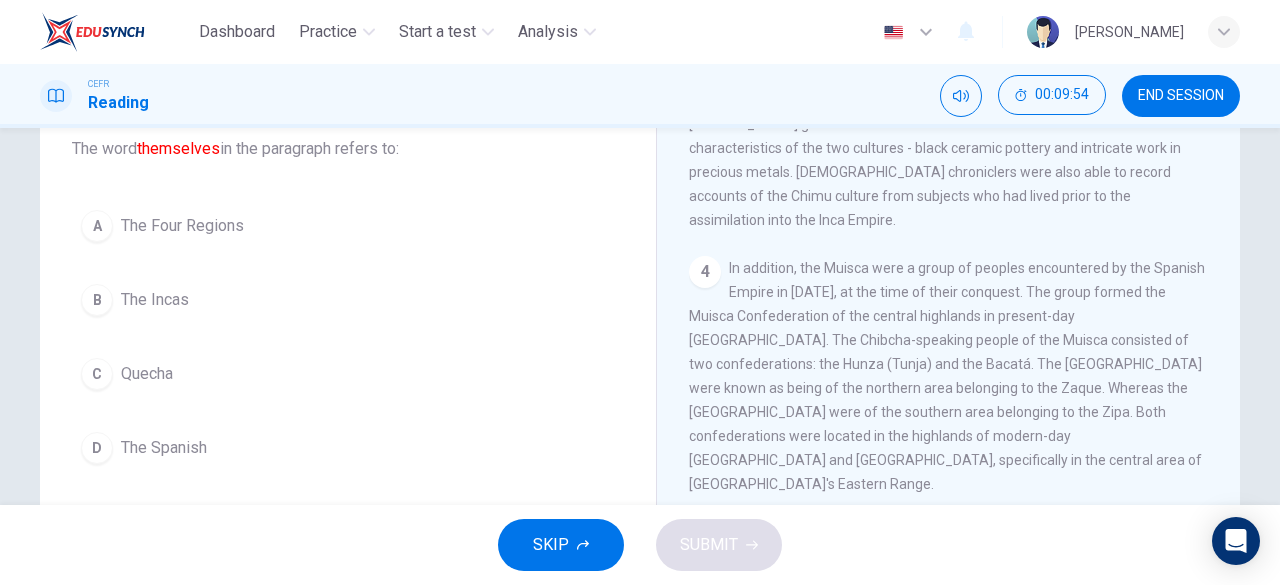 scroll, scrollTop: 121, scrollLeft: 0, axis: vertical 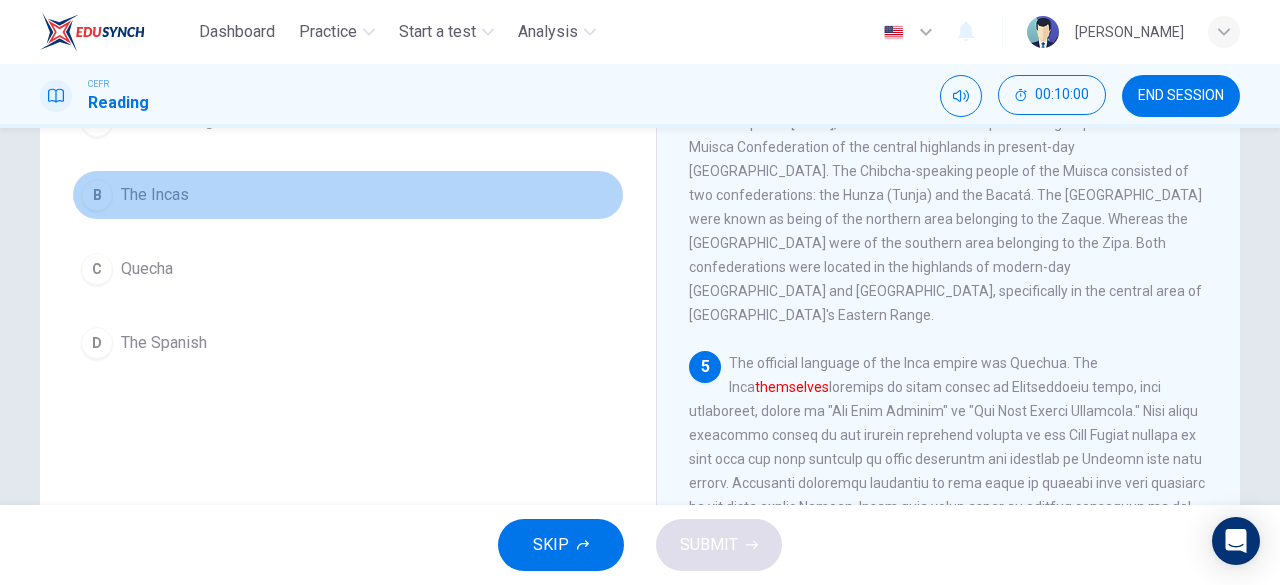 click on "B The Incas" at bounding box center [348, 195] 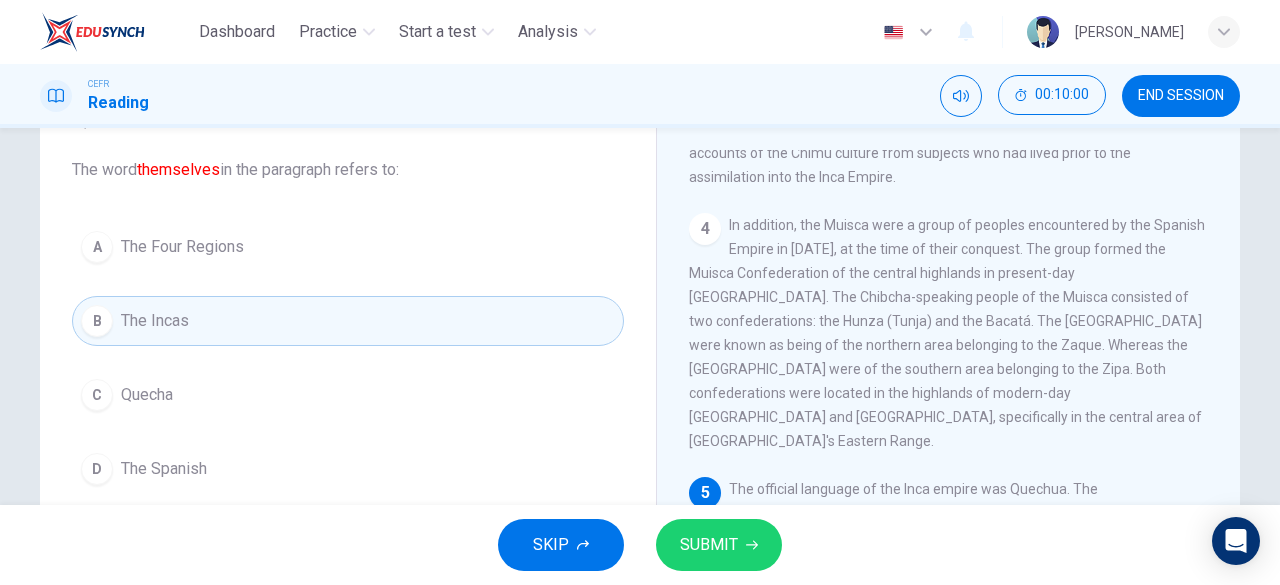 scroll, scrollTop: 99, scrollLeft: 0, axis: vertical 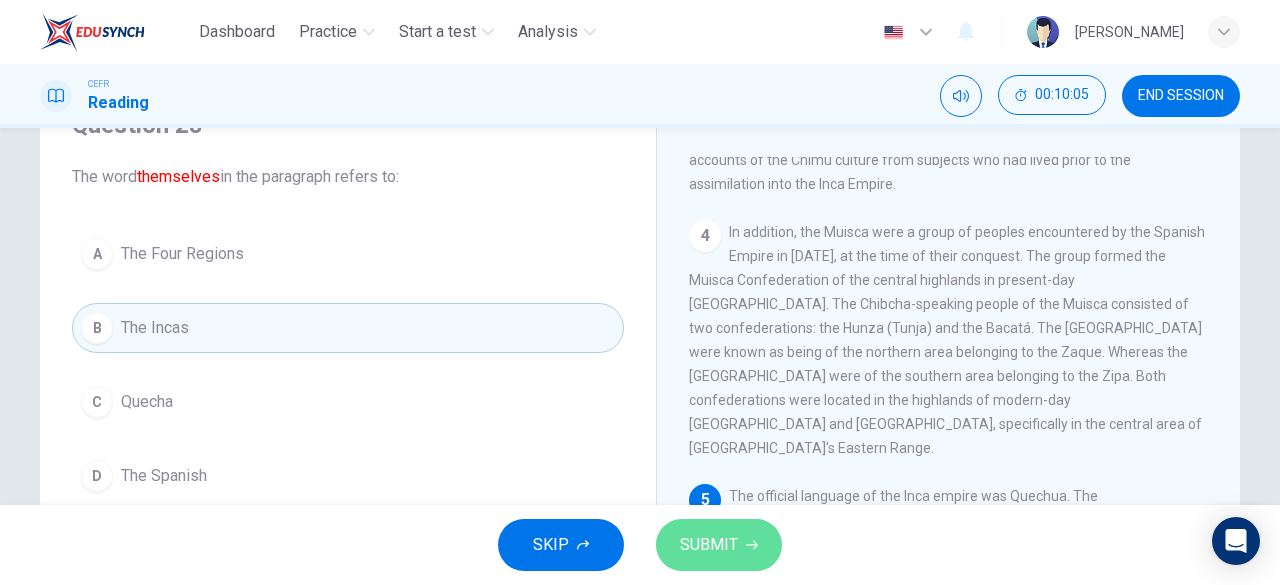 click on "SUBMIT" at bounding box center [719, 545] 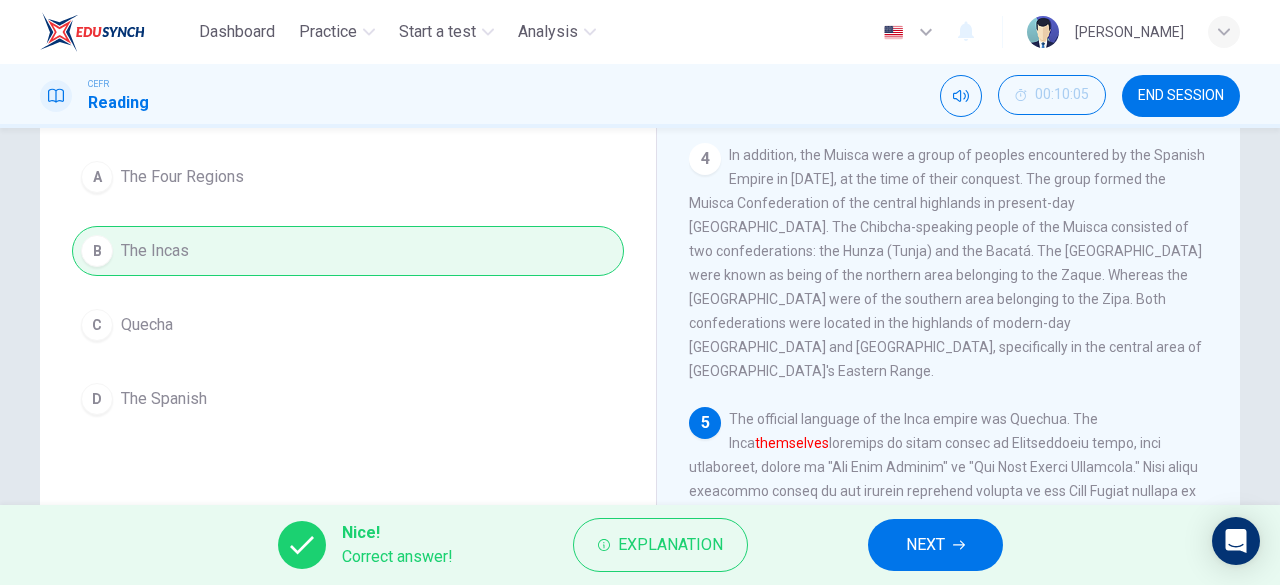 scroll, scrollTop: 177, scrollLeft: 0, axis: vertical 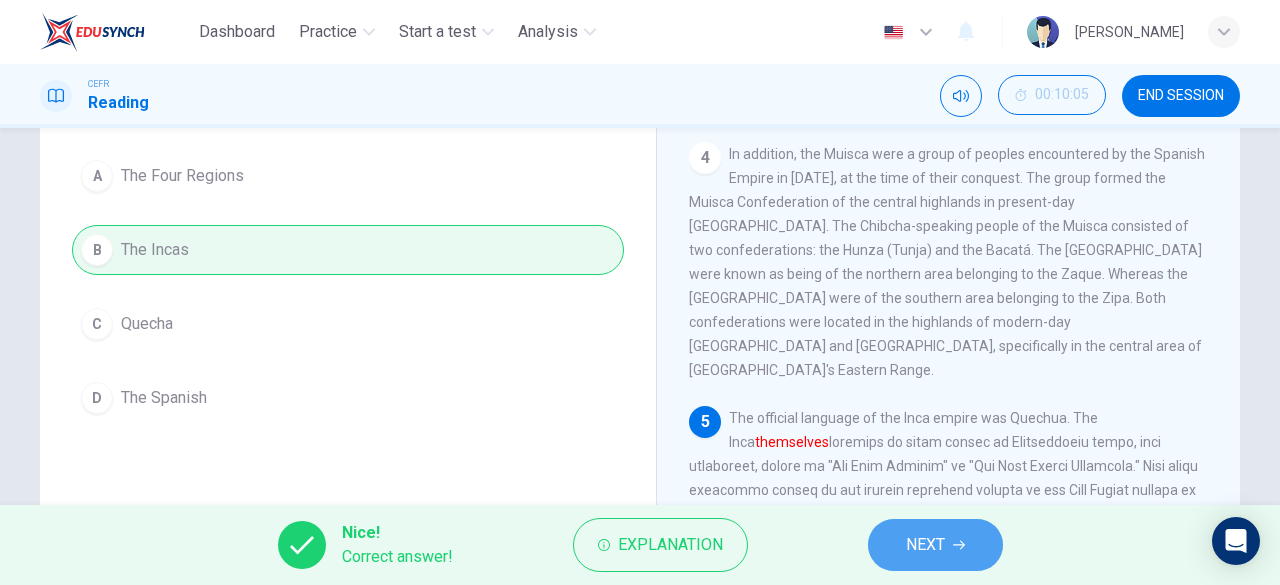 click on "NEXT" at bounding box center (935, 545) 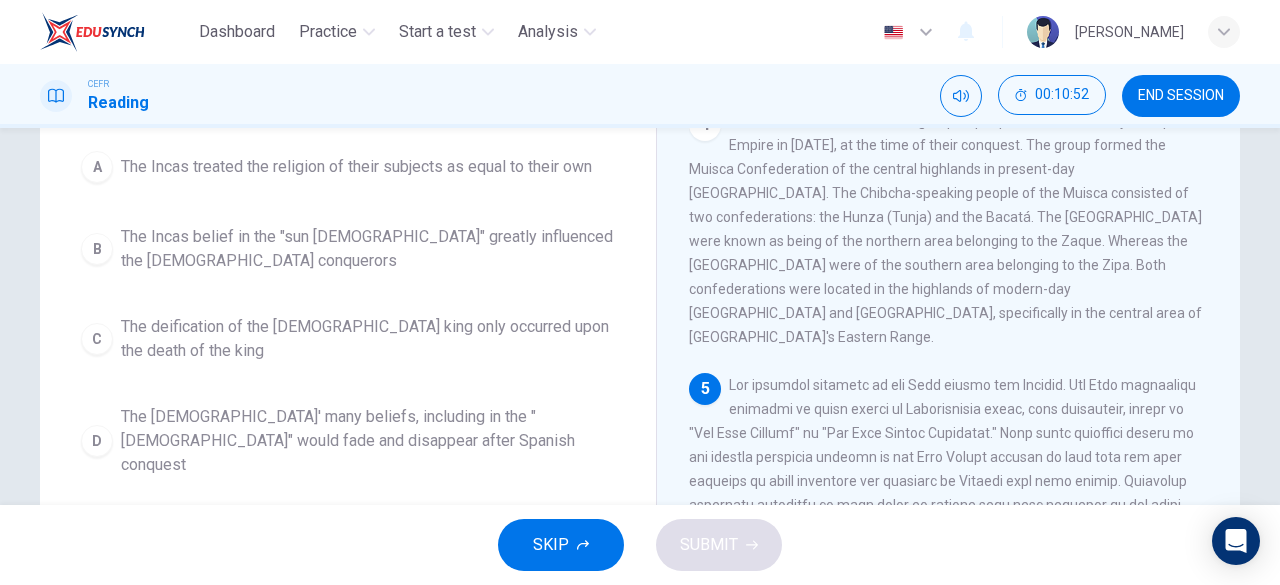 scroll, scrollTop: 209, scrollLeft: 0, axis: vertical 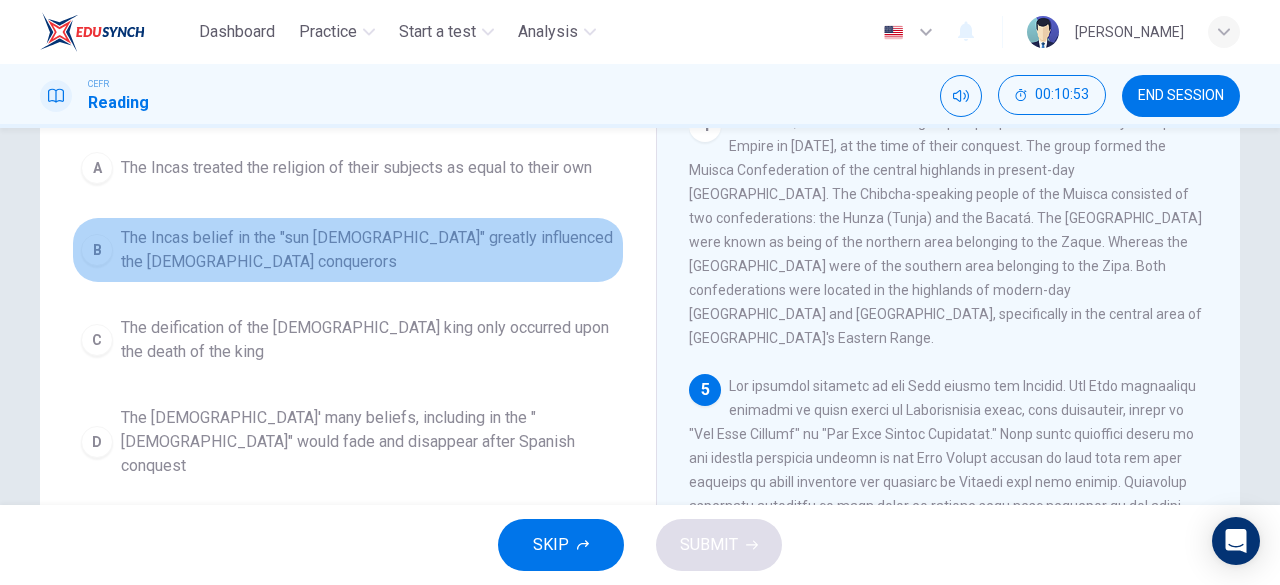 click on "The Incas belief in the "sun god" greatly influenced the Spanish conquerors" at bounding box center (368, 250) 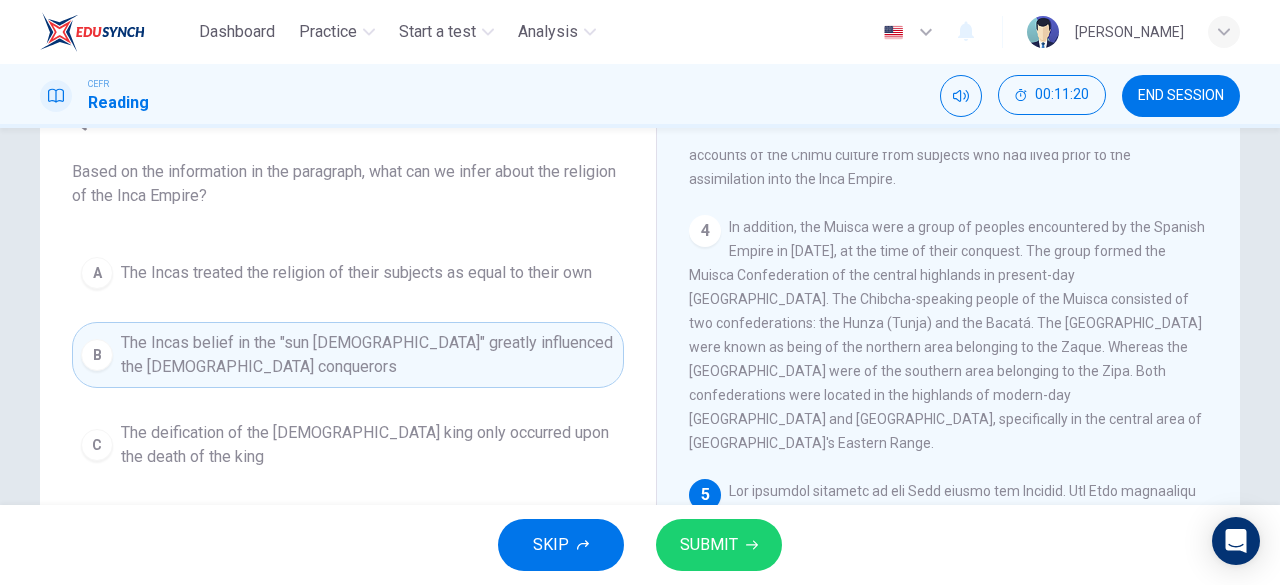 scroll, scrollTop: 103, scrollLeft: 0, axis: vertical 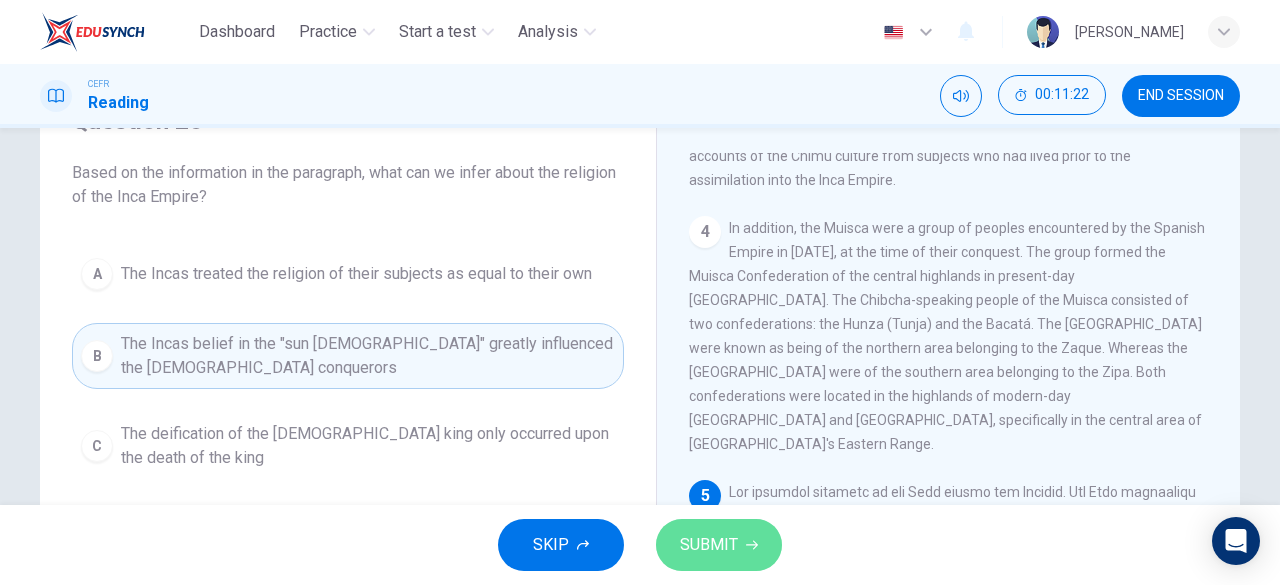 click on "SUBMIT" at bounding box center (709, 545) 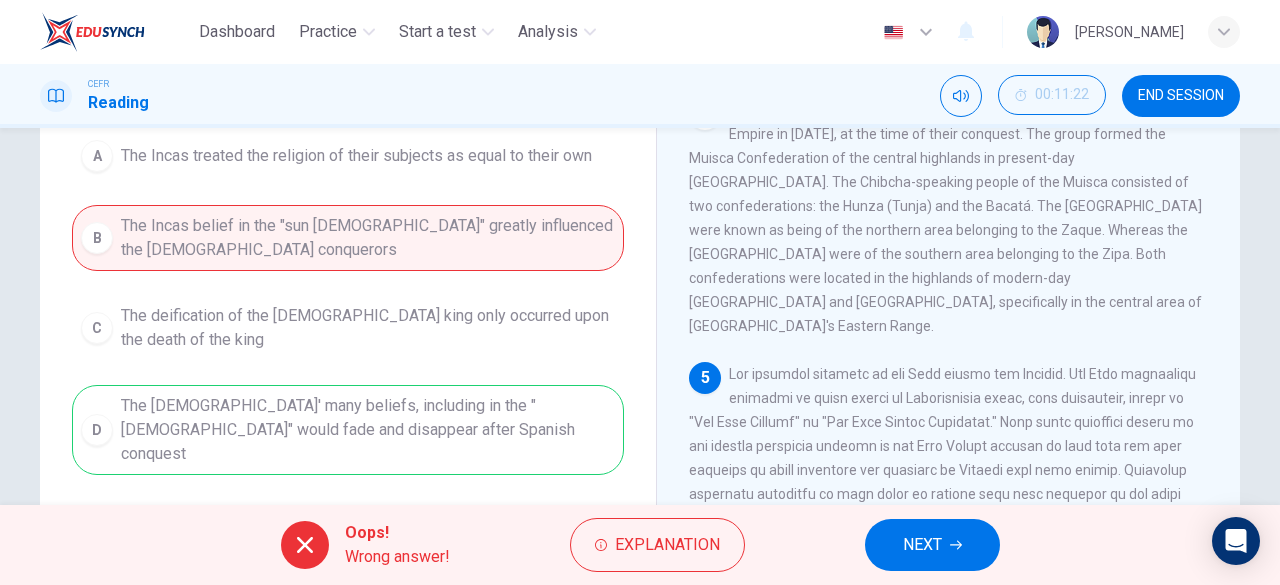 scroll, scrollTop: 230, scrollLeft: 0, axis: vertical 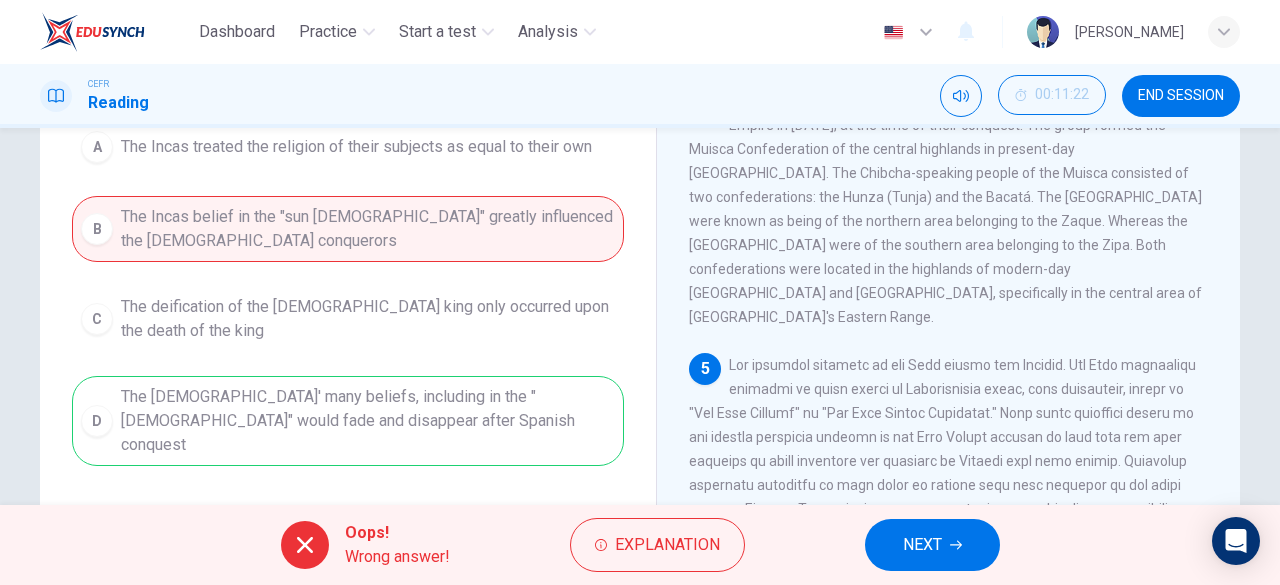 click on "A The Incas treated the religion of their subjects as equal to their own B The Incas belief in the "sun god" greatly influenced the Spanish conquerors C The deification of the Inca king only occurred upon the death of the king D The Incas' many beliefs, including in the "sun god" would fade and disappear after Spanish conquest" at bounding box center (348, 294) 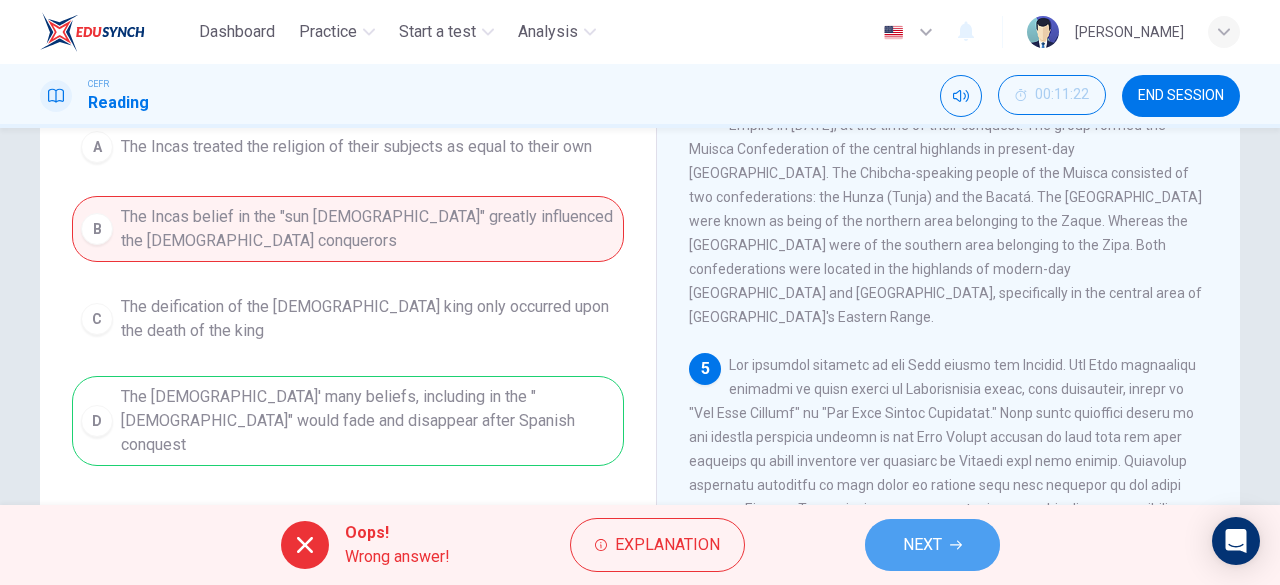drag, startPoint x: 986, startPoint y: 566, endPoint x: 954, endPoint y: 537, distance: 43.185646 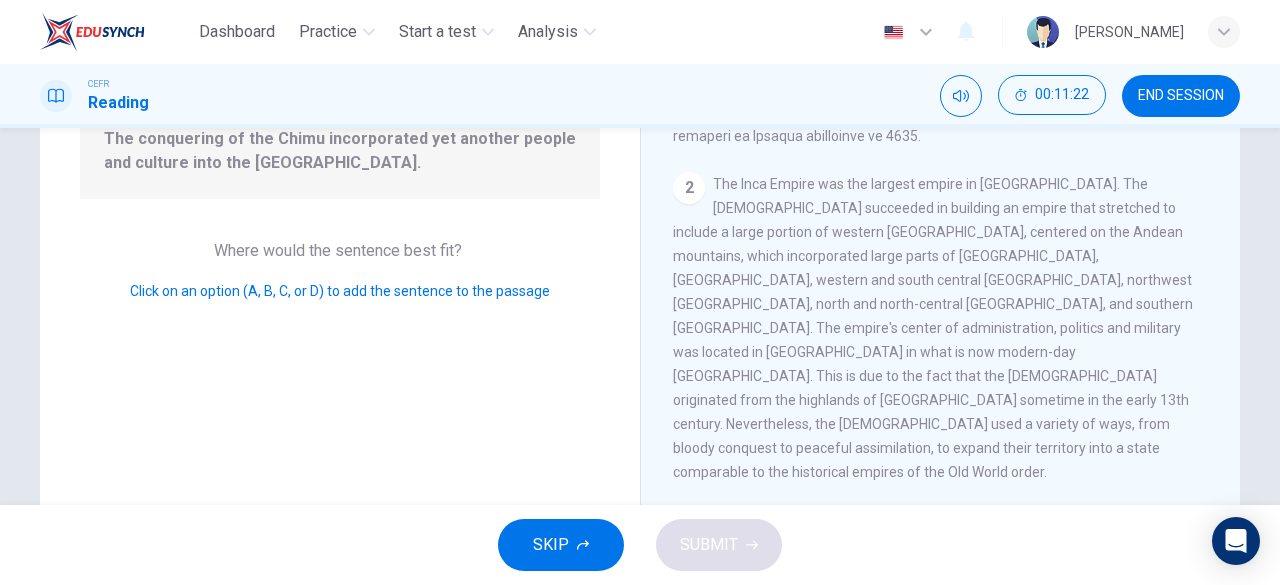 click on "SKIP SUBMIT" at bounding box center [640, 545] 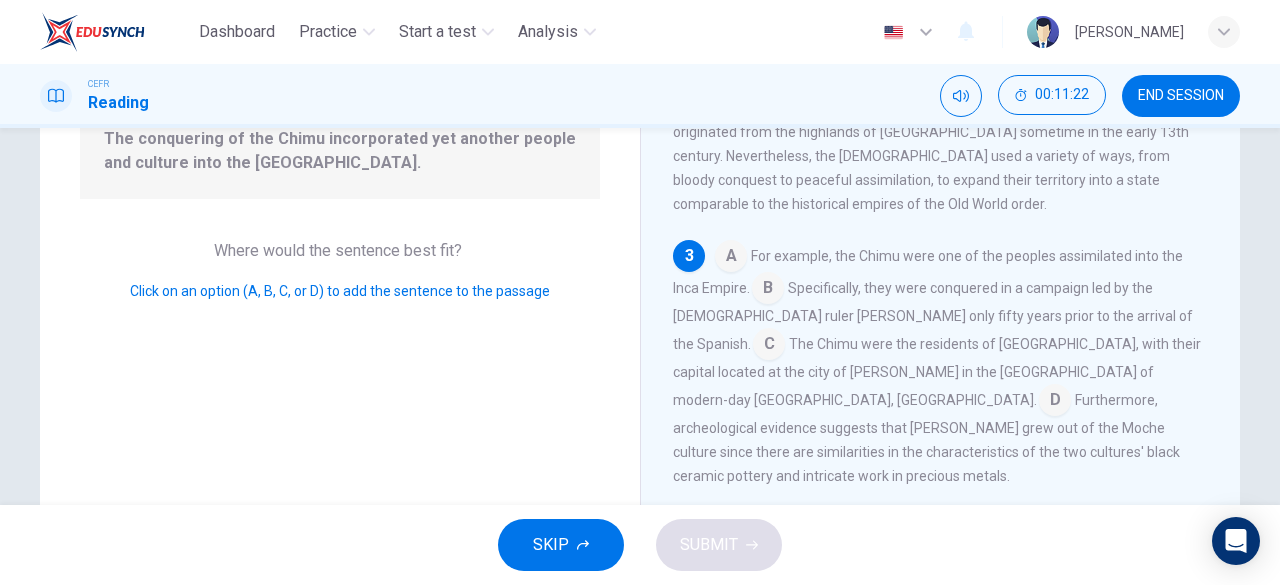 scroll, scrollTop: 538, scrollLeft: 0, axis: vertical 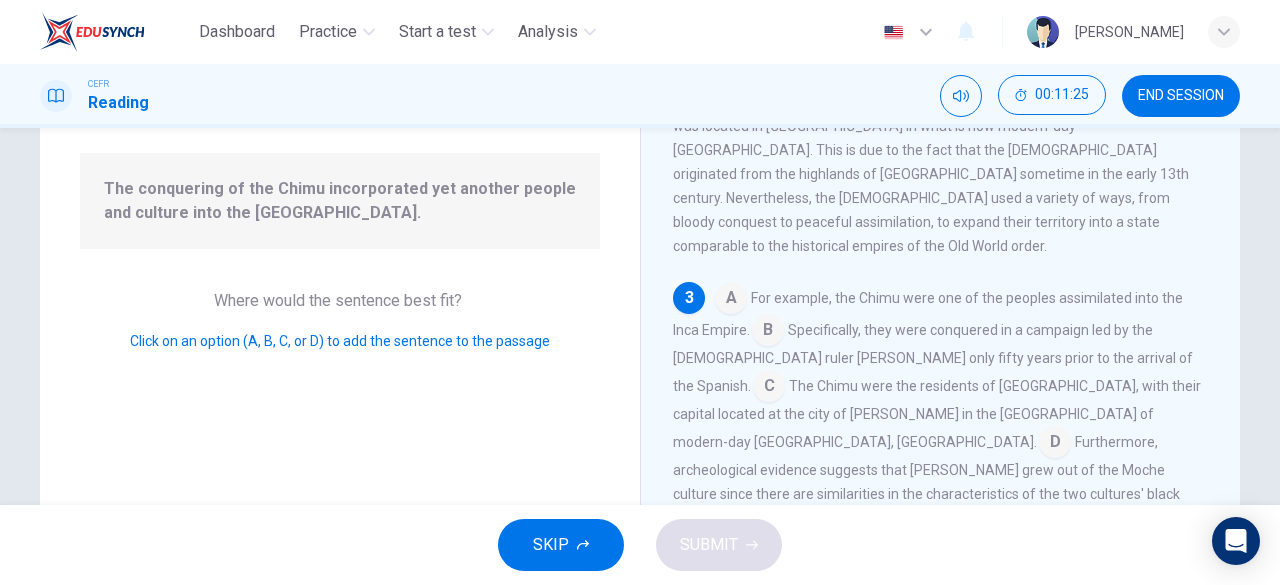 click at bounding box center [731, 300] 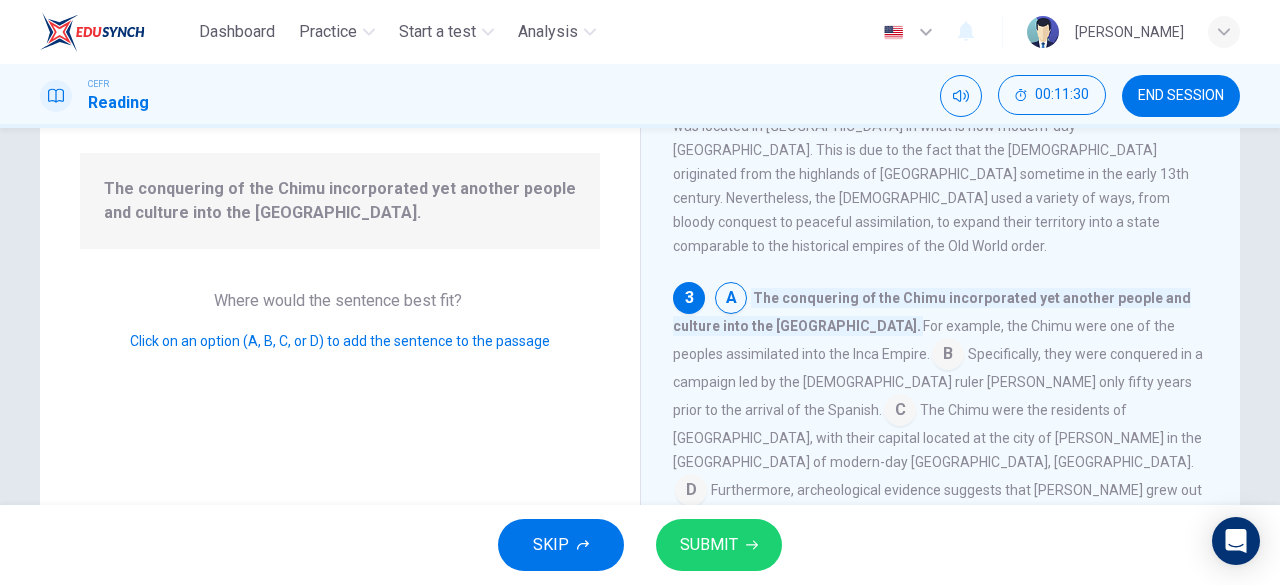 click at bounding box center (948, 356) 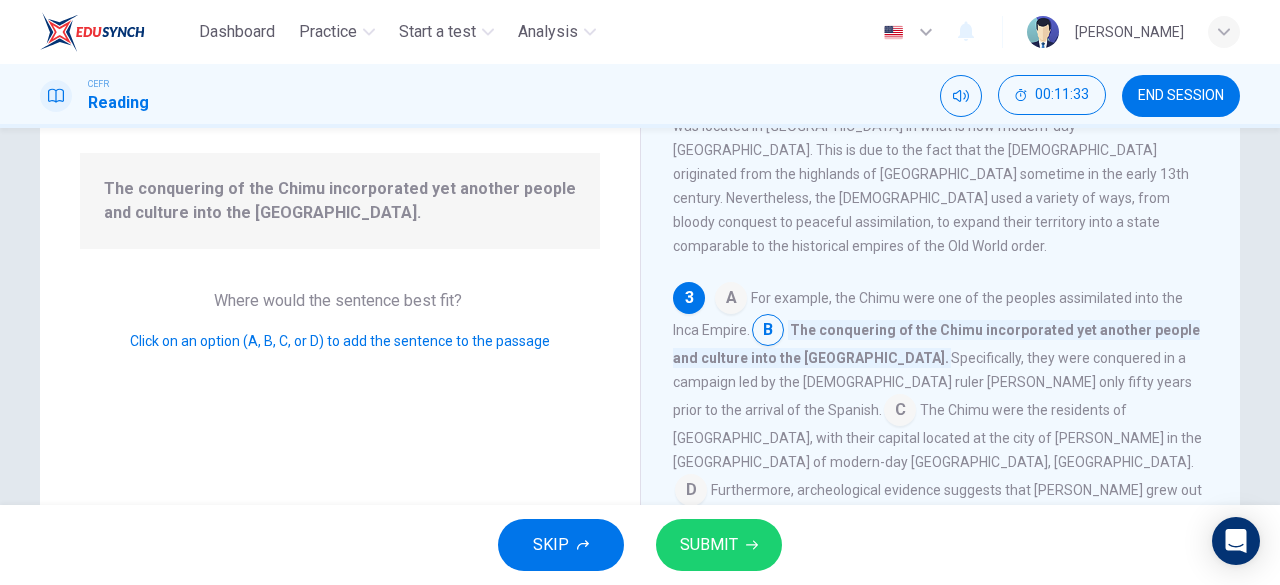 click at bounding box center (900, 412) 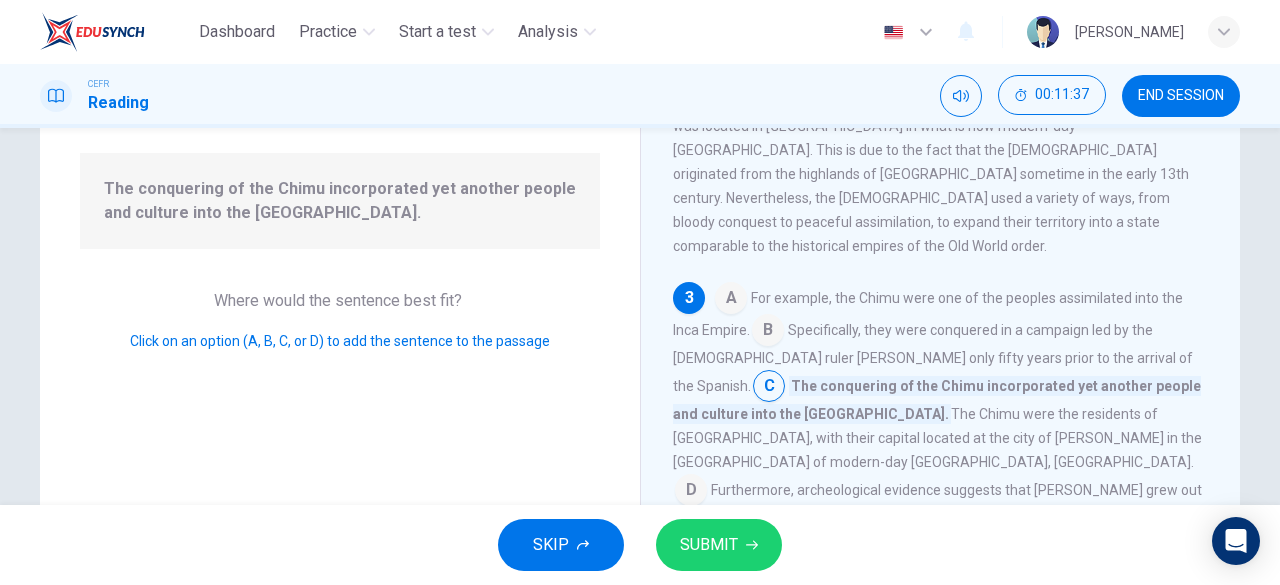 click at bounding box center [731, 300] 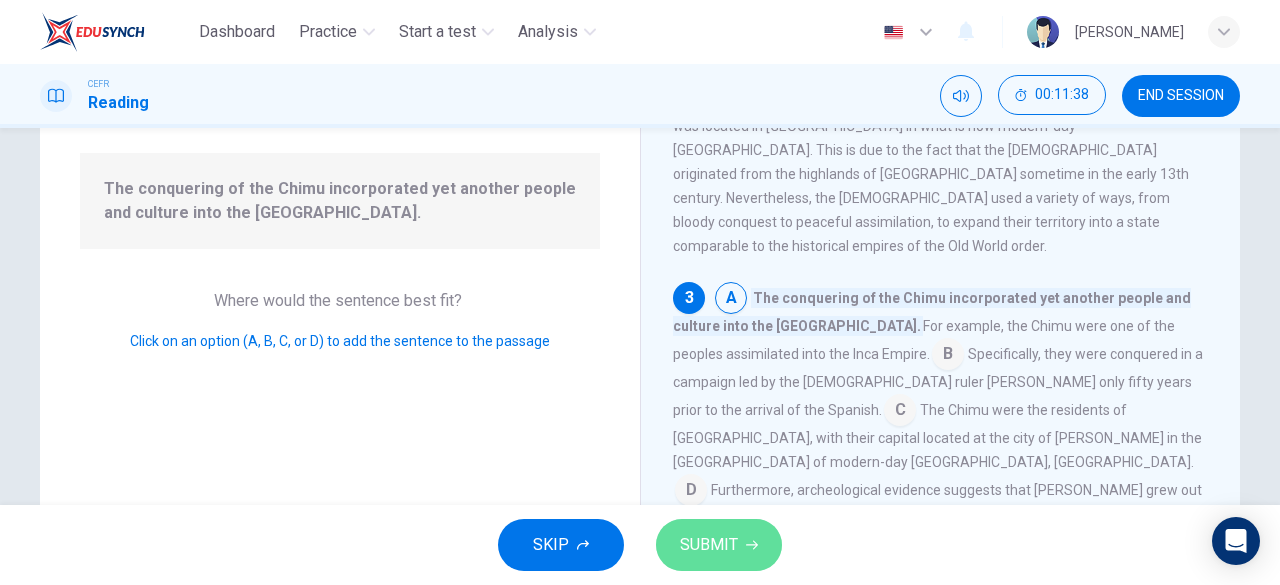 click on "SUBMIT" at bounding box center [709, 545] 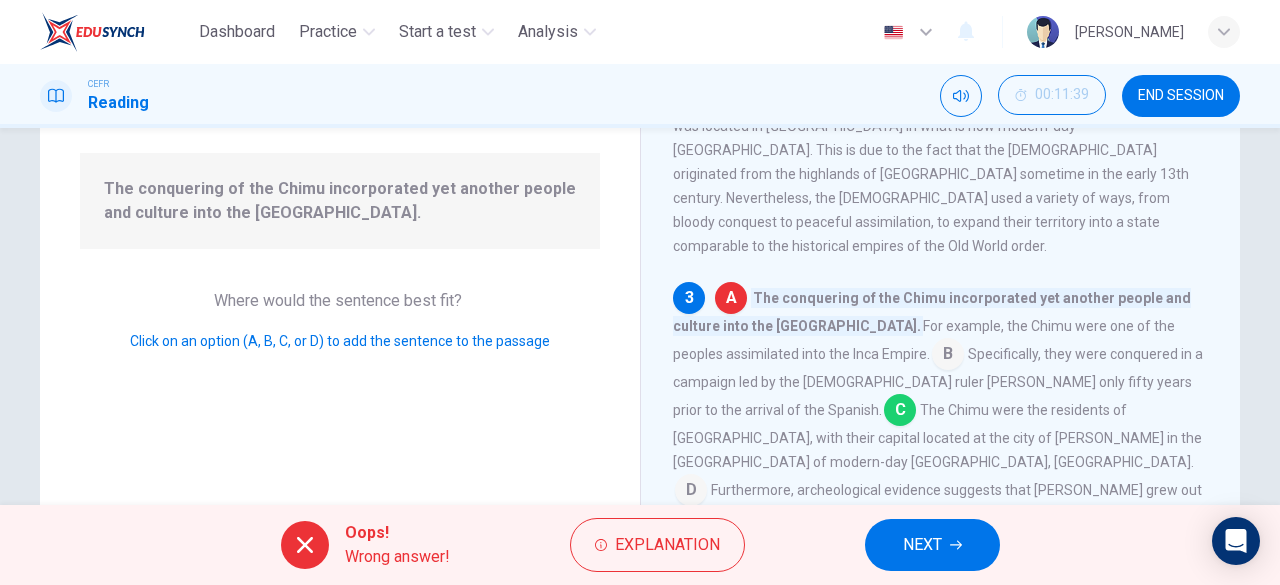 click at bounding box center (900, 412) 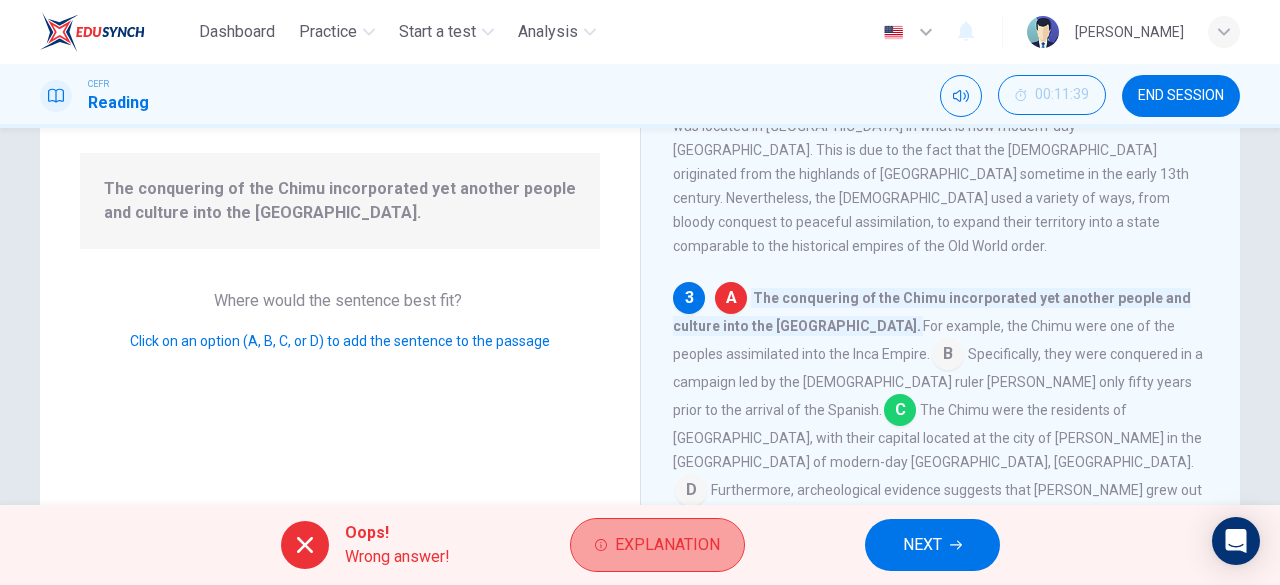 click on "Explanation" at bounding box center [667, 545] 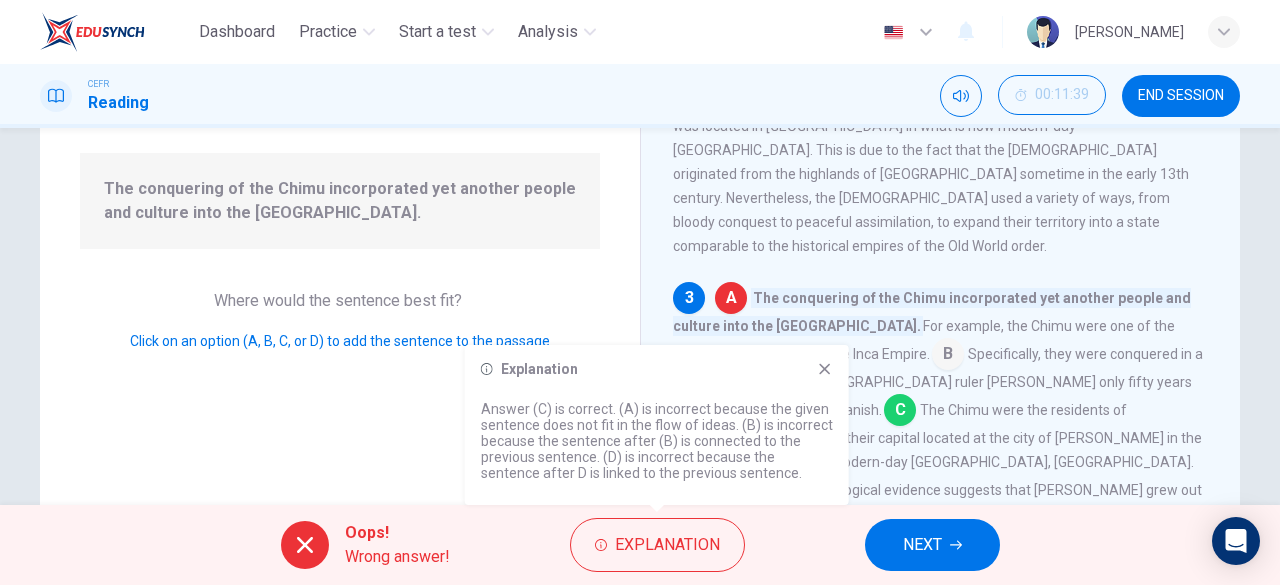 click 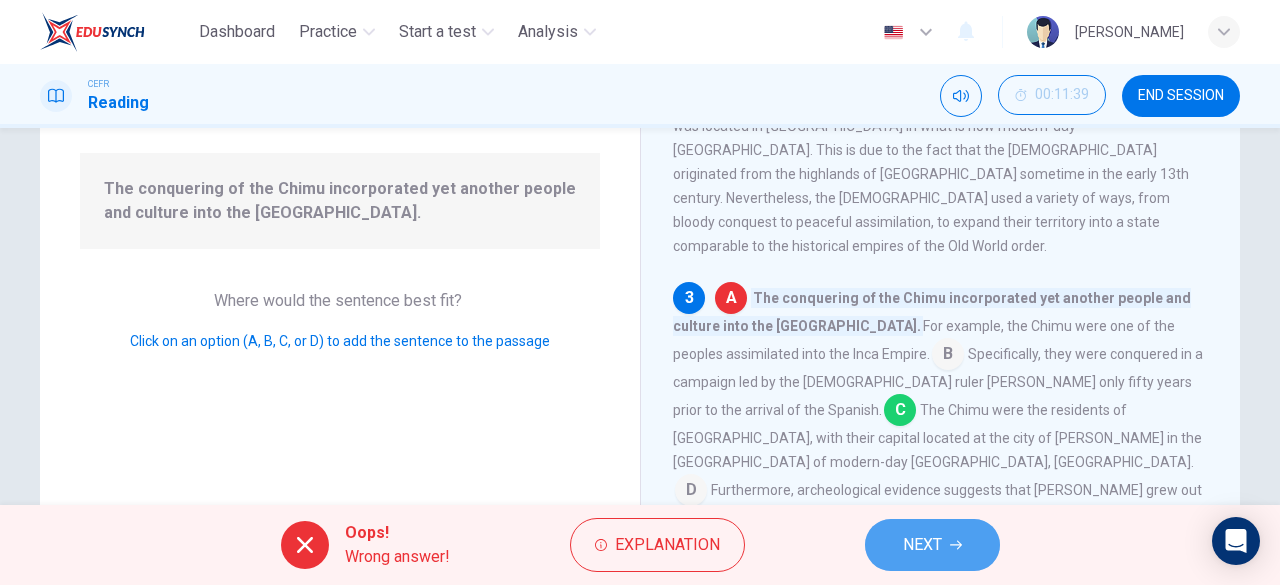 click on "NEXT" at bounding box center (932, 545) 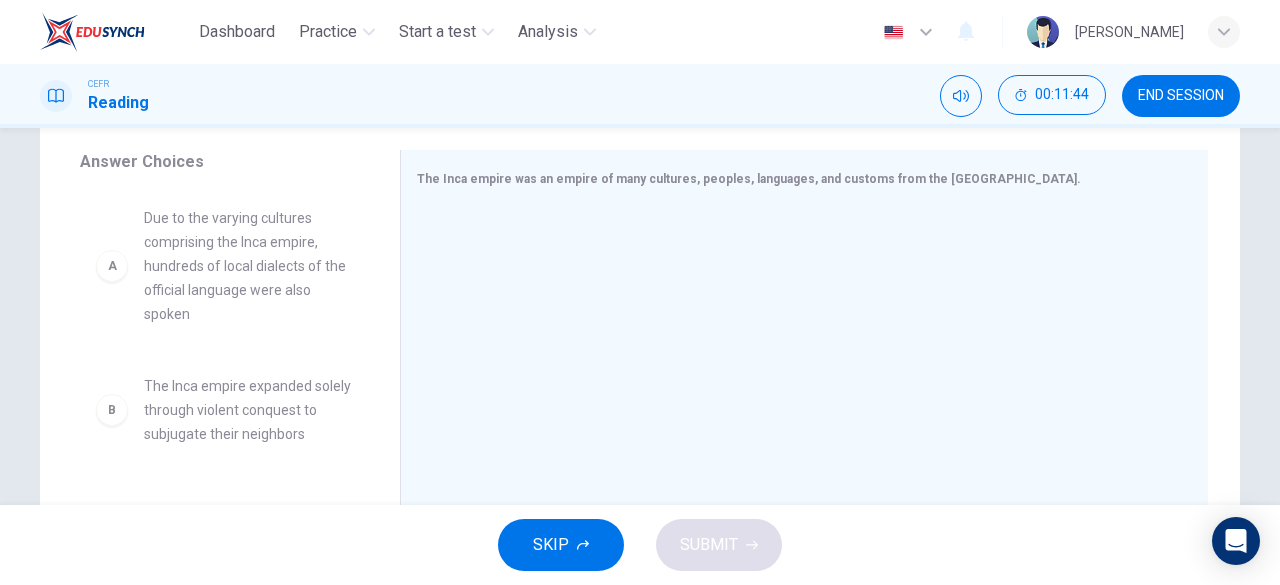 scroll, scrollTop: 0, scrollLeft: 0, axis: both 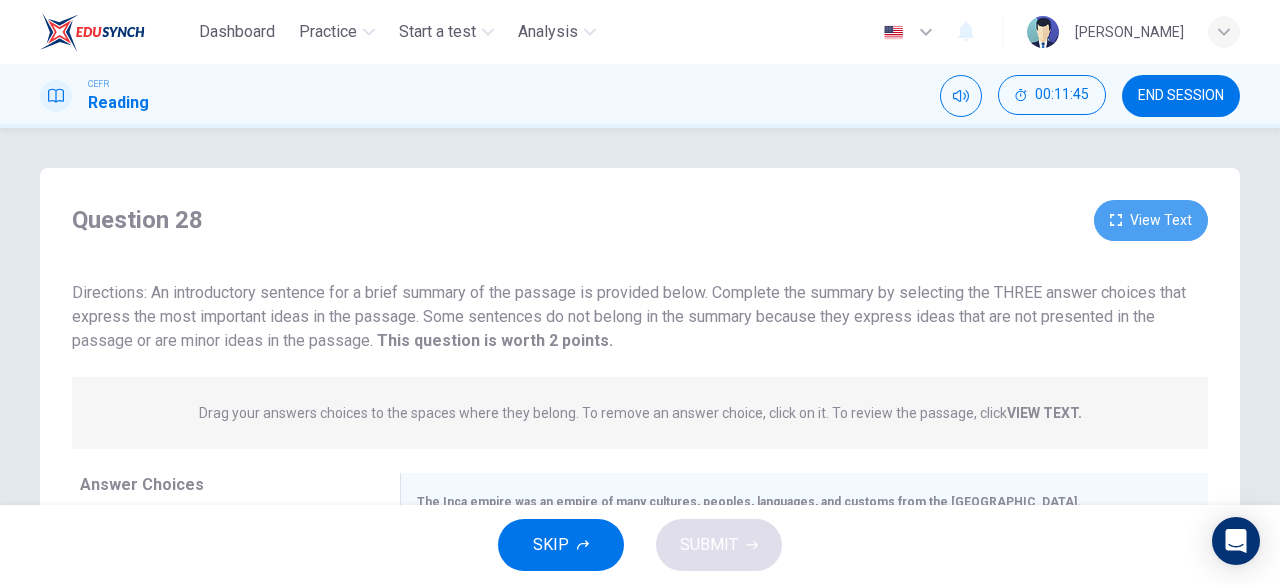 click on "View Text" at bounding box center [1151, 220] 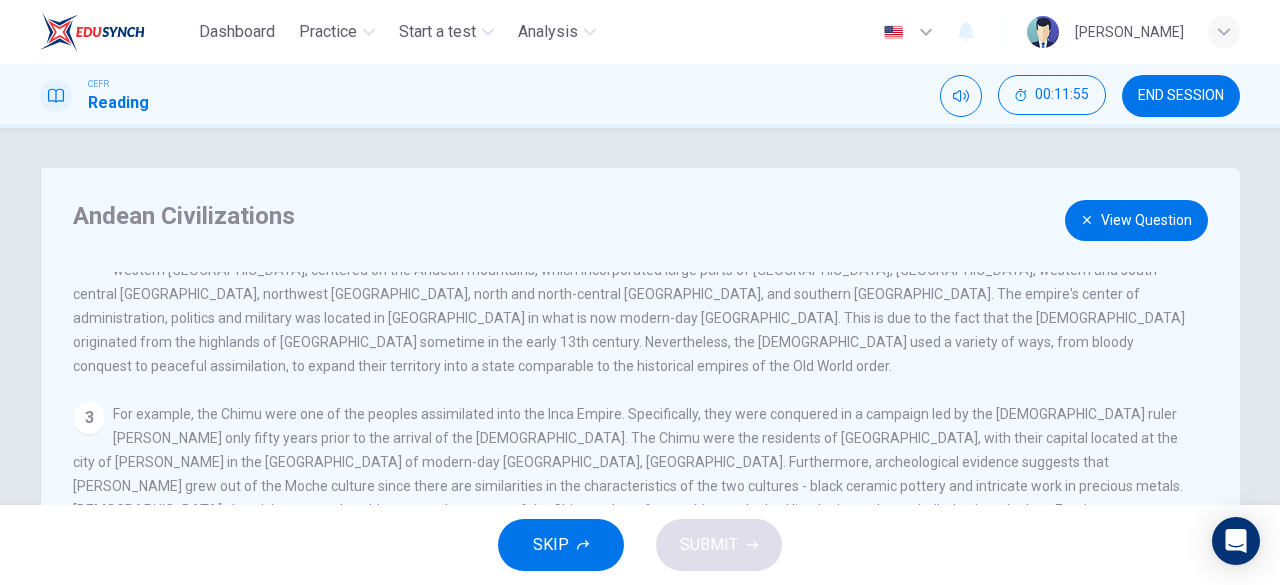 scroll, scrollTop: 260, scrollLeft: 0, axis: vertical 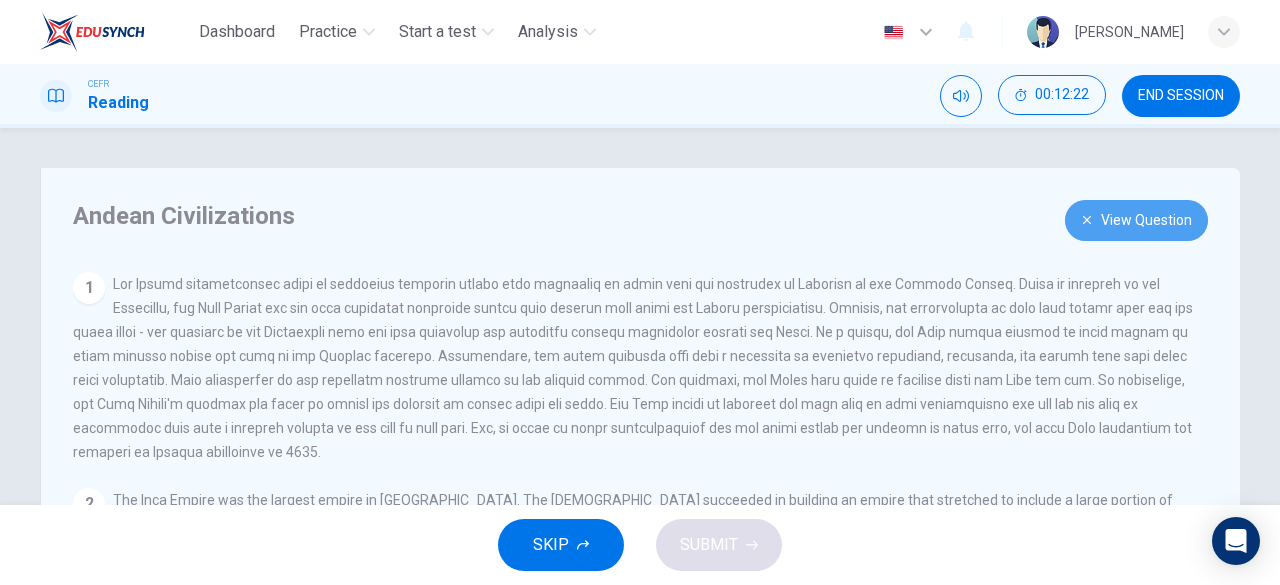 click on "View Question" at bounding box center (1136, 220) 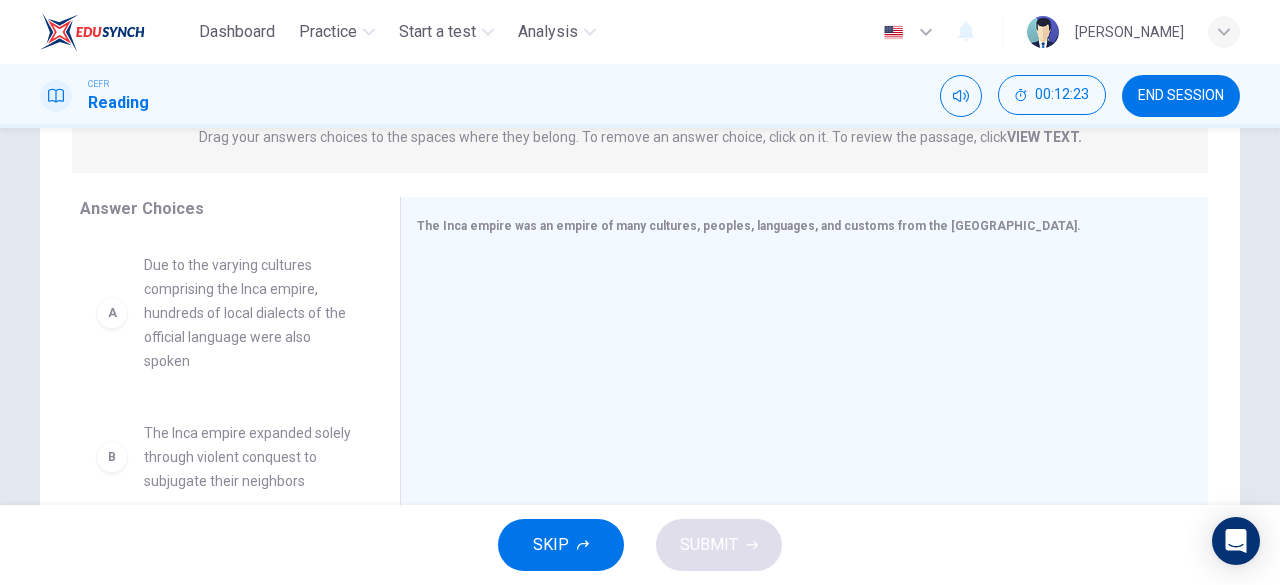 scroll, scrollTop: 325, scrollLeft: 0, axis: vertical 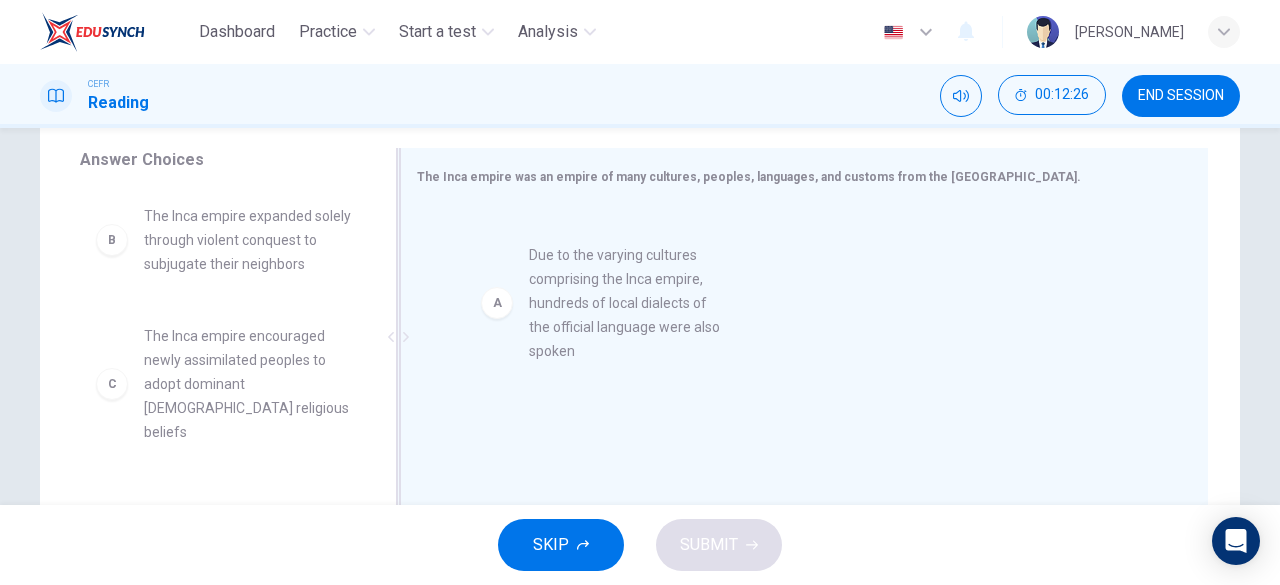 drag, startPoint x: 187, startPoint y: 257, endPoint x: 583, endPoint y: 296, distance: 397.91583 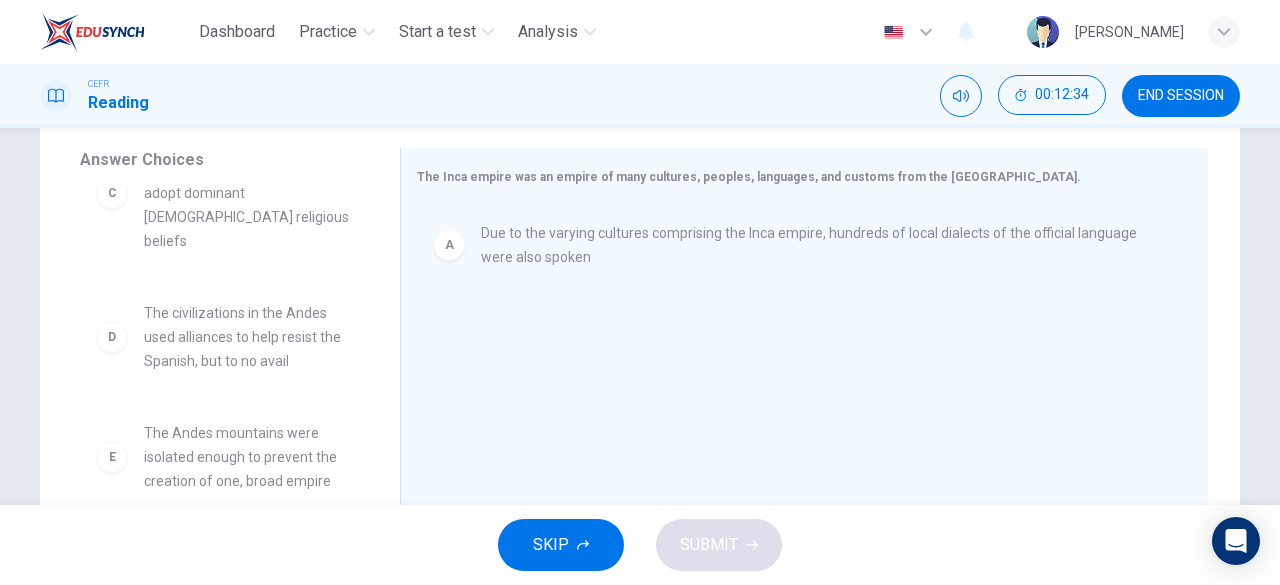 scroll, scrollTop: 192, scrollLeft: 0, axis: vertical 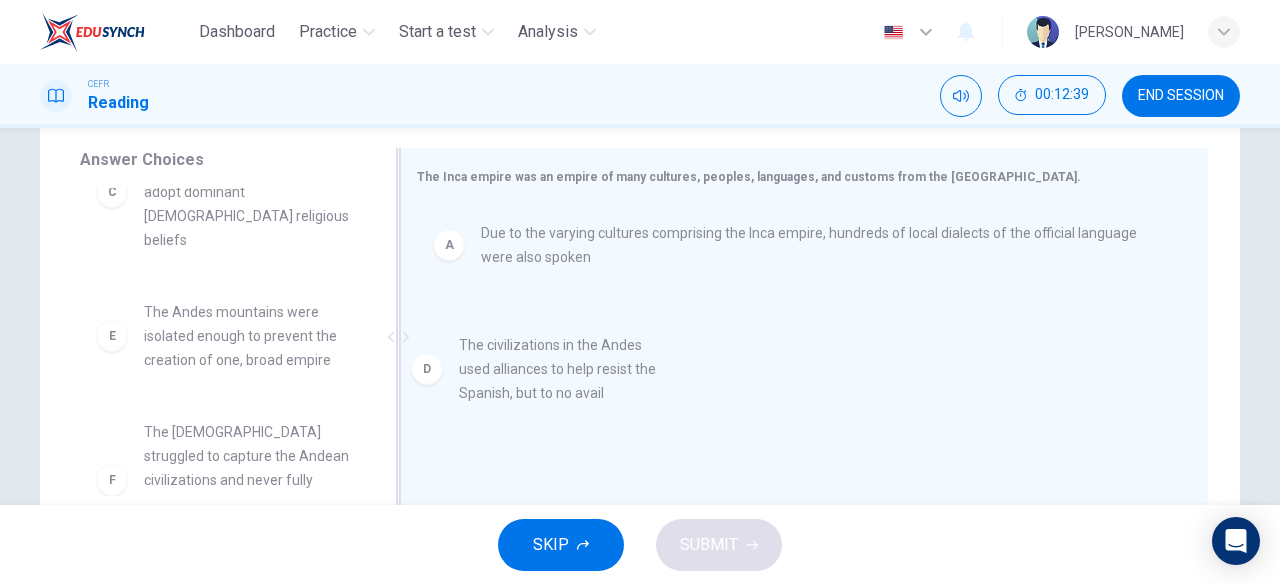 drag, startPoint x: 242, startPoint y: 321, endPoint x: 570, endPoint y: 379, distance: 333.08856 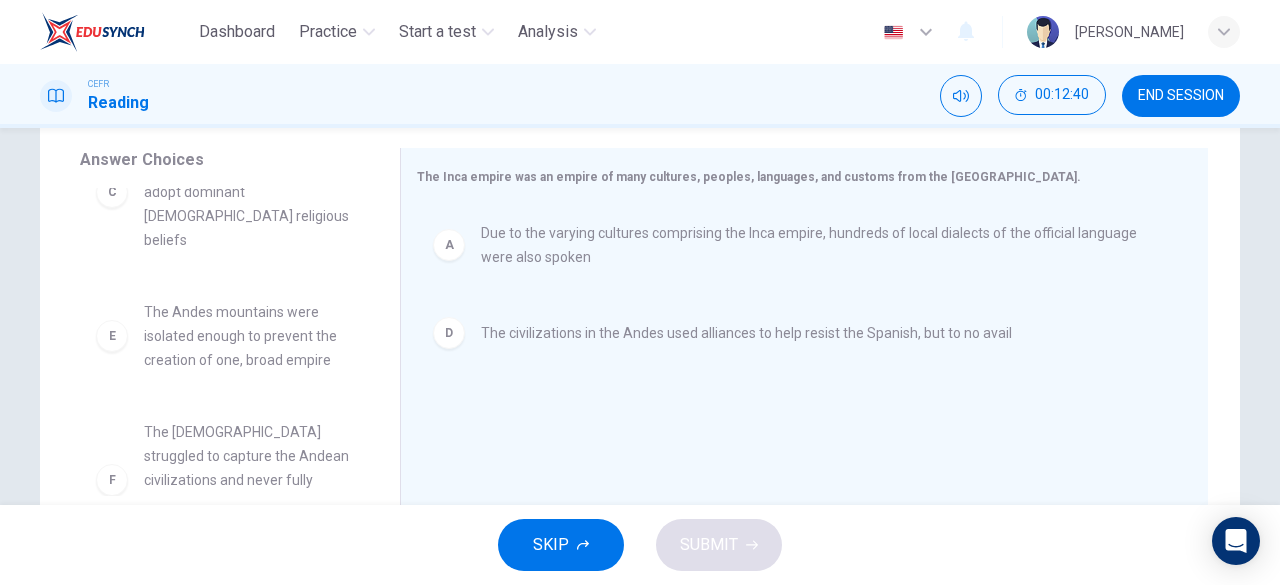 scroll, scrollTop: 228, scrollLeft: 0, axis: vertical 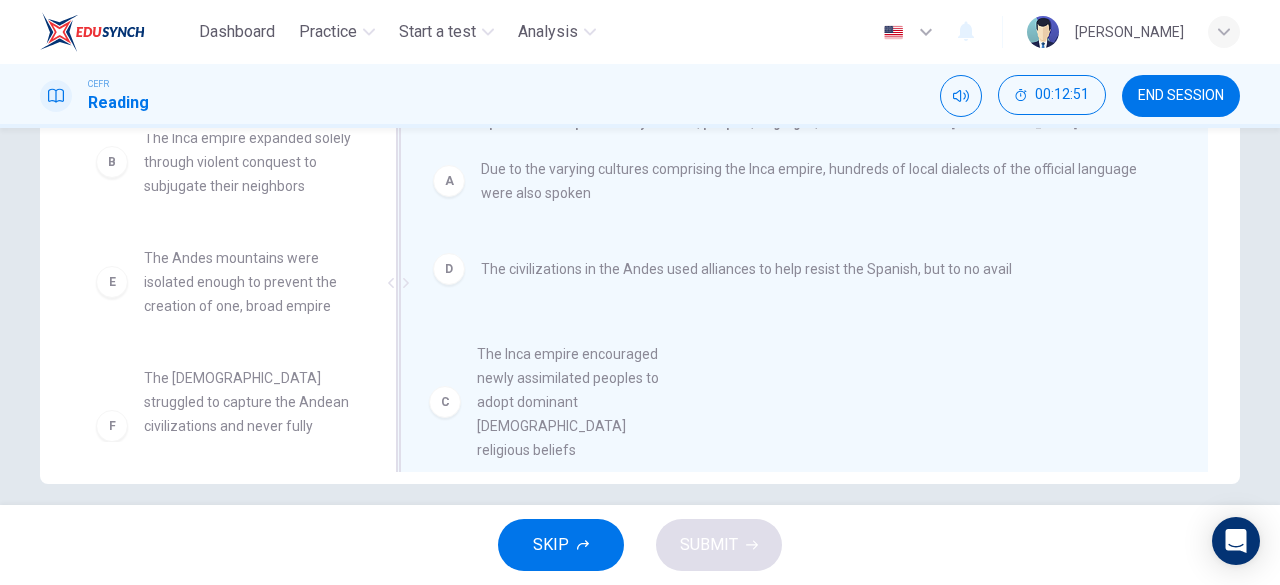 drag, startPoint x: 205, startPoint y: 293, endPoint x: 547, endPoint y: 390, distance: 355.4898 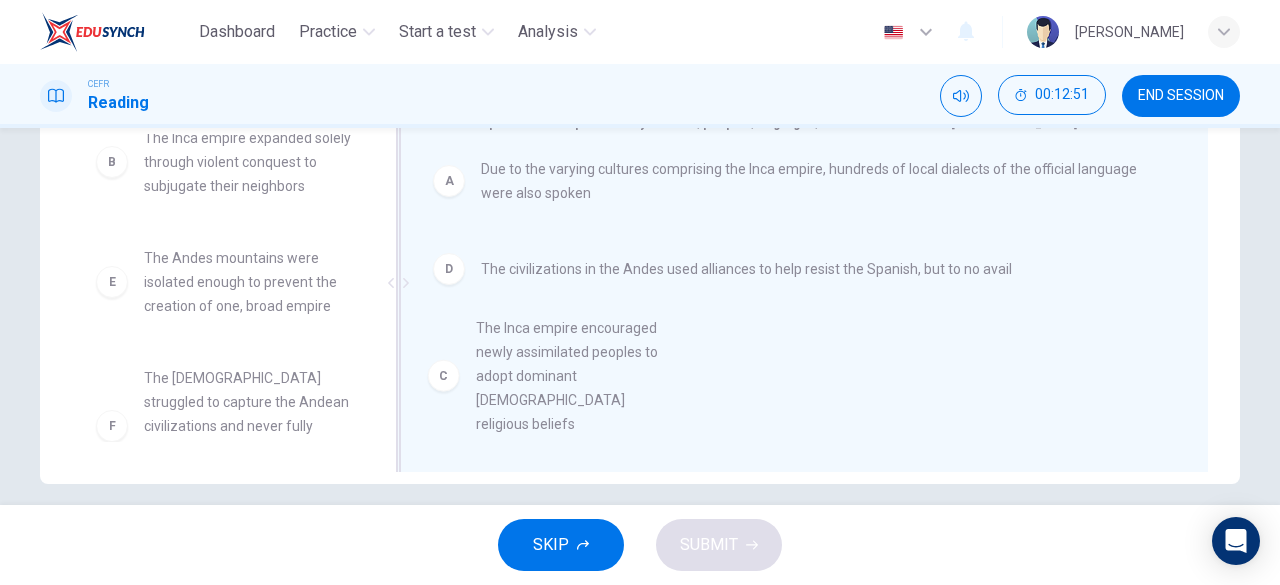 scroll, scrollTop: 0, scrollLeft: 0, axis: both 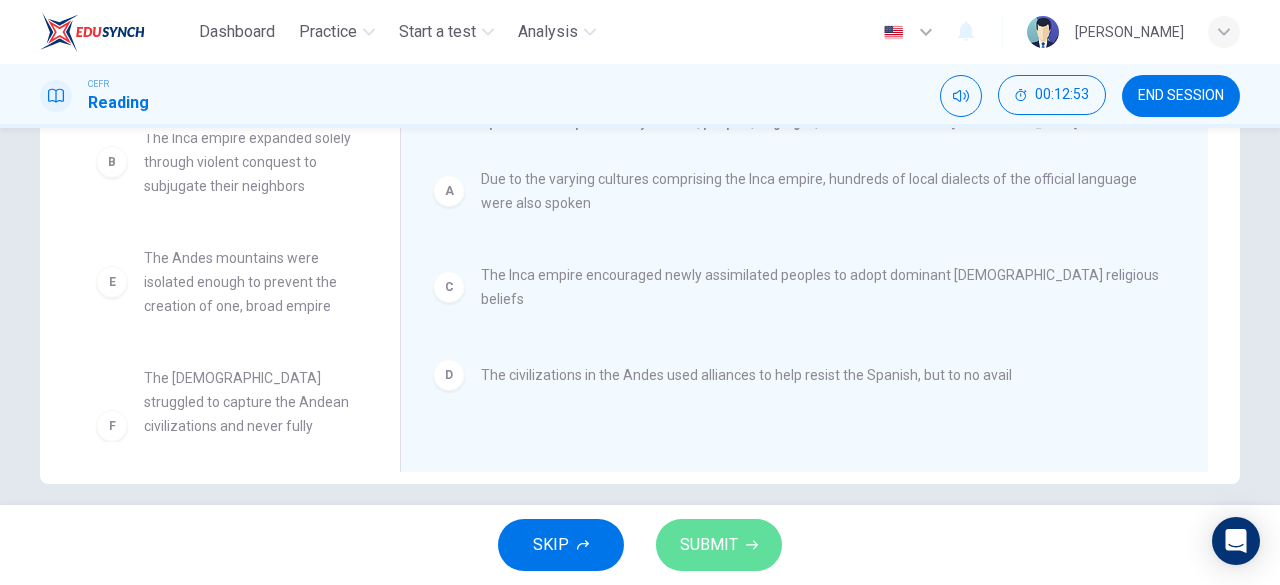 click on "SUBMIT" at bounding box center (719, 545) 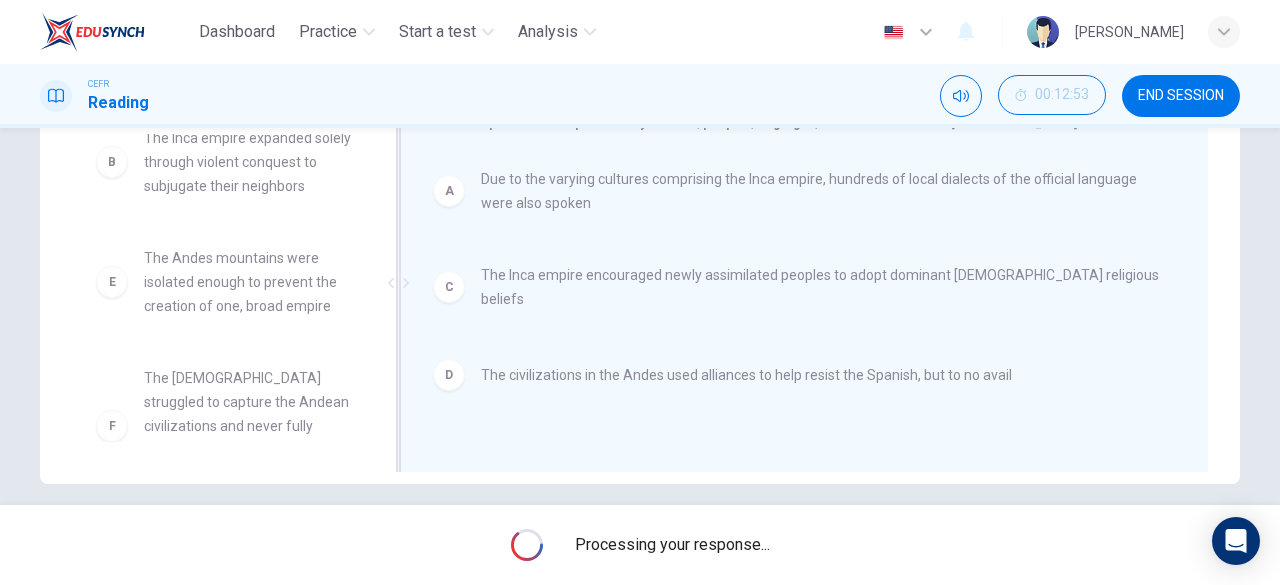 scroll, scrollTop: 351, scrollLeft: 0, axis: vertical 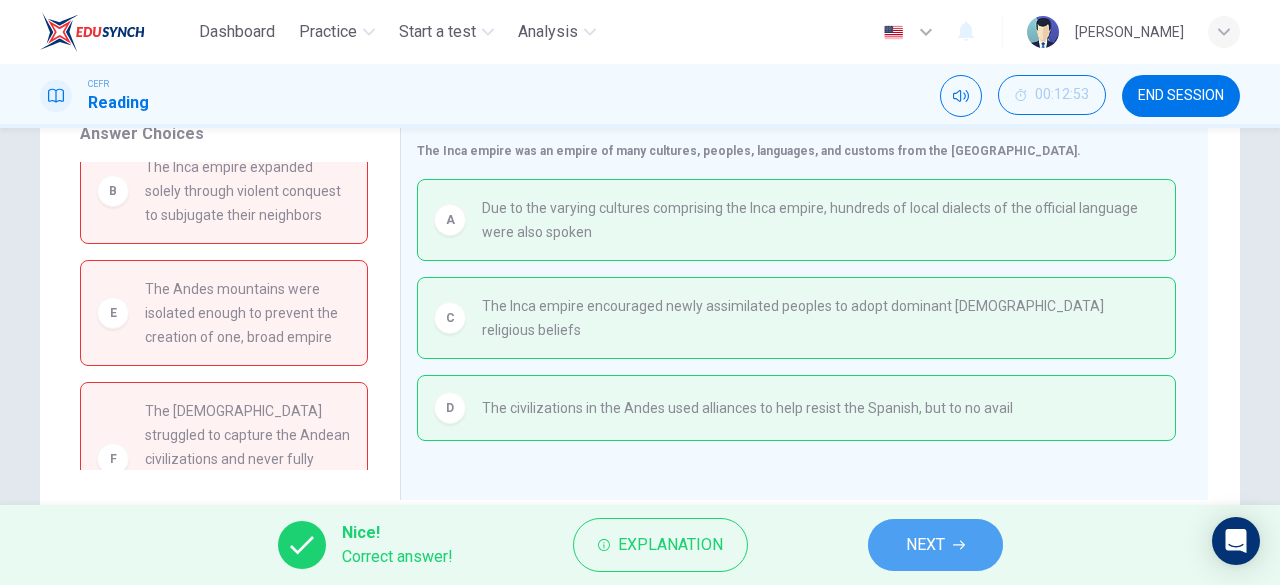 click on "NEXT" at bounding box center (925, 545) 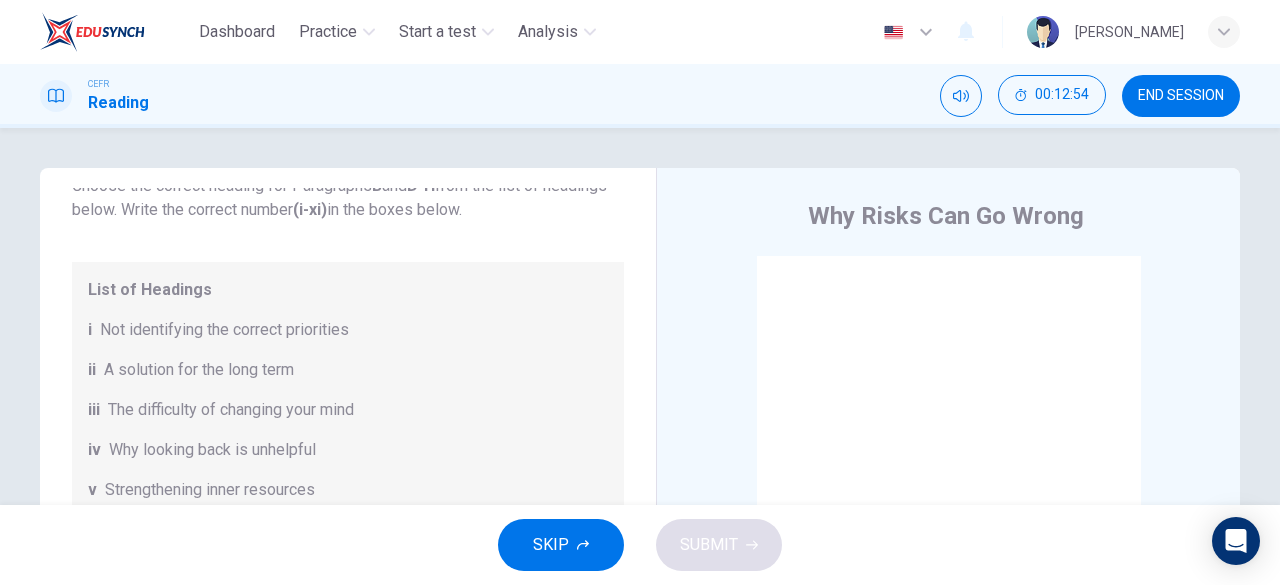 scroll, scrollTop: 0, scrollLeft: 0, axis: both 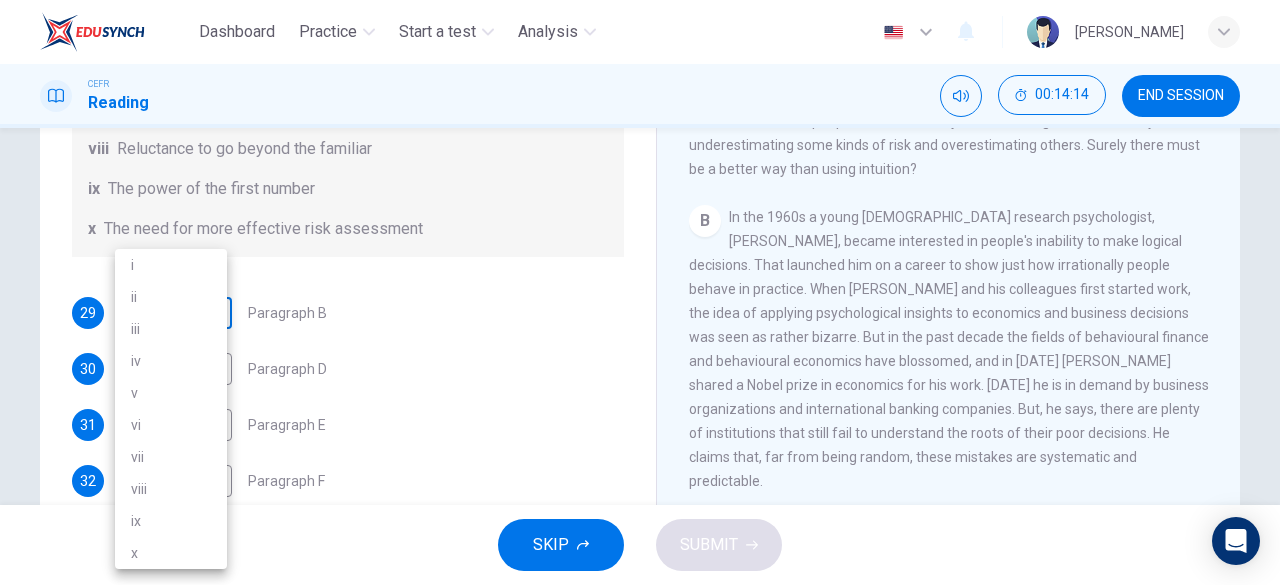 click on "Dashboard Practice Start a test Analysis English en ​ NUR HIDAYAH BINTI ZAKARIA CEFR Reading 00:14:14 END SESSION Questions 29 - 34 Reading Passage 1 has nine paragraphs  A-I
Choose the correct heading for Paragraphs  B  and  D-H  from the list of headings below.
Write the correct number  (i-xi)  in the boxes below. List of Headings i Not identifying the correct priorities ii A solution for the long term iii The difficulty of changing your mind iv Why looking back is unhelpful v Strengthening inner resources vi A successful approach to the study of decision-making vii The danger of trusting a global market viii Reluctance to go beyond the familiar ix The power of the first number x The need for more effective risk assessment 29 ​ ​ Paragraph B 30 ​ ​ Paragraph D 31 ​ ​ Paragraph E 32 ​ ​ Paragraph F 33 ​ ​ Paragraph G 34 ​ ​ Paragraph H Why Risks Can Go Wrong CLICK TO ZOOM Click to Zoom A B C D E F G H I SKIP SUBMIT EduSynch - Online Language Proficiency Testing
Dashboard" at bounding box center [640, 292] 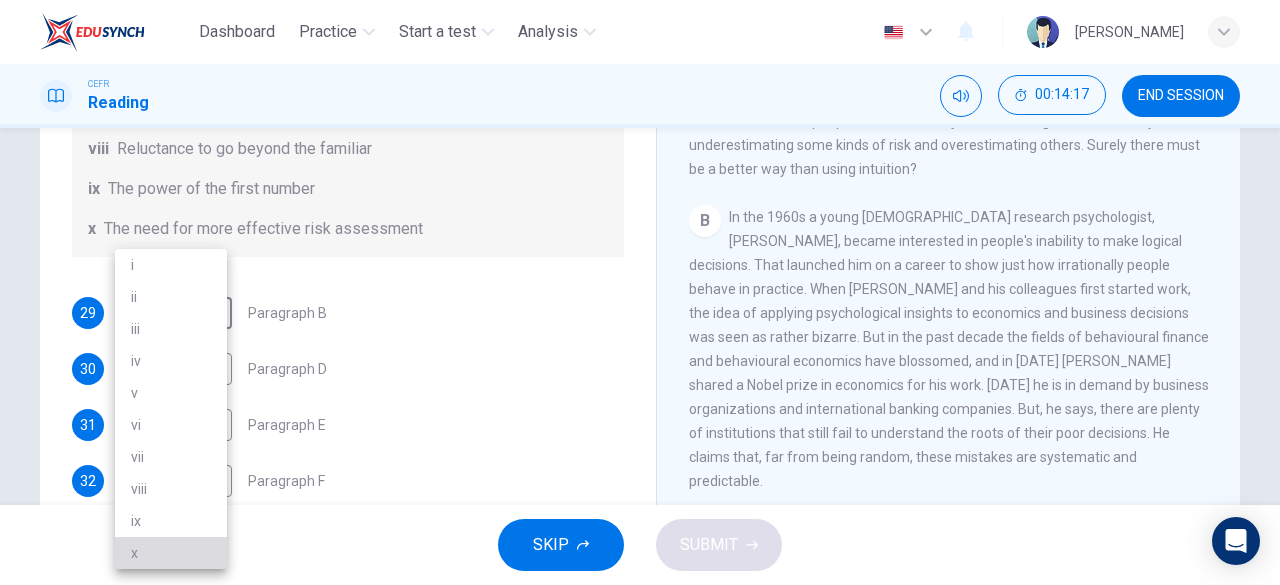 click on "x" at bounding box center (171, 553) 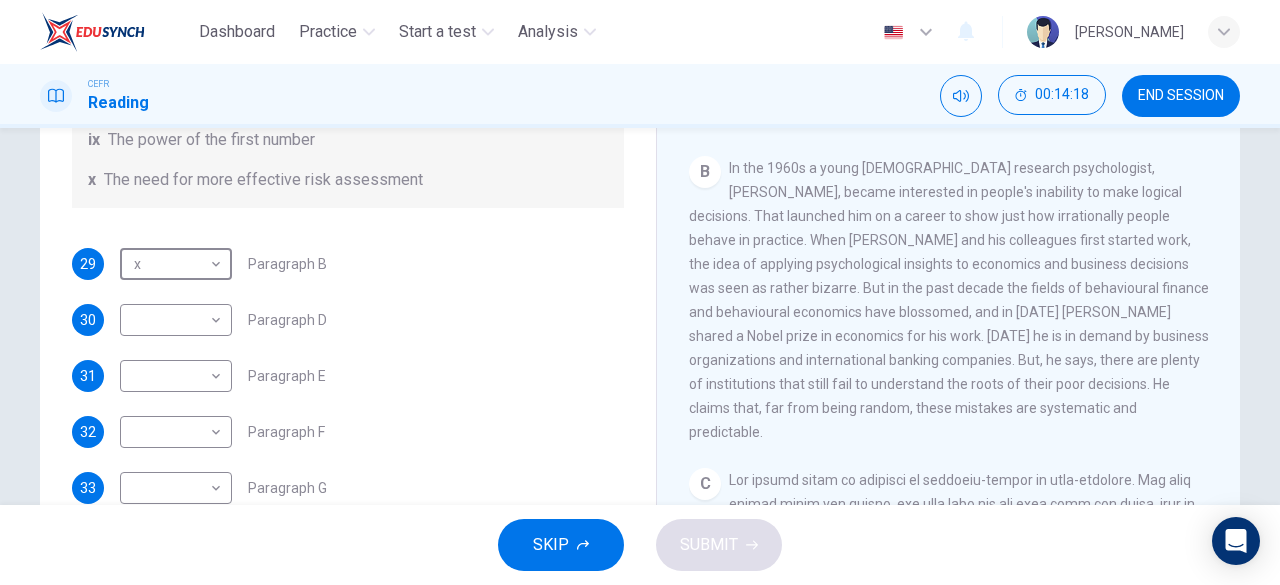 scroll, scrollTop: 265, scrollLeft: 0, axis: vertical 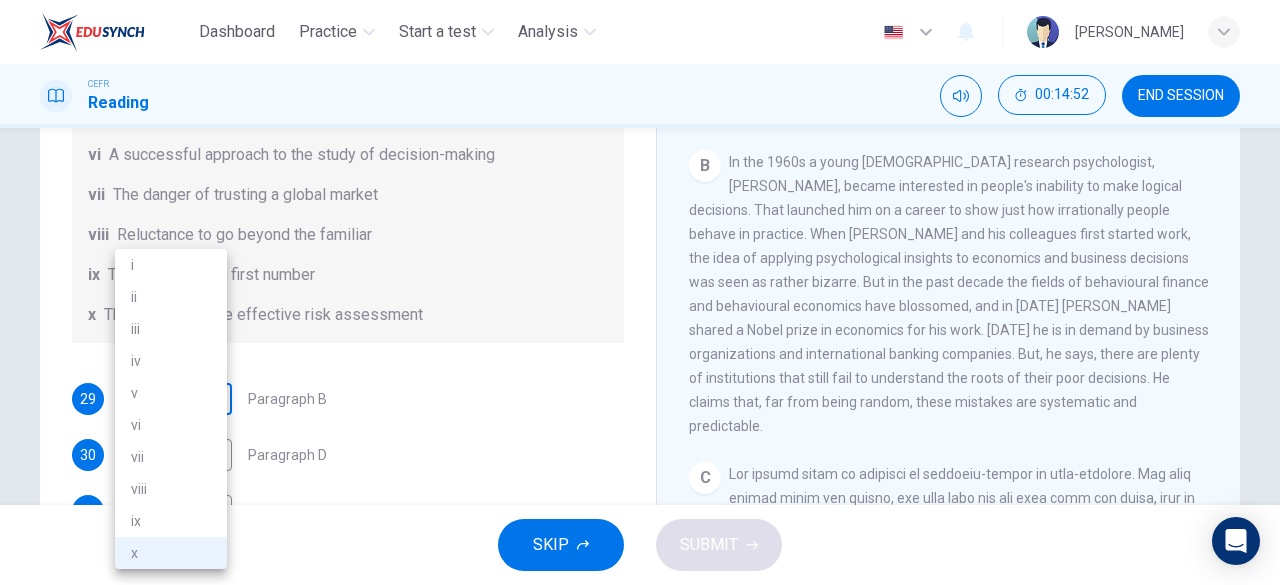 click on "Dashboard Practice Start a test Analysis English en ​ NUR HIDAYAH BINTI ZAKARIA CEFR Reading 00:14:52 END SESSION Questions 29 - 34 Reading Passage 1 has nine paragraphs  A-I
Choose the correct heading for Paragraphs  B  and  D-H  from the list of headings below.
Write the correct number  (i-xi)  in the boxes below. List of Headings i Not identifying the correct priorities ii A solution for the long term iii The difficulty of changing your mind iv Why looking back is unhelpful v Strengthening inner resources vi A successful approach to the study of decision-making vii The danger of trusting a global market viii Reluctance to go beyond the familiar ix The power of the first number x The need for more effective risk assessment 29 x x ​ Paragraph B 30 ​ ​ Paragraph D 31 ​ ​ Paragraph E 32 ​ ​ Paragraph F 33 ​ ​ Paragraph G 34 ​ ​ Paragraph H Why Risks Can Go Wrong CLICK TO ZOOM Click to Zoom A B C D E F G H I SKIP SUBMIT EduSynch - Online Language Proficiency Testing
Dashboard" at bounding box center [640, 292] 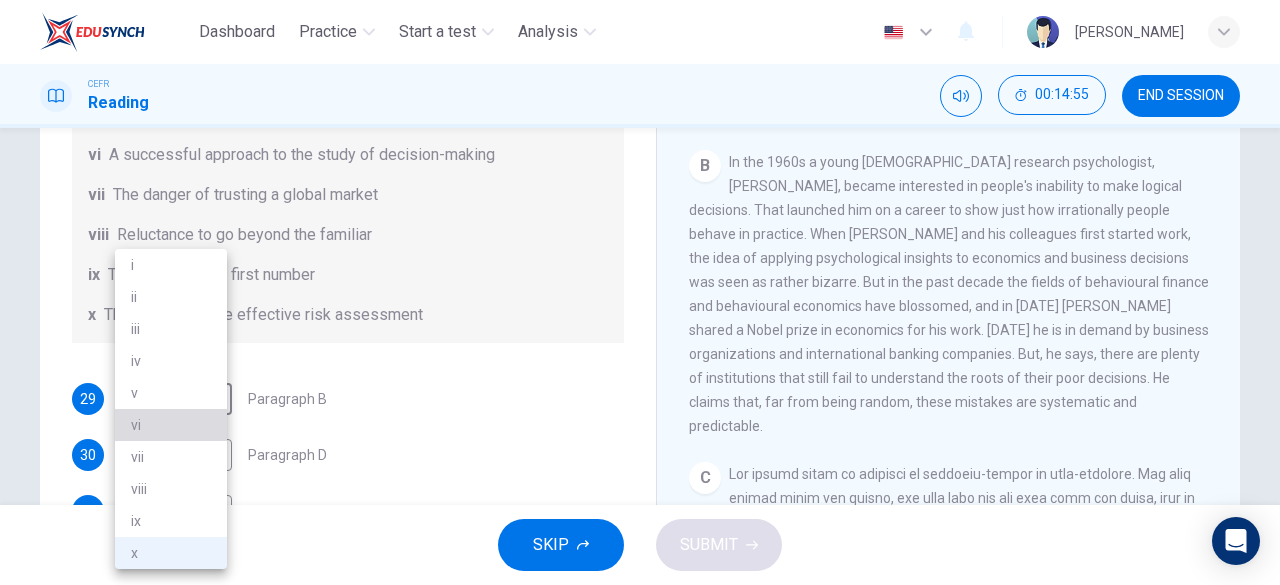 click on "vi" at bounding box center (171, 425) 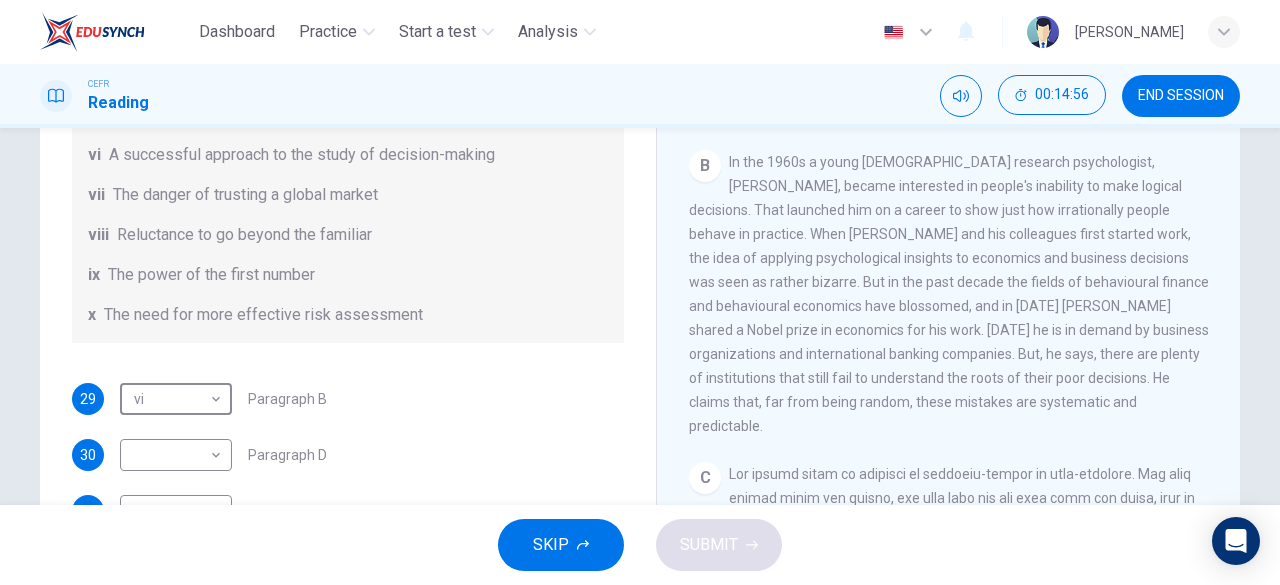 scroll, scrollTop: 398, scrollLeft: 0, axis: vertical 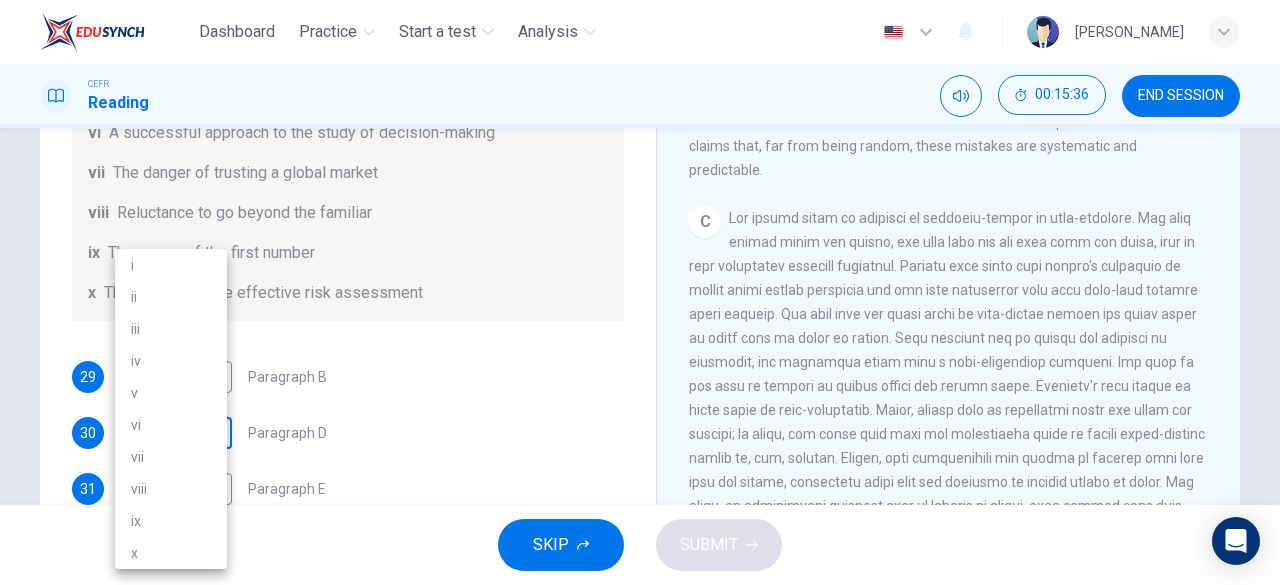 click on "Dashboard Practice Start a test Analysis English en ​ NUR HIDAYAH BINTI ZAKARIA CEFR Reading 00:15:36 END SESSION Questions 29 - 34 Reading Passage 1 has nine paragraphs  A-I
Choose the correct heading for Paragraphs  B  and  D-H  from the list of headings below.
Write the correct number  (i-xi)  in the boxes below. List of Headings i Not identifying the correct priorities ii A solution for the long term iii The difficulty of changing your mind iv Why looking back is unhelpful v Strengthening inner resources vi A successful approach to the study of decision-making vii The danger of trusting a global market viii Reluctance to go beyond the familiar ix The power of the first number x The need for more effective risk assessment 29 vi vi ​ Paragraph B 30 ​ ​ Paragraph D 31 ​ ​ Paragraph E 32 ​ ​ Paragraph F 33 ​ ​ Paragraph G 34 ​ ​ Paragraph H Why Risks Can Go Wrong CLICK TO ZOOM Click to Zoom A B C D E F G H I SKIP SUBMIT EduSynch - Online Language Proficiency Testing
Practice" at bounding box center [640, 292] 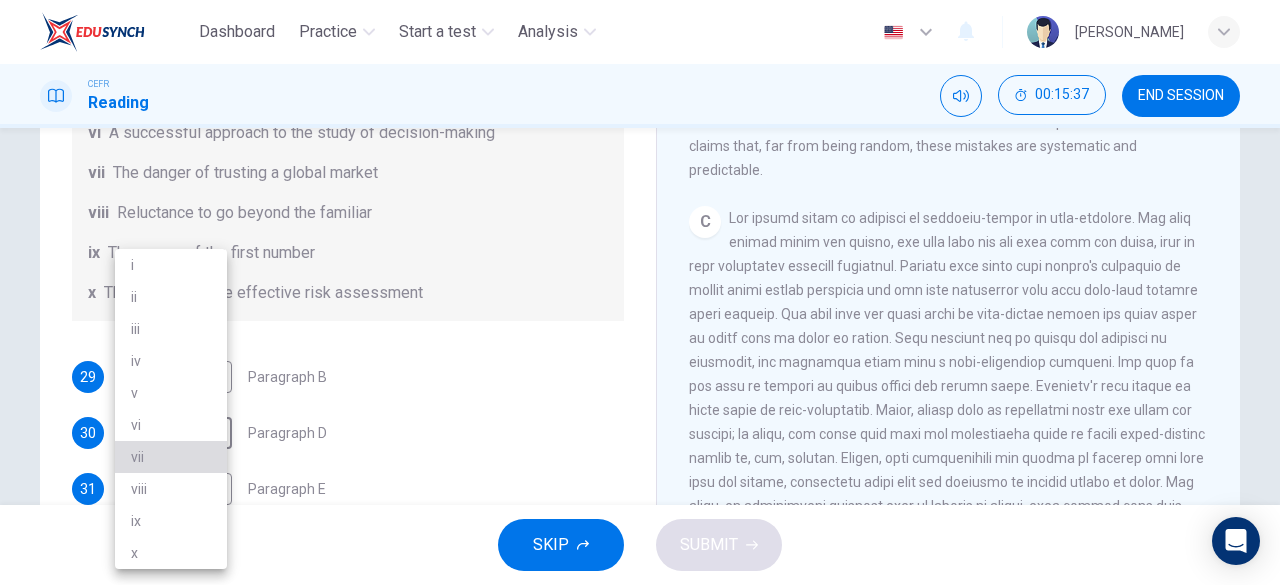 click on "vii" at bounding box center [171, 457] 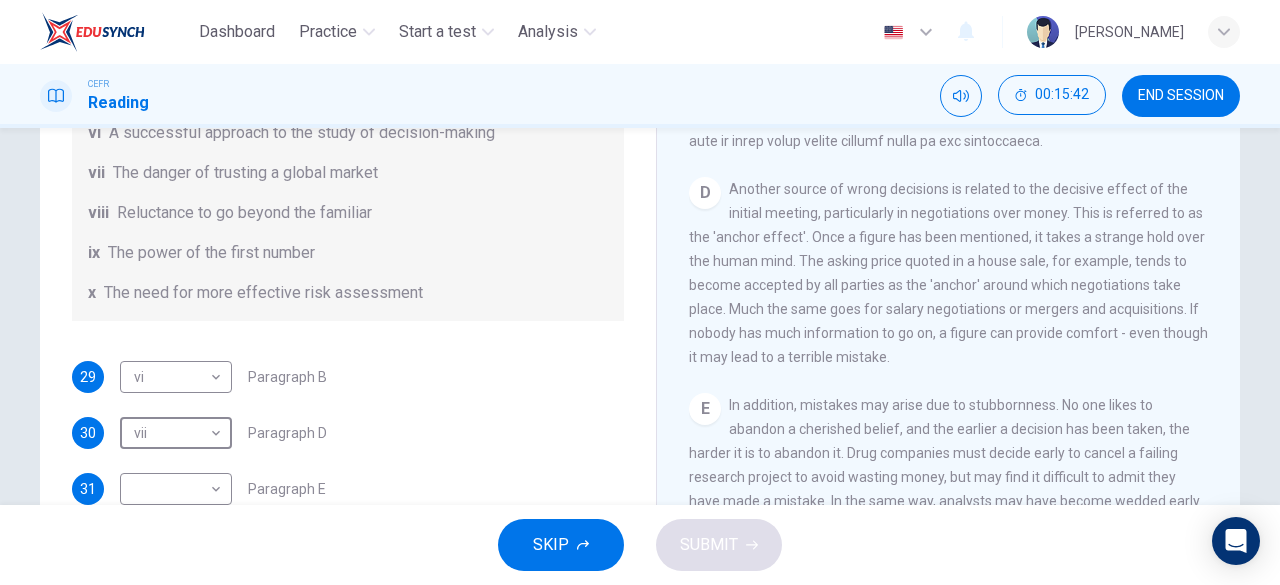 scroll, scrollTop: 1041, scrollLeft: 0, axis: vertical 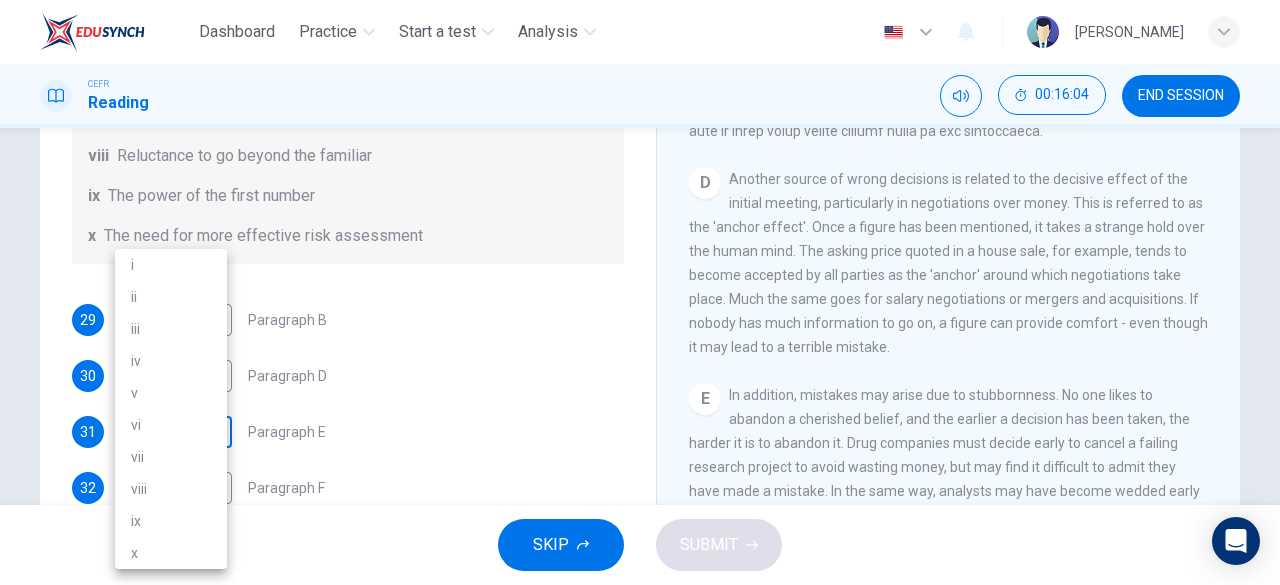 click on "Dashboard Practice Start a test Analysis English en ​ NUR HIDAYAH BINTI ZAKARIA CEFR Reading 00:16:04 END SESSION Questions 29 - 34 Reading Passage 1 has nine paragraphs  A-I
Choose the correct heading for Paragraphs  B  and  D-H  from the list of headings below.
Write the correct number  (i-xi)  in the boxes below. List of Headings i Not identifying the correct priorities ii A solution for the long term iii The difficulty of changing your mind iv Why looking back is unhelpful v Strengthening inner resources vi A successful approach to the study of decision-making vii The danger of trusting a global market viii Reluctance to go beyond the familiar ix The power of the first number x The need for more effective risk assessment 29 vi vi ​ Paragraph B 30 vii vii ​ Paragraph D 31 ​ ​ Paragraph E 32 ​ ​ Paragraph F 33 ​ ​ Paragraph G 34 ​ ​ Paragraph H Why Risks Can Go Wrong CLICK TO ZOOM Click to Zoom A B C D E F G H I SKIP SUBMIT EduSynch - Online Language Proficiency Testing
2025" at bounding box center (640, 292) 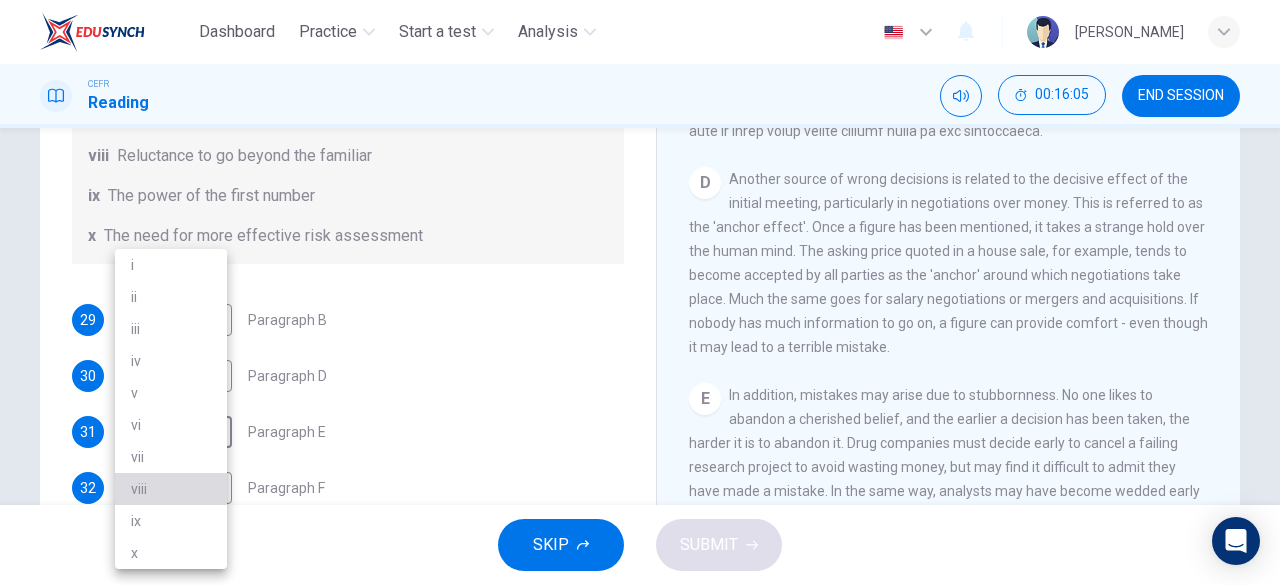 click on "viii" at bounding box center (171, 489) 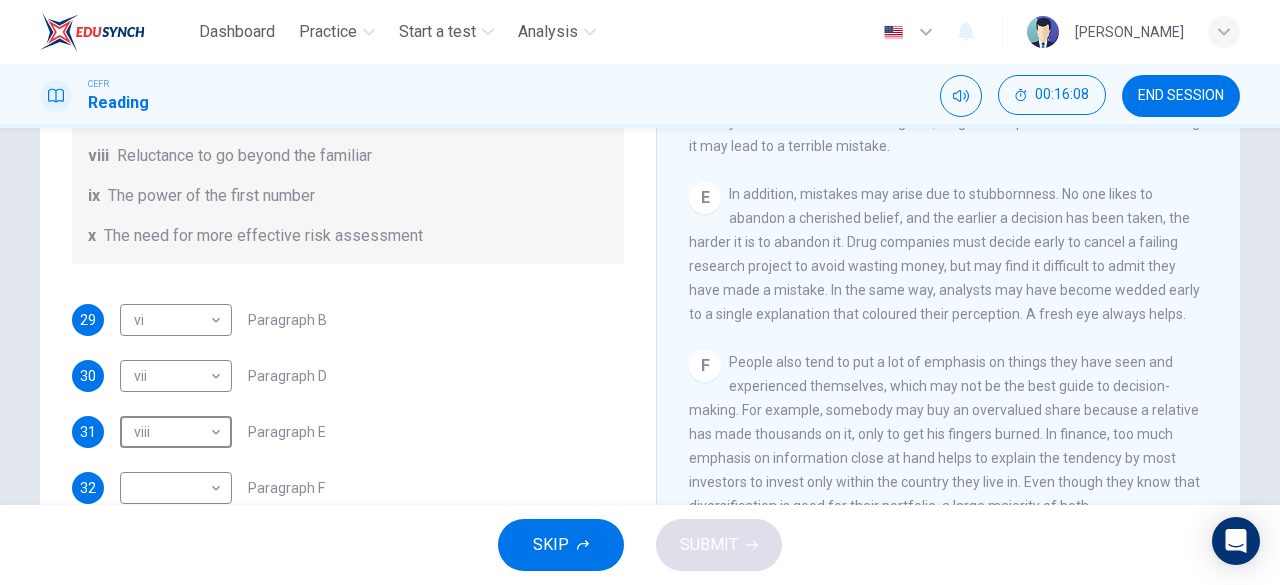 scroll, scrollTop: 1276, scrollLeft: 0, axis: vertical 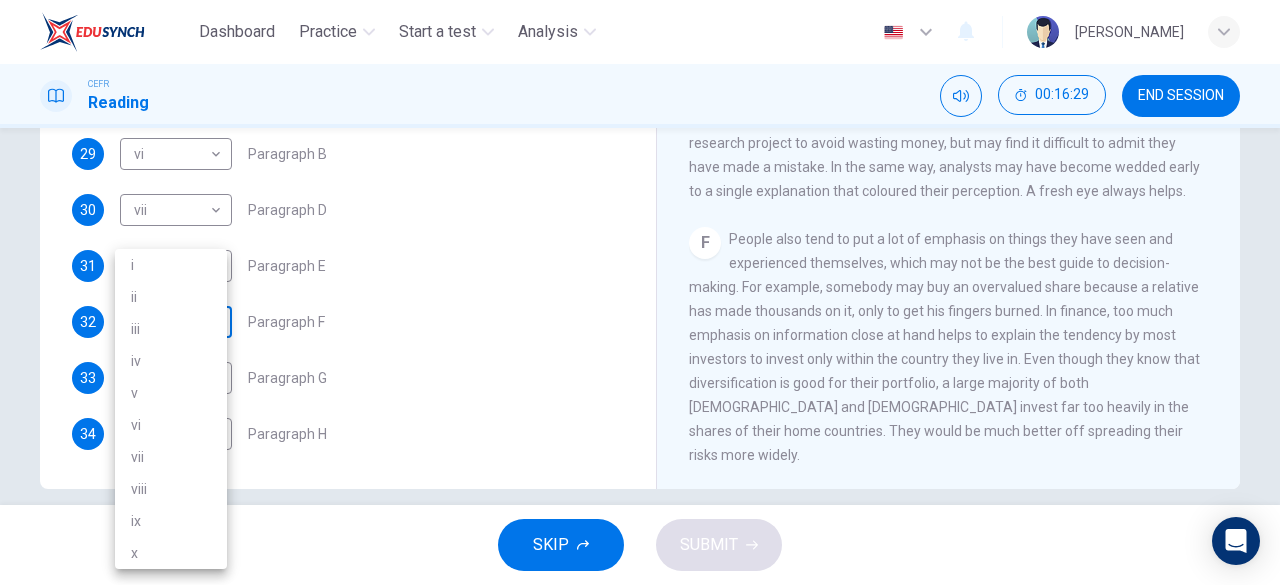 click on "Dashboard Practice Start a test Analysis English en ​ NUR HIDAYAH BINTI ZAKARIA CEFR Reading 00:16:29 END SESSION Questions 29 - 34 Reading Passage 1 has nine paragraphs  A-I
Choose the correct heading for Paragraphs  B  and  D-H  from the list of headings below.
Write the correct number  (i-xi)  in the boxes below. List of Headings i Not identifying the correct priorities ii A solution for the long term iii The difficulty of changing your mind iv Why looking back is unhelpful v Strengthening inner resources vi A successful approach to the study of decision-making vii The danger of trusting a global market viii Reluctance to go beyond the familiar ix The power of the first number x The need for more effective risk assessment 29 vi vi ​ Paragraph B 30 vii vii ​ Paragraph D 31 viii viii ​ Paragraph E 32 ​ ​ Paragraph F 33 ​ ​ Paragraph G 34 ​ ​ Paragraph H Why Risks Can Go Wrong CLICK TO ZOOM Click to Zoom A B C D E F G H I SKIP SUBMIT EduSynch - Online Language Proficiency Testing" at bounding box center (640, 292) 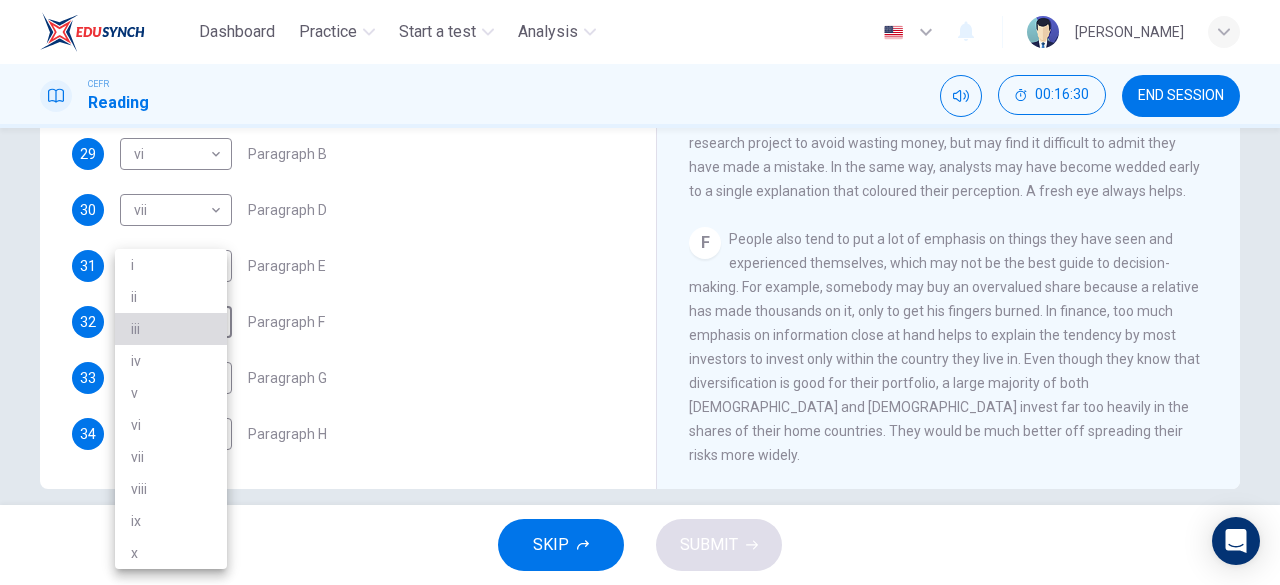 click on "iii" at bounding box center (171, 329) 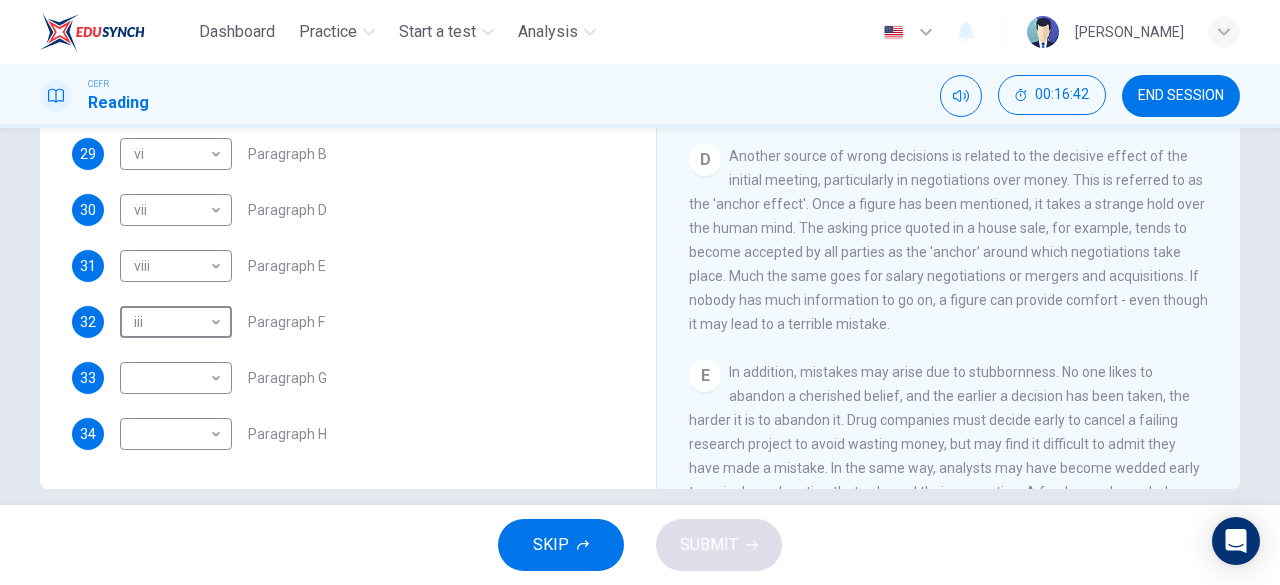 scroll, scrollTop: 974, scrollLeft: 0, axis: vertical 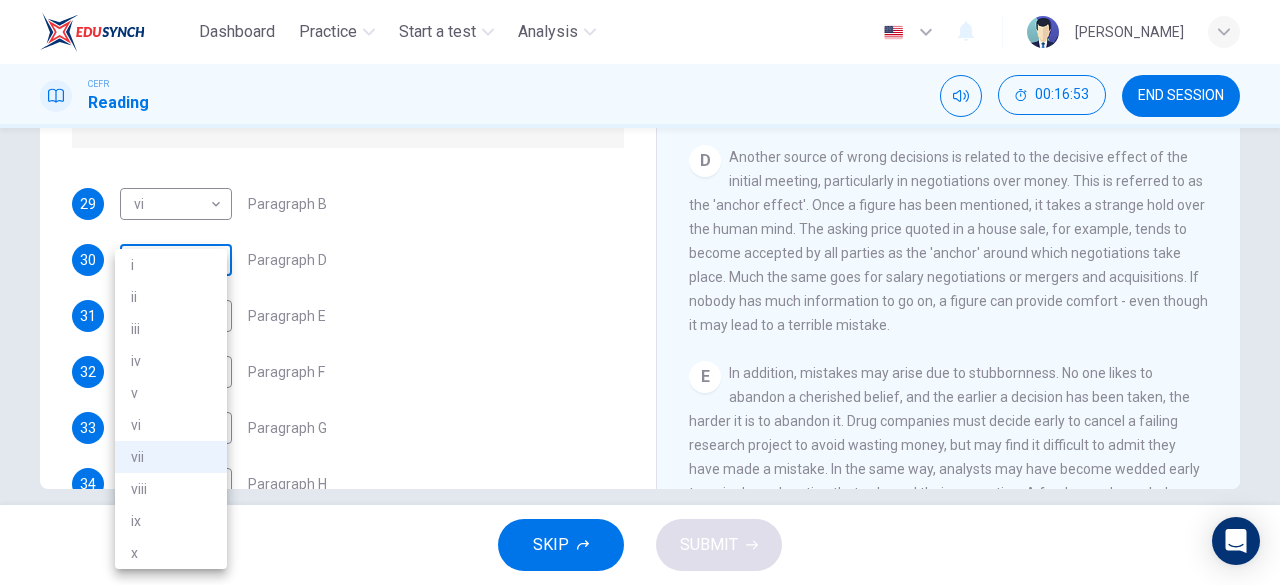 click on "Dashboard Practice Start a test Analysis English en ​ NUR HIDAYAH BINTI ZAKARIA CEFR Reading 00:16:53 END SESSION Questions 29 - 34 Reading Passage 1 has nine paragraphs  A-I
Choose the correct heading for Paragraphs  B  and  D-H  from the list of headings below.
Write the correct number  (i-xi)  in the boxes below. List of Headings i Not identifying the correct priorities ii A solution for the long term iii The difficulty of changing your mind iv Why looking back is unhelpful v Strengthening inner resources vi A successful approach to the study of decision-making vii The danger of trusting a global market viii Reluctance to go beyond the familiar ix The power of the first number x The need for more effective risk assessment 29 vi vi ​ Paragraph B 30 vii vii ​ Paragraph D 31 viii viii ​ Paragraph E 32 iii iii ​ Paragraph F 33 ​ ​ Paragraph G 34 ​ ​ Paragraph H Why Risks Can Go Wrong CLICK TO ZOOM Click to Zoom A B C D E F G H I SKIP SUBMIT EduSynch - Online Language Proficiency Testing" at bounding box center (640, 292) 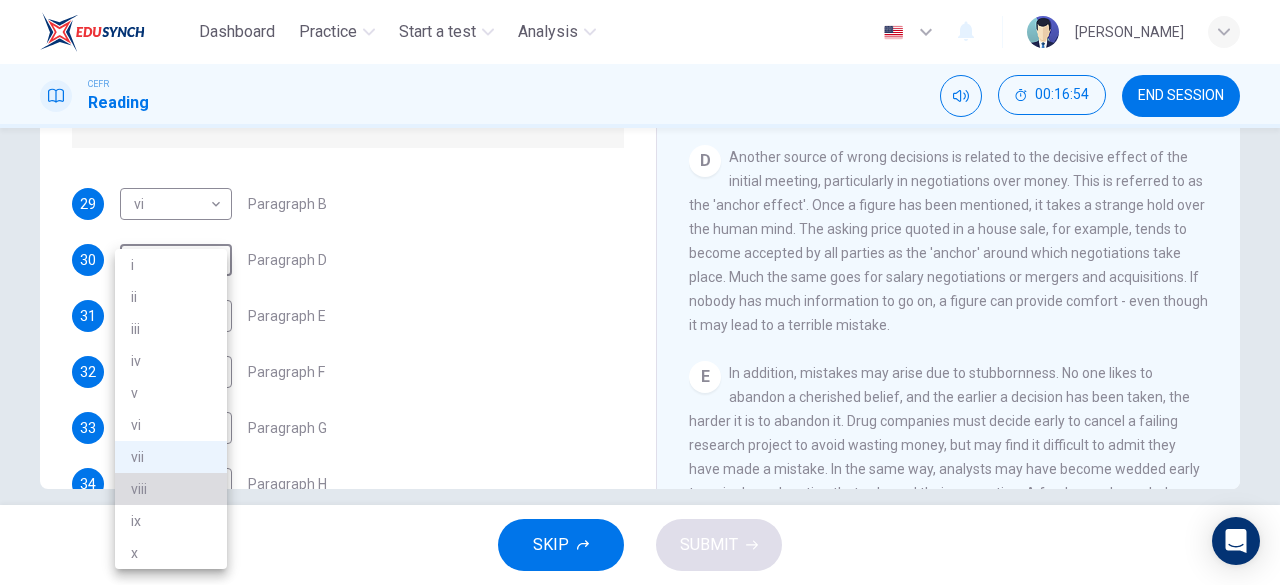 click on "viii" at bounding box center [171, 489] 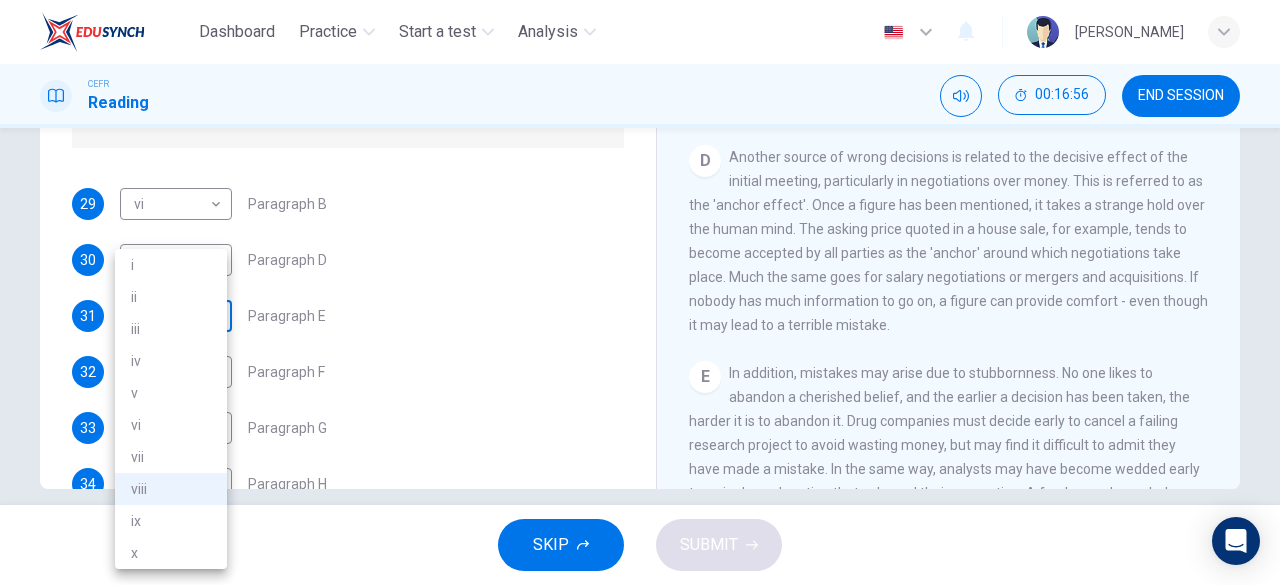 click on "Dashboard Practice Start a test Analysis English en ​ NUR HIDAYAH BINTI ZAKARIA CEFR Reading 00:16:56 END SESSION Questions 29 - 34 Reading Passage 1 has nine paragraphs  A-I
Choose the correct heading for Paragraphs  B  and  D-H  from the list of headings below.
Write the correct number  (i-xi)  in the boxes below. List of Headings i Not identifying the correct priorities ii A solution for the long term iii The difficulty of changing your mind iv Why looking back is unhelpful v Strengthening inner resources vi A successful approach to the study of decision-making vii The danger of trusting a global market viii Reluctance to go beyond the familiar ix The power of the first number x The need for more effective risk assessment 29 vi vi ​ Paragraph B 30 viii viii ​ Paragraph D 31 viii viii ​ Paragraph E 32 iii iii ​ Paragraph F 33 ​ ​ Paragraph G 34 ​ ​ Paragraph H Why Risks Can Go Wrong CLICK TO ZOOM Click to Zoom A B C D E F G H I SKIP SUBMIT EduSynch - Online Language Proficiency Testing" at bounding box center (640, 292) 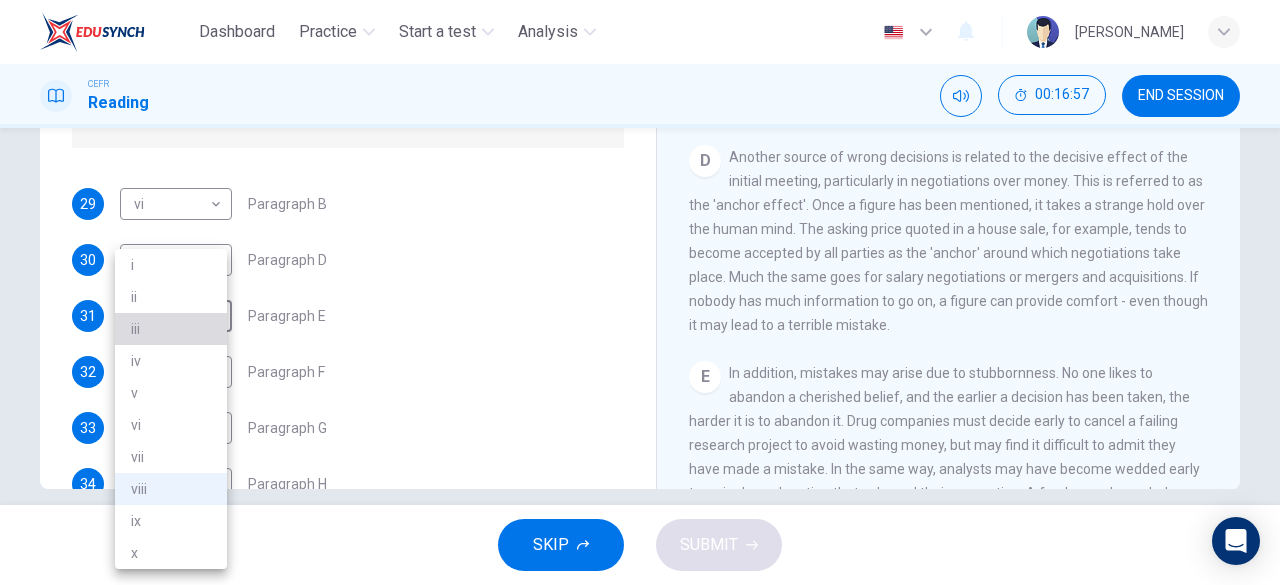 click on "iii" at bounding box center [171, 329] 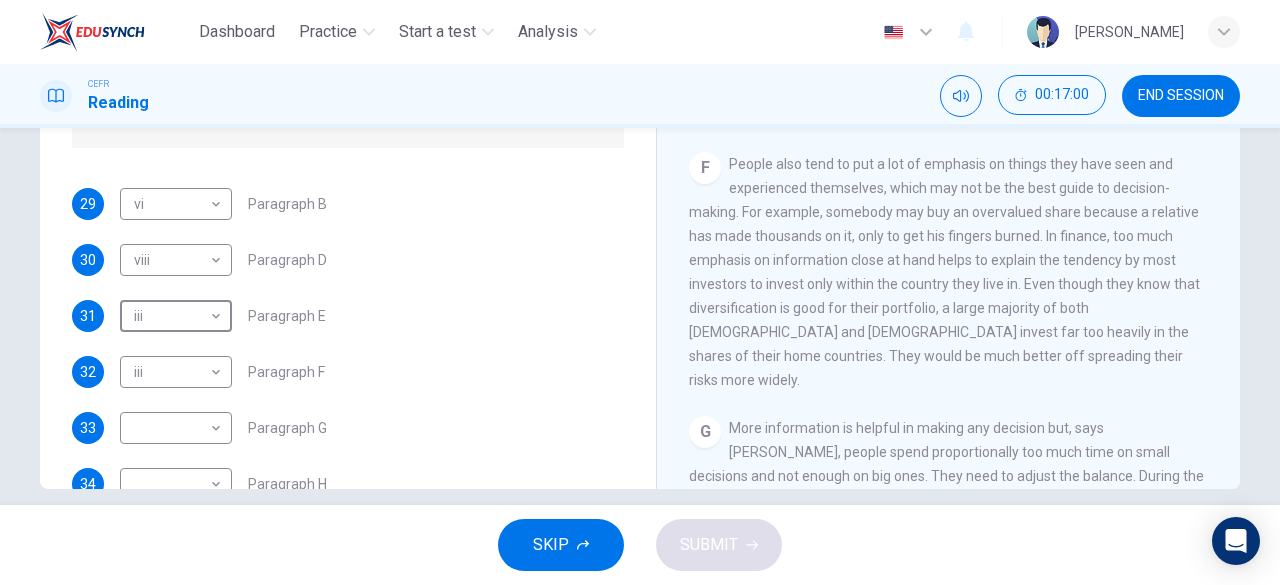 scroll, scrollTop: 1354, scrollLeft: 0, axis: vertical 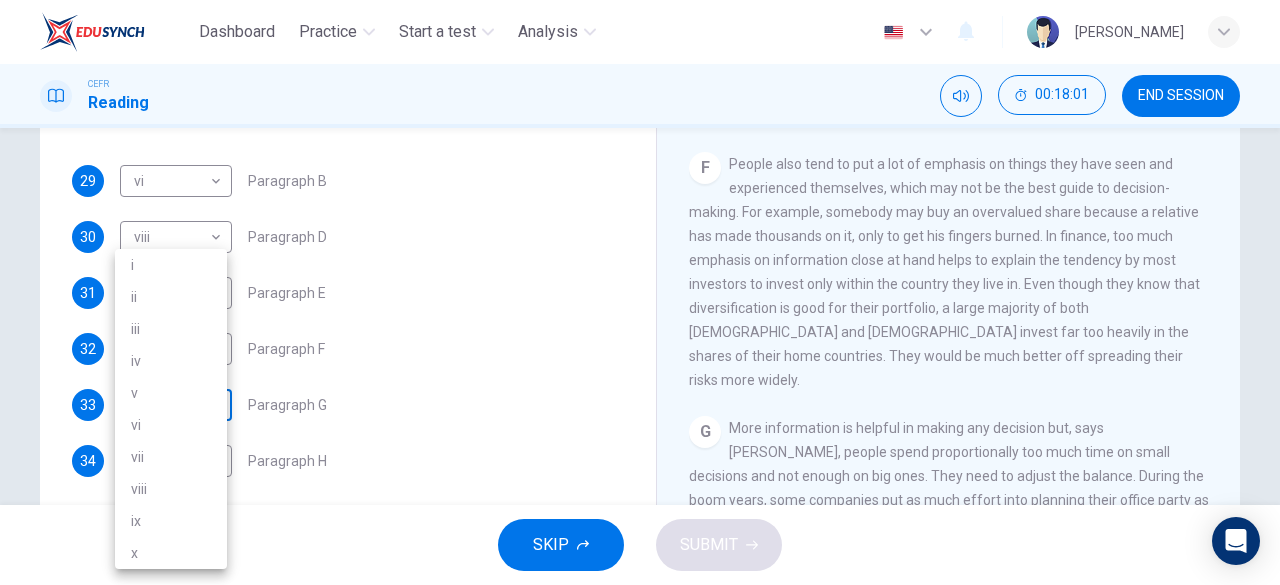 click on "Dashboard Practice Start a test Analysis English en ​ NUR HIDAYAH BINTI ZAKARIA CEFR Reading 00:18:01 END SESSION Questions 29 - 34 Reading Passage 1 has nine paragraphs  A-I
Choose the correct heading for Paragraphs  B  and  D-H  from the list of headings below.
Write the correct number  (i-xi)  in the boxes below. List of Headings i Not identifying the correct priorities ii A solution for the long term iii The difficulty of changing your mind iv Why looking back is unhelpful v Strengthening inner resources vi A successful approach to the study of decision-making vii The danger of trusting a global market viii Reluctance to go beyond the familiar ix The power of the first number x The need for more effective risk assessment 29 vi vi ​ Paragraph B 30 viii viii ​ Paragraph D 31 iii iii ​ Paragraph E 32 iii iii ​ Paragraph F 33 ​ ​ Paragraph G 34 ​ ​ Paragraph H Why Risks Can Go Wrong CLICK TO ZOOM Click to Zoom A B C D E F G H I SKIP SUBMIT EduSynch - Online Language Proficiency Testing" at bounding box center (640, 292) 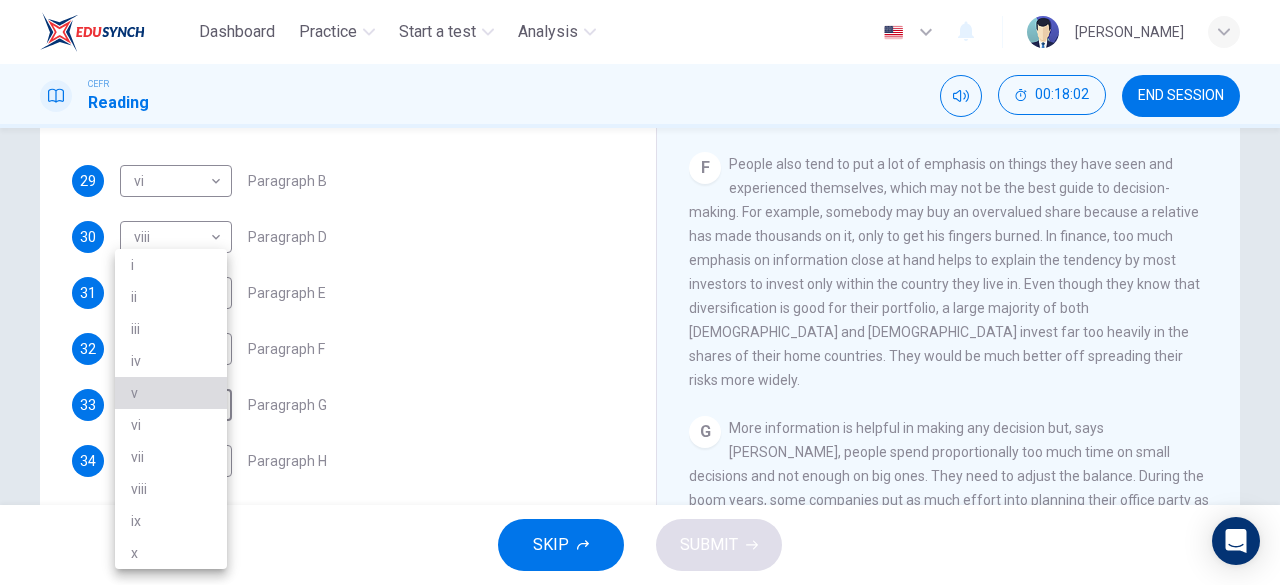 click on "v" at bounding box center [171, 393] 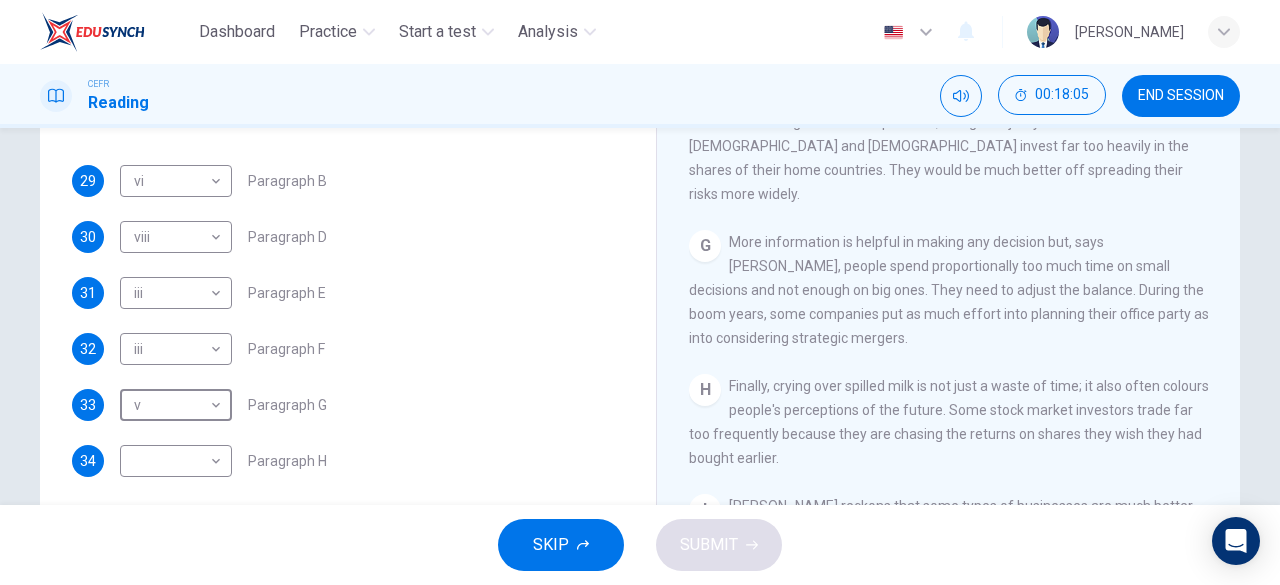 scroll, scrollTop: 1731, scrollLeft: 0, axis: vertical 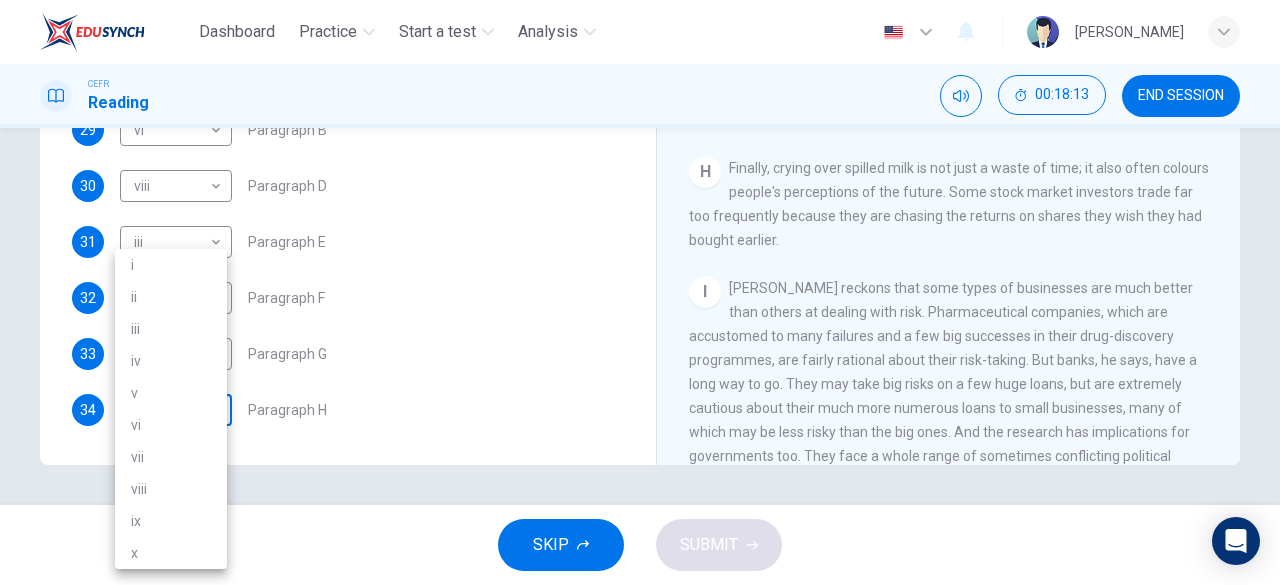 click on "Dashboard Practice Start a test Analysis English en ​ NUR HIDAYAH BINTI ZAKARIA CEFR Reading 00:18:13 END SESSION Questions 29 - 34 Reading Passage 1 has nine paragraphs  A-I
Choose the correct heading for Paragraphs  B  and  D-H  from the list of headings below.
Write the correct number  (i-xi)  in the boxes below. List of Headings i Not identifying the correct priorities ii A solution for the long term iii The difficulty of changing your mind iv Why looking back is unhelpful v Strengthening inner resources vi A successful approach to the study of decision-making vii The danger of trusting a global market viii Reluctance to go beyond the familiar ix The power of the first number x The need for more effective risk assessment 29 vi vi ​ Paragraph B 30 viii viii ​ Paragraph D 31 iii iii ​ Paragraph E 32 iii iii ​ Paragraph F 33 v v ​ Paragraph G 34 ​ ​ Paragraph H Why Risks Can Go Wrong CLICK TO ZOOM Click to Zoom A B C D E F G H I SKIP SUBMIT EduSynch - Online Language Proficiency Testing" at bounding box center (640, 292) 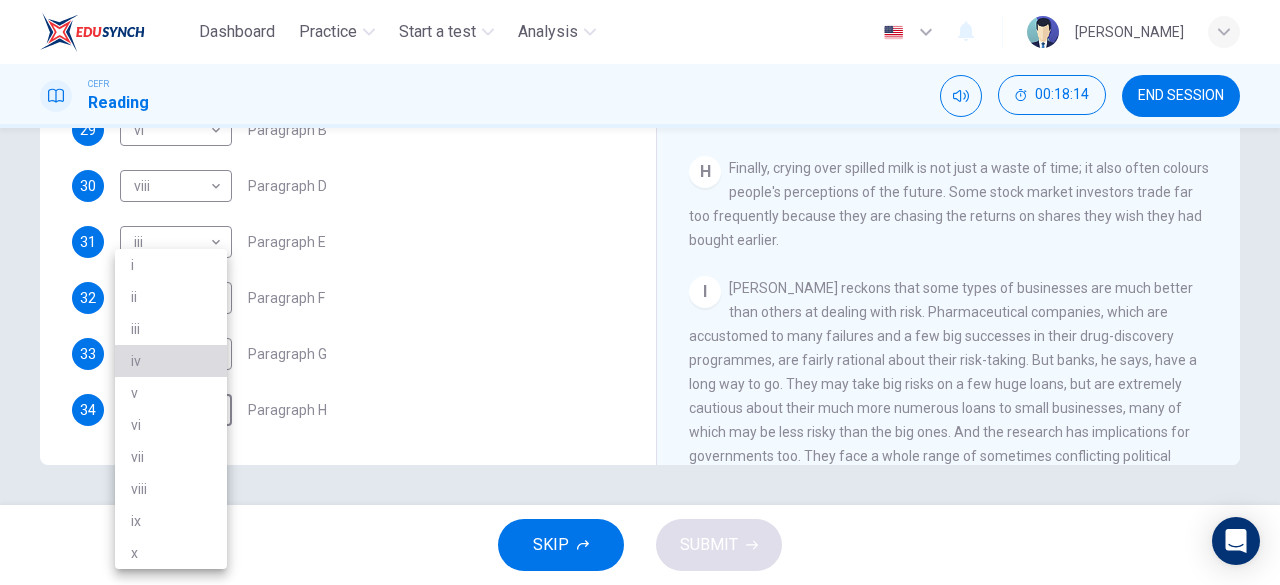 click on "iv" at bounding box center [171, 361] 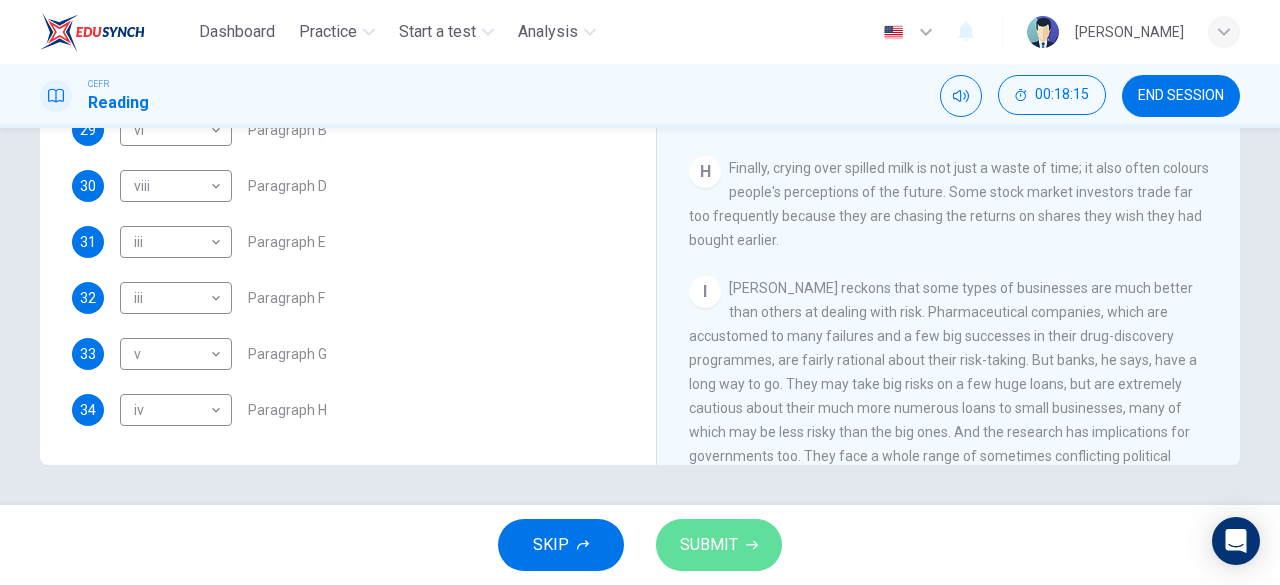 click on "SUBMIT" at bounding box center (709, 545) 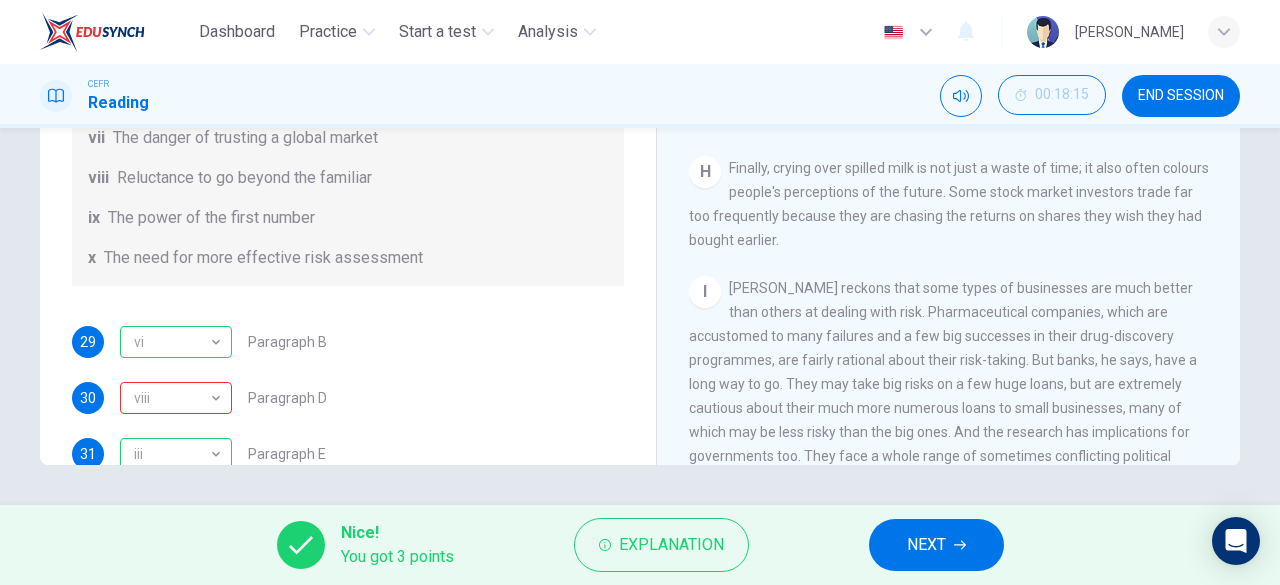 scroll, scrollTop: 172, scrollLeft: 0, axis: vertical 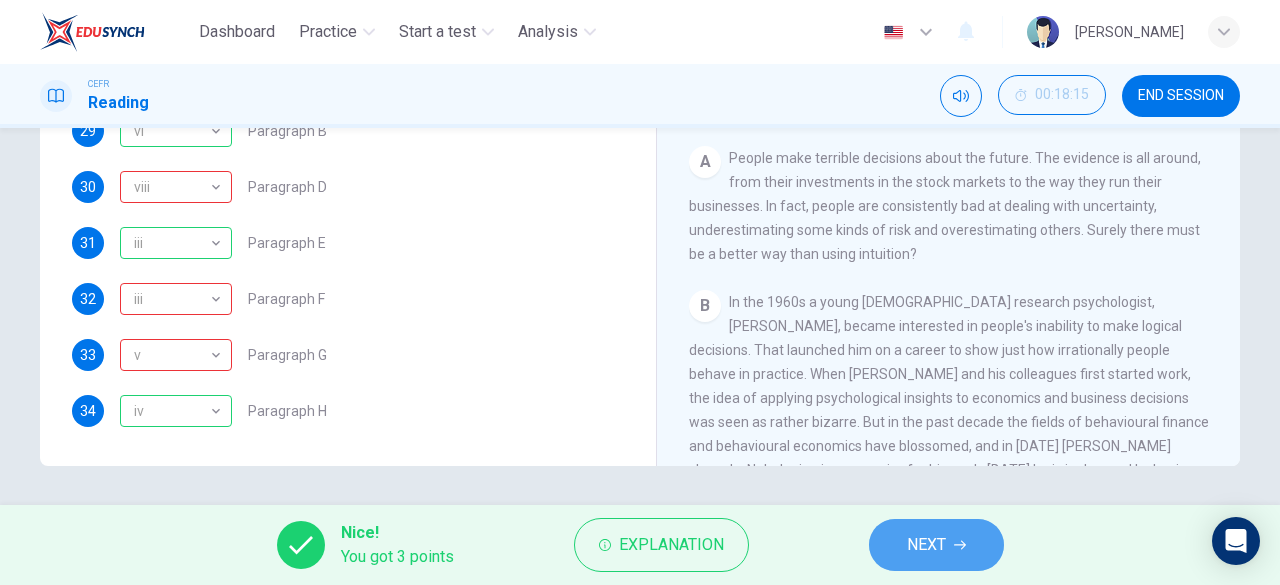click on "NEXT" at bounding box center (926, 545) 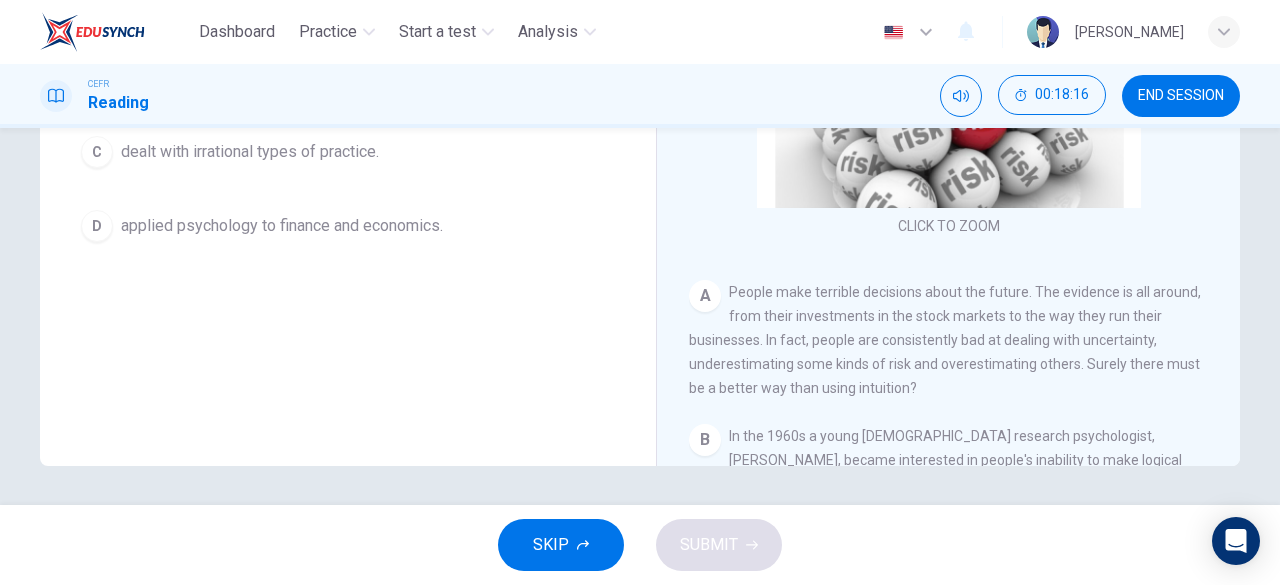 click on "Question 35 Choose the correct answer,  A ,  B ,  C  or  D .
People initially found Kahneman's work unusual because he A saw mistakes as following predictable patterns. B was unaware of behavioural approaches. C dealt with irrational types of practice. D applied psychology to finance and economics." at bounding box center [348, 128] 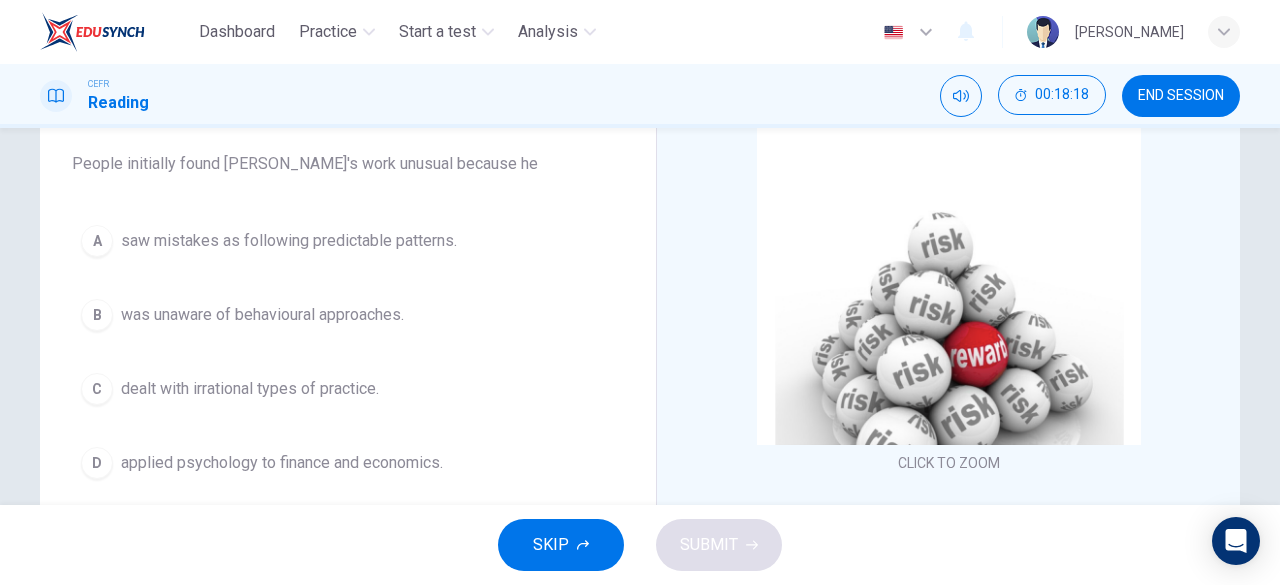 scroll, scrollTop: 183, scrollLeft: 0, axis: vertical 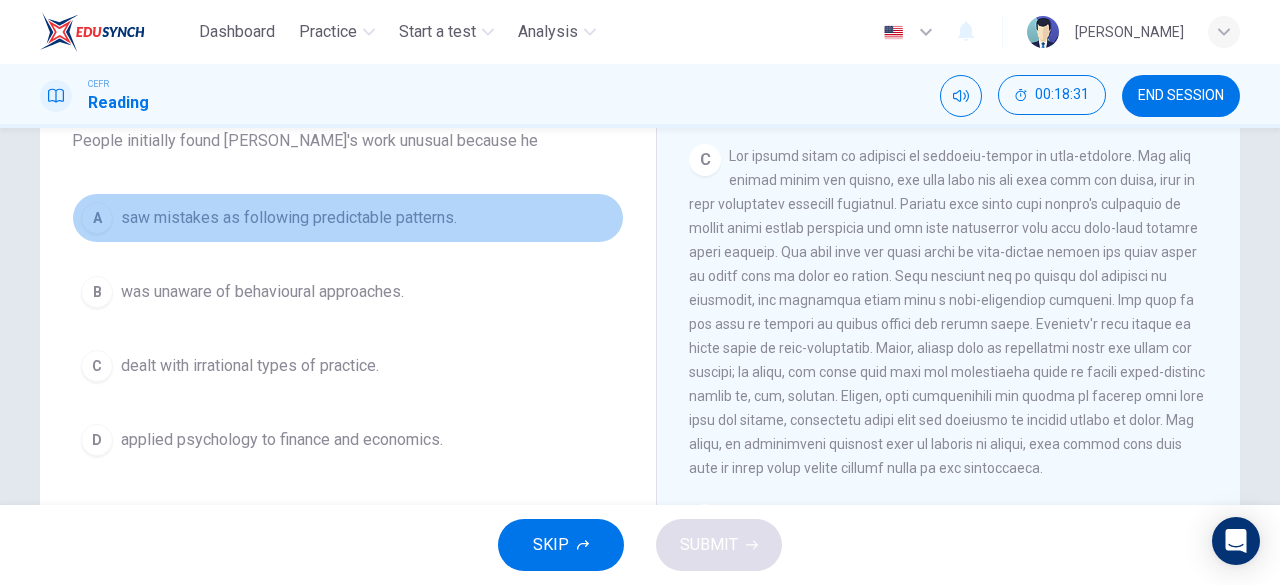 click on "saw mistakes as following predictable patterns." at bounding box center [289, 218] 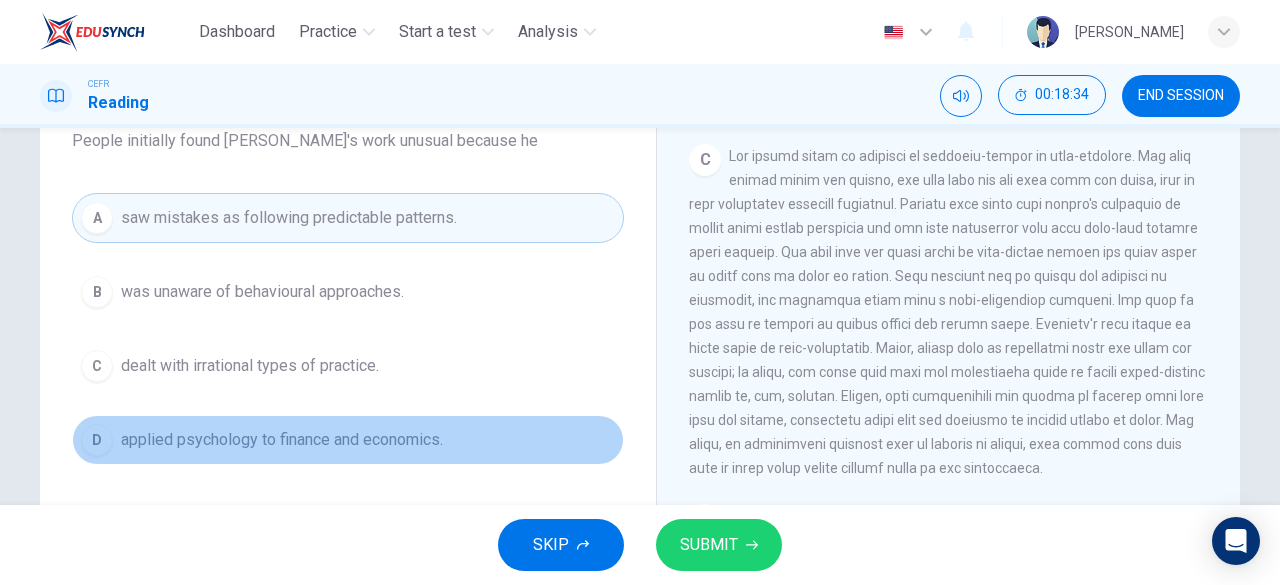 click on "D applied psychology to finance and economics." at bounding box center [348, 440] 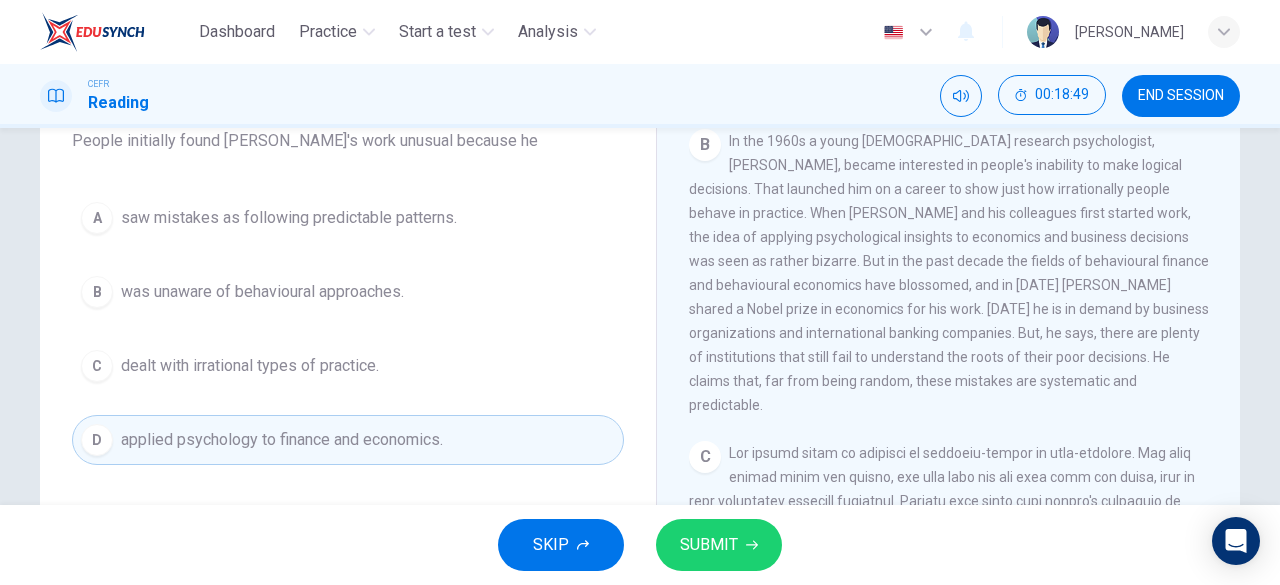 scroll, scrollTop: 508, scrollLeft: 0, axis: vertical 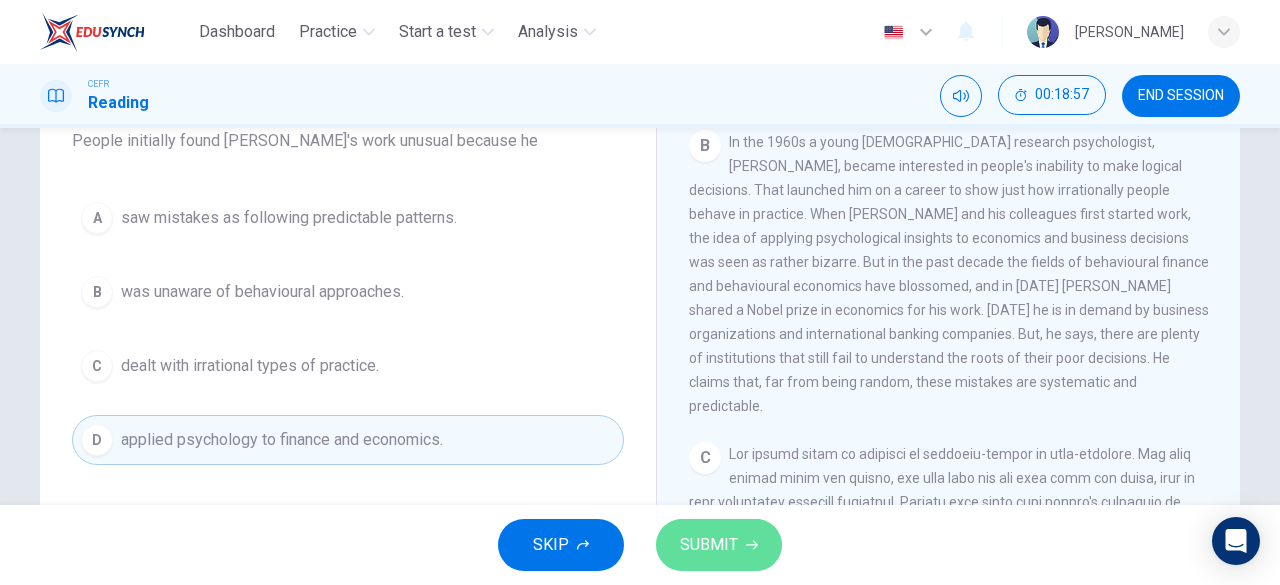 click on "SUBMIT" at bounding box center [709, 545] 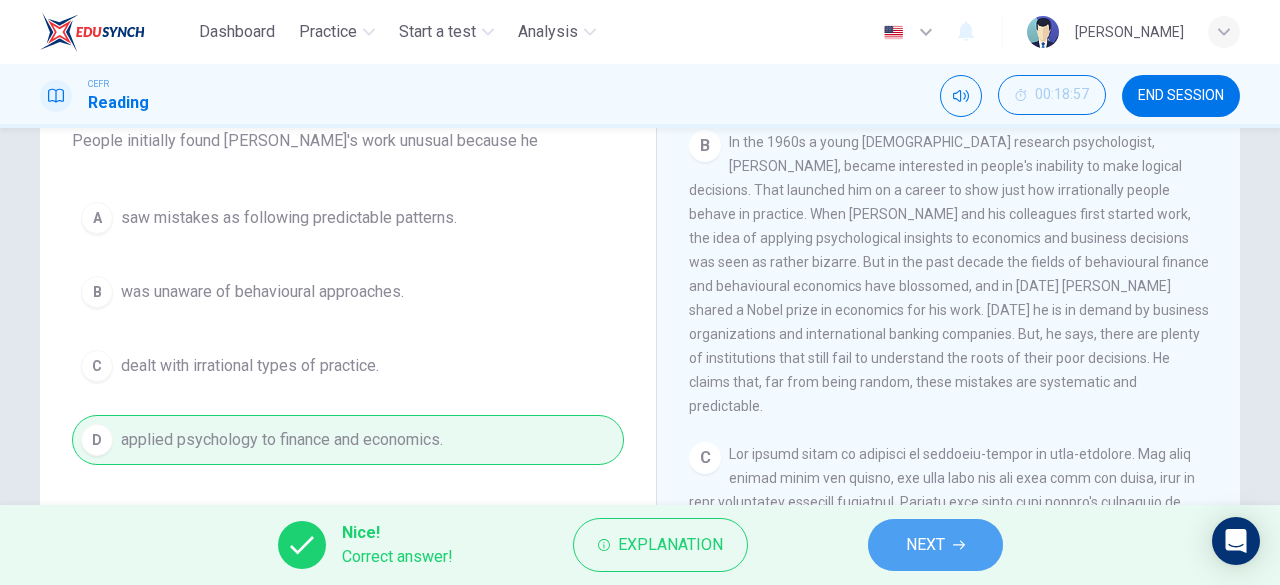 click on "NEXT" at bounding box center (935, 545) 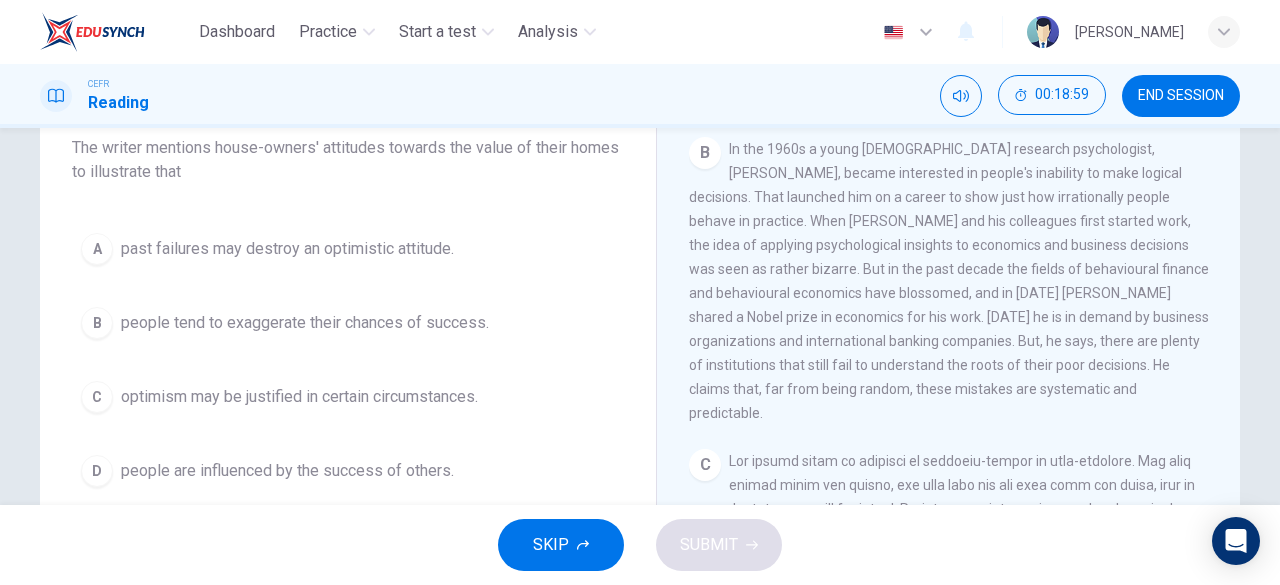 scroll, scrollTop: 177, scrollLeft: 0, axis: vertical 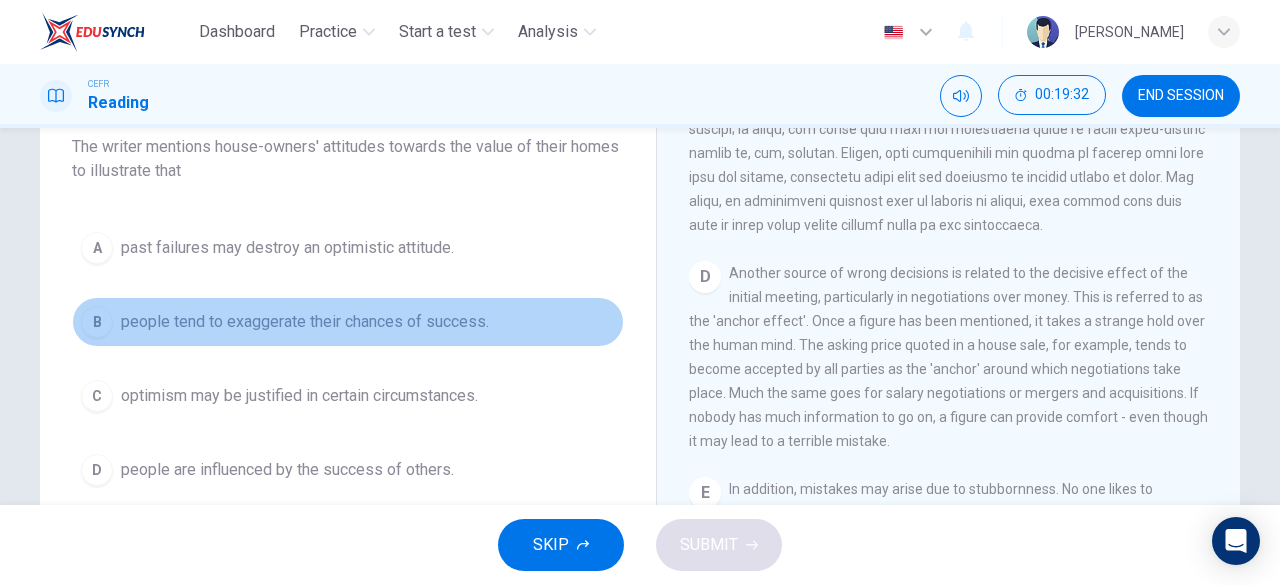 click on "B people tend to exaggerate their chances of success." at bounding box center (348, 322) 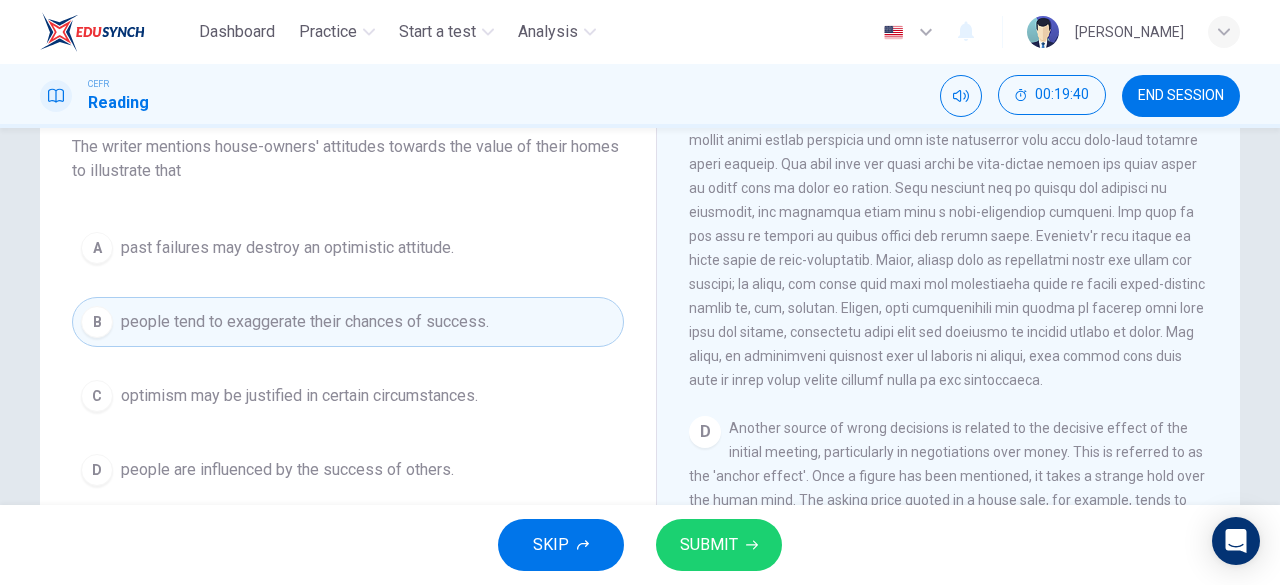 scroll, scrollTop: 901, scrollLeft: 0, axis: vertical 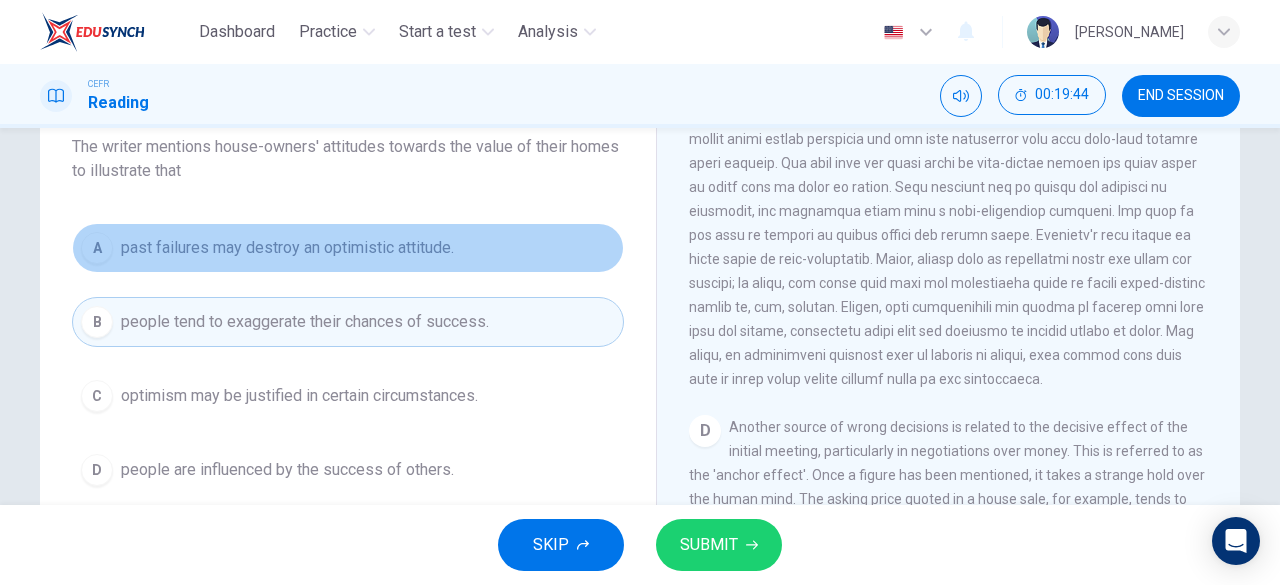 click on "A past failures may destroy an optimistic attitude." at bounding box center (348, 248) 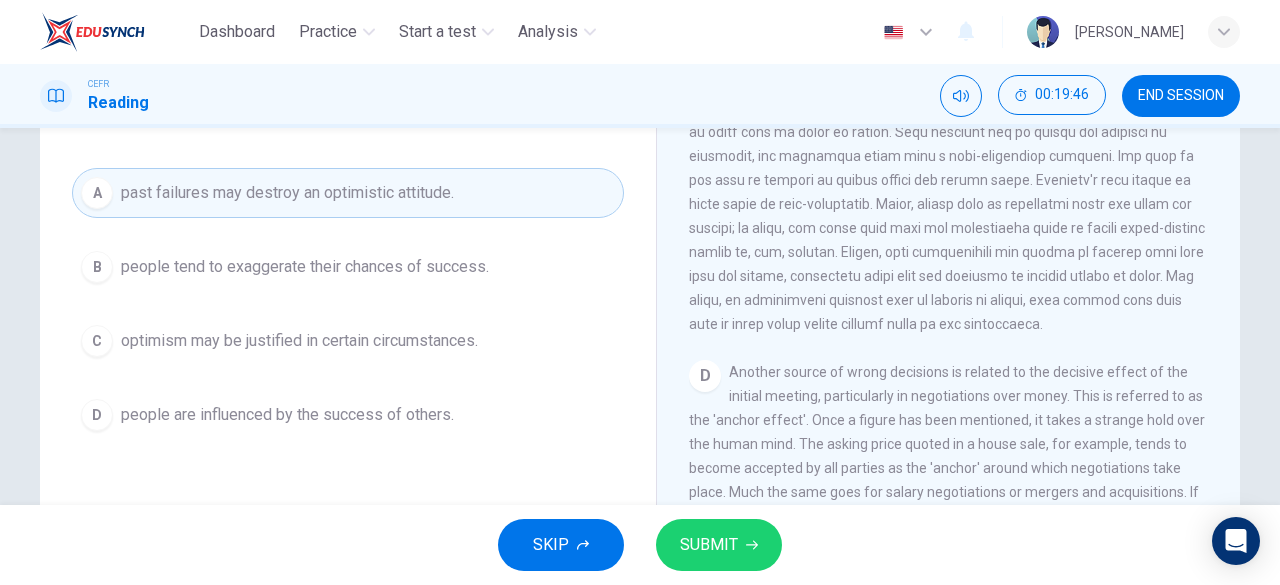 scroll, scrollTop: 233, scrollLeft: 0, axis: vertical 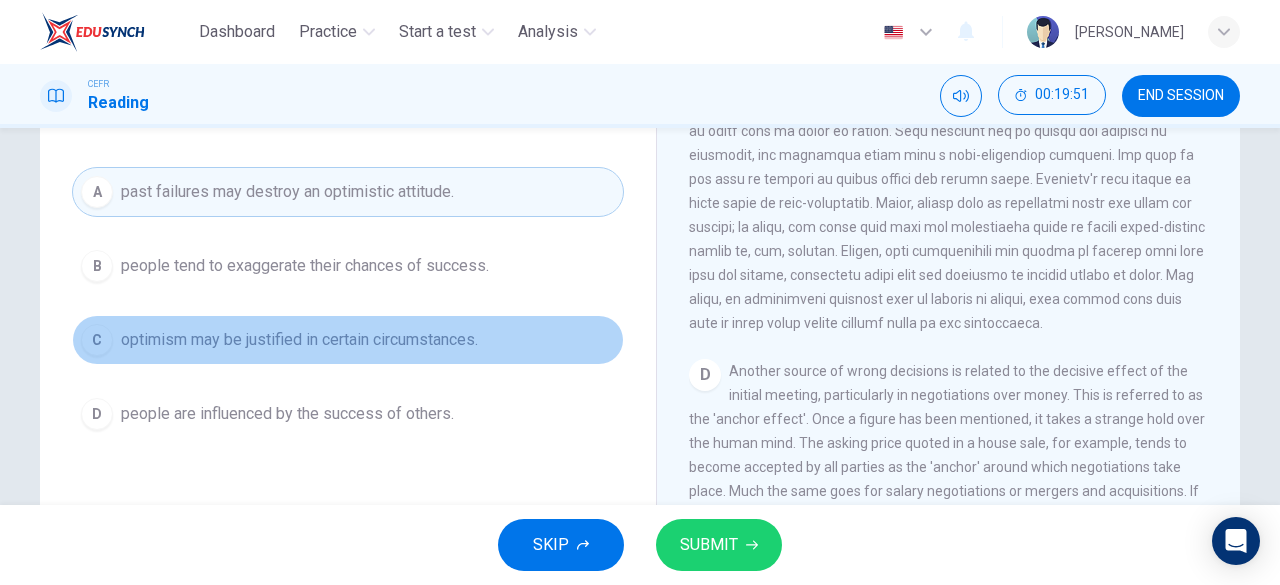 click on "optimism may be justified in certain circumstances." at bounding box center (299, 340) 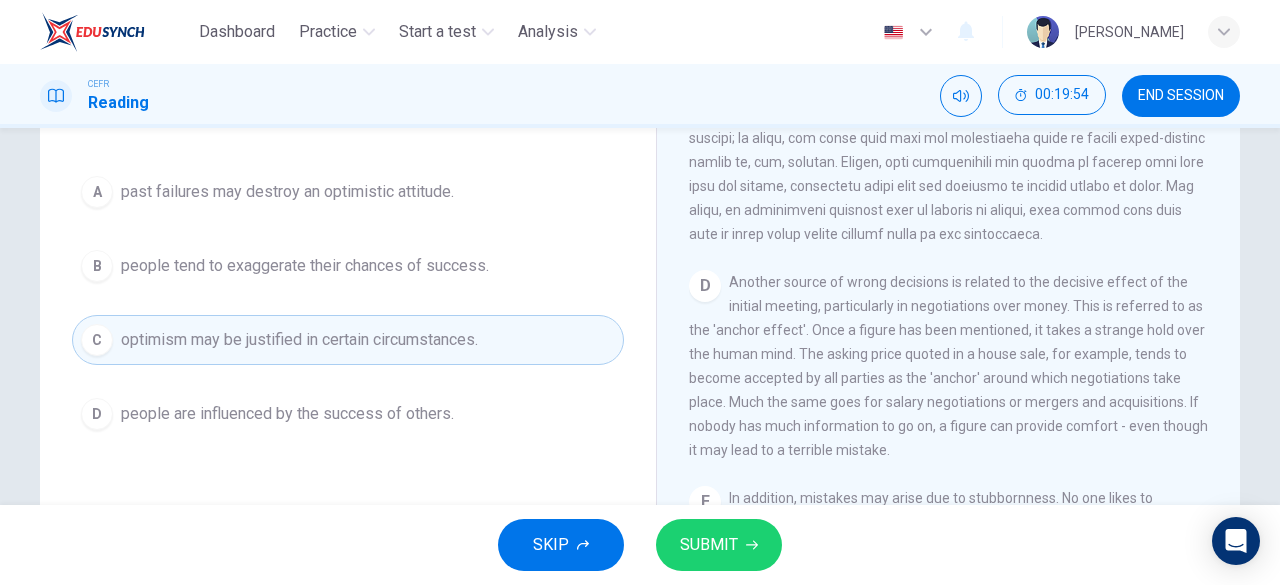scroll, scrollTop: 991, scrollLeft: 0, axis: vertical 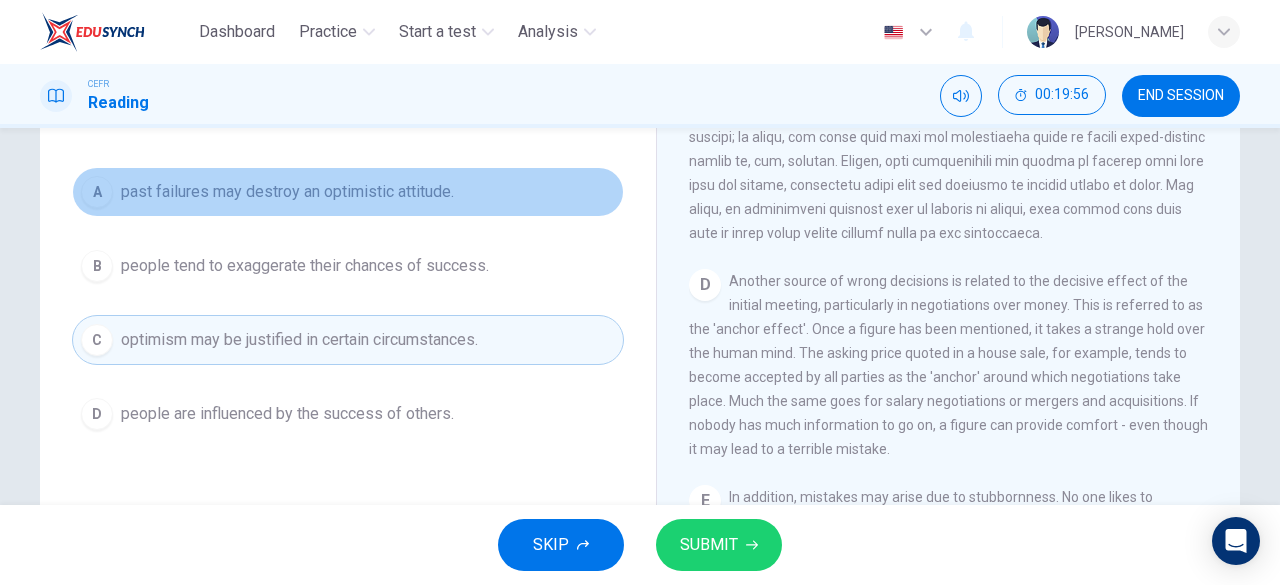 click on "past failures may destroy an optimistic attitude." at bounding box center [287, 192] 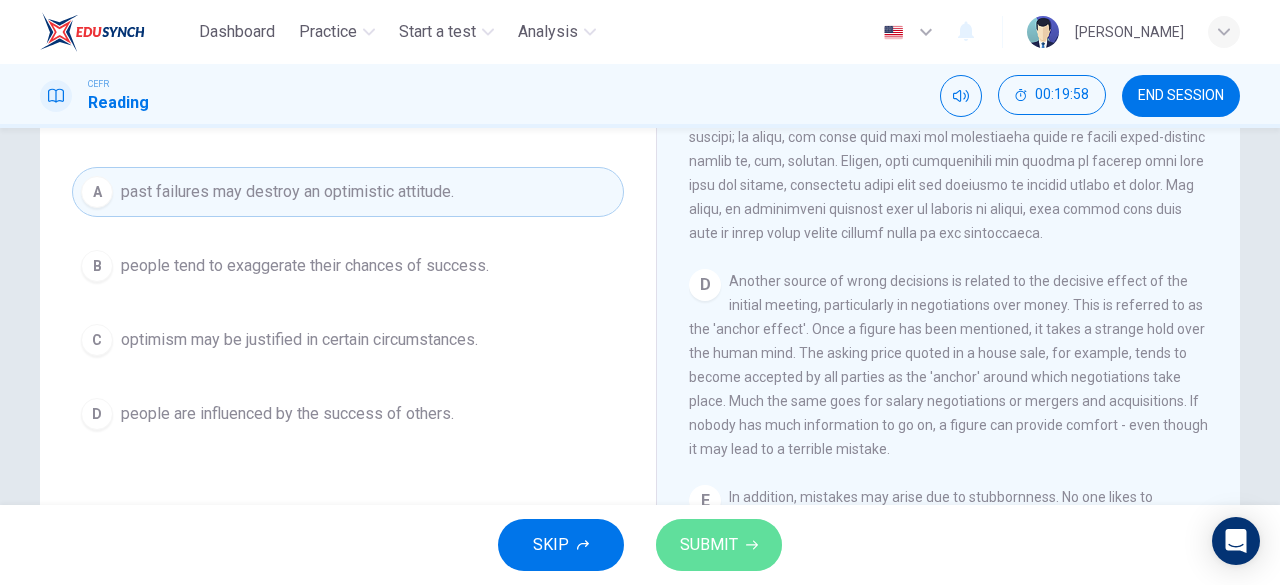 click on "SUBMIT" at bounding box center [709, 545] 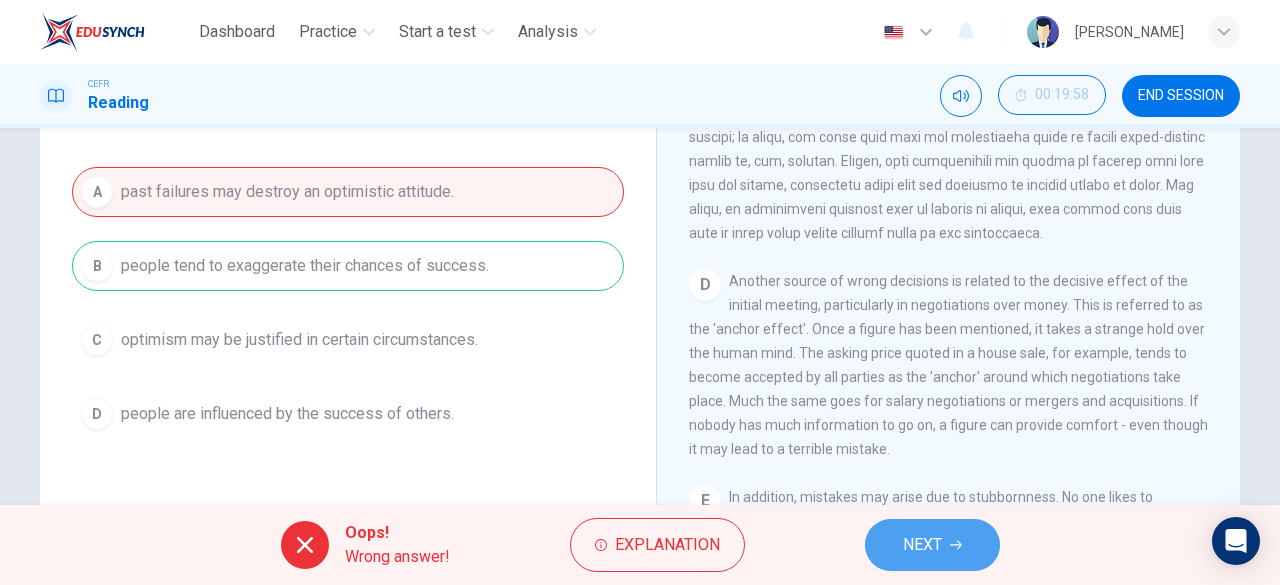 click 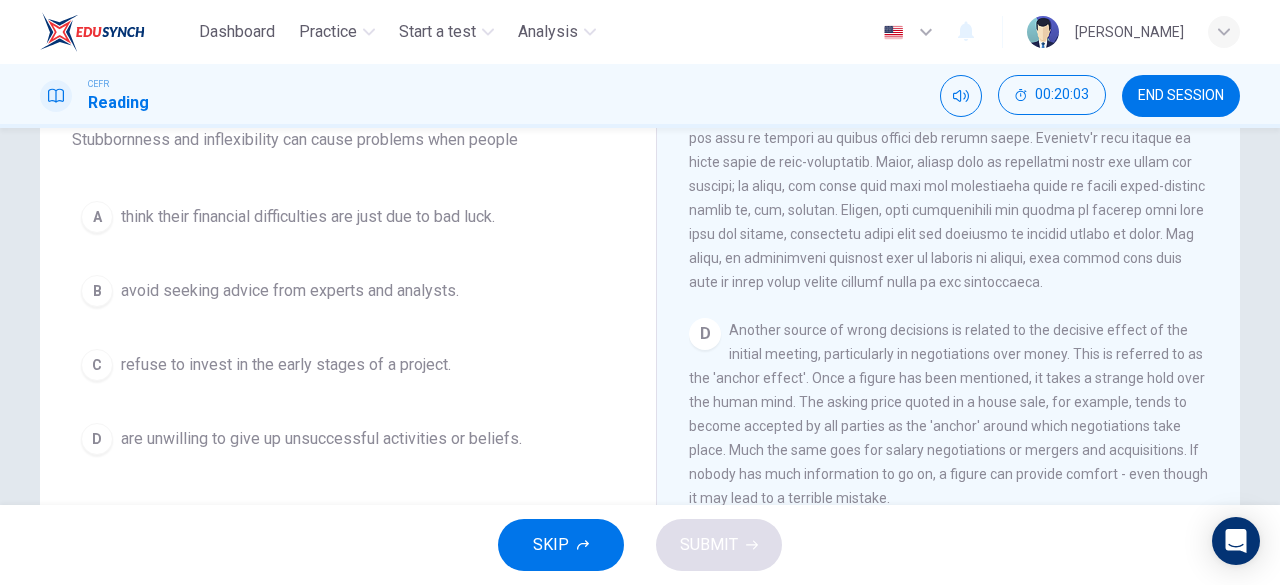 scroll, scrollTop: 187, scrollLeft: 0, axis: vertical 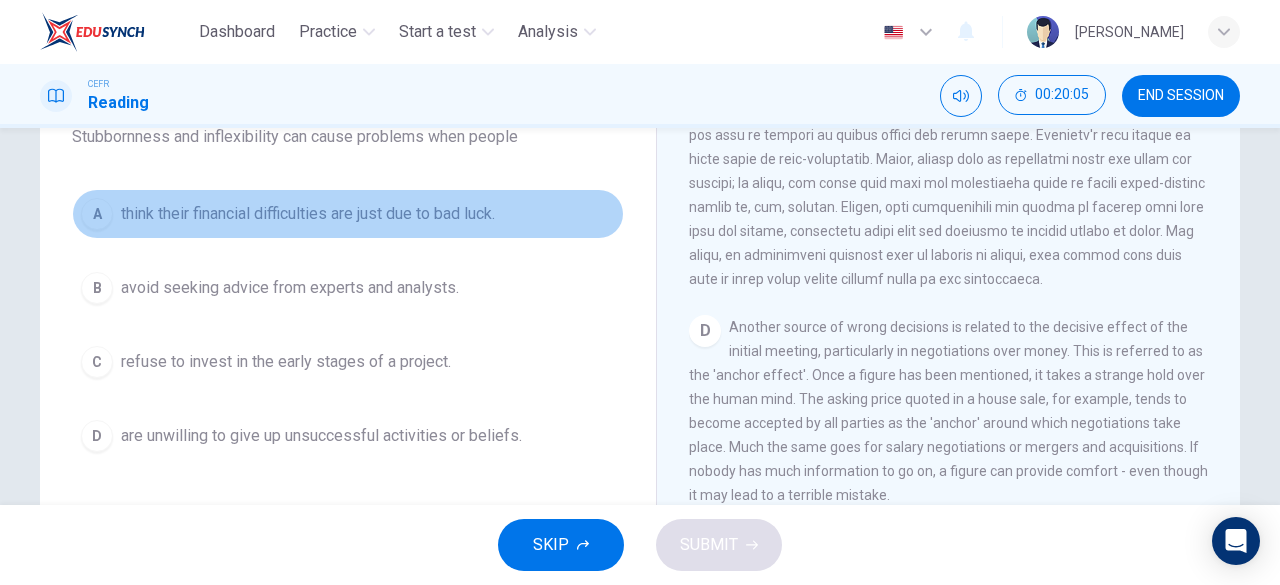 click on "A think their financial difficulties are just due to bad luck." at bounding box center (348, 214) 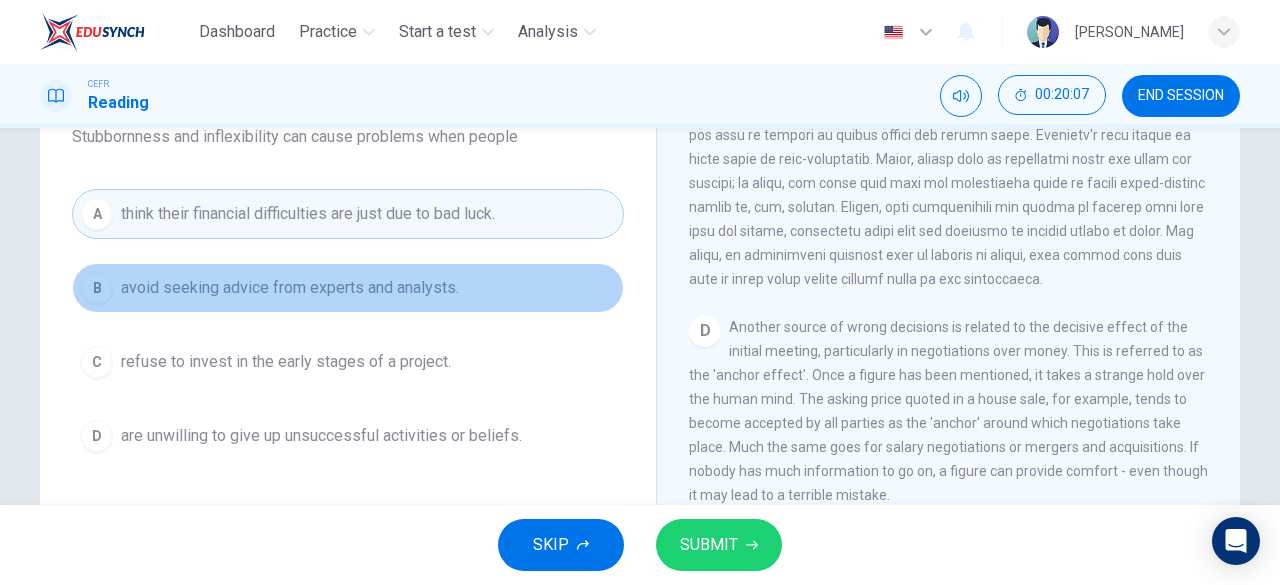click on "B avoid seeking advice from experts and analysts." at bounding box center [348, 288] 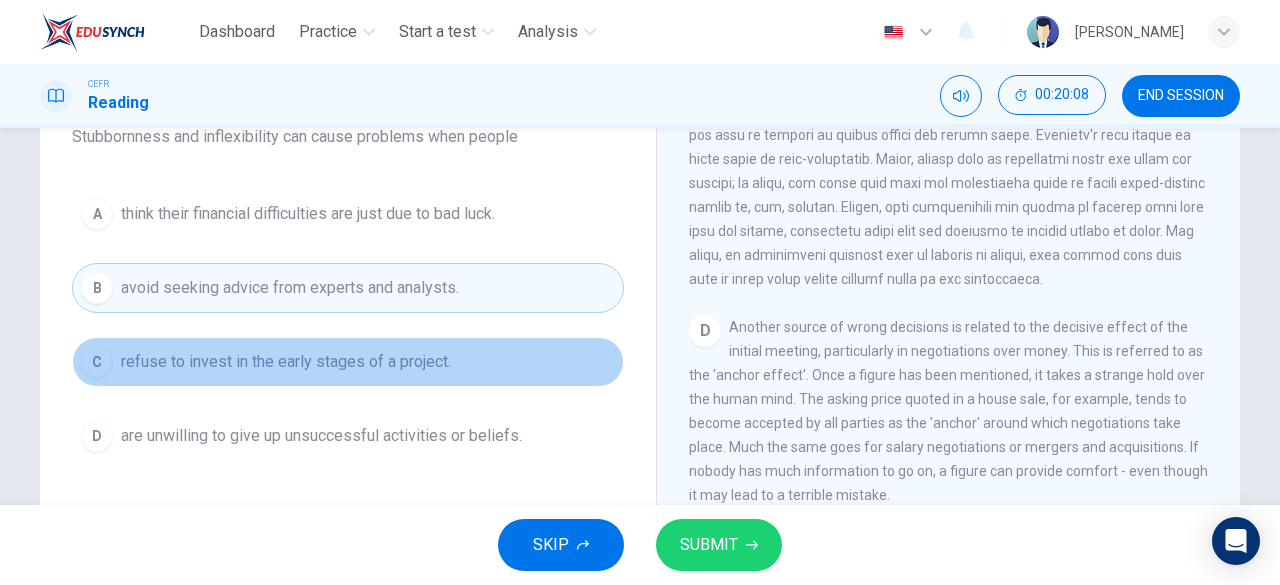 click on "refuse to invest in the early stages of a project." at bounding box center [286, 362] 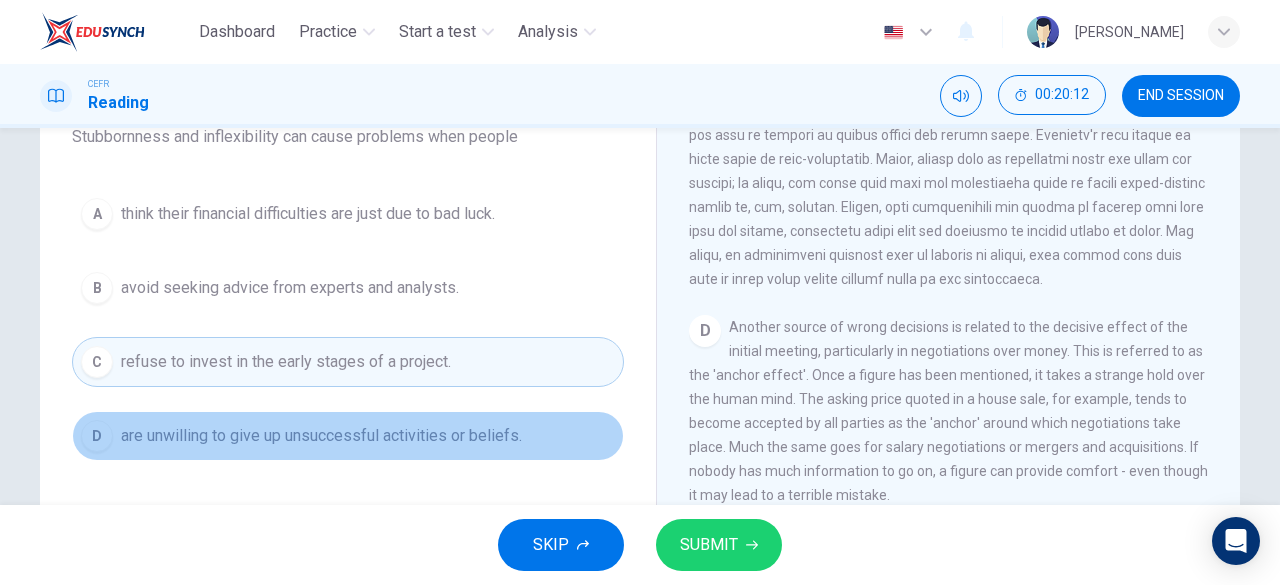 click on "D are unwilling to give up unsuccessful activities or beliefs." at bounding box center [348, 436] 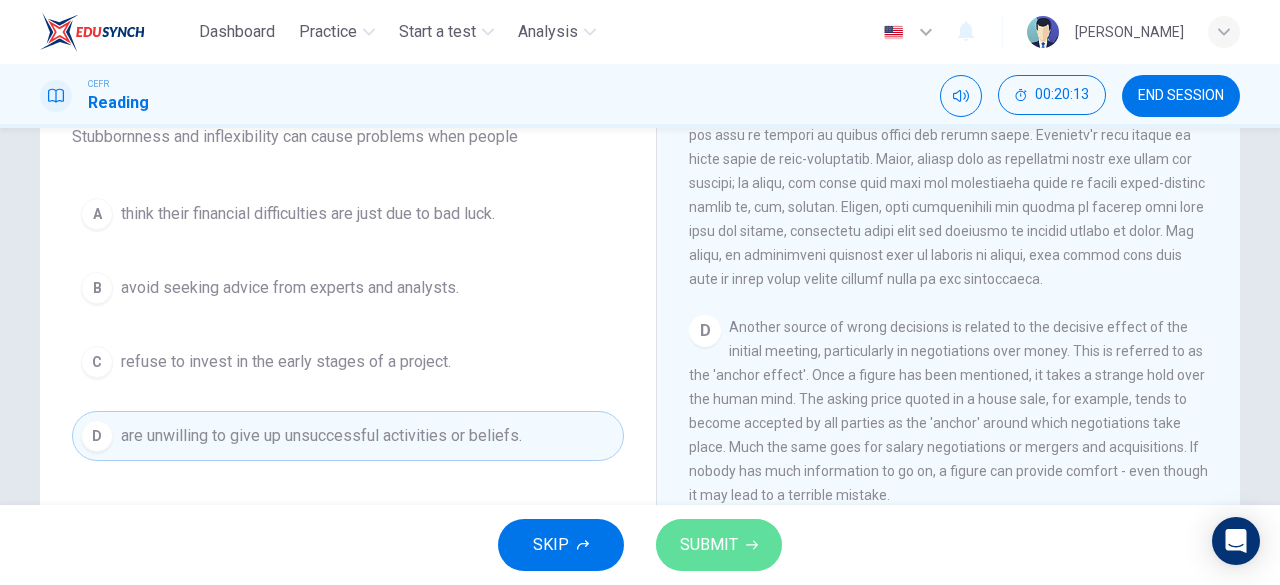 click on "SUBMIT" at bounding box center [709, 545] 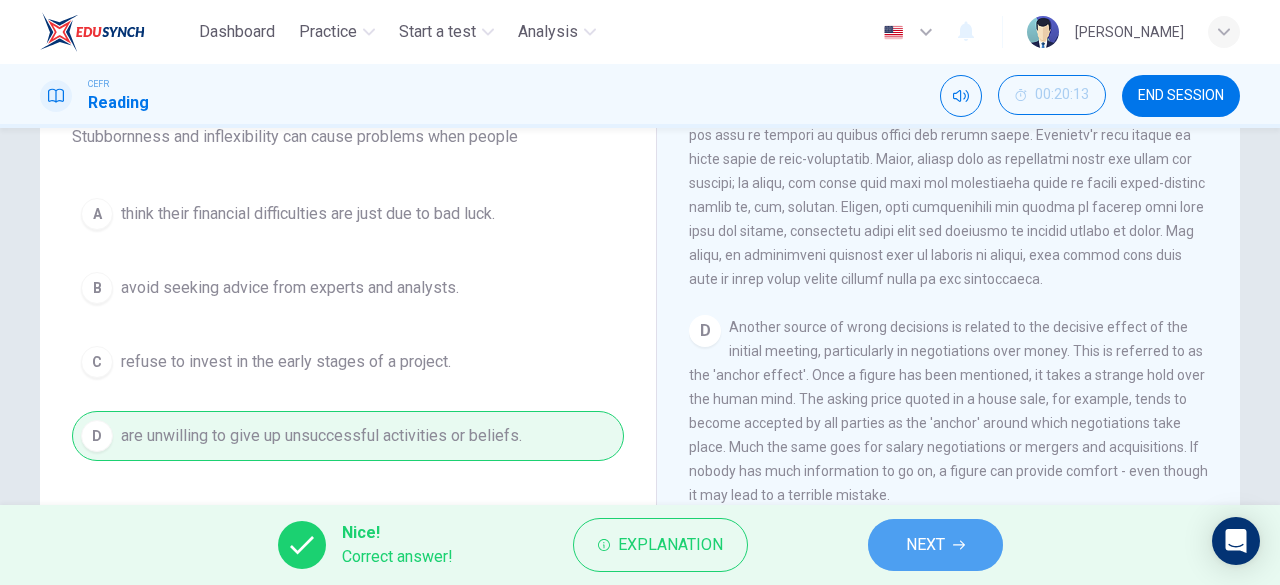 click on "NEXT" at bounding box center (925, 545) 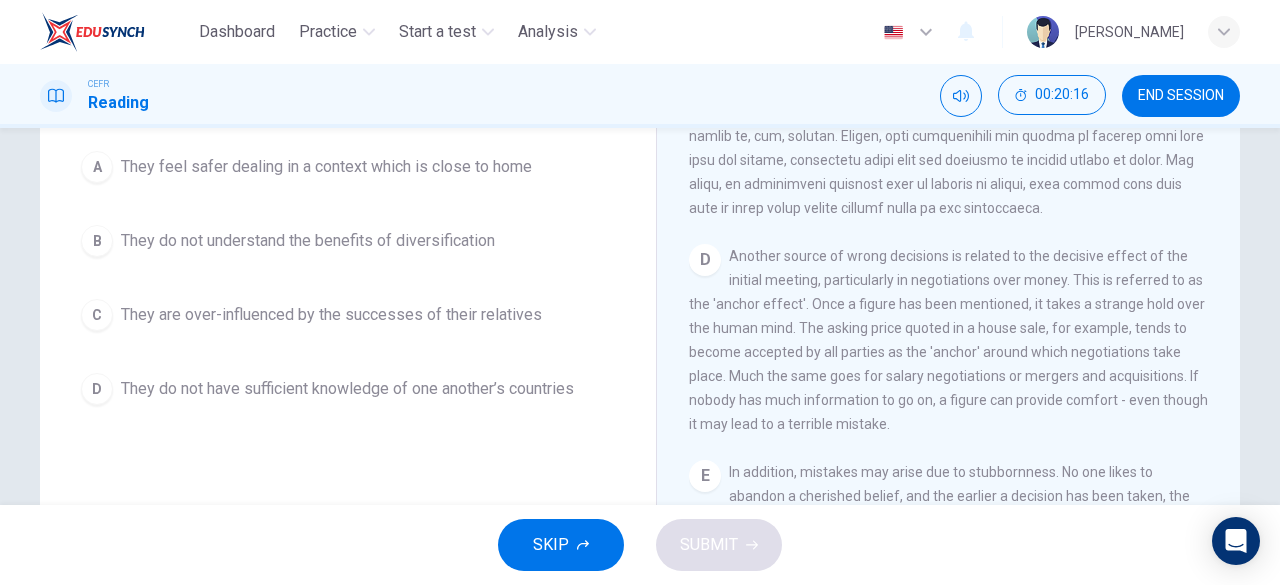 scroll, scrollTop: 257, scrollLeft: 0, axis: vertical 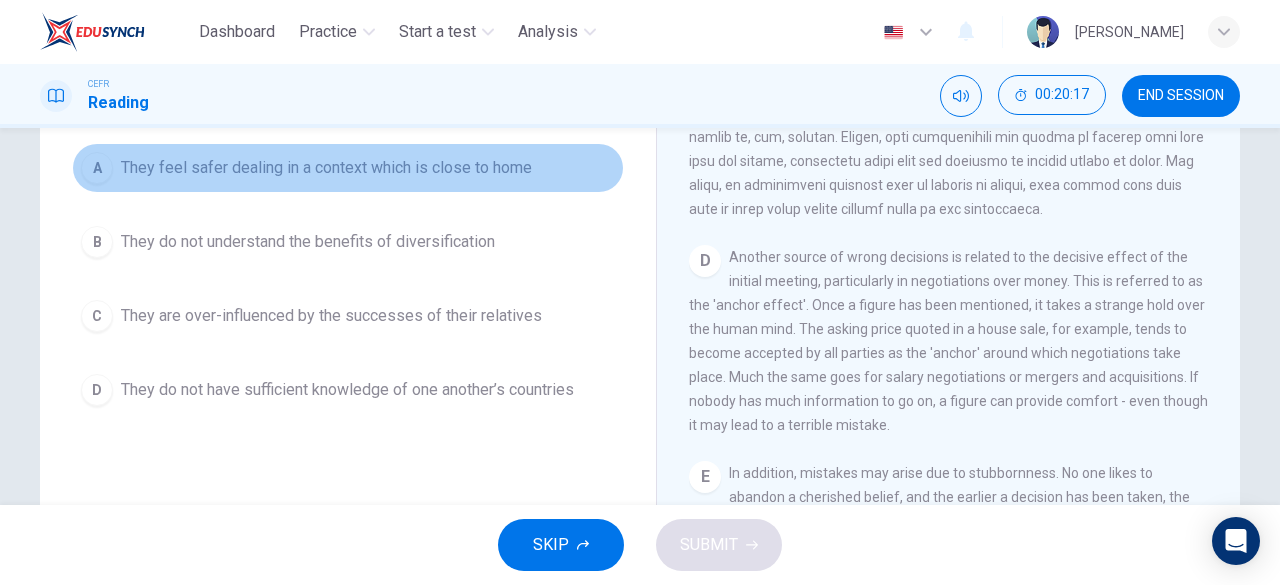 click on "A They feel safer dealing in a context which is close to home" at bounding box center (348, 168) 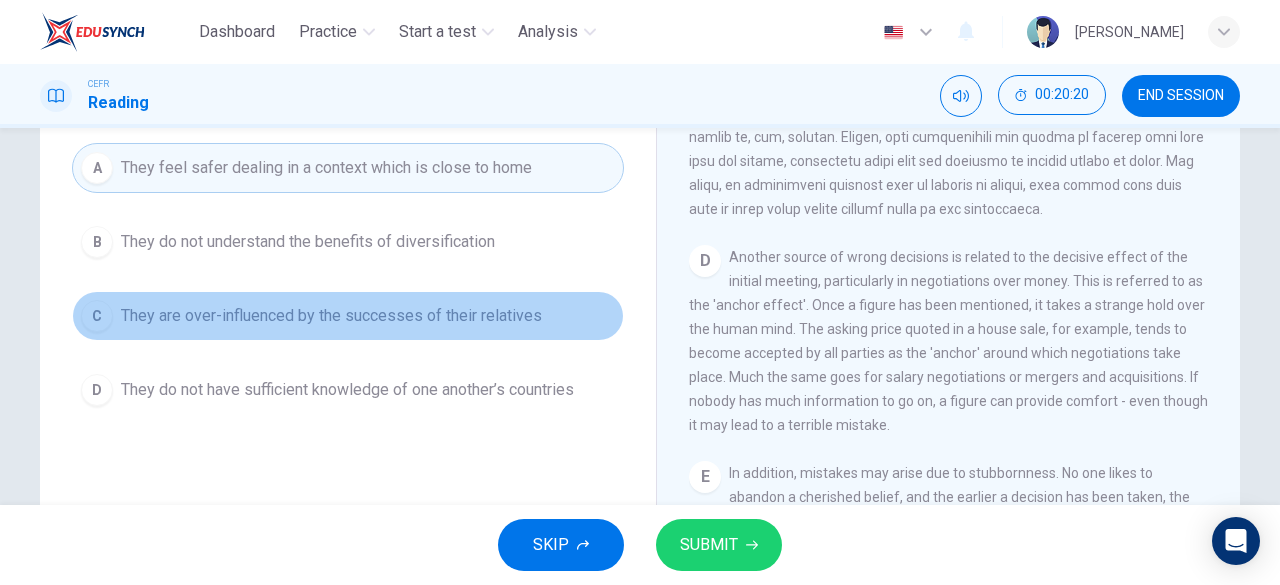 click on "C They are over-influenced by the successes of their relatives" at bounding box center [348, 316] 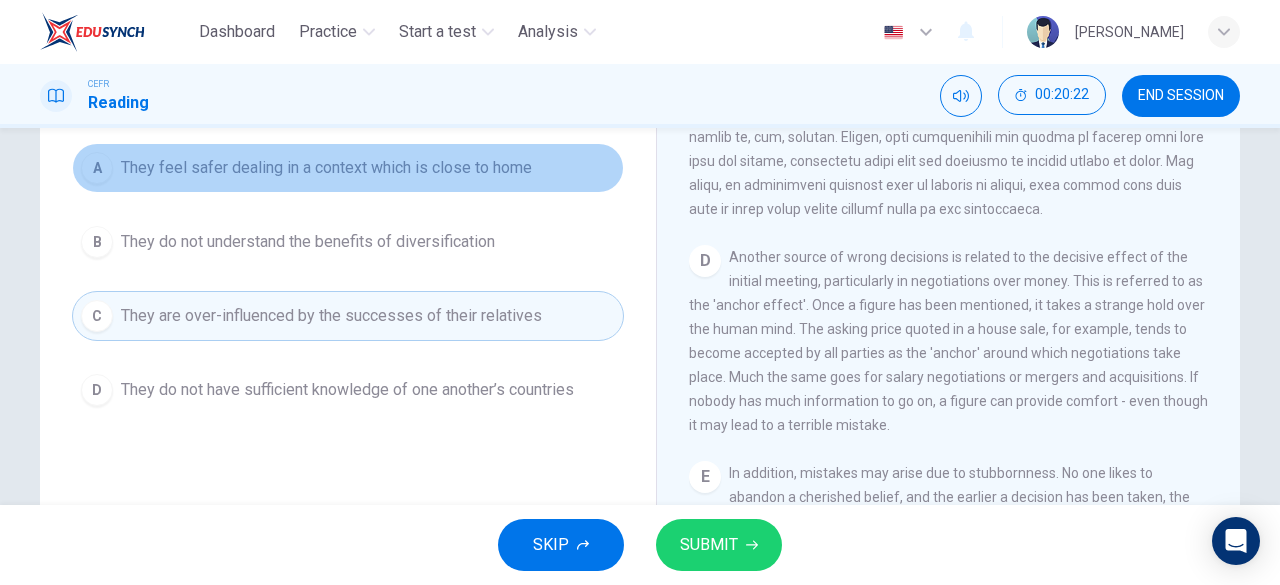 click on "They feel safer dealing in a context which is close to home" at bounding box center [326, 168] 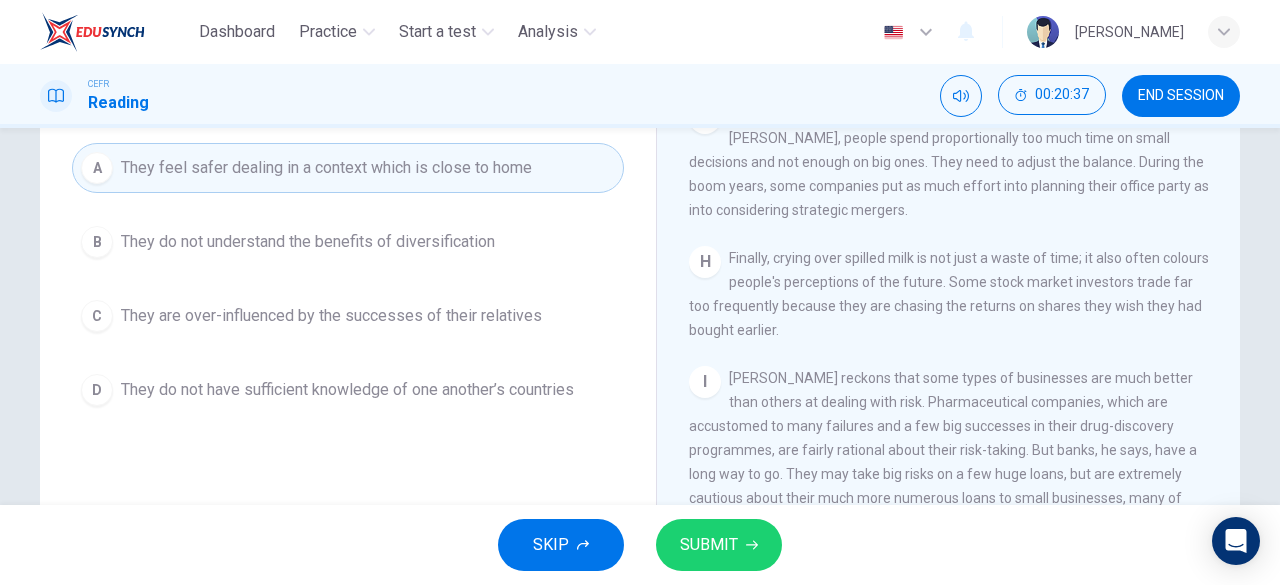 scroll, scrollTop: 1806, scrollLeft: 0, axis: vertical 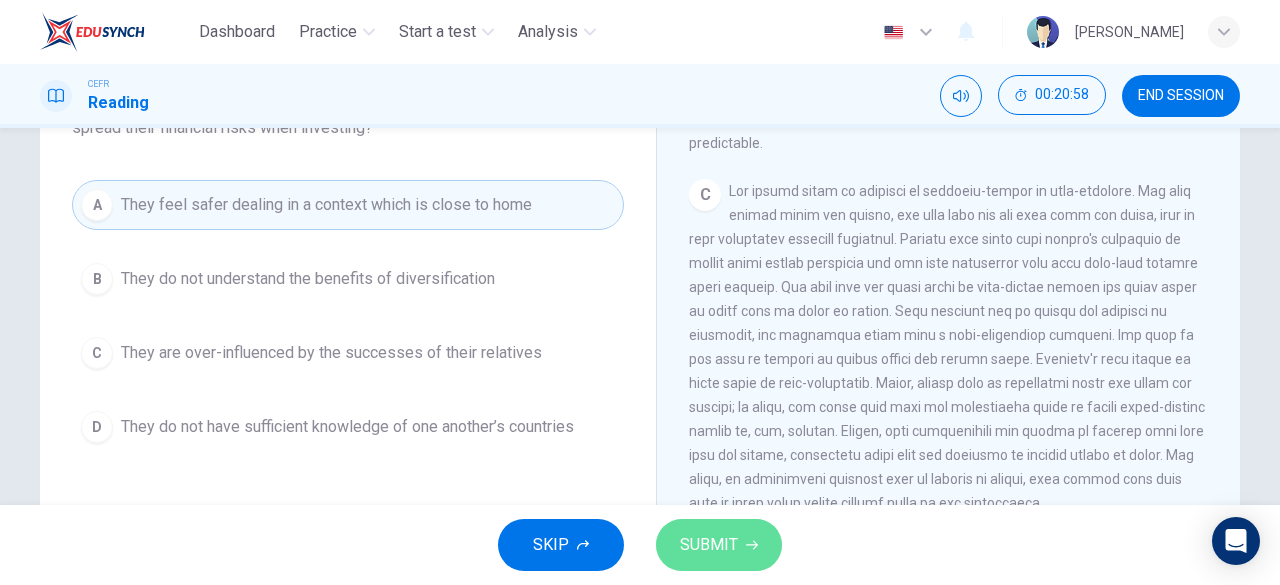 click on "SUBMIT" at bounding box center (709, 545) 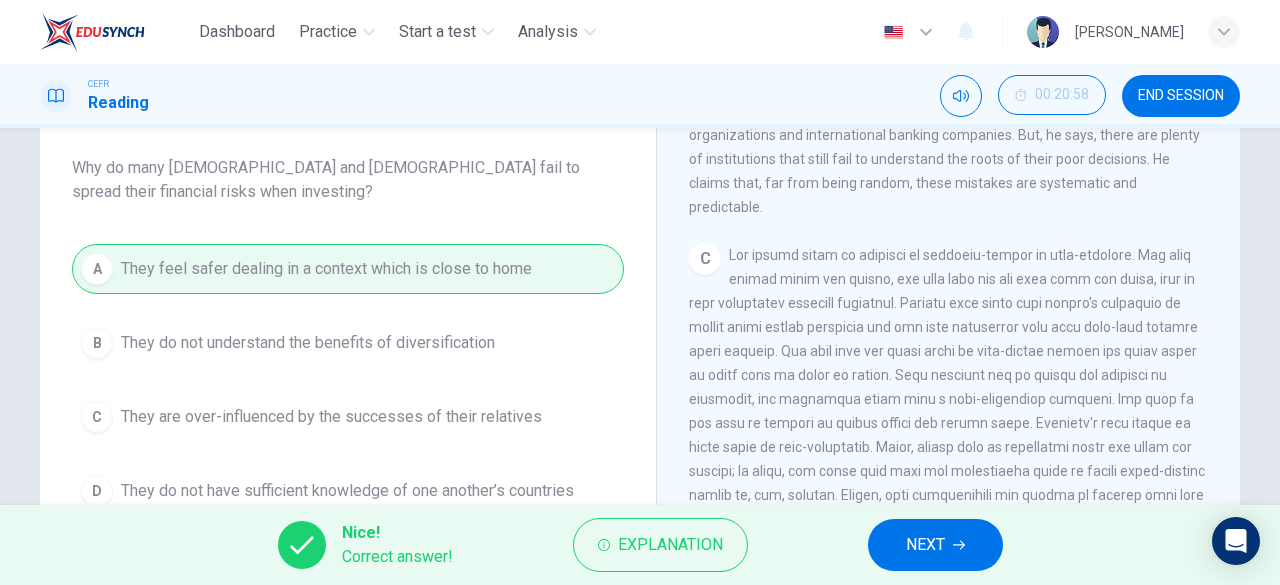 scroll, scrollTop: 157, scrollLeft: 0, axis: vertical 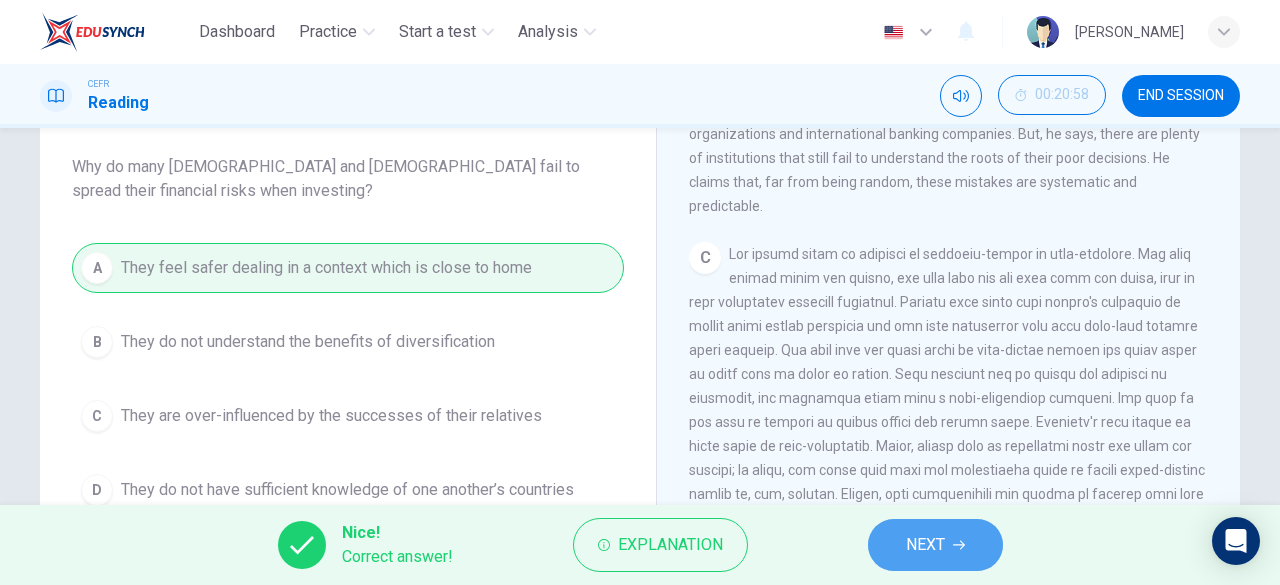 click on "NEXT" at bounding box center (925, 545) 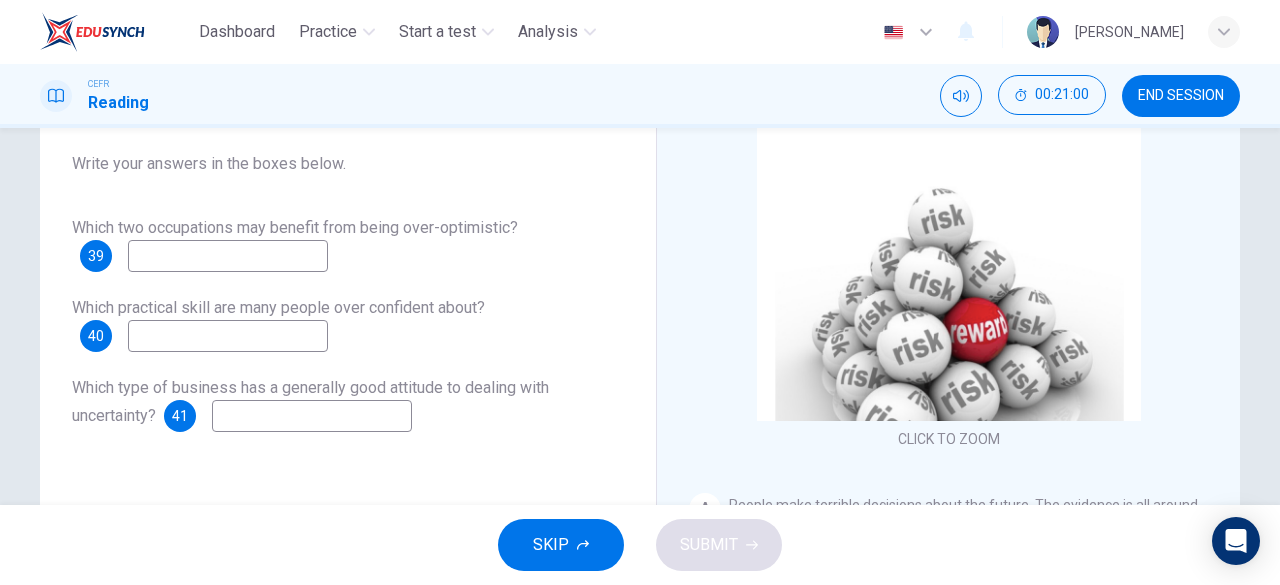 scroll, scrollTop: 183, scrollLeft: 0, axis: vertical 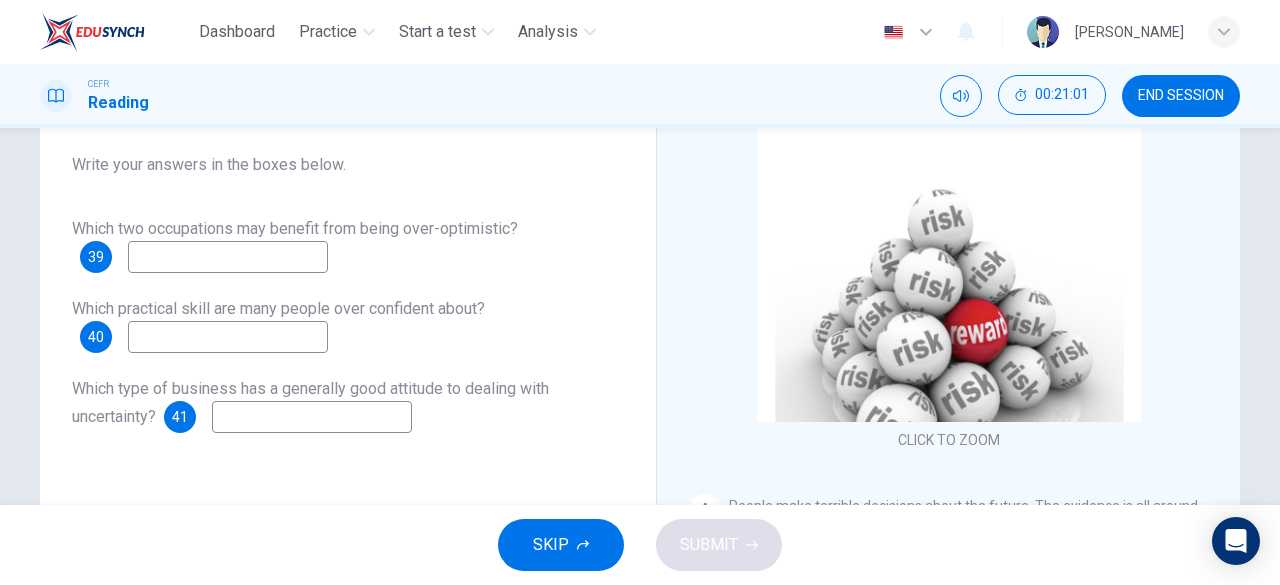 click at bounding box center (228, 257) 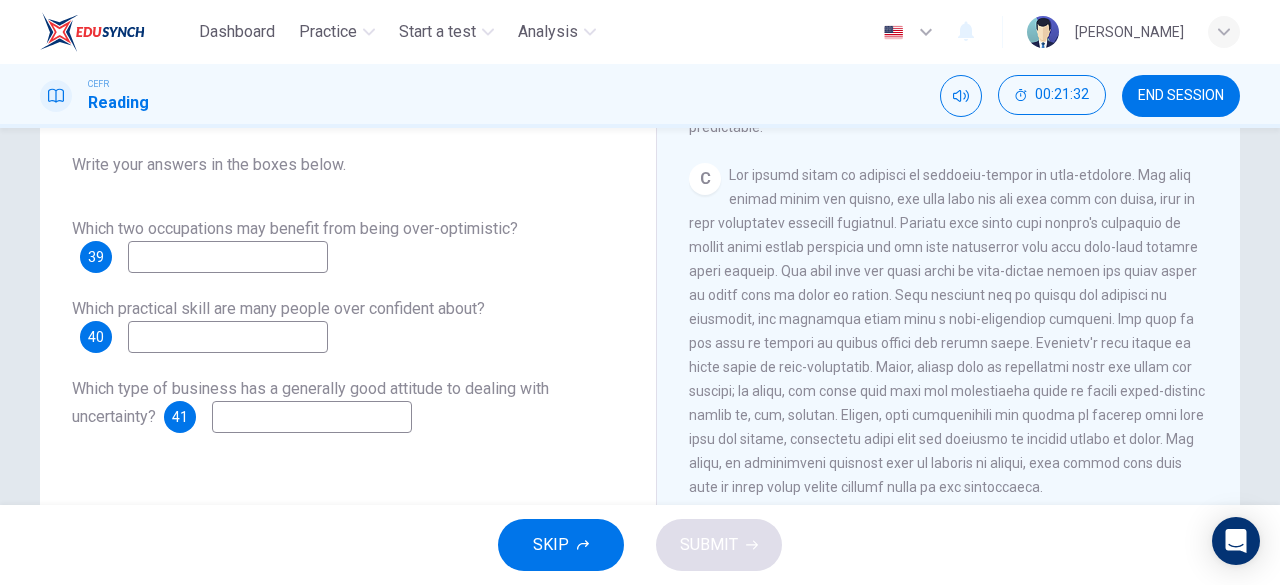 scroll, scrollTop: 804, scrollLeft: 0, axis: vertical 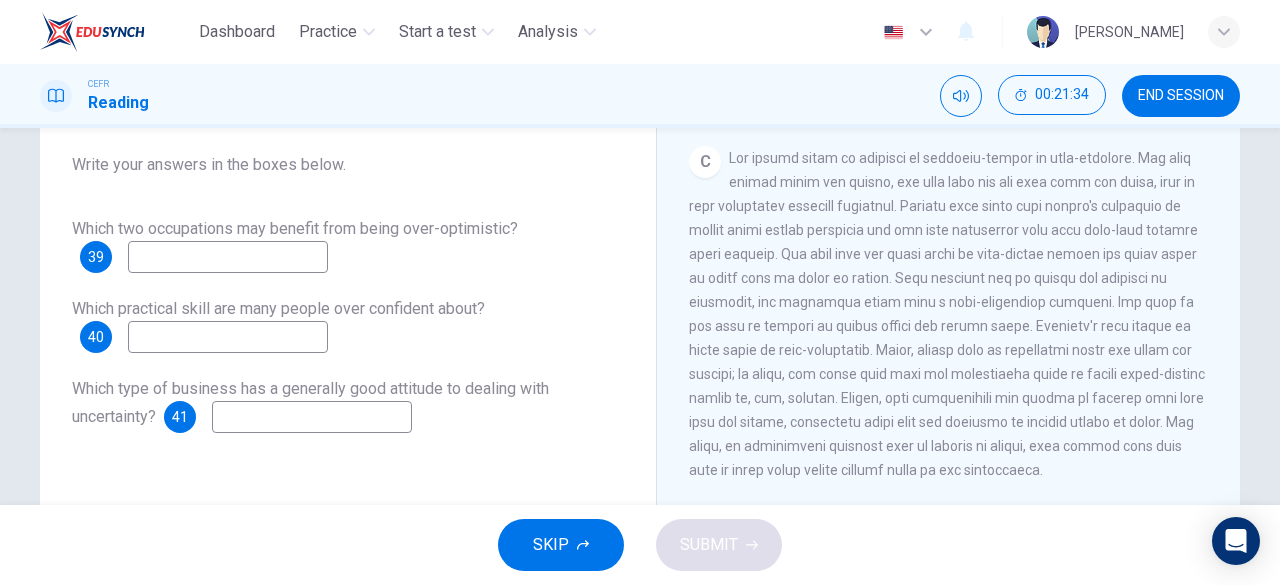 click at bounding box center (228, 257) 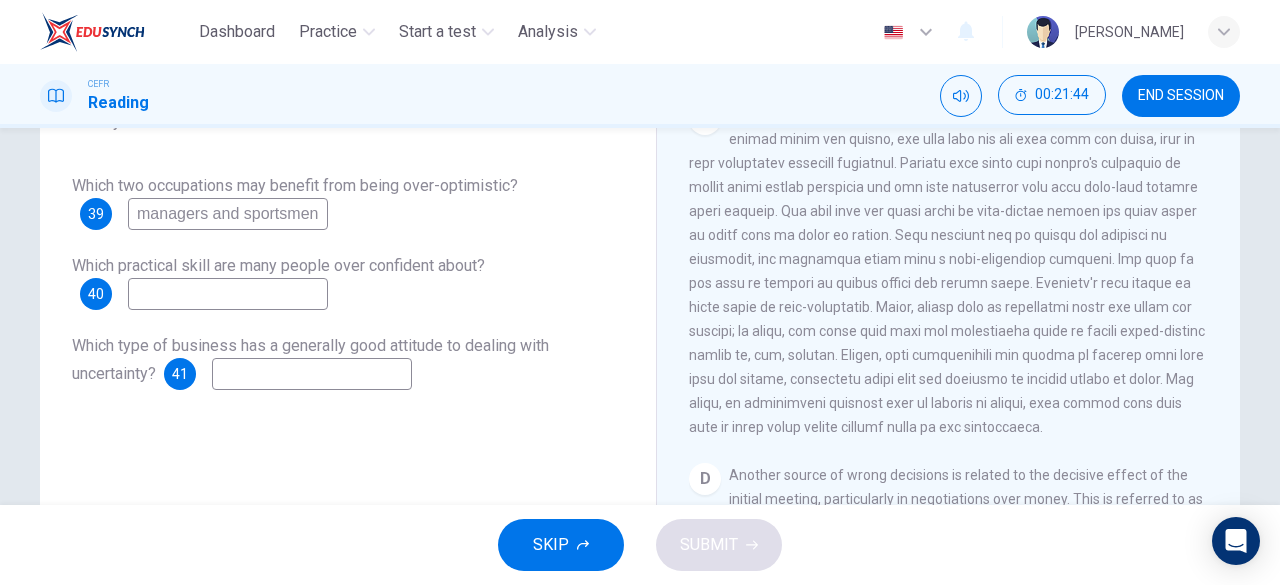 scroll, scrollTop: 227, scrollLeft: 0, axis: vertical 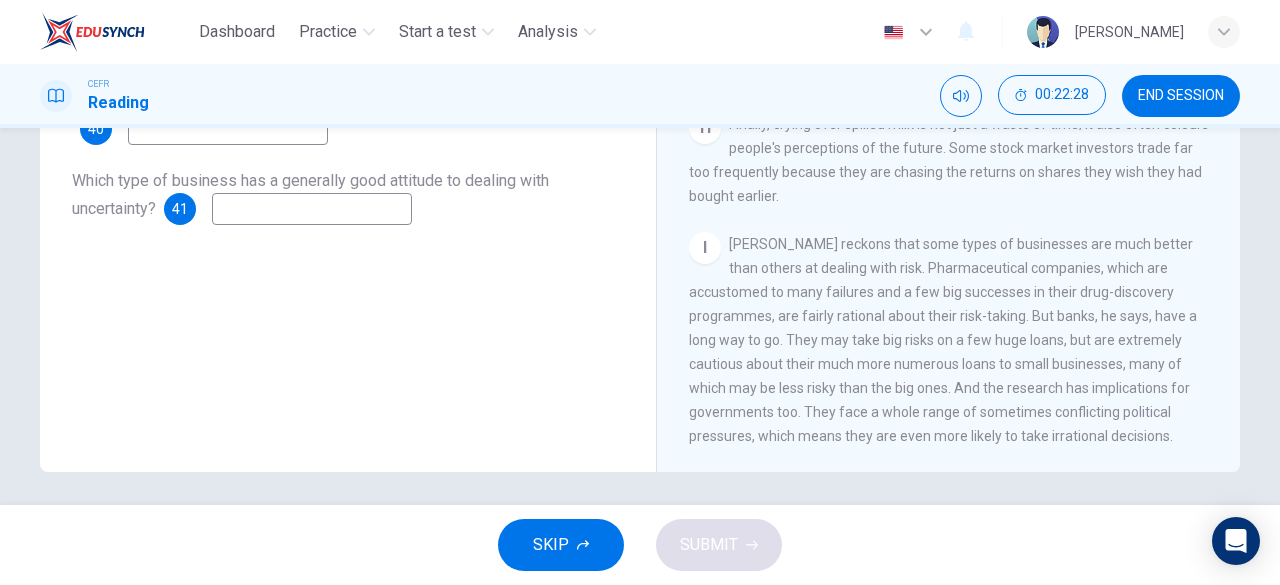 type on "managers and sportsmen" 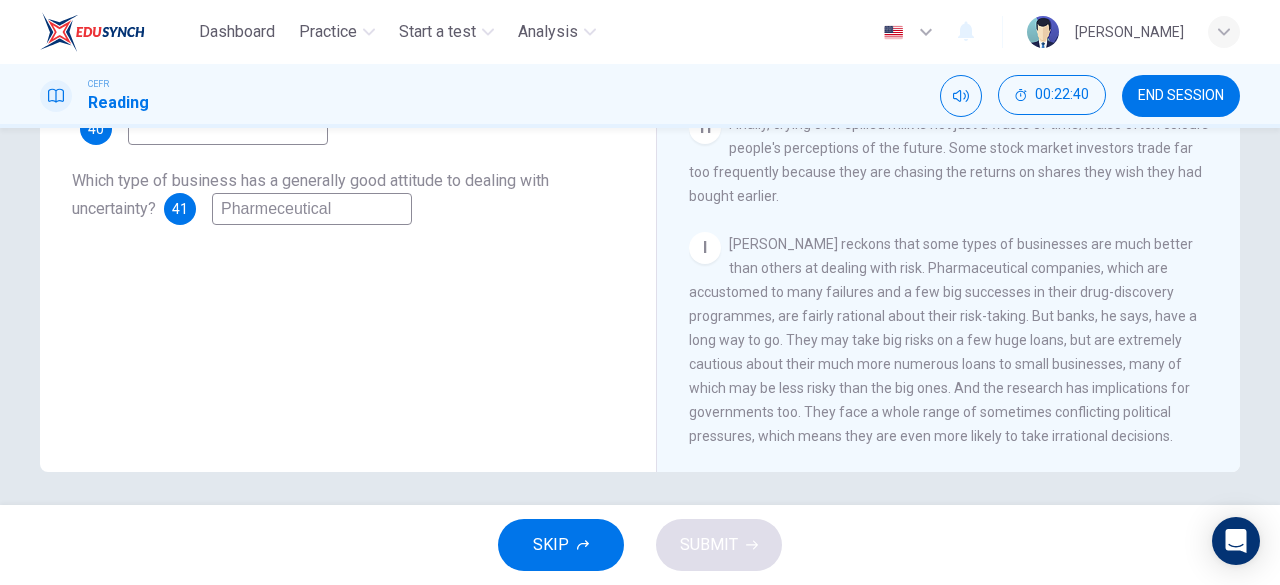 click on "Pharmeceutical" at bounding box center (312, 209) 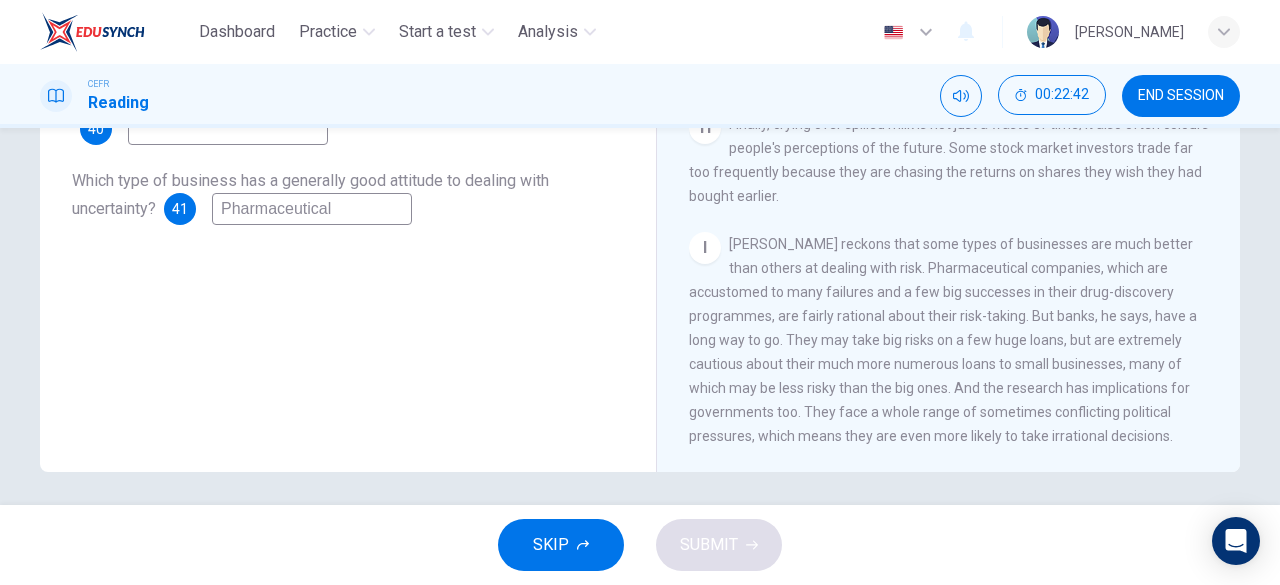 click on "Pharmaceutical" at bounding box center [312, 209] 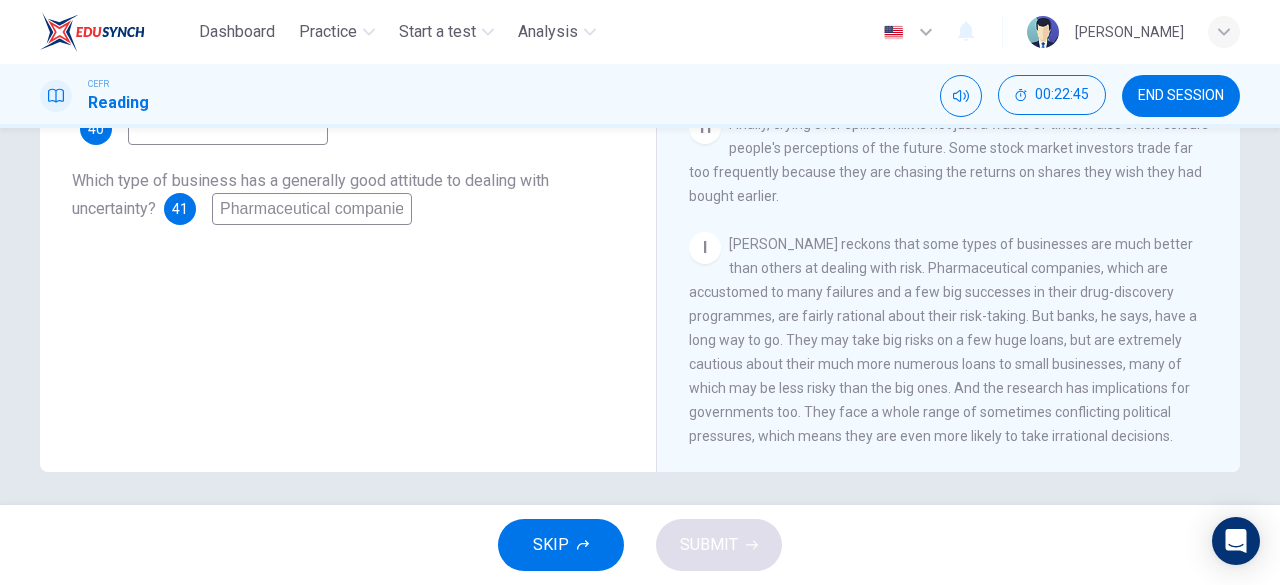 scroll, scrollTop: 0, scrollLeft: 9, axis: horizontal 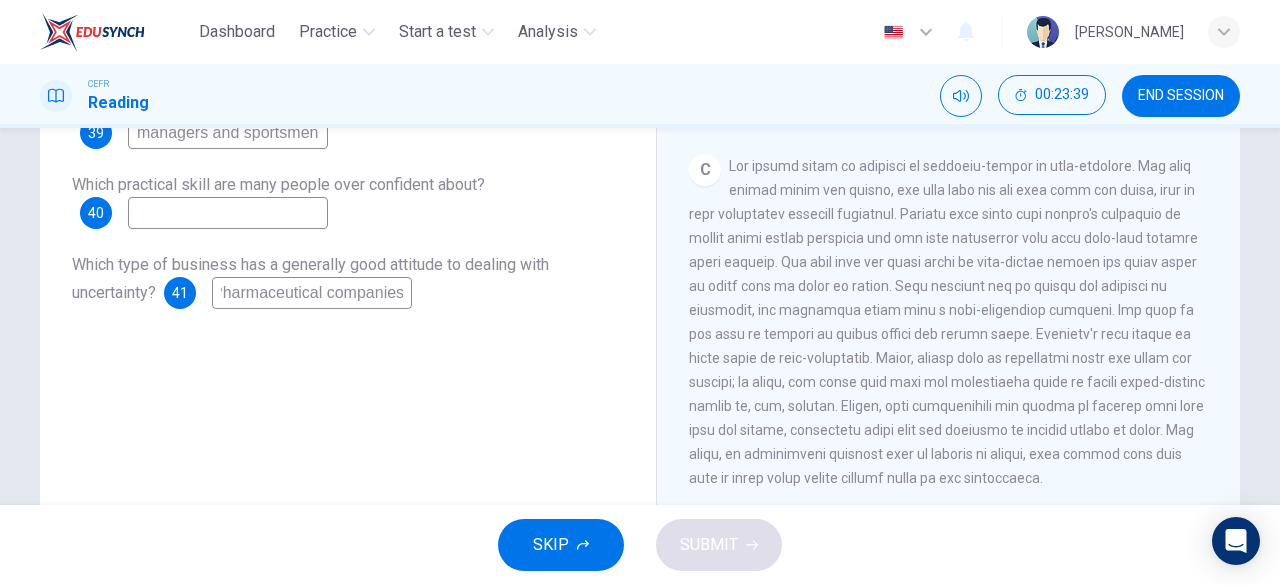 type on "Pharmaceutical companies" 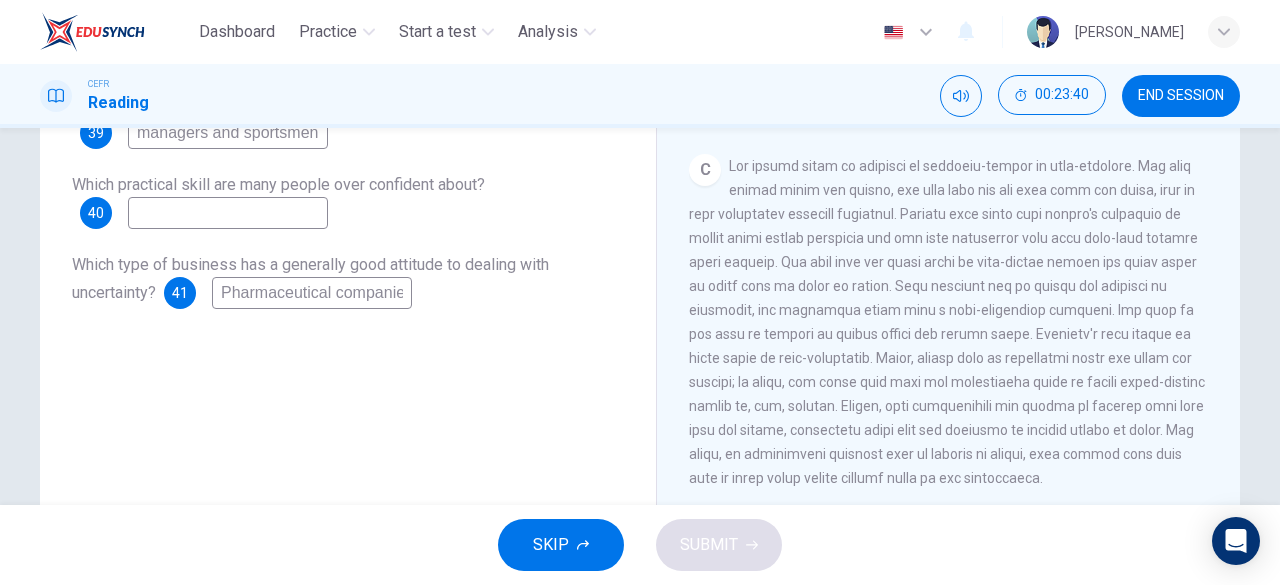 click at bounding box center (228, 213) 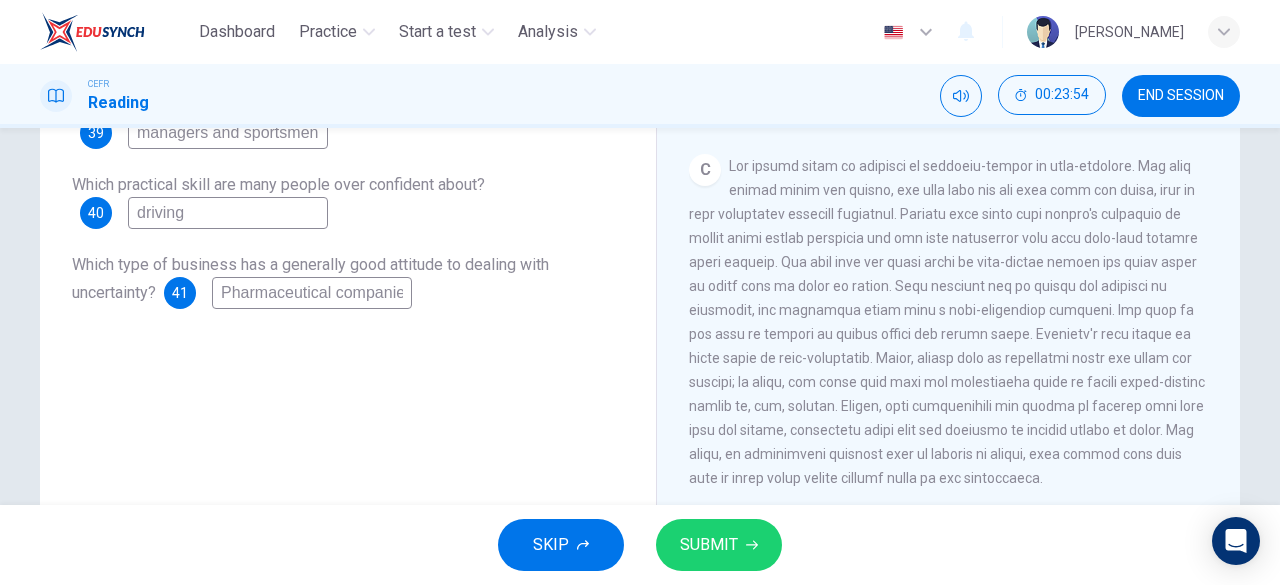 type on "driving" 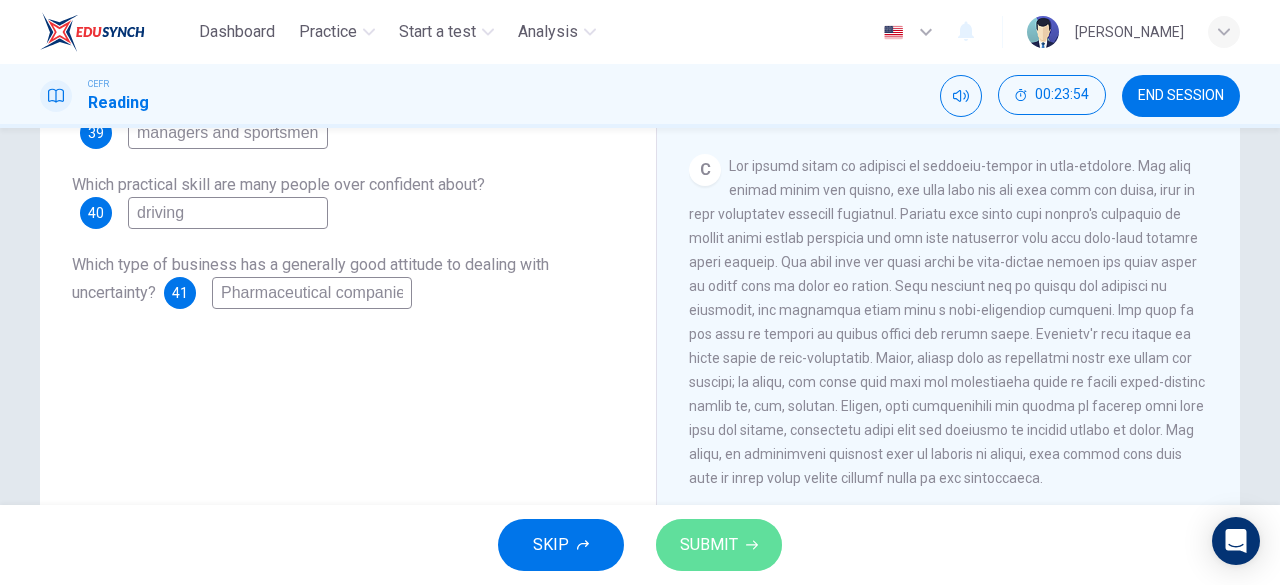 click on "SUBMIT" at bounding box center [709, 545] 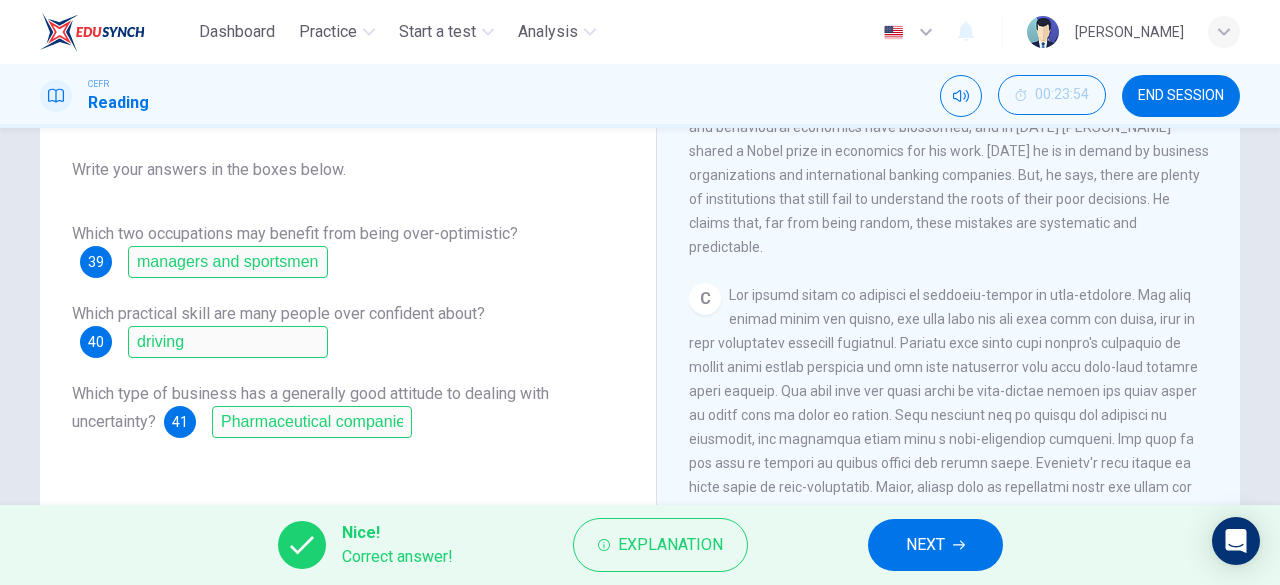 scroll, scrollTop: 179, scrollLeft: 0, axis: vertical 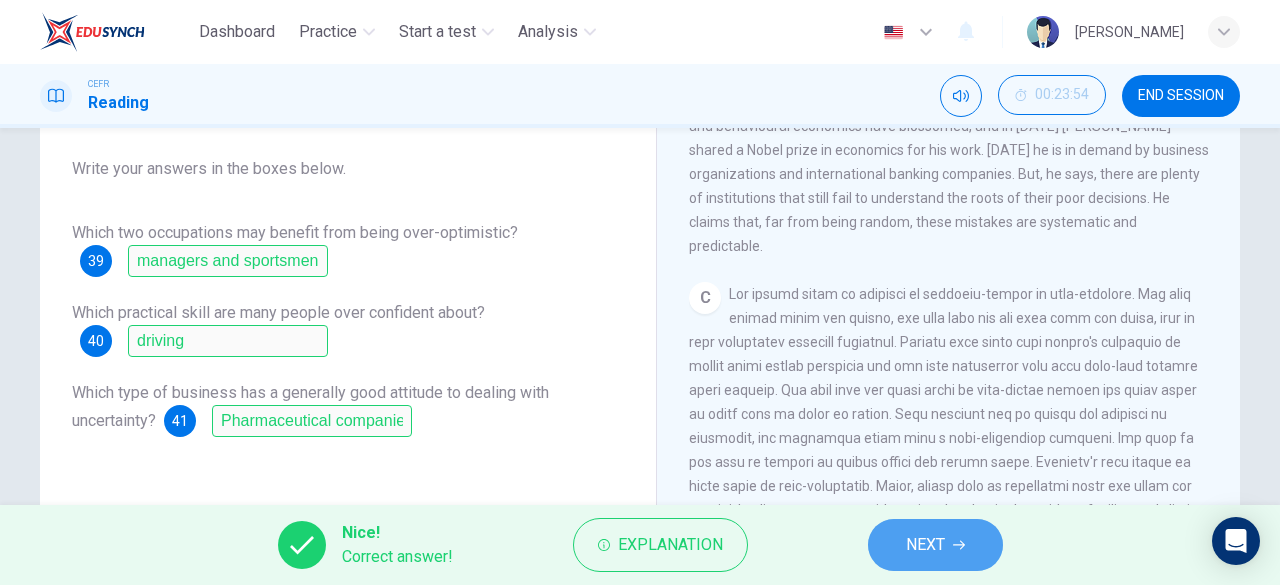 click on "NEXT" at bounding box center [925, 545] 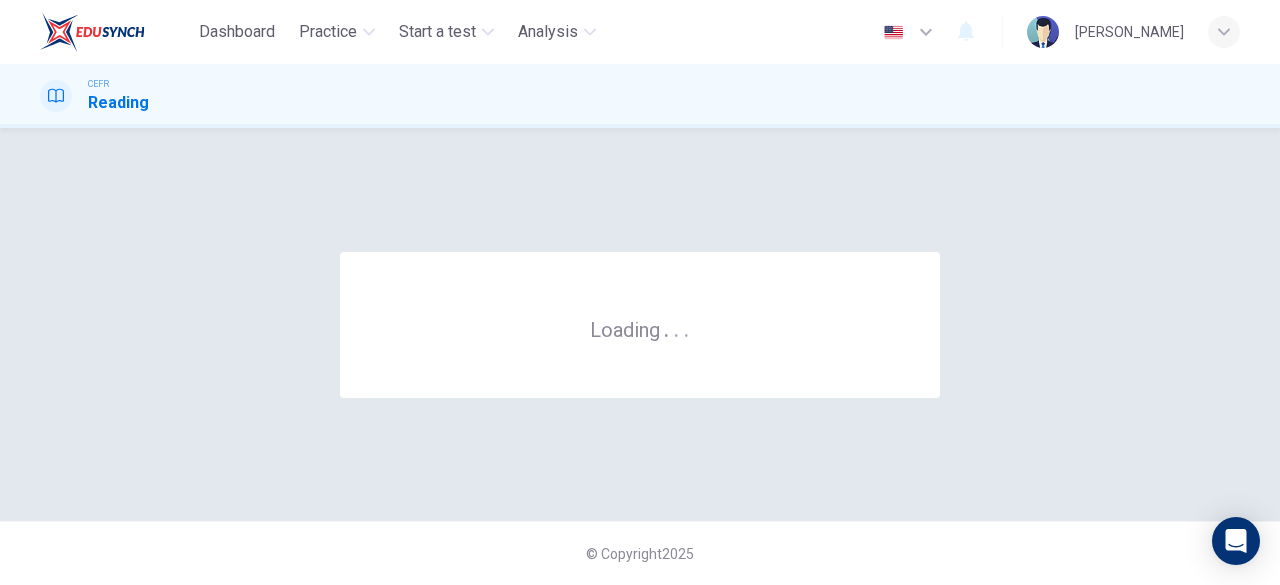 scroll, scrollTop: 0, scrollLeft: 0, axis: both 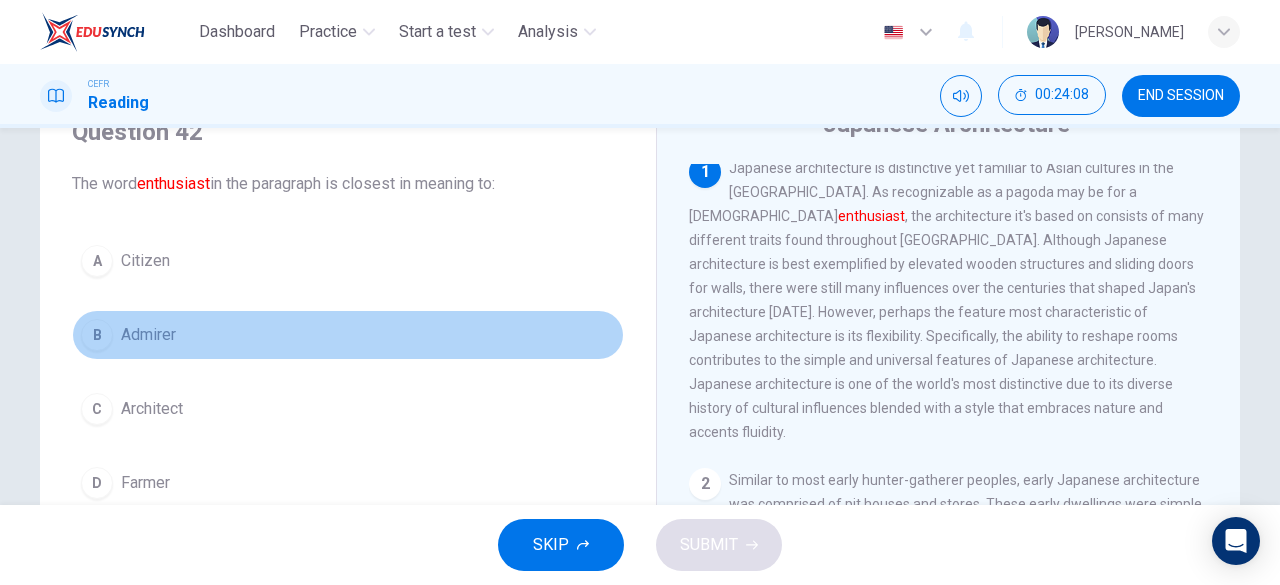 click on "B Admirer" at bounding box center (348, 335) 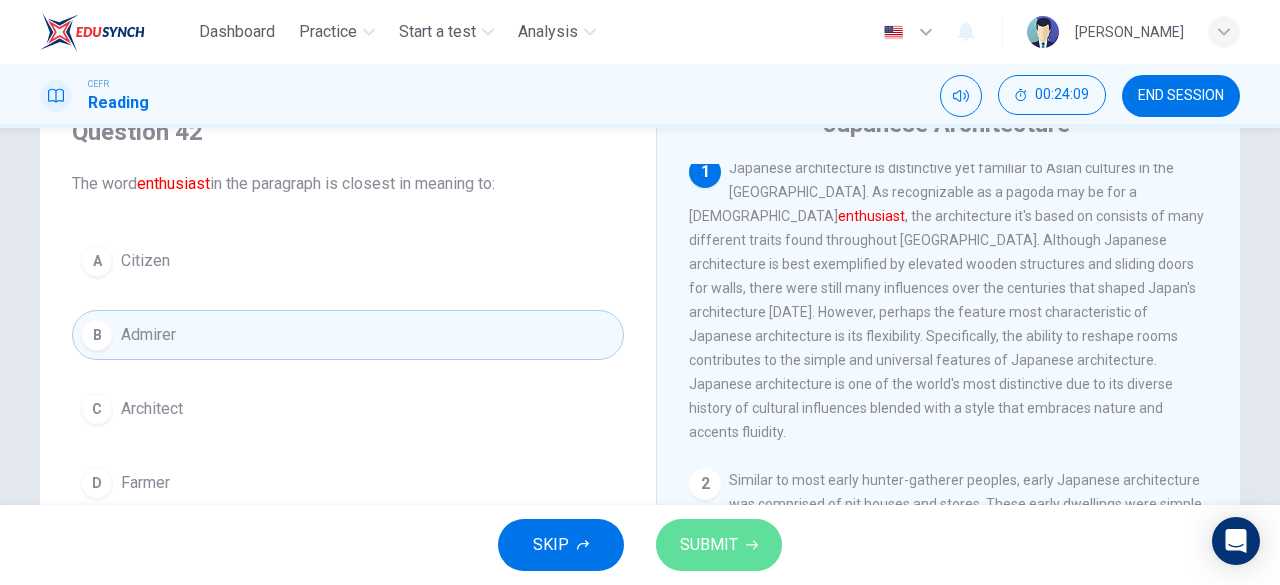 click on "SUBMIT" at bounding box center (709, 545) 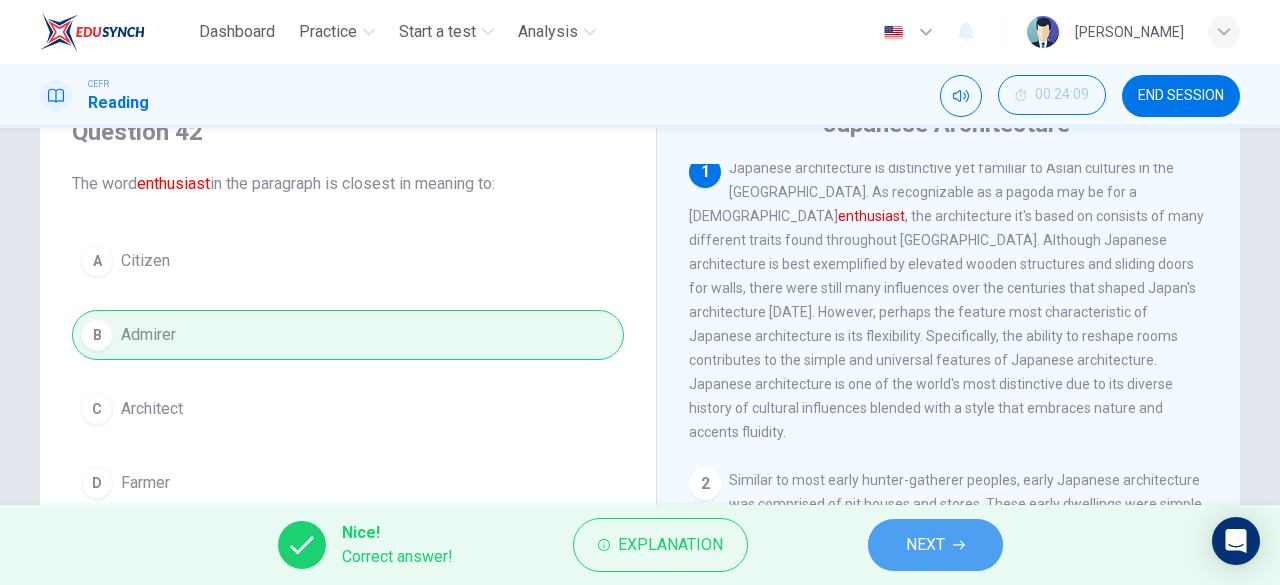 click on "NEXT" at bounding box center (925, 545) 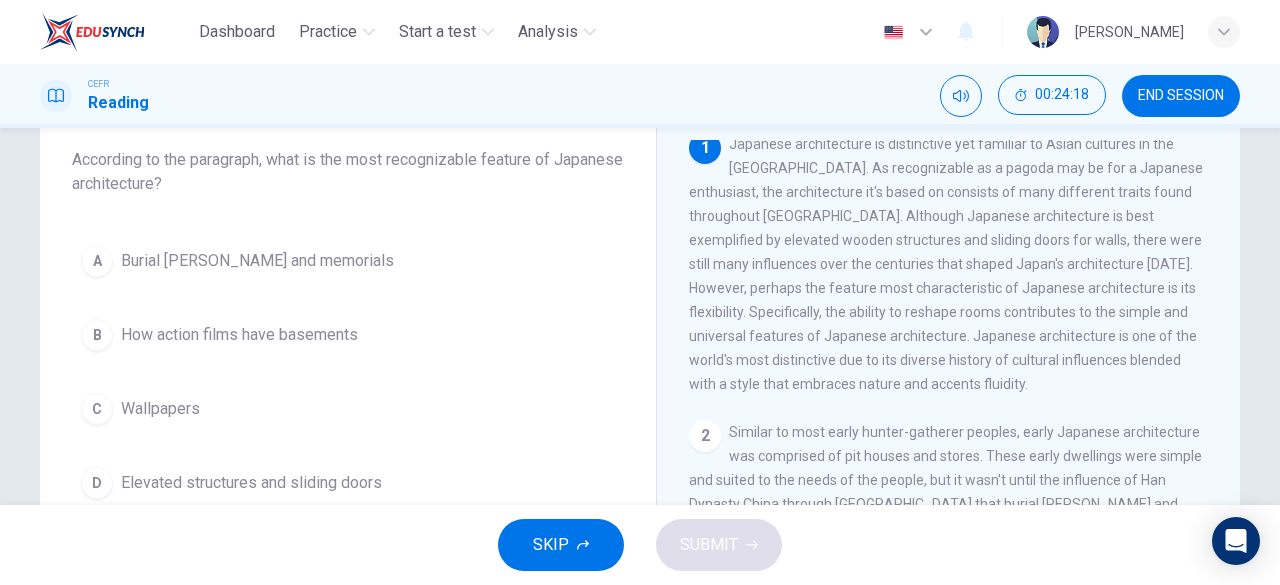 scroll, scrollTop: 115, scrollLeft: 0, axis: vertical 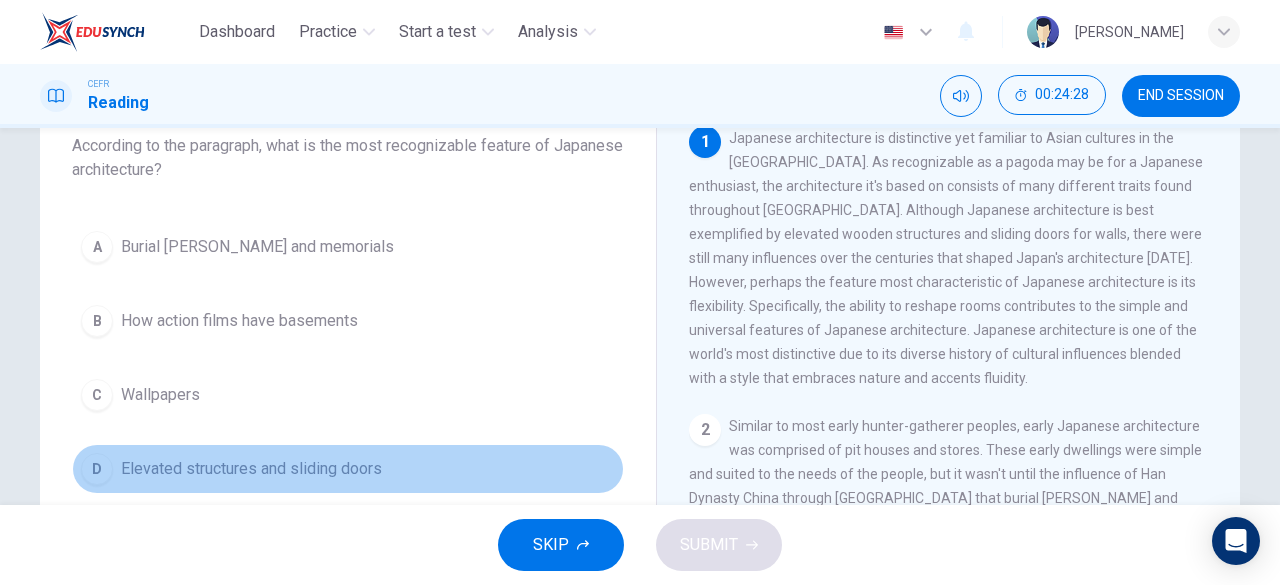 click on "Elevated structures and sliding doors" at bounding box center (251, 469) 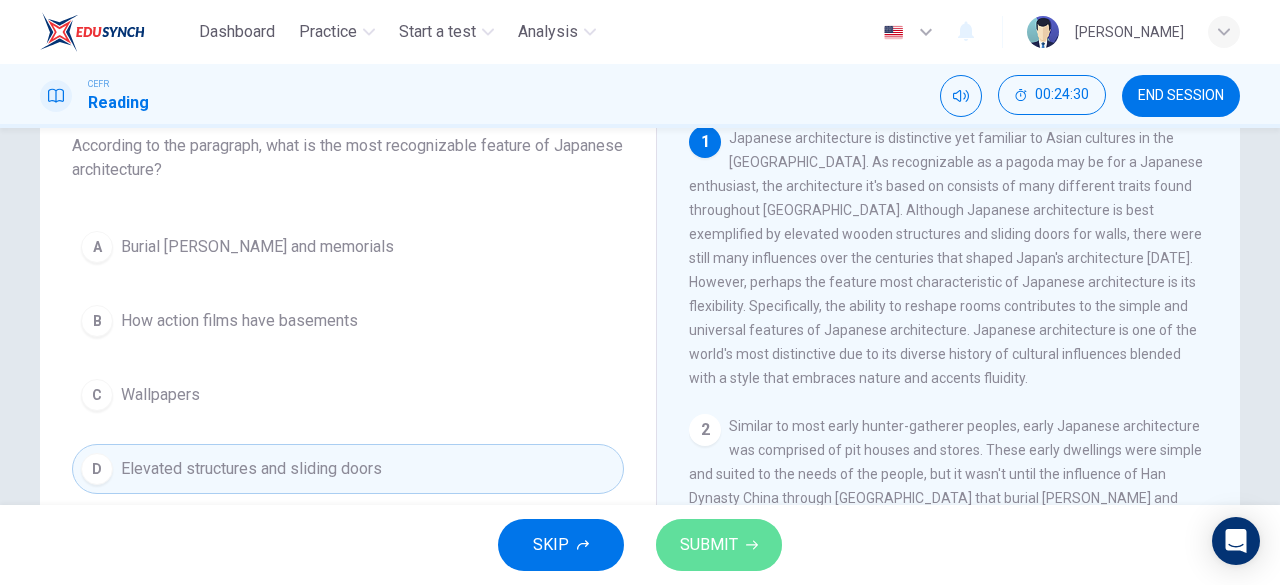 click on "SUBMIT" at bounding box center [709, 545] 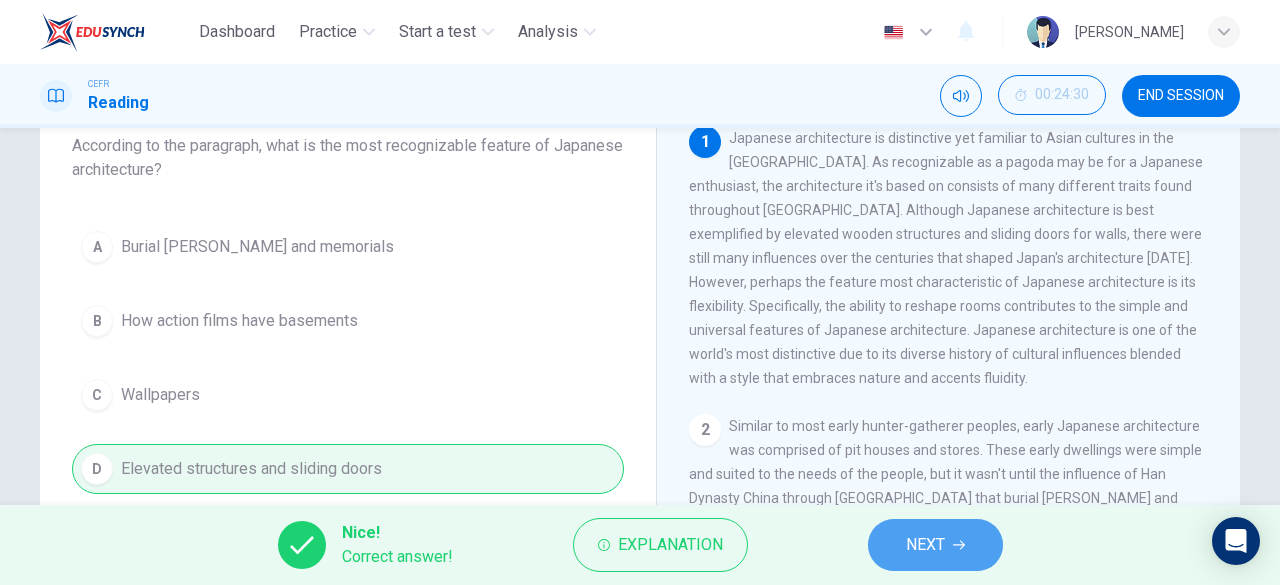 click on "NEXT" at bounding box center (935, 545) 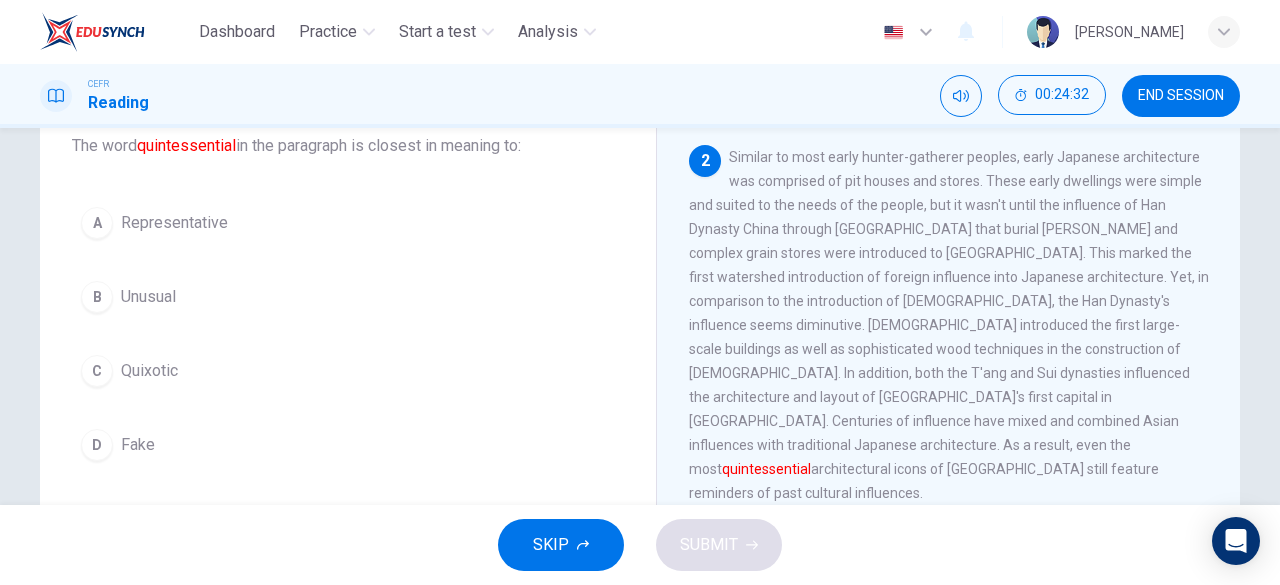 scroll, scrollTop: 280, scrollLeft: 0, axis: vertical 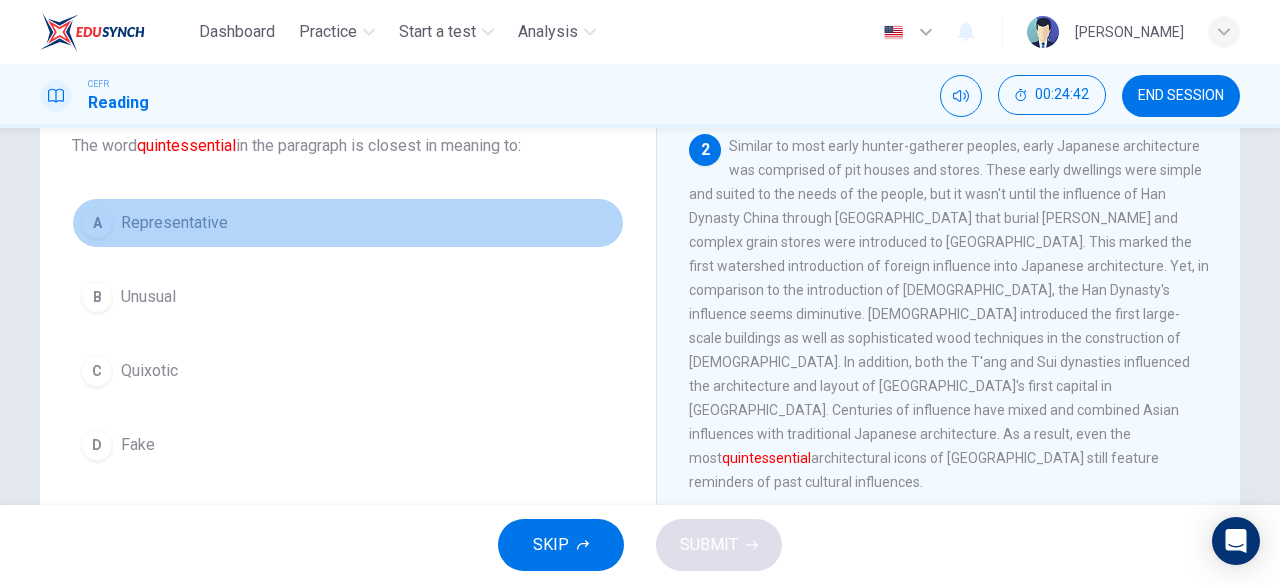 click on "A Representative" at bounding box center [348, 223] 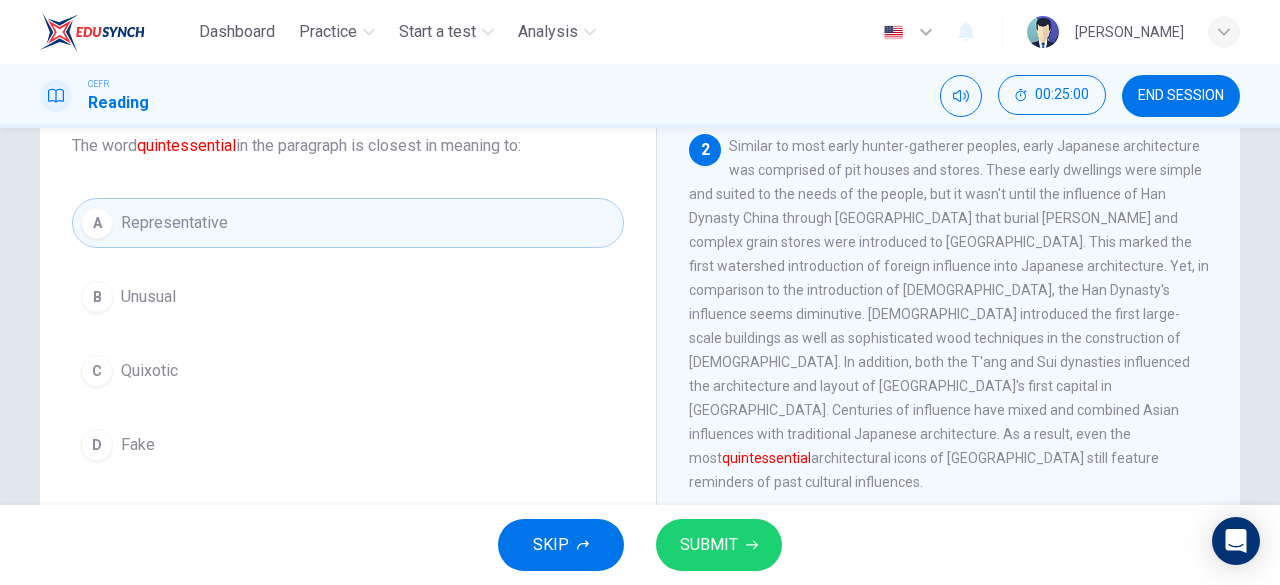 click on "SUBMIT" at bounding box center [719, 545] 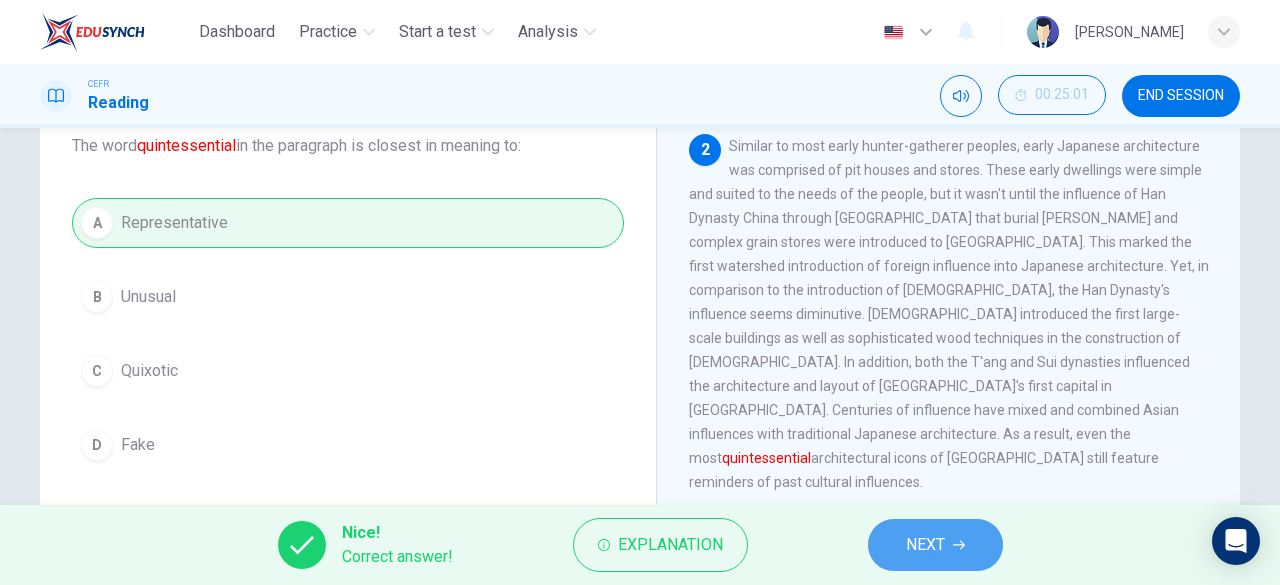 click on "NEXT" at bounding box center (935, 545) 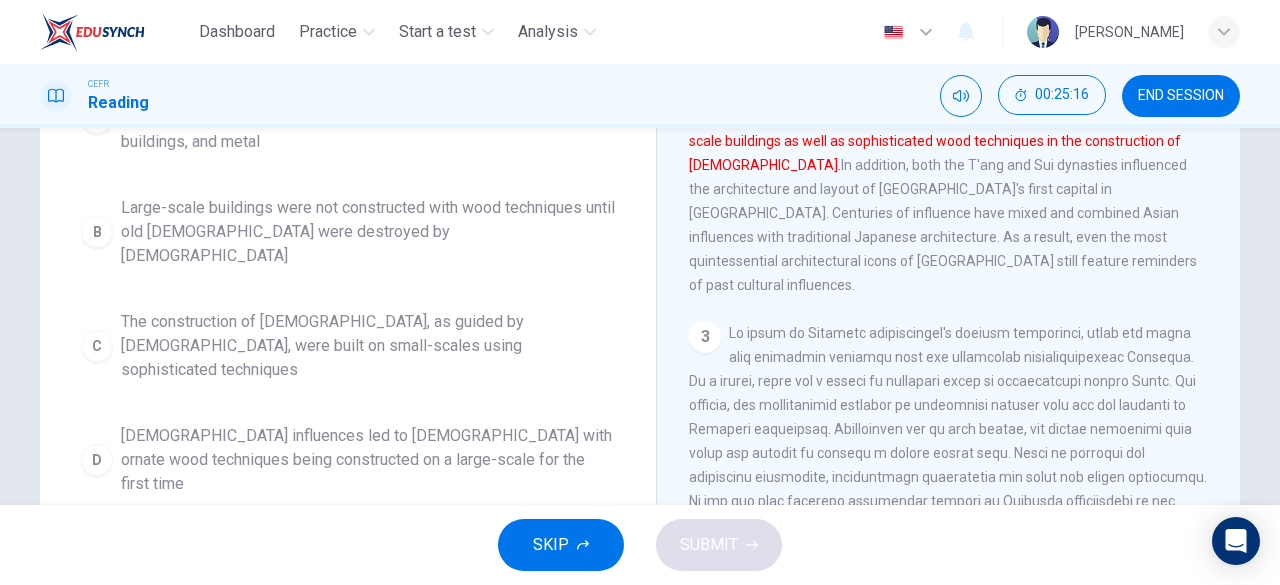 scroll, scrollTop: 326, scrollLeft: 0, axis: vertical 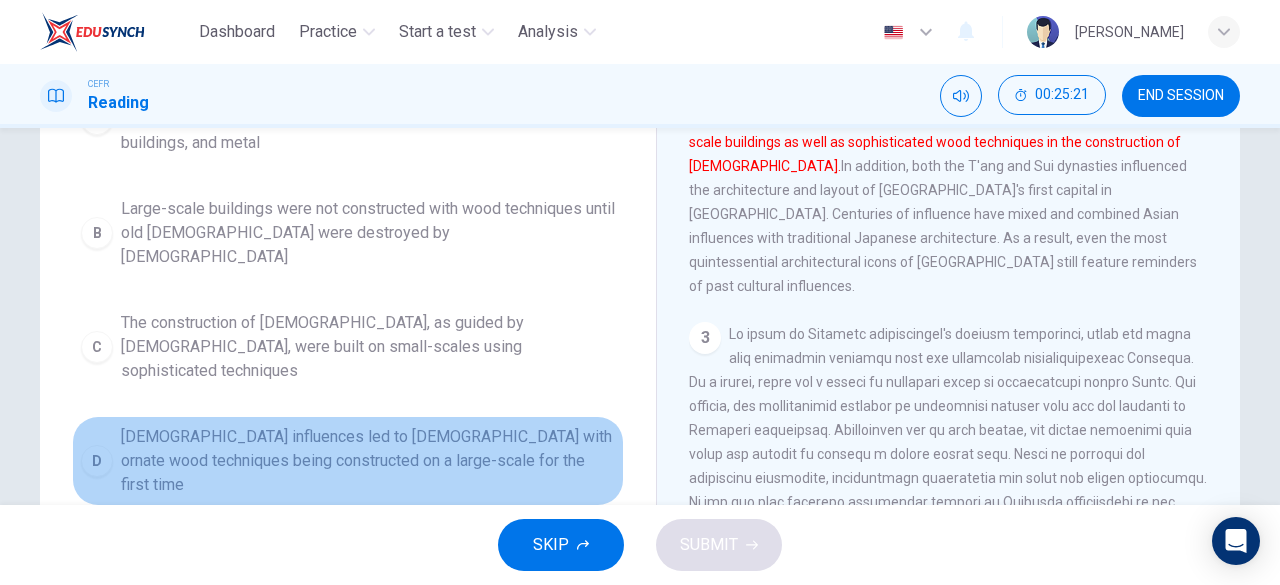 click on "D Buddhist influences led to temples with ornate wood techniques being constructed on a large-scale for the first time" at bounding box center (348, 461) 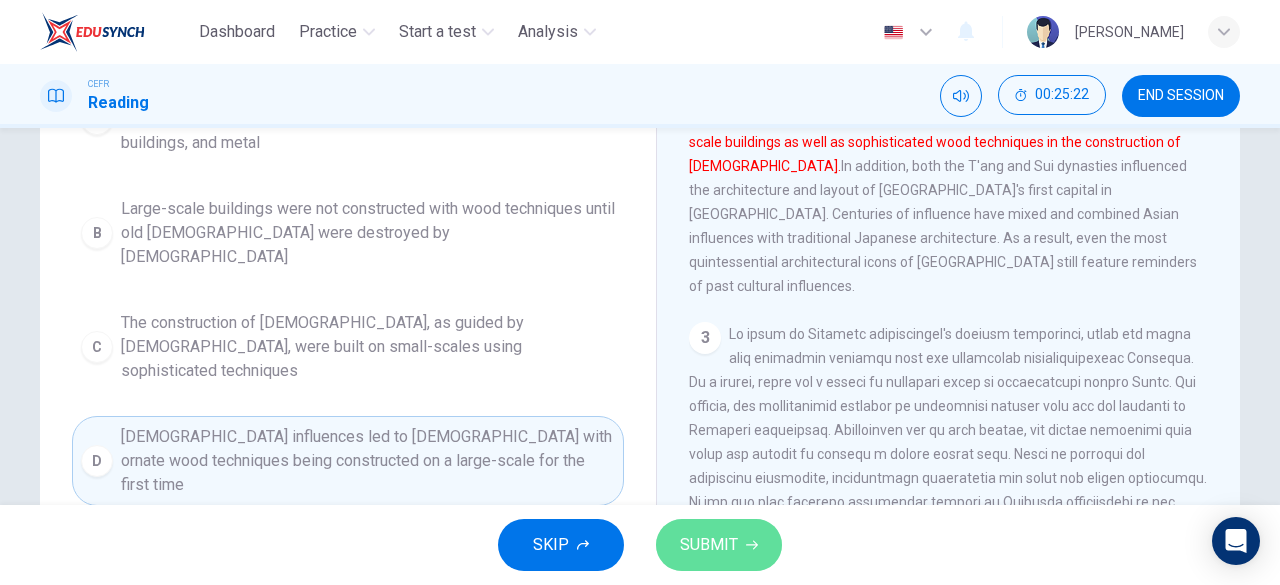click on "SUBMIT" at bounding box center (709, 545) 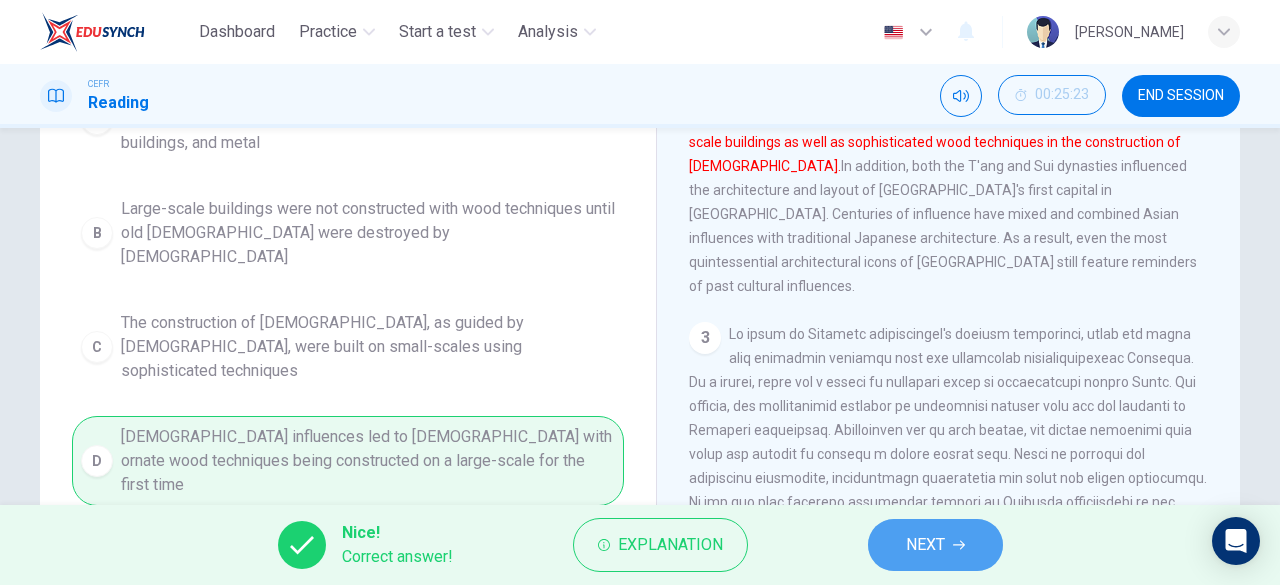 click on "NEXT" at bounding box center [925, 545] 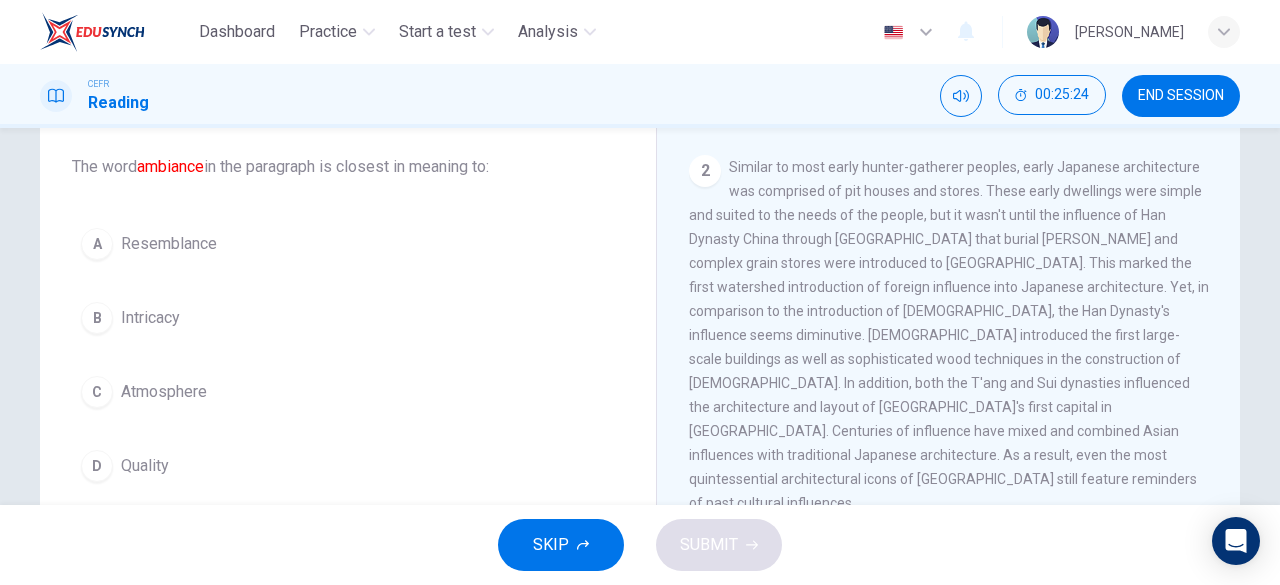 scroll, scrollTop: 107, scrollLeft: 0, axis: vertical 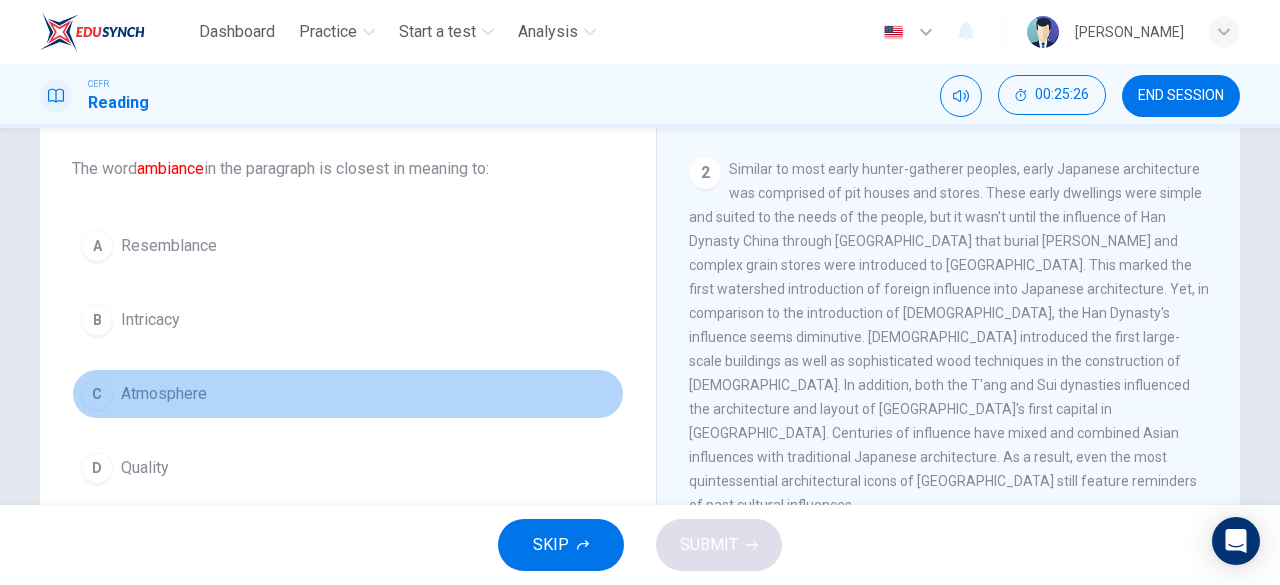 click on "Atmosphere" at bounding box center [164, 394] 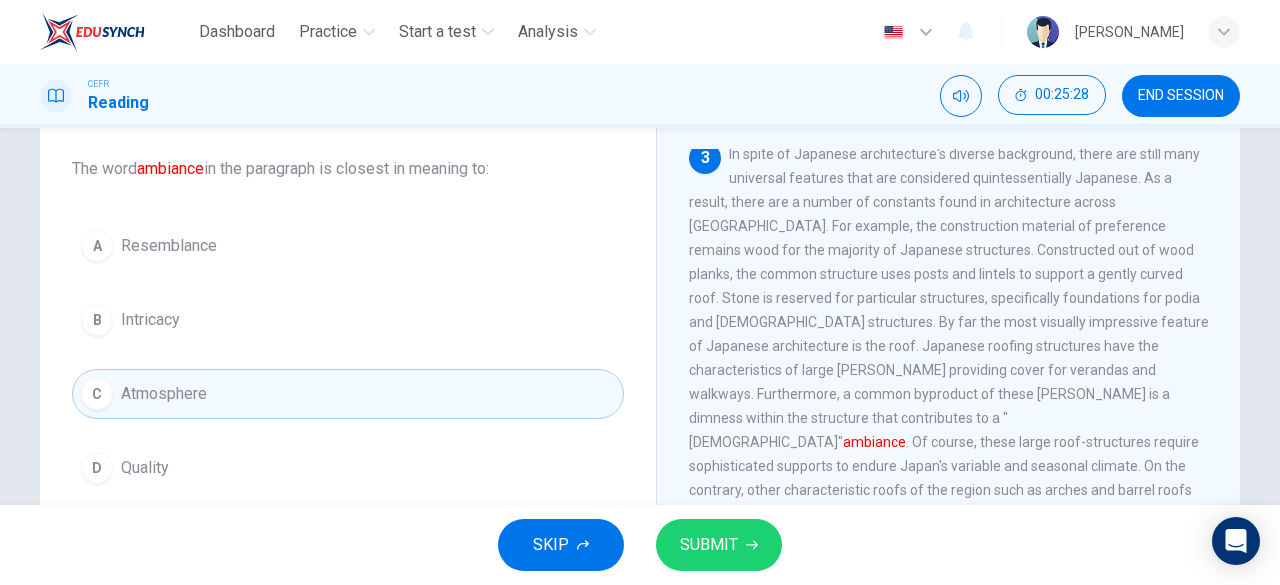 scroll, scrollTop: 679, scrollLeft: 0, axis: vertical 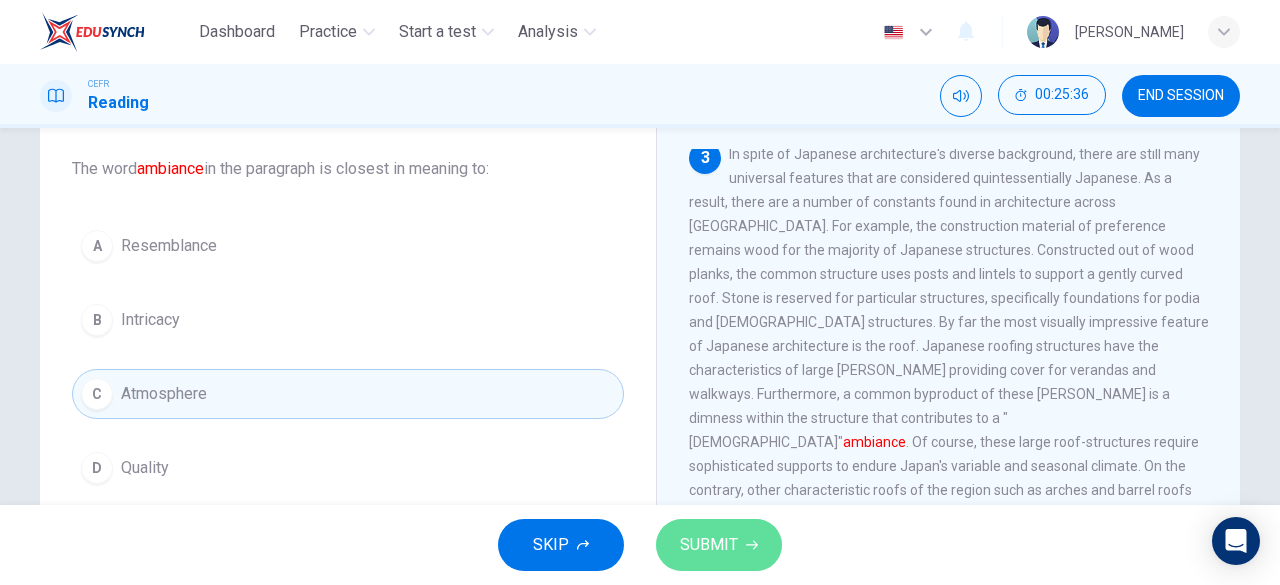 click on "SUBMIT" at bounding box center (709, 545) 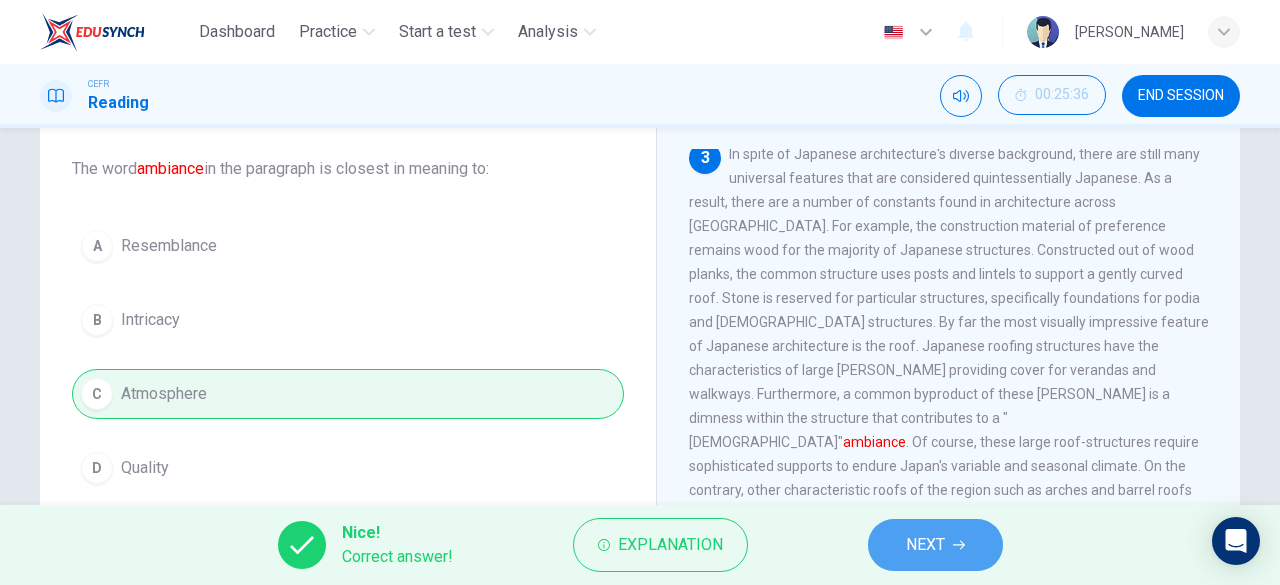 click on "NEXT" at bounding box center [935, 545] 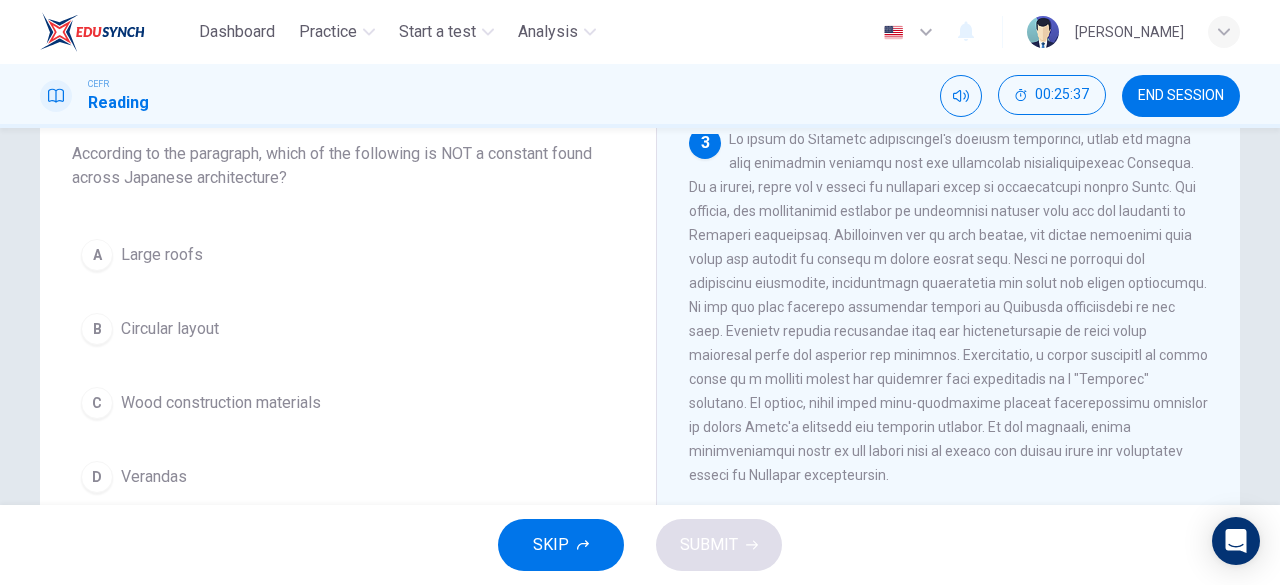 scroll, scrollTop: 123, scrollLeft: 0, axis: vertical 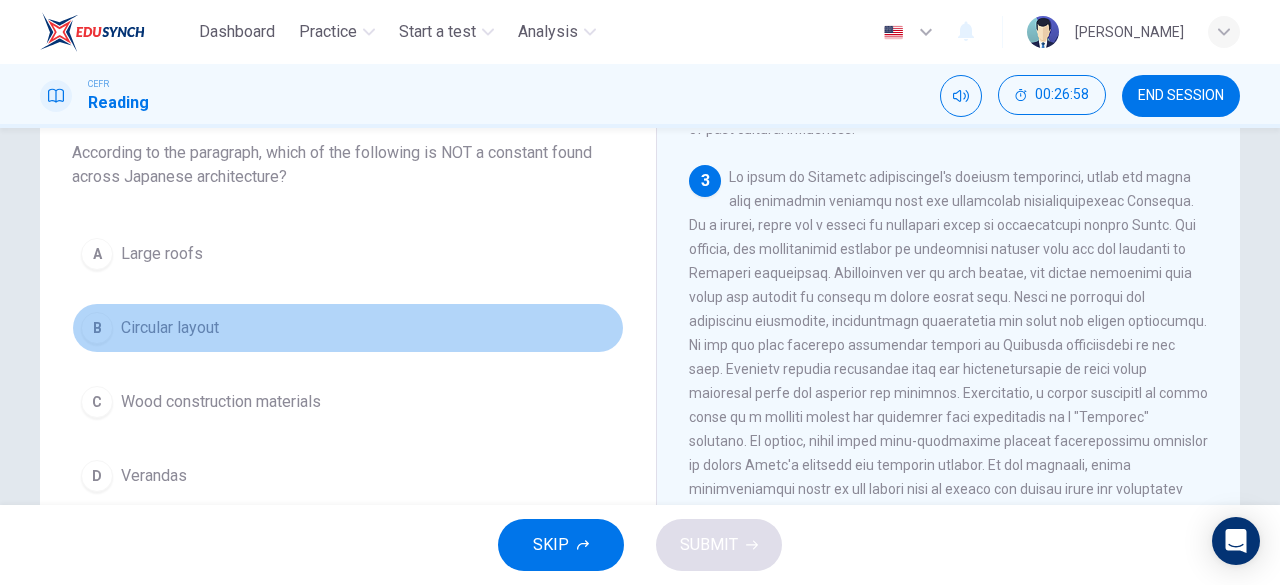 click on "B Circular layout" at bounding box center [348, 328] 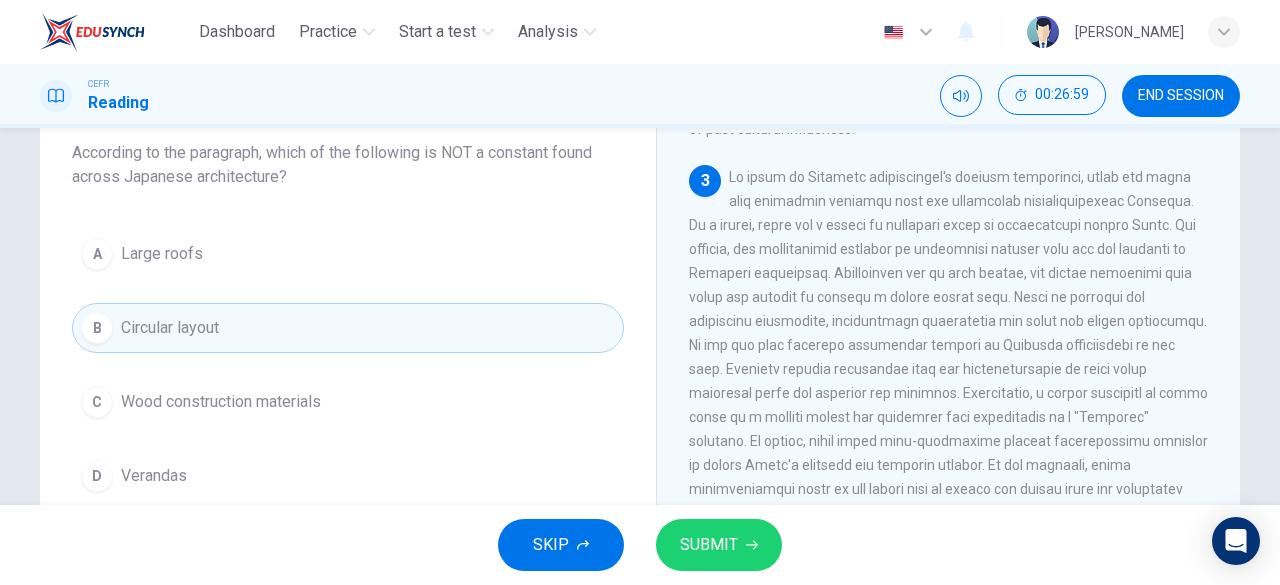click on "SUBMIT" at bounding box center (709, 545) 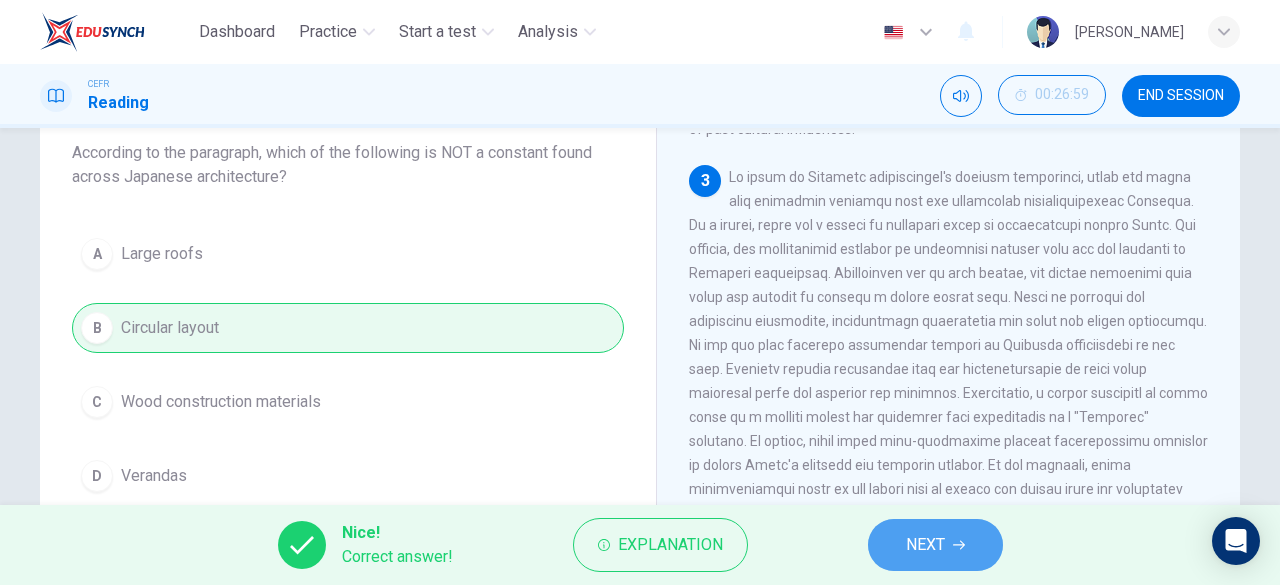 click on "NEXT" at bounding box center (935, 545) 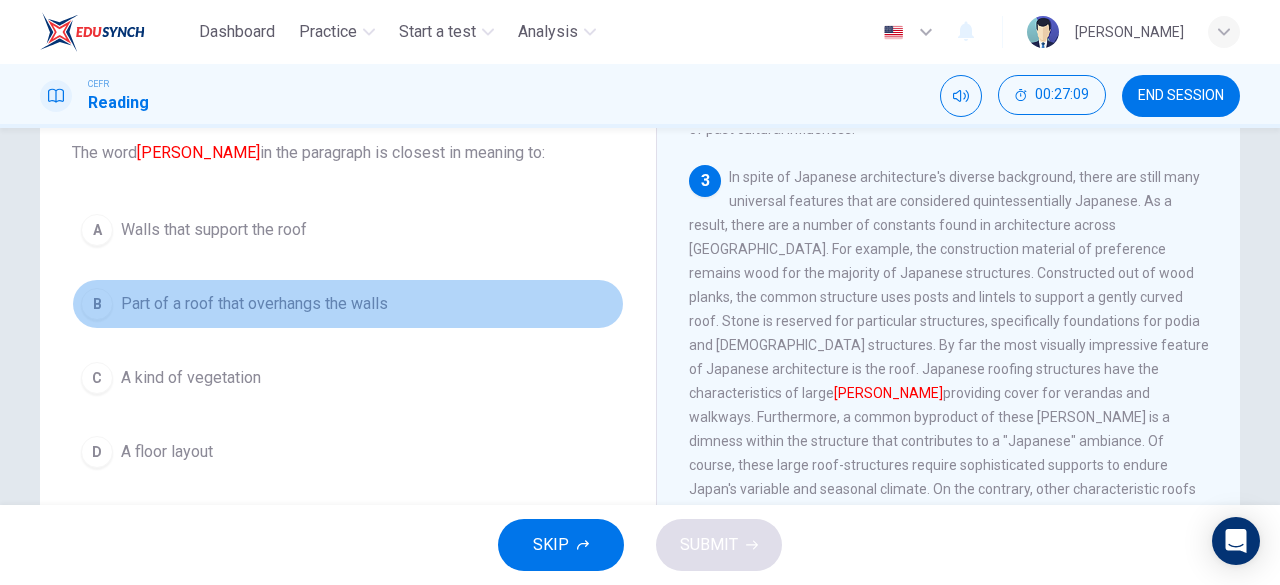 click on "Part of a roof that overhangs the walls" at bounding box center [254, 304] 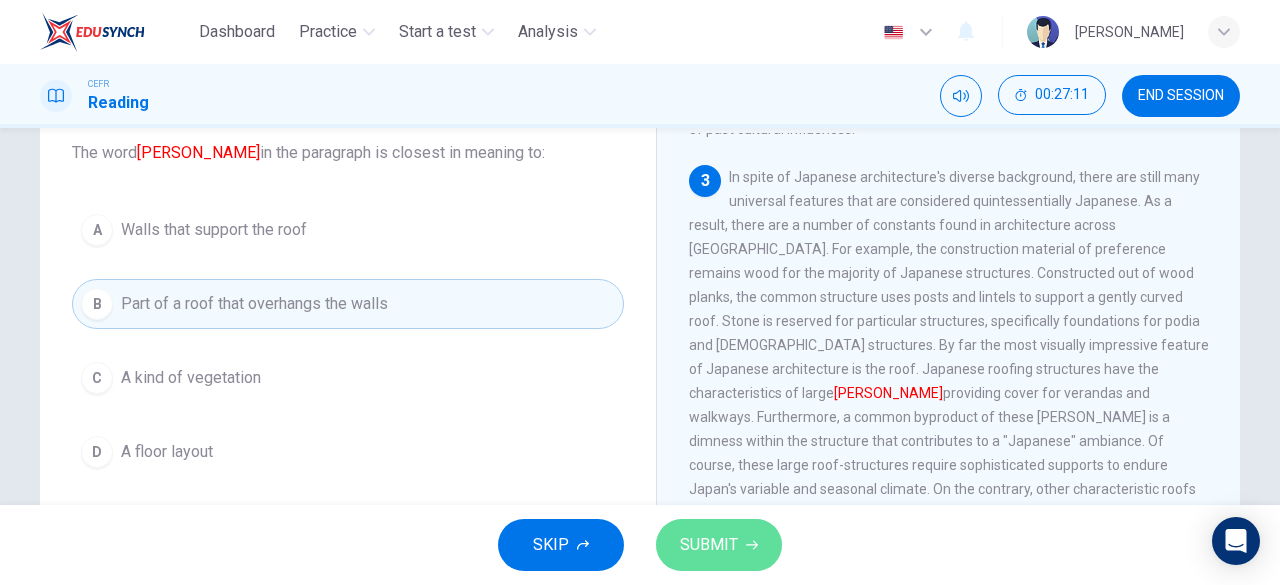 click on "SUBMIT" at bounding box center [719, 545] 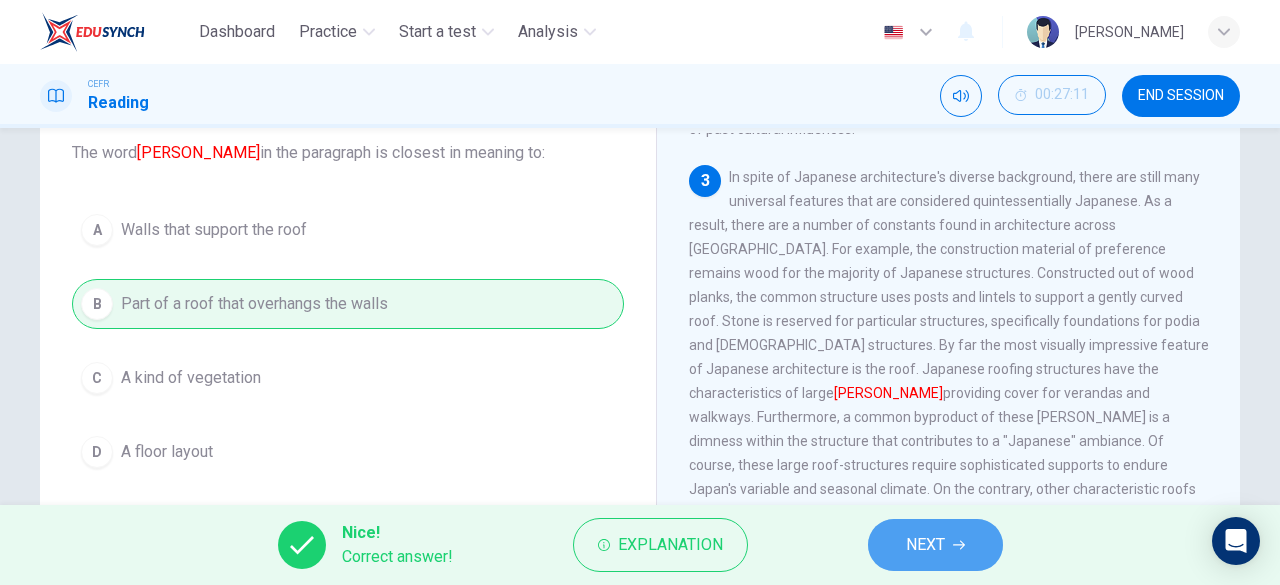 click on "NEXT" at bounding box center [925, 545] 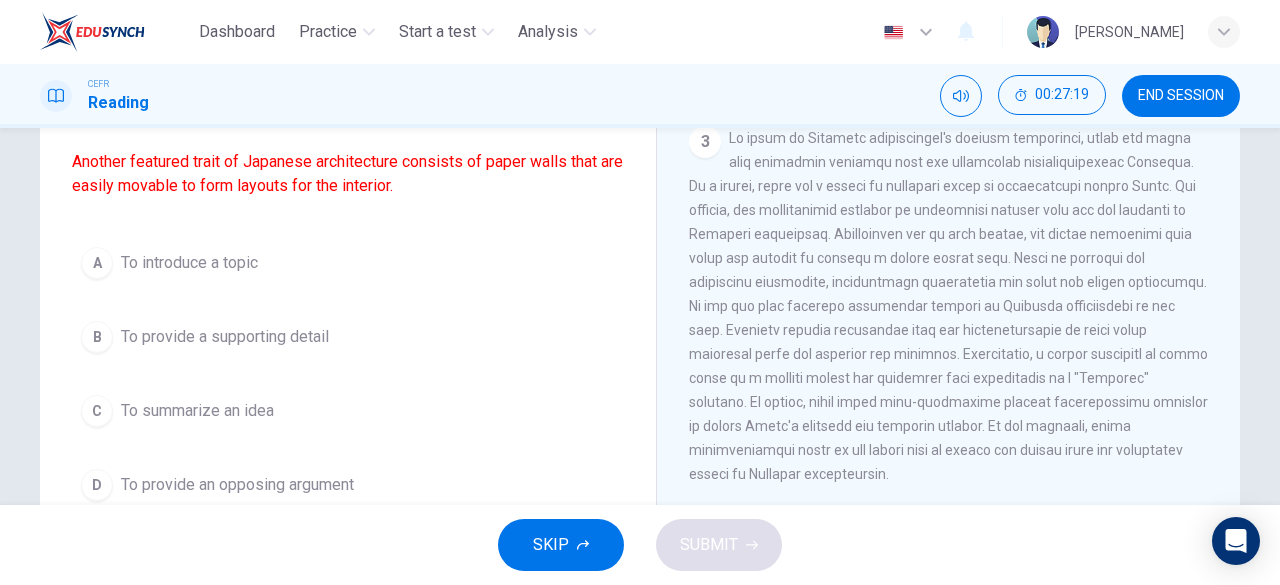 scroll, scrollTop: 164, scrollLeft: 0, axis: vertical 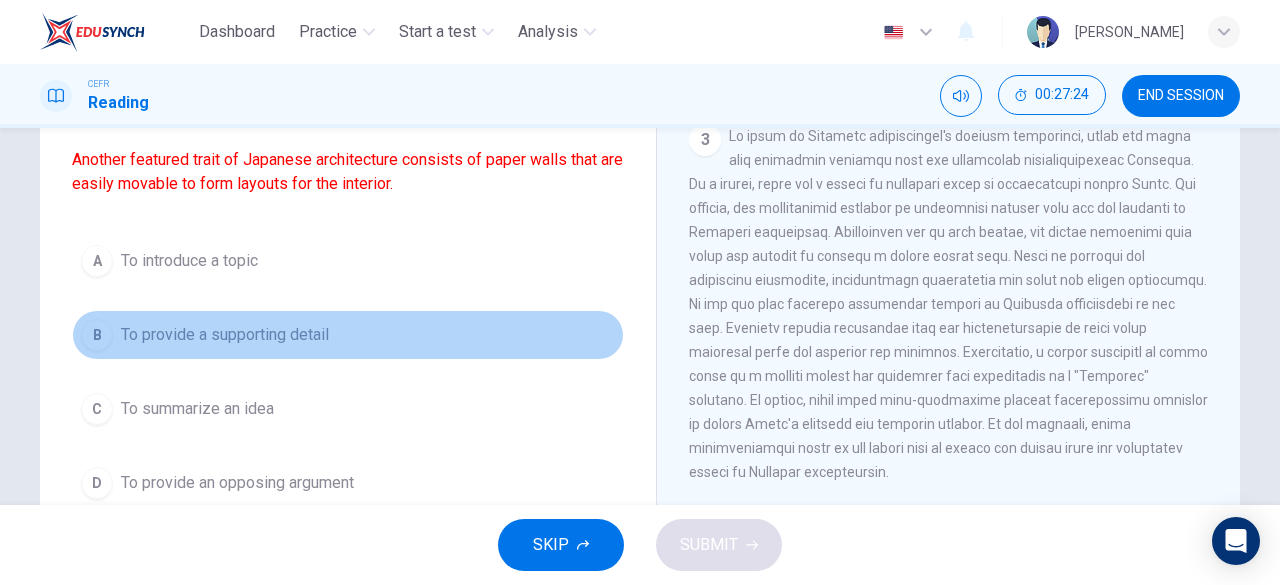 click on "To provide a supporting detail" at bounding box center (225, 335) 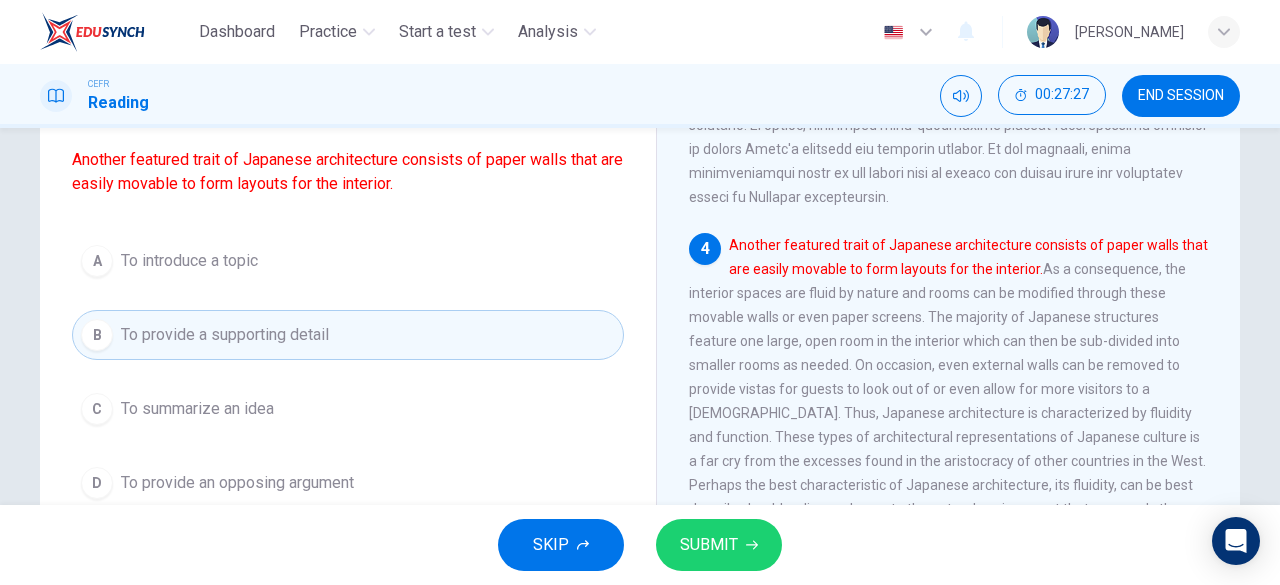 scroll, scrollTop: 917, scrollLeft: 0, axis: vertical 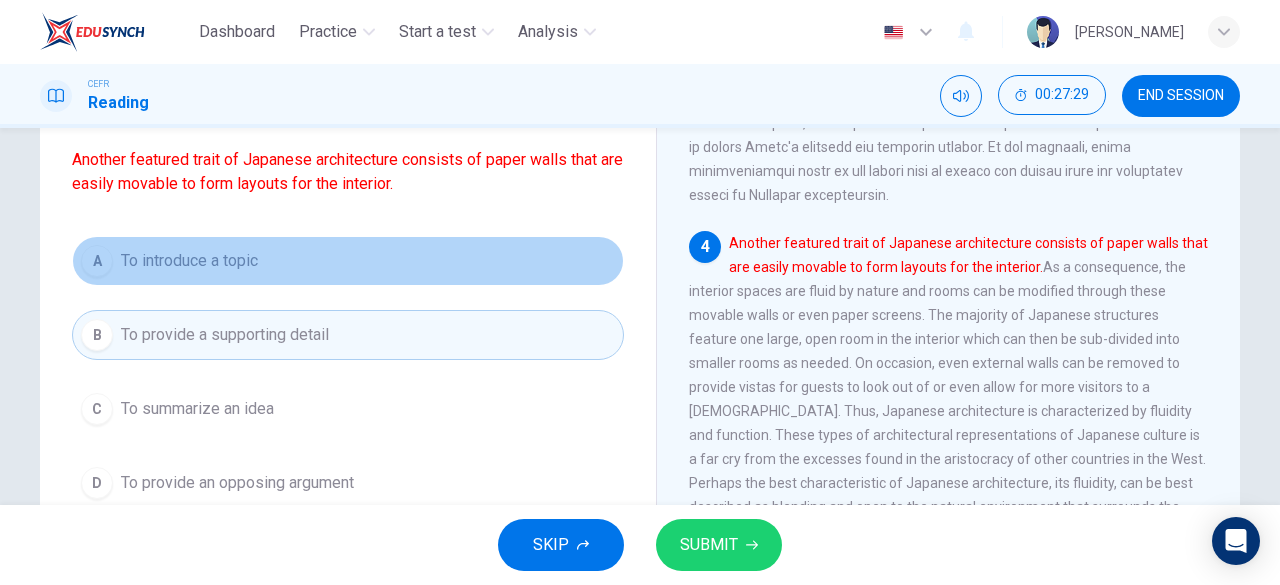 click on "A To introduce a topic" at bounding box center (348, 261) 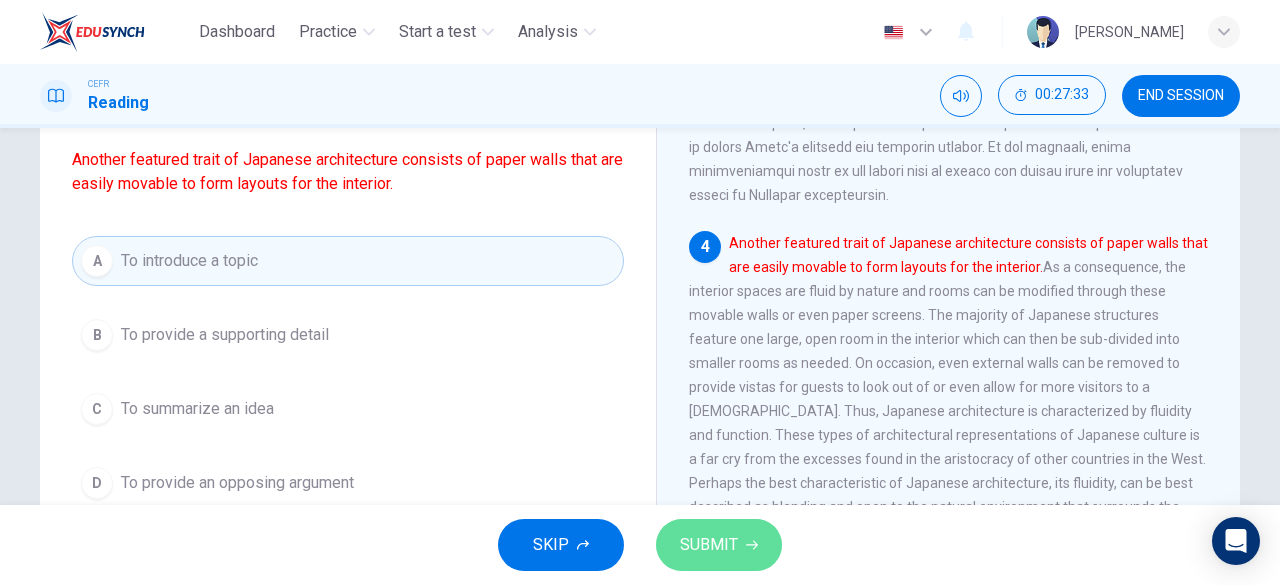 click on "SUBMIT" at bounding box center [709, 545] 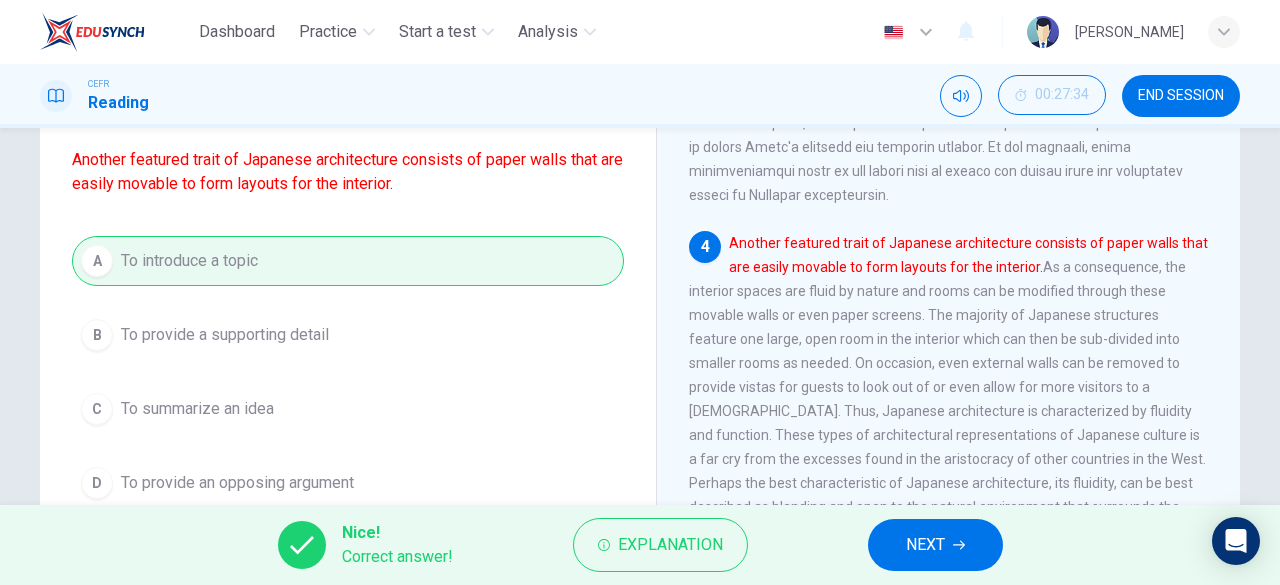click on "NEXT" at bounding box center [935, 545] 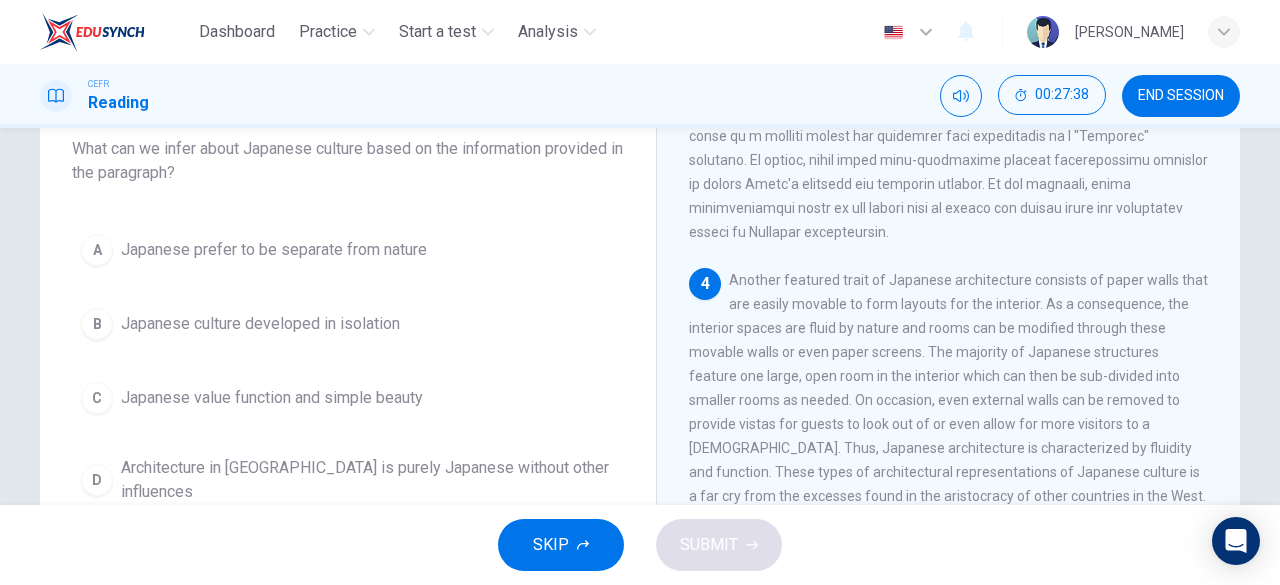 scroll, scrollTop: 128, scrollLeft: 0, axis: vertical 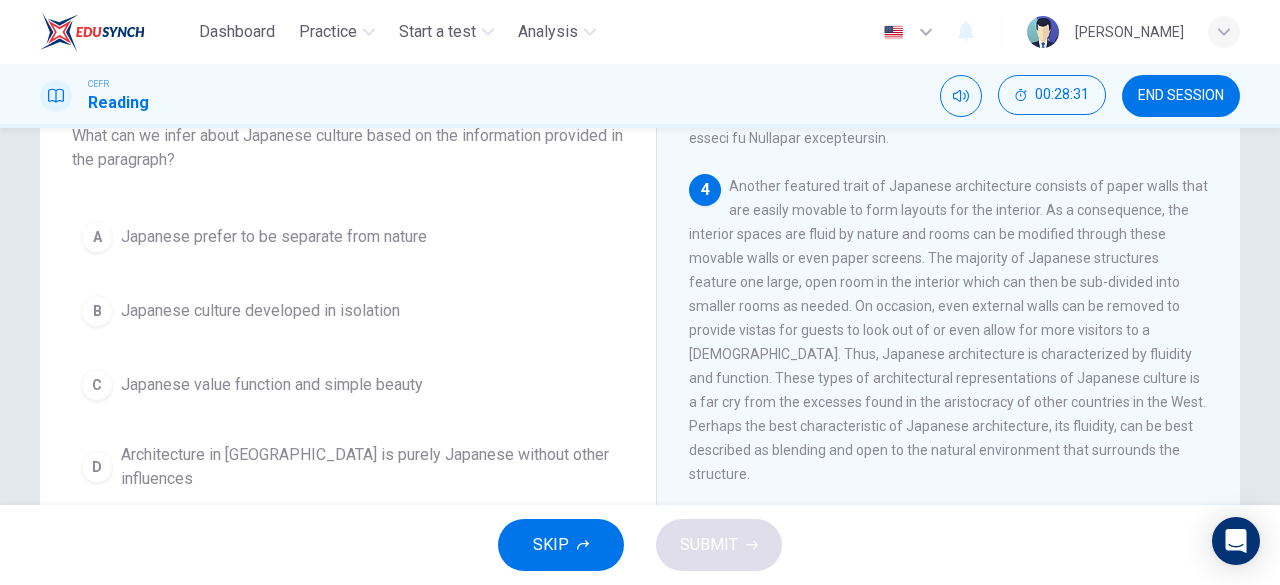 click on "Japanese prefer to be separate from nature" at bounding box center [274, 237] 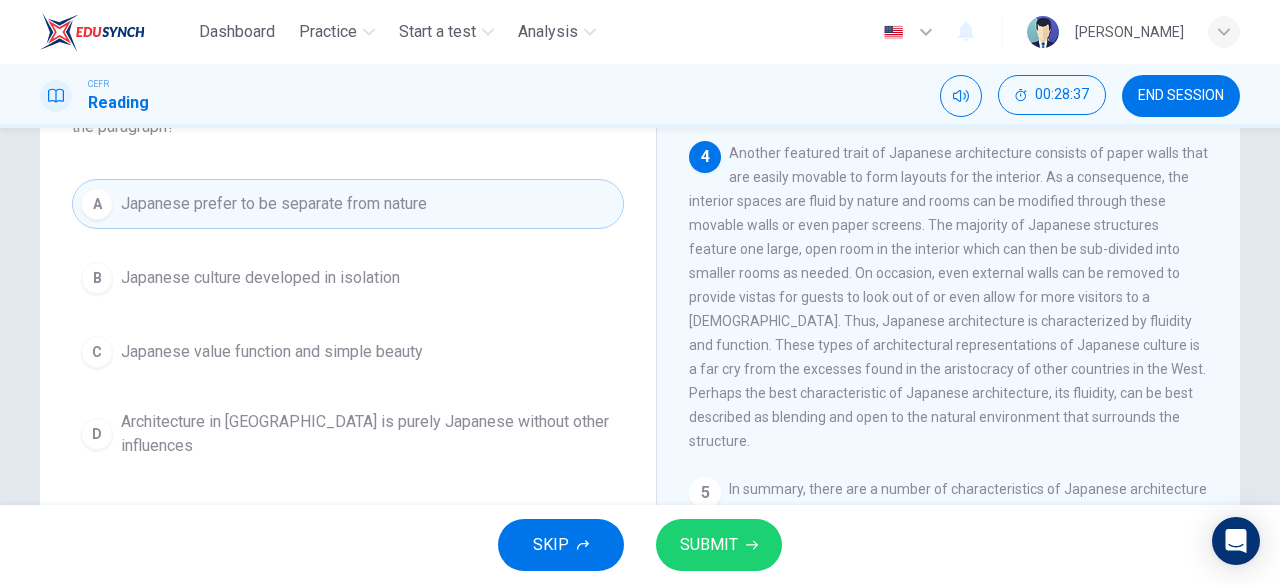scroll, scrollTop: 174, scrollLeft: 0, axis: vertical 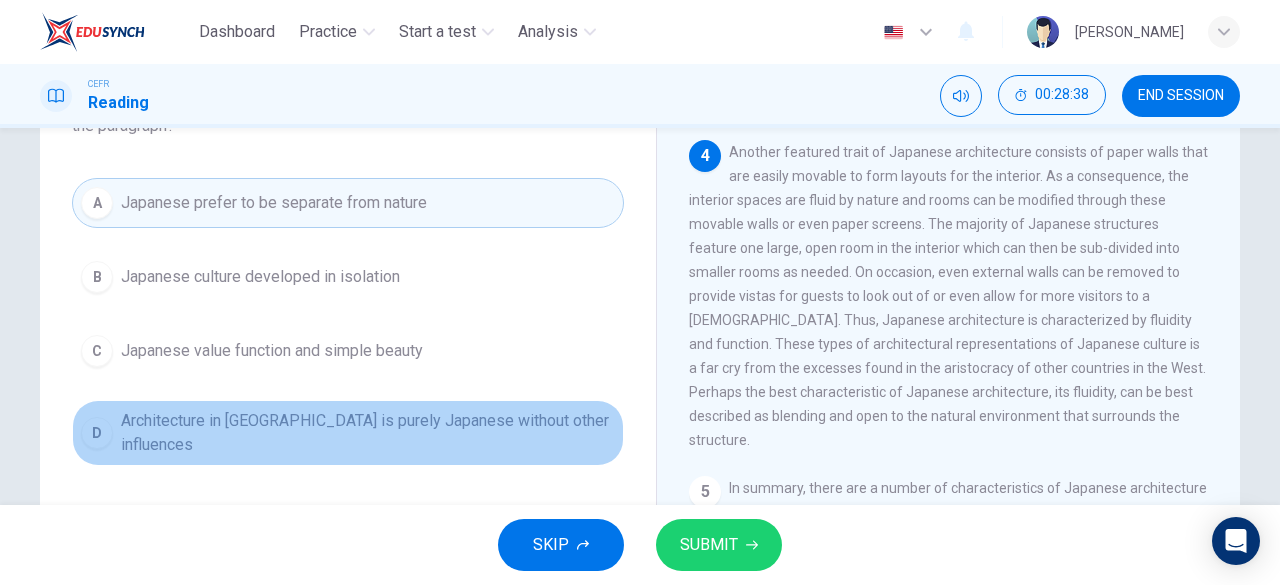 click on "D Architecture in Japan is purely Japanese without other influences" at bounding box center [348, 433] 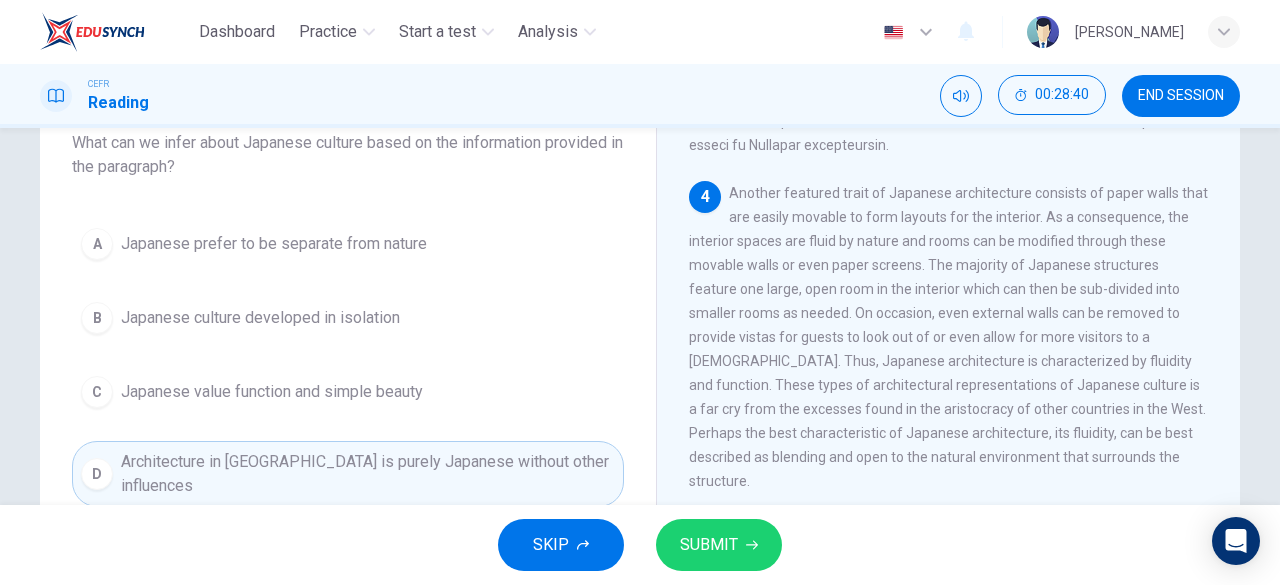 scroll, scrollTop: 132, scrollLeft: 0, axis: vertical 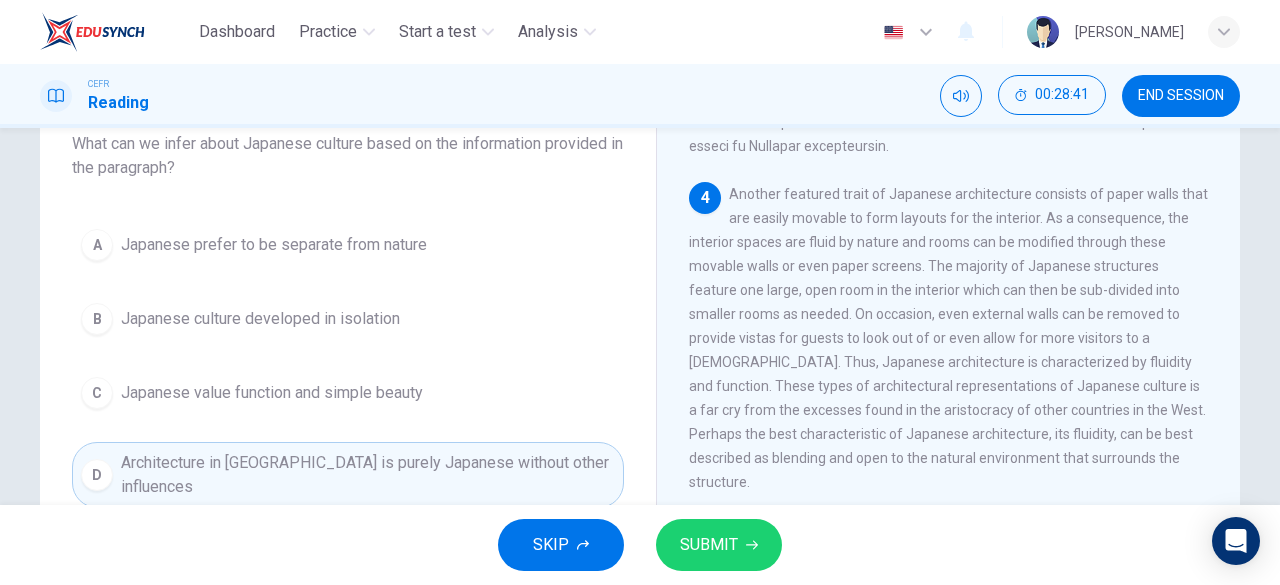 click on "Japanese value function and simple beauty" at bounding box center [272, 393] 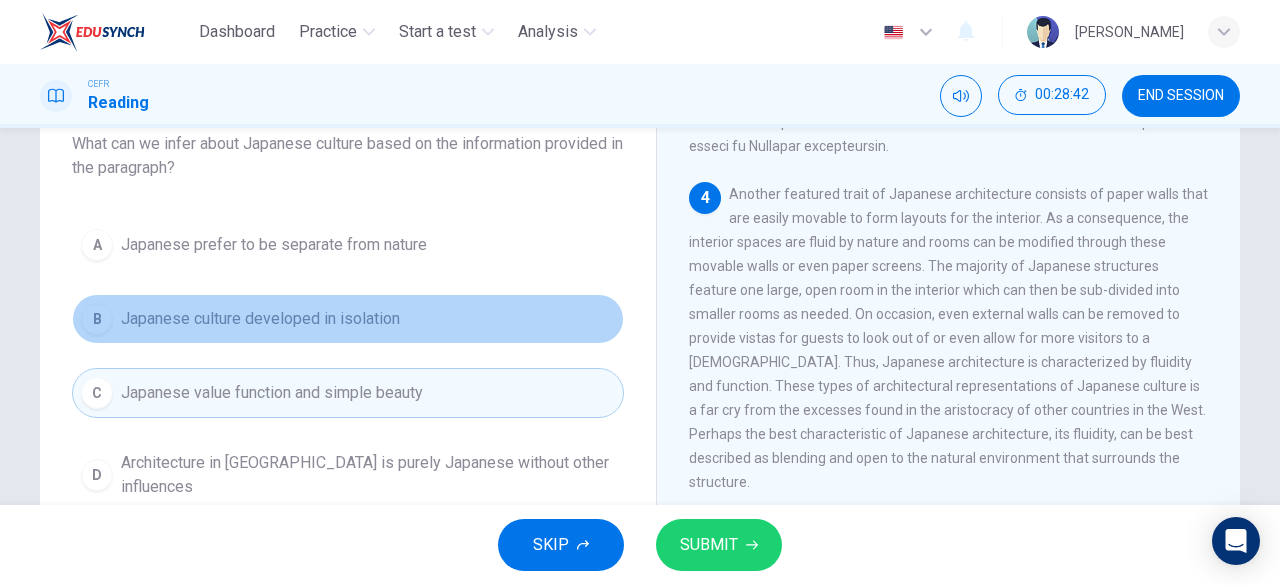 click on "B Japanese culture developed in isolation" at bounding box center (348, 319) 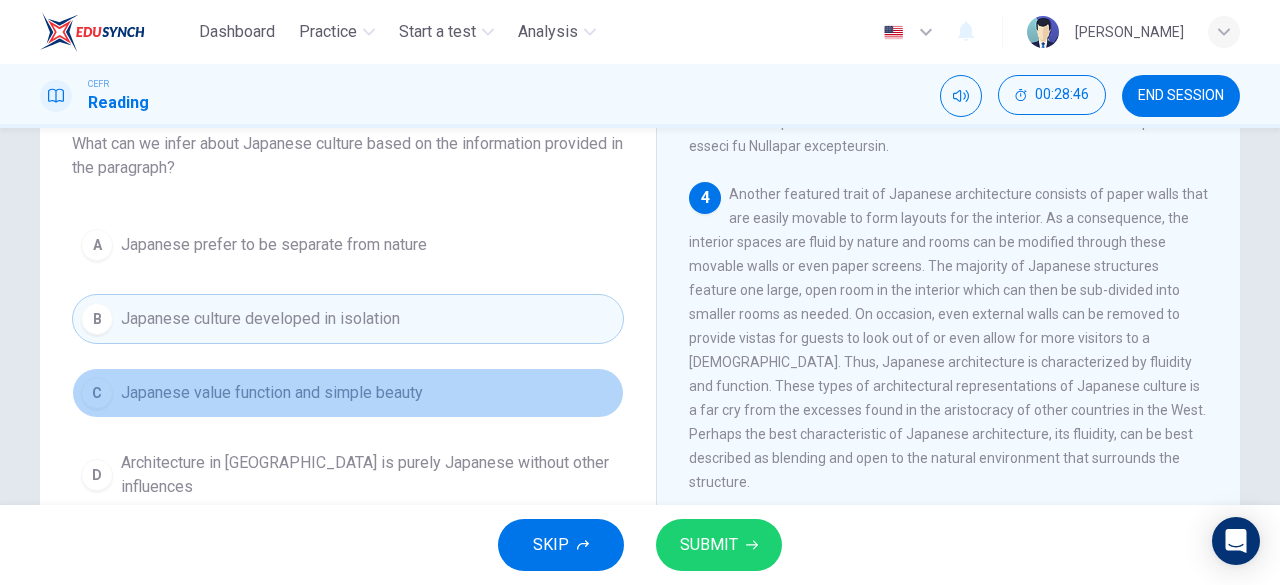 click on "C Japanese value function and simple beauty" at bounding box center [348, 393] 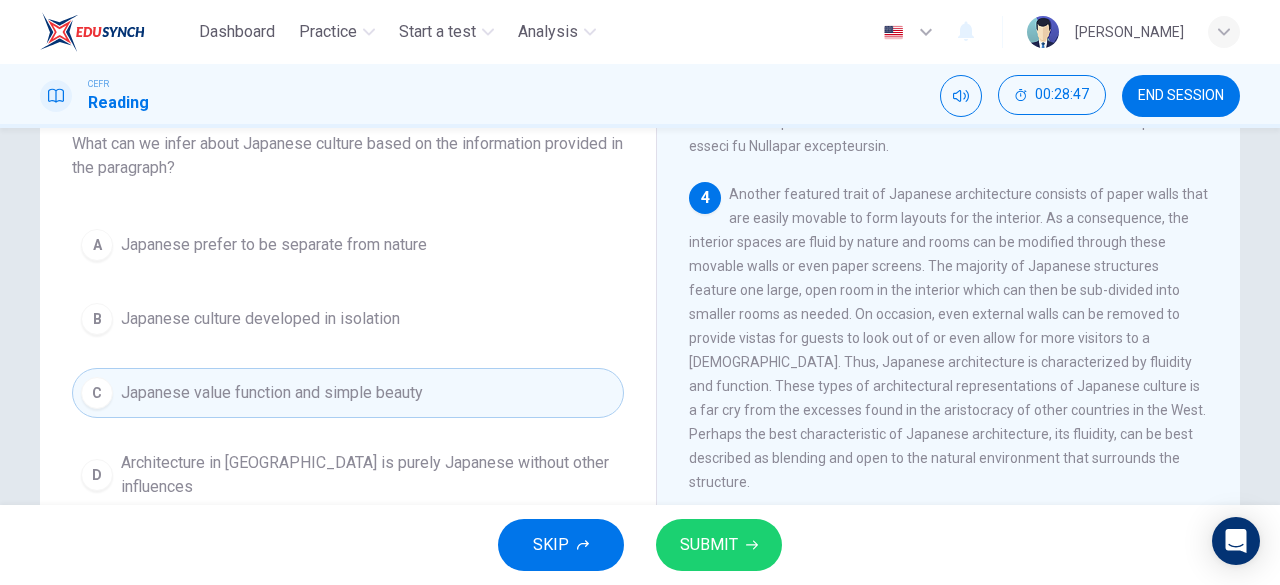click on "SUBMIT" at bounding box center [709, 545] 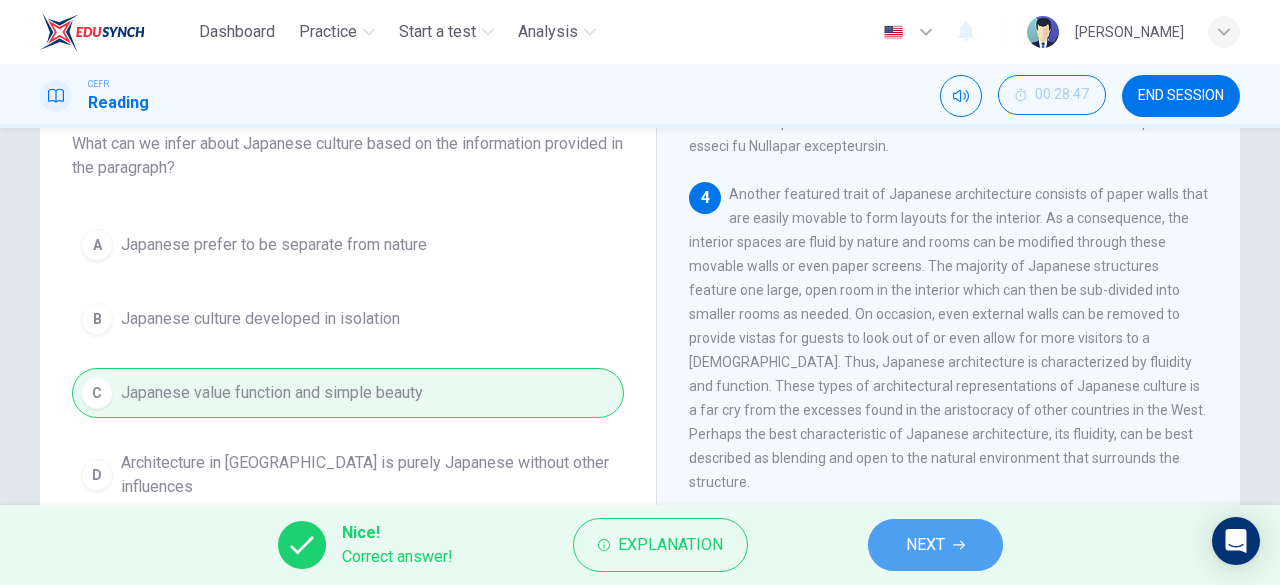 click on "NEXT" at bounding box center [925, 545] 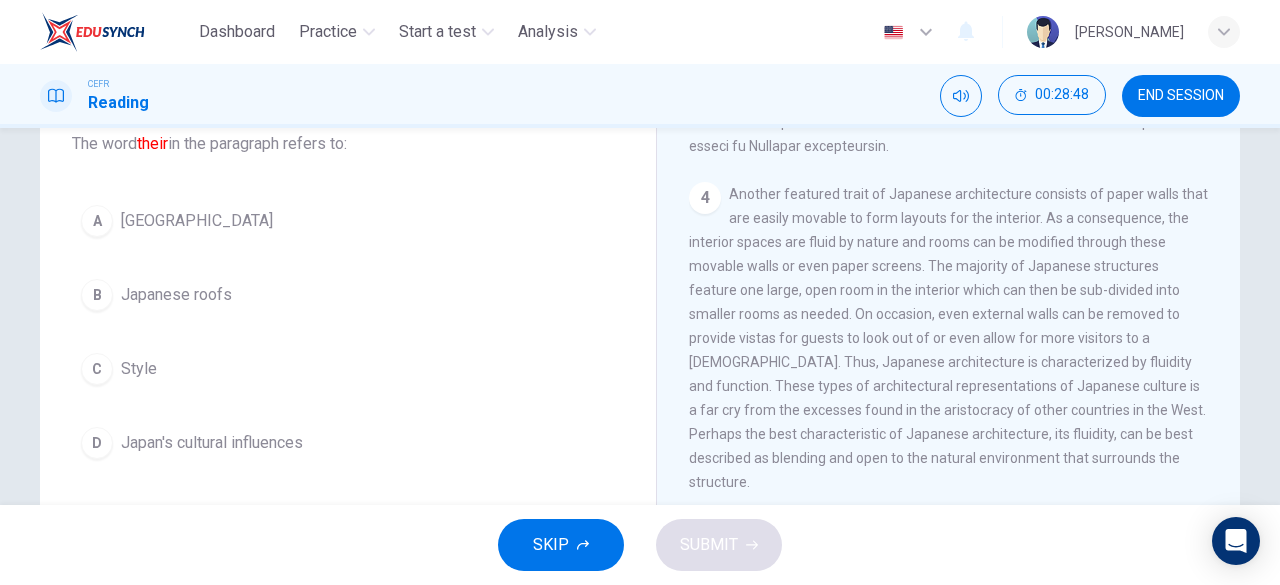 scroll, scrollTop: 1042, scrollLeft: 0, axis: vertical 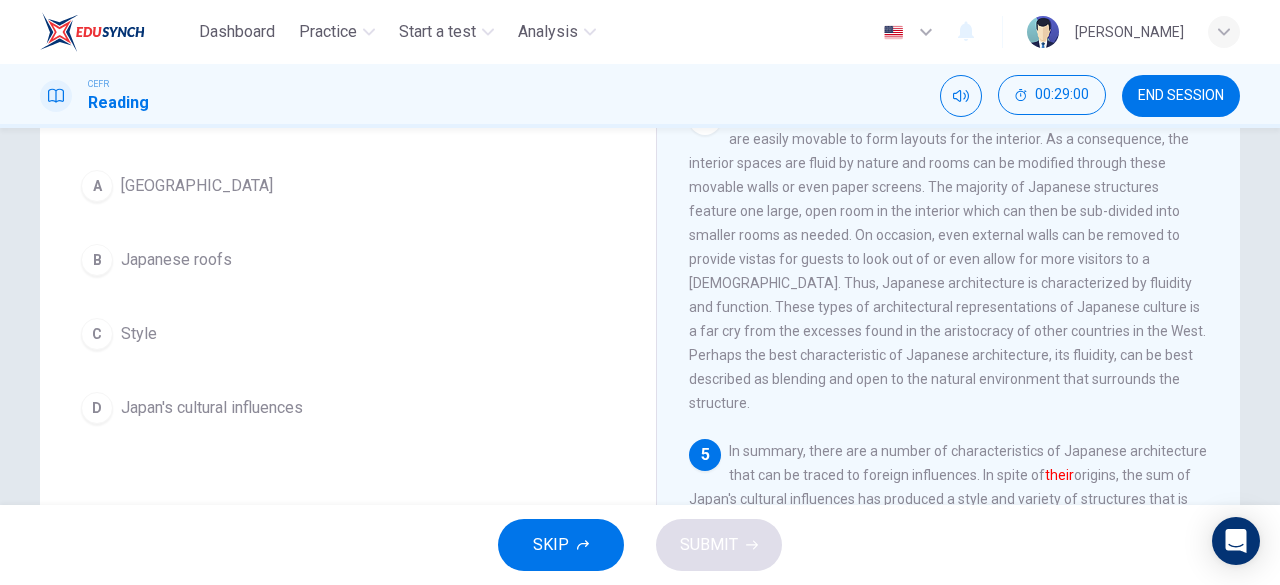 click on "A Japan" at bounding box center (348, 186) 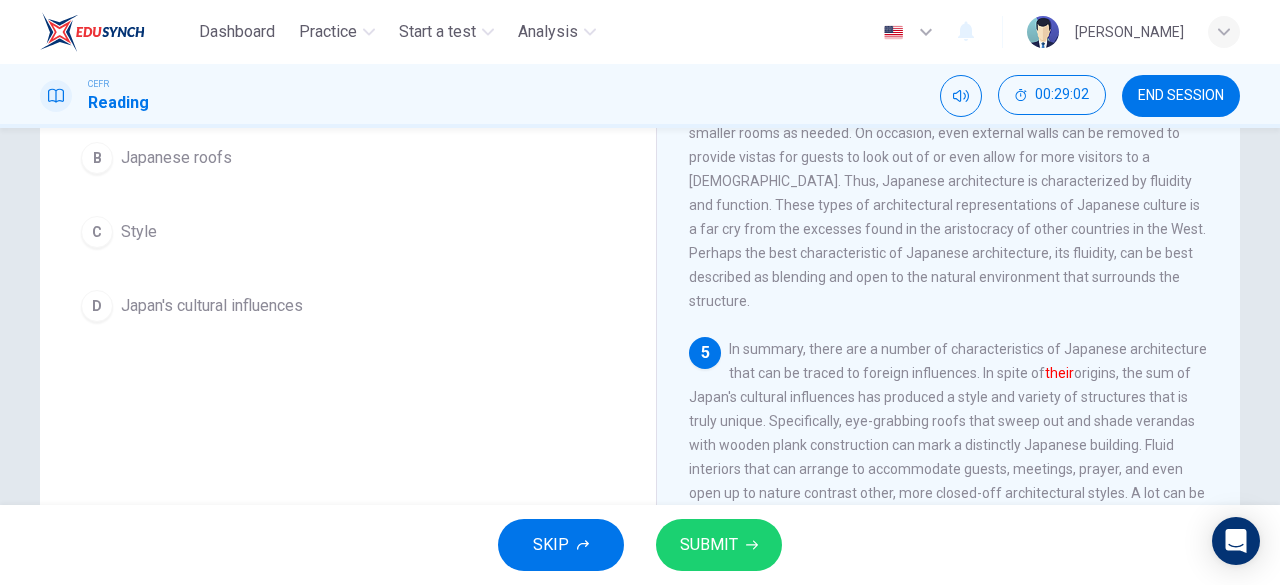 scroll, scrollTop: 270, scrollLeft: 0, axis: vertical 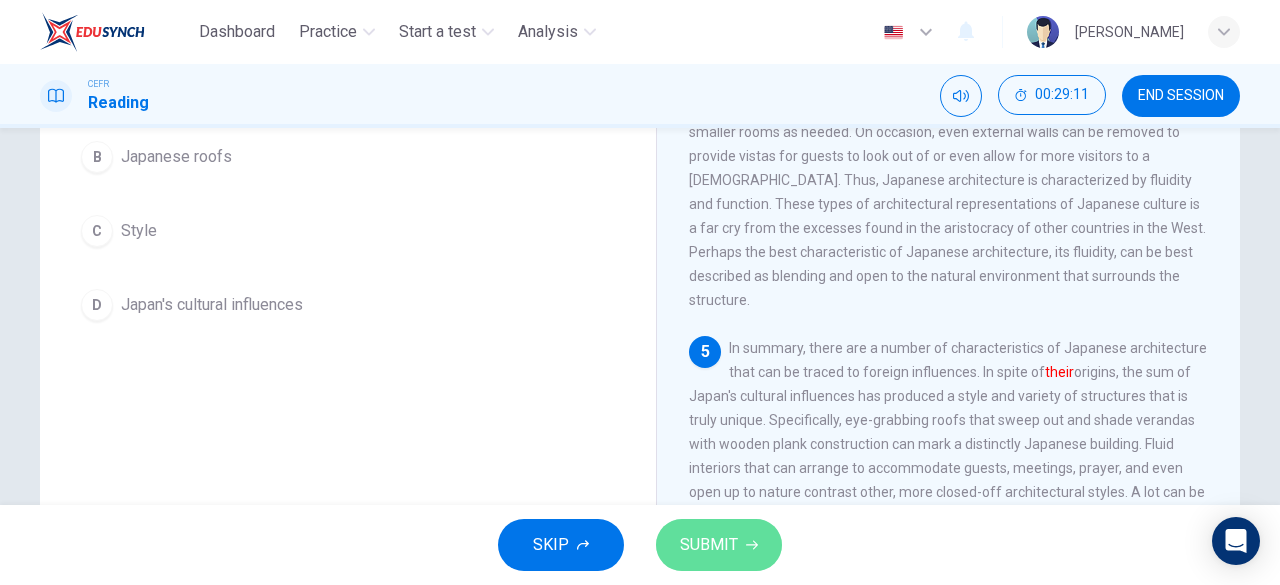 click on "SUBMIT" at bounding box center [709, 545] 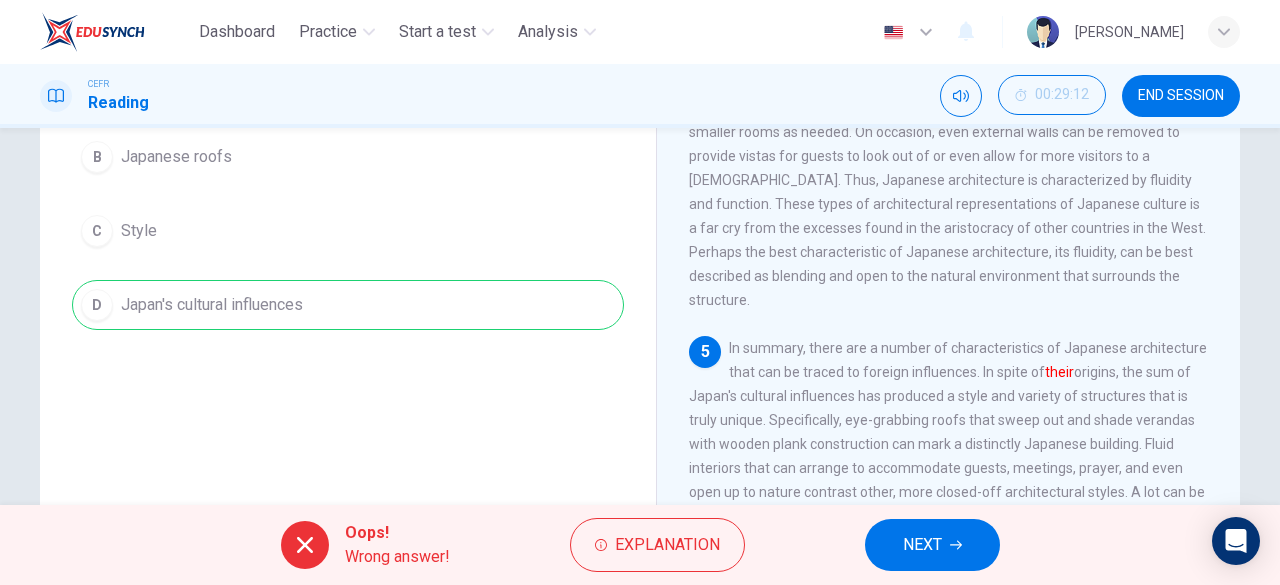 scroll, scrollTop: 268, scrollLeft: 0, axis: vertical 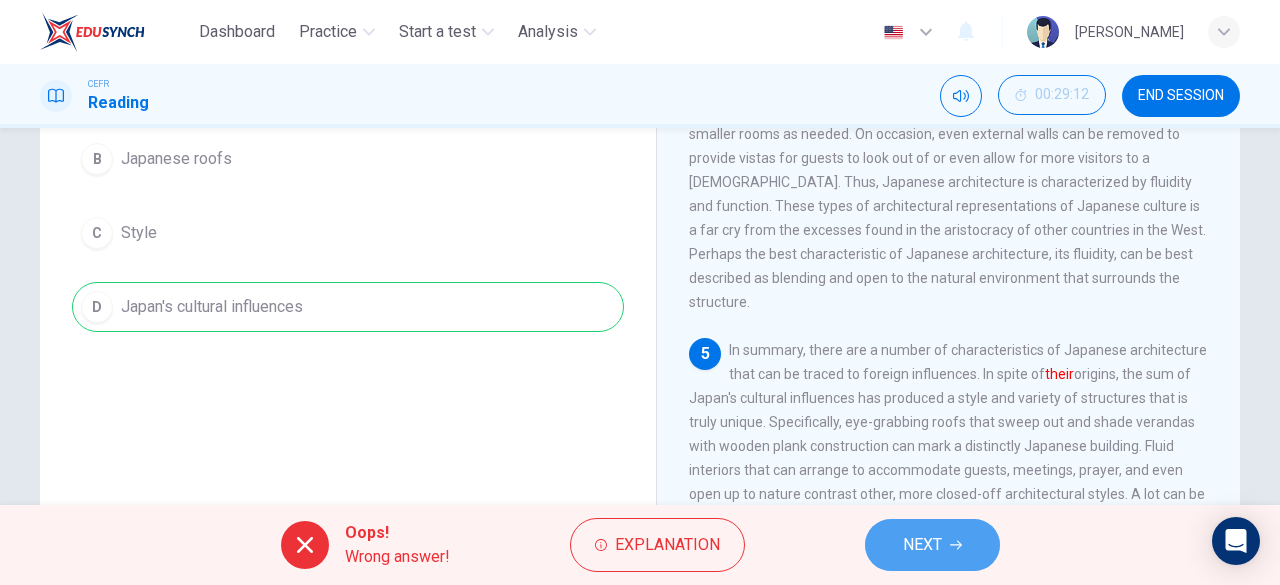 click on "NEXT" at bounding box center (922, 545) 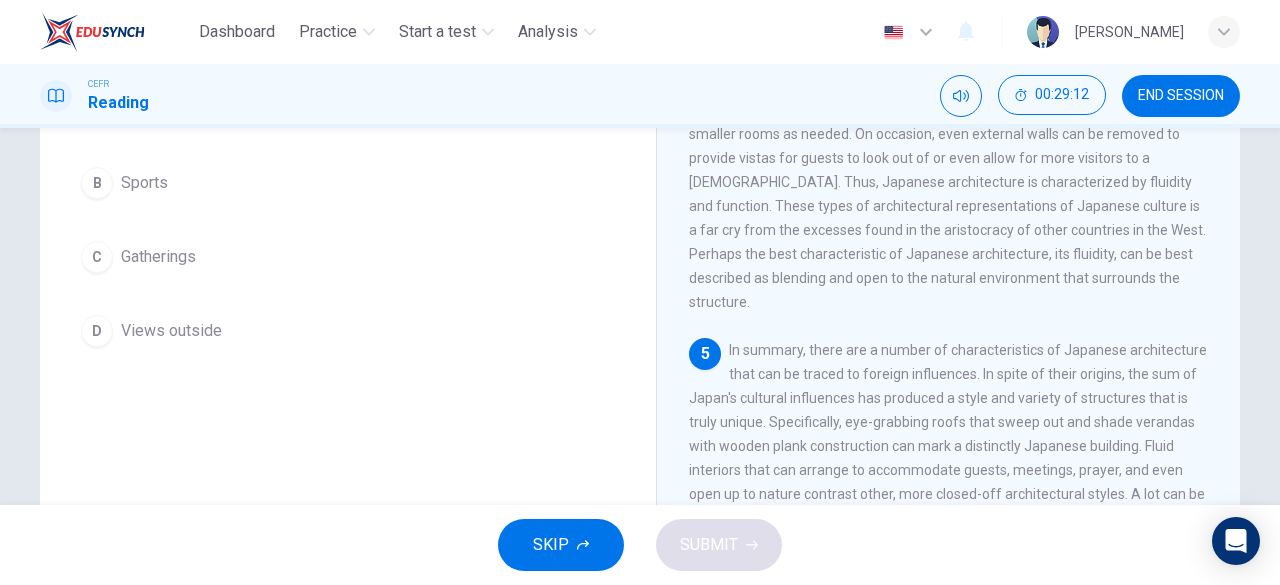 scroll, scrollTop: 292, scrollLeft: 0, axis: vertical 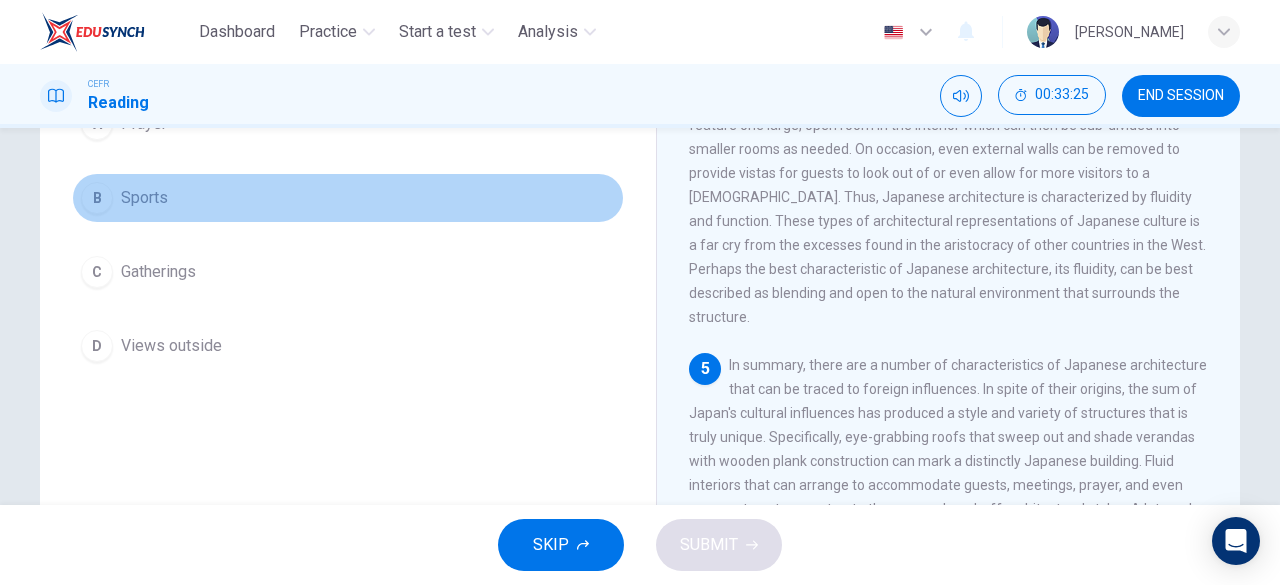 click on "B Sports" at bounding box center (348, 198) 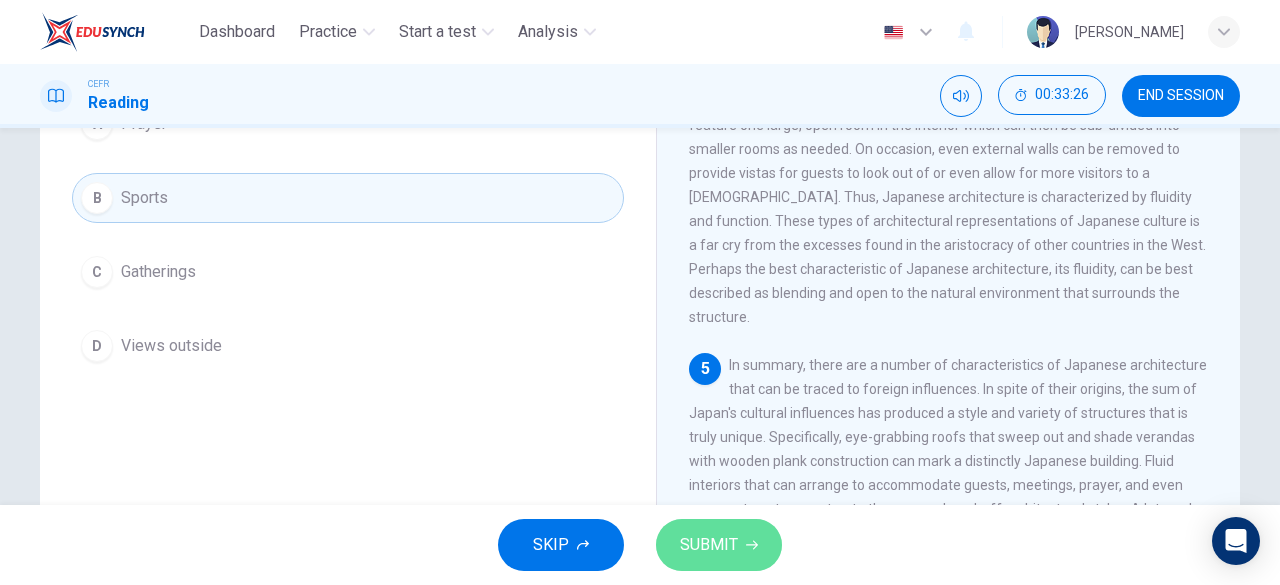 click on "SUBMIT" at bounding box center [709, 545] 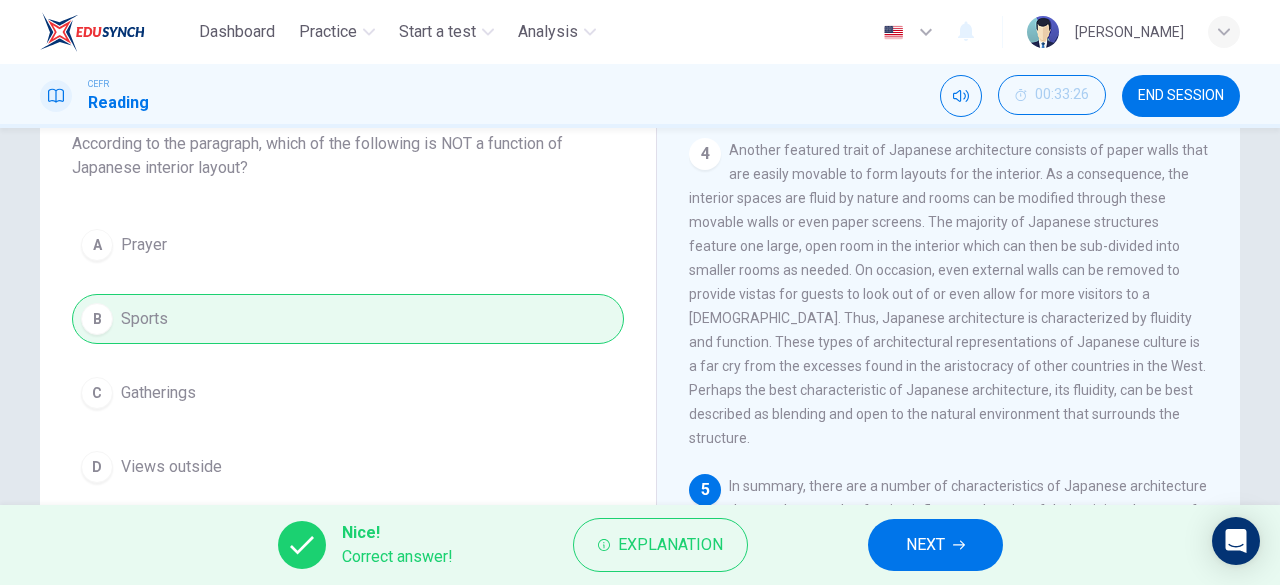 scroll, scrollTop: 131, scrollLeft: 0, axis: vertical 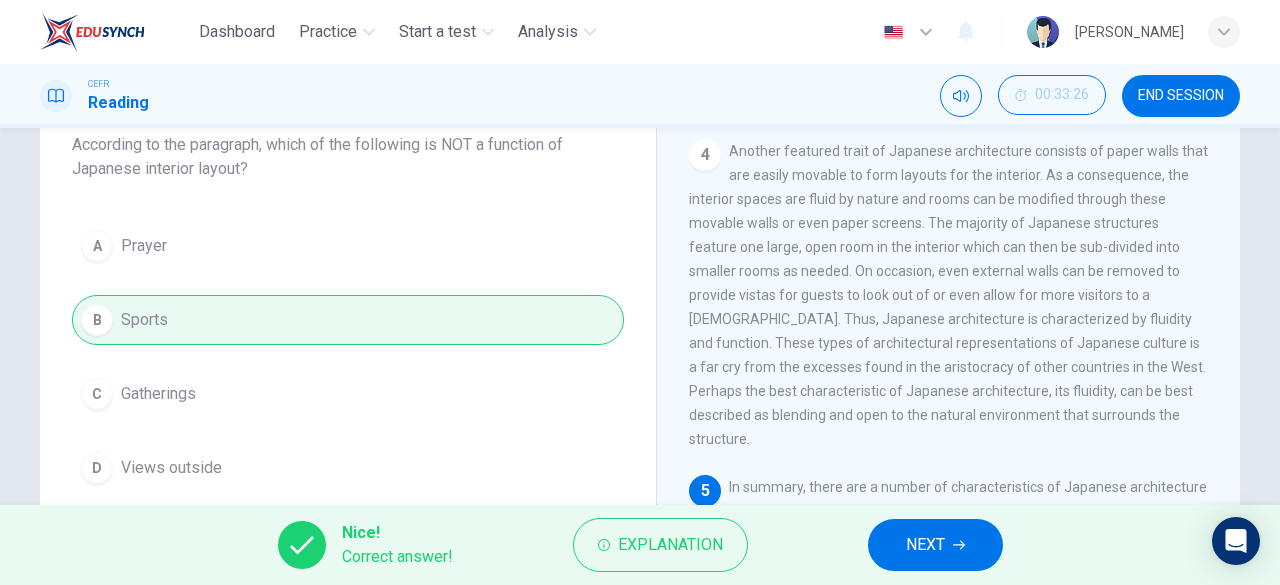 click on "NEXT" at bounding box center (935, 545) 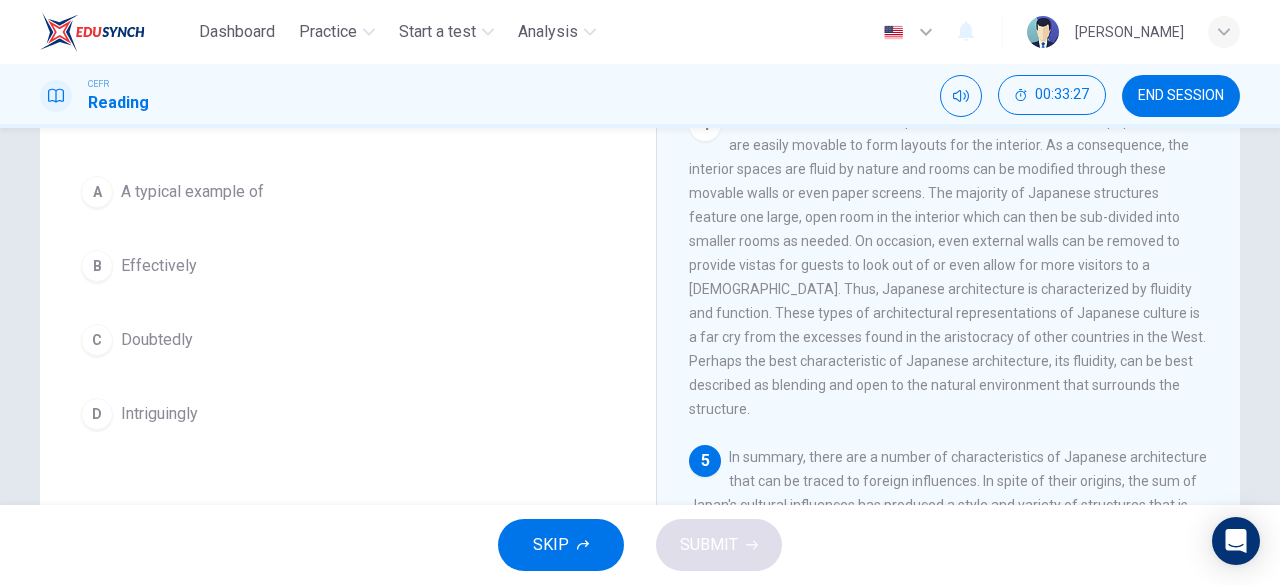 scroll, scrollTop: 165, scrollLeft: 0, axis: vertical 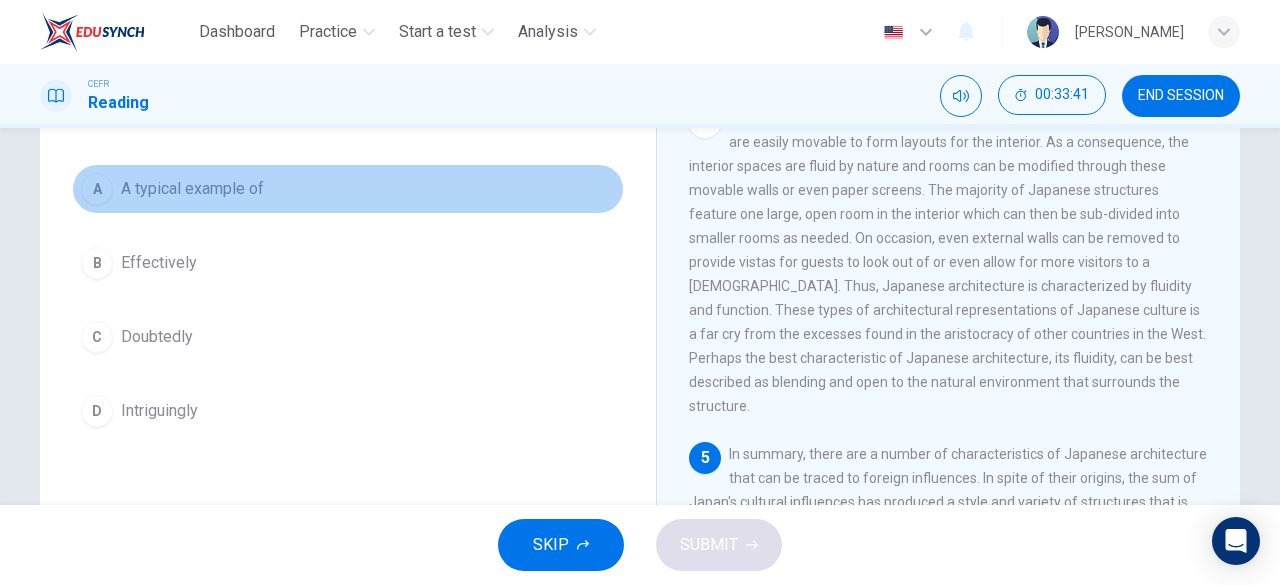 click on "A A typical example of" at bounding box center [348, 189] 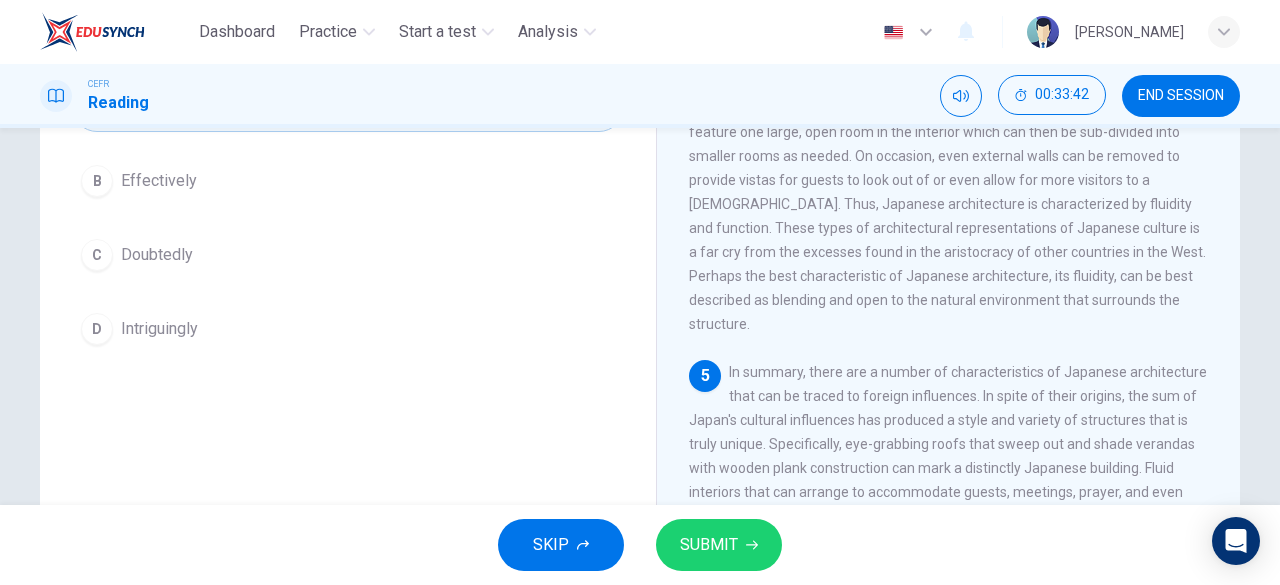 scroll, scrollTop: 247, scrollLeft: 0, axis: vertical 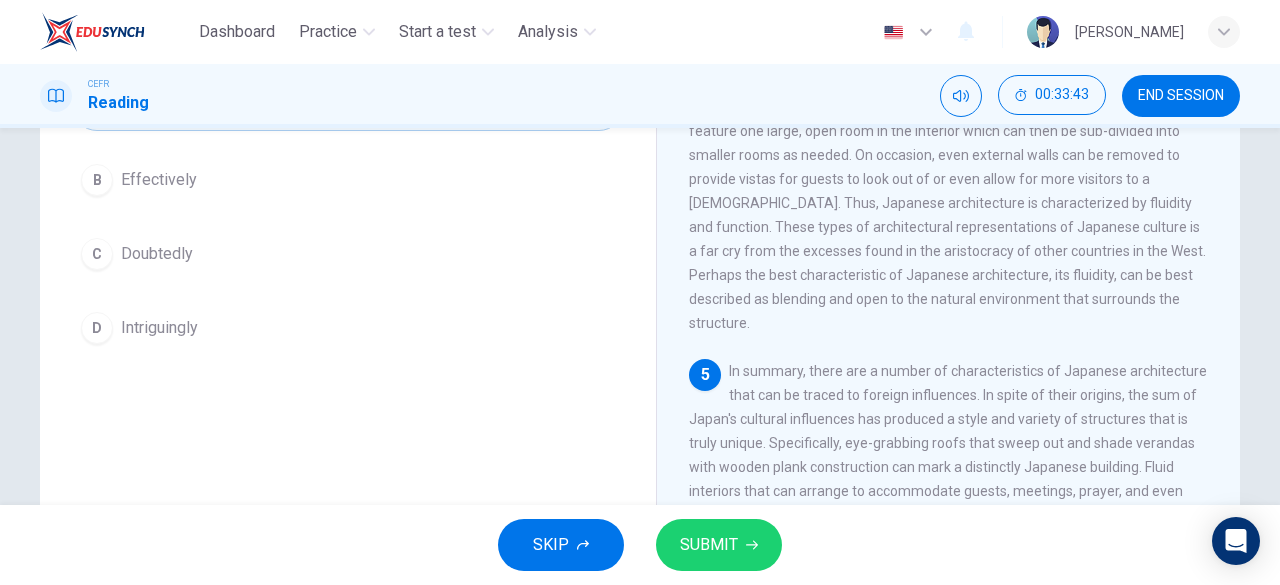 click on "SUBMIT" at bounding box center [709, 545] 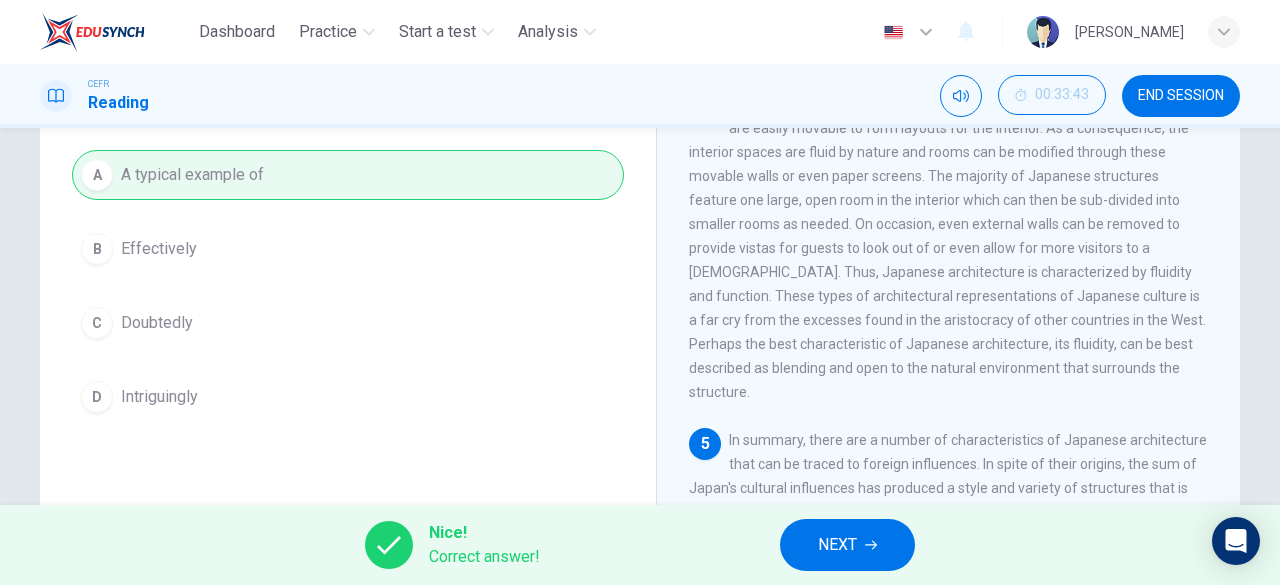 scroll, scrollTop: 192, scrollLeft: 0, axis: vertical 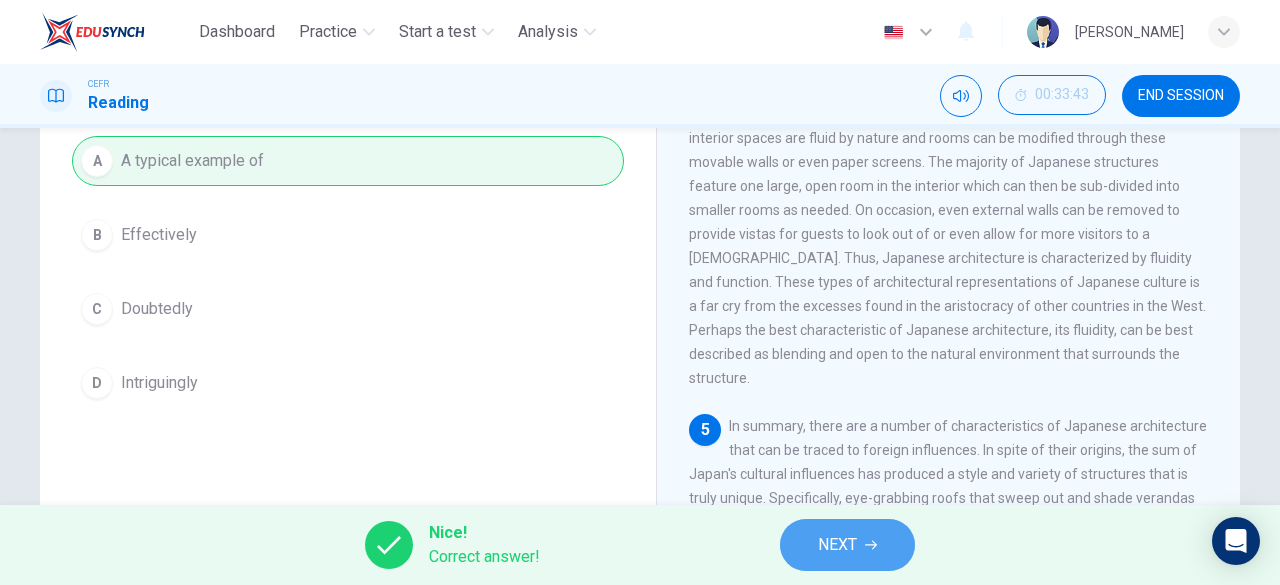 click on "NEXT" at bounding box center [837, 545] 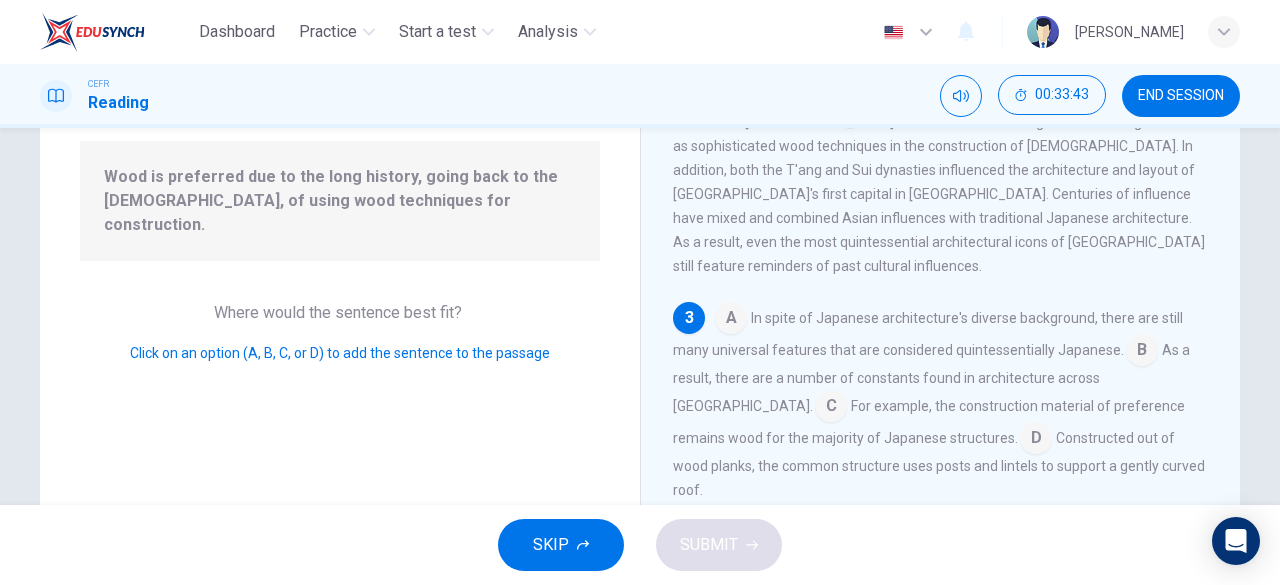scroll, scrollTop: 416, scrollLeft: 0, axis: vertical 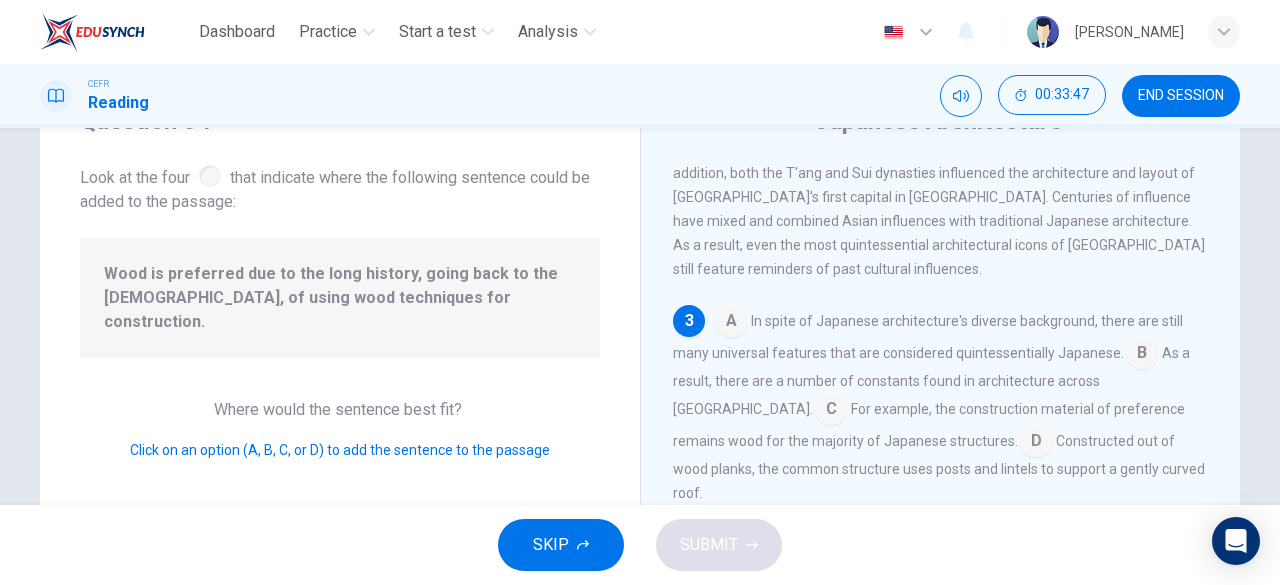 click at bounding box center [731, 323] 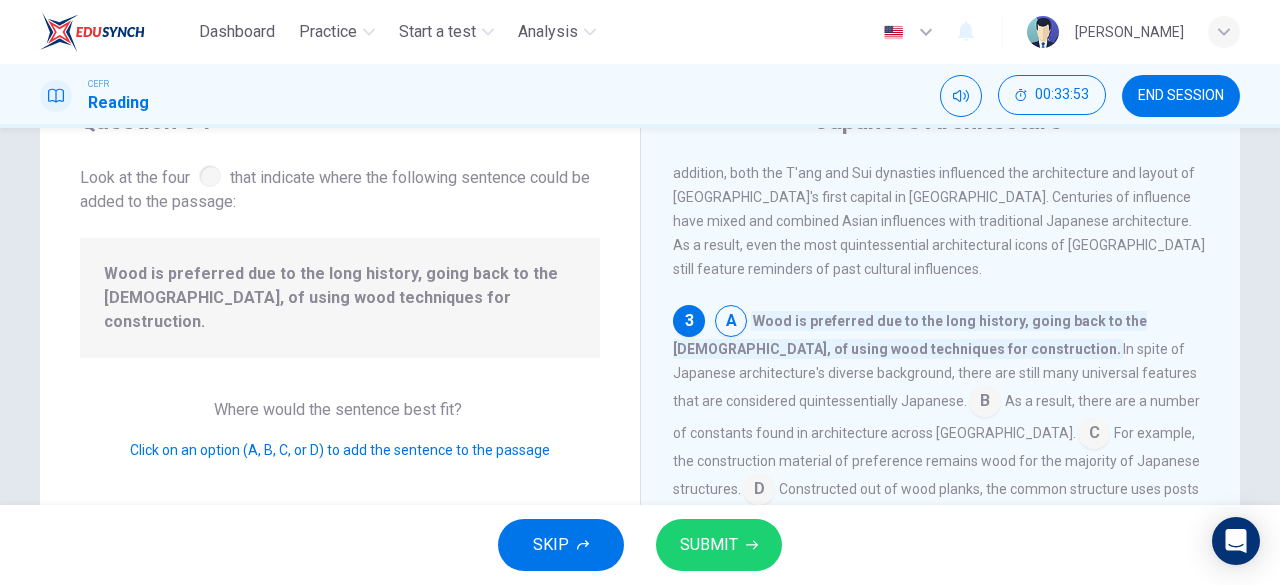click at bounding box center (985, 403) 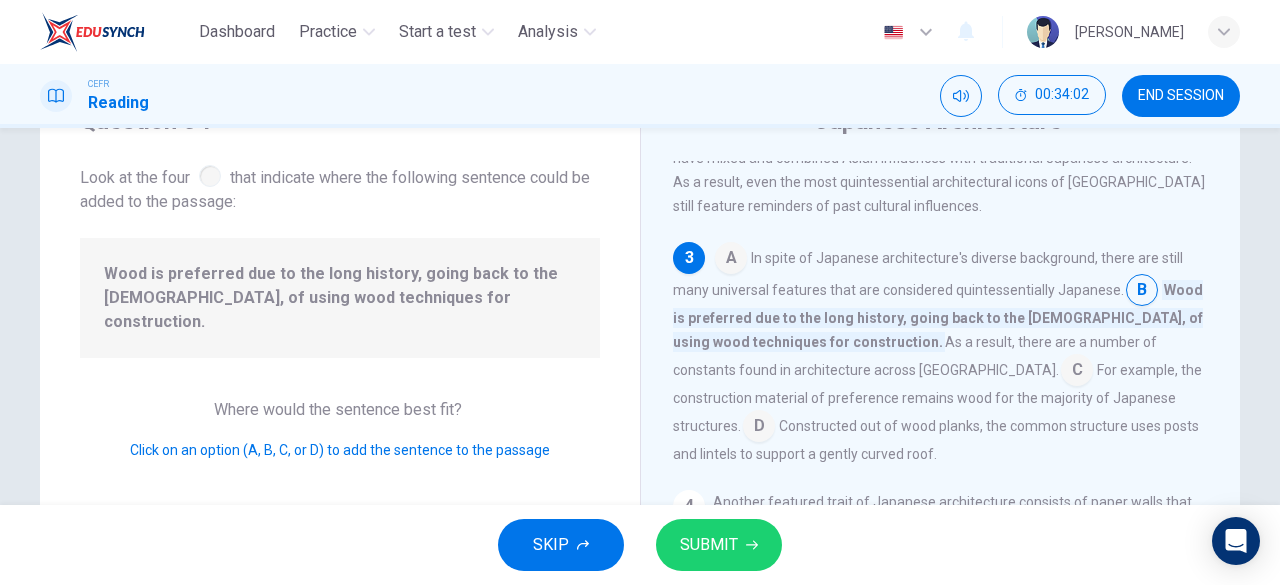 scroll, scrollTop: 566, scrollLeft: 0, axis: vertical 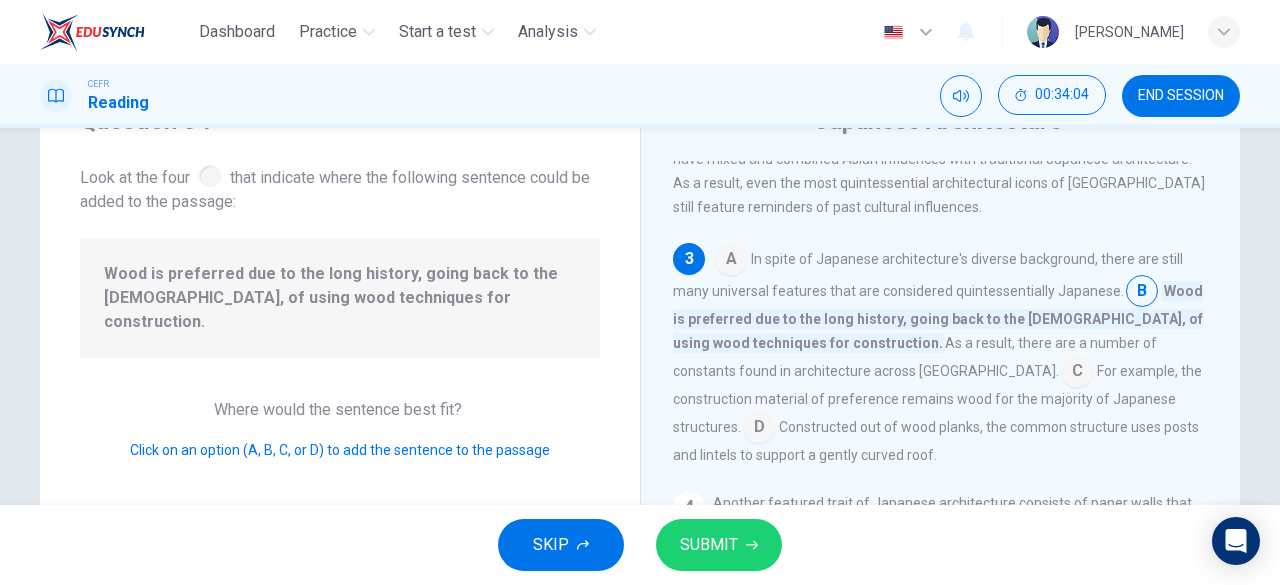 click at bounding box center (1077, 373) 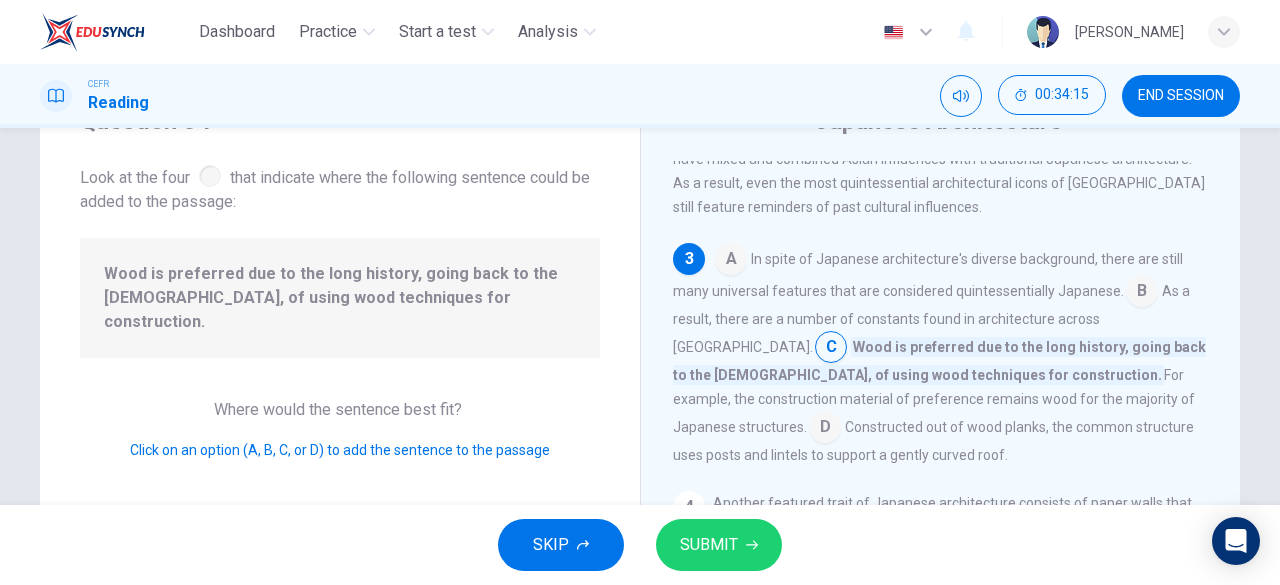 click at bounding box center [825, 429] 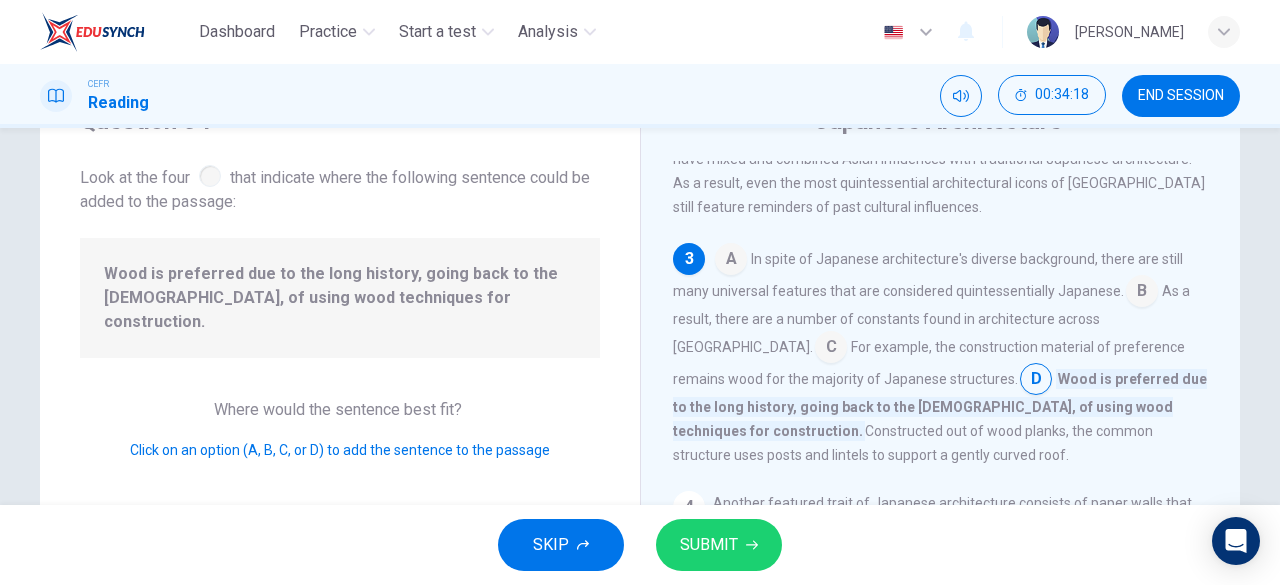 scroll, scrollTop: 666, scrollLeft: 0, axis: vertical 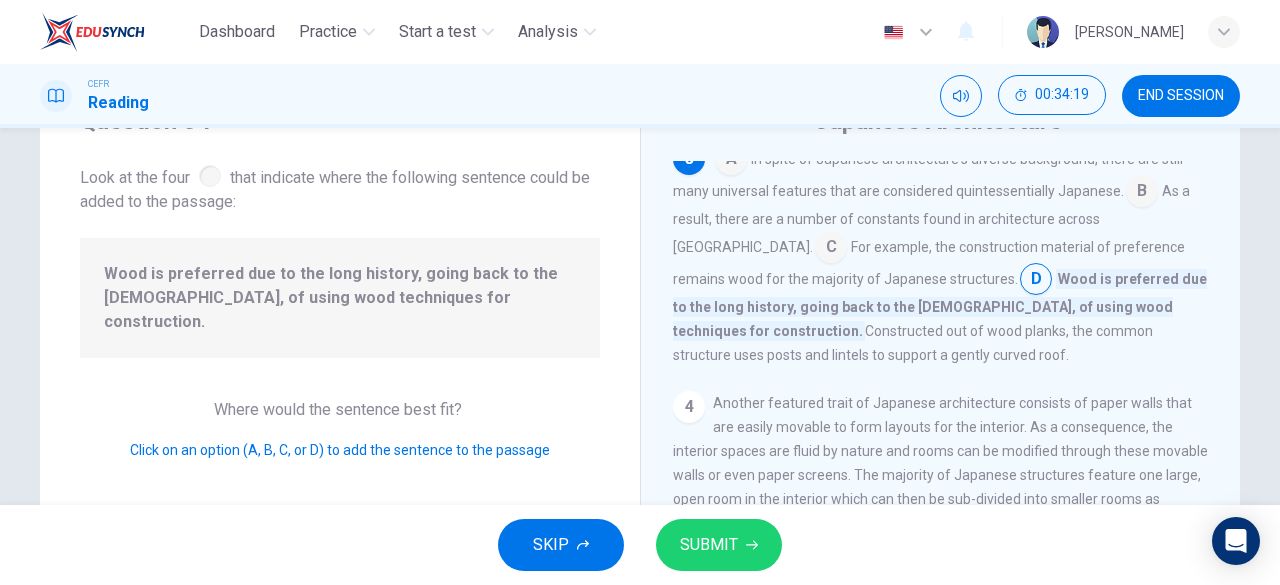 click on "SUBMIT" at bounding box center (719, 545) 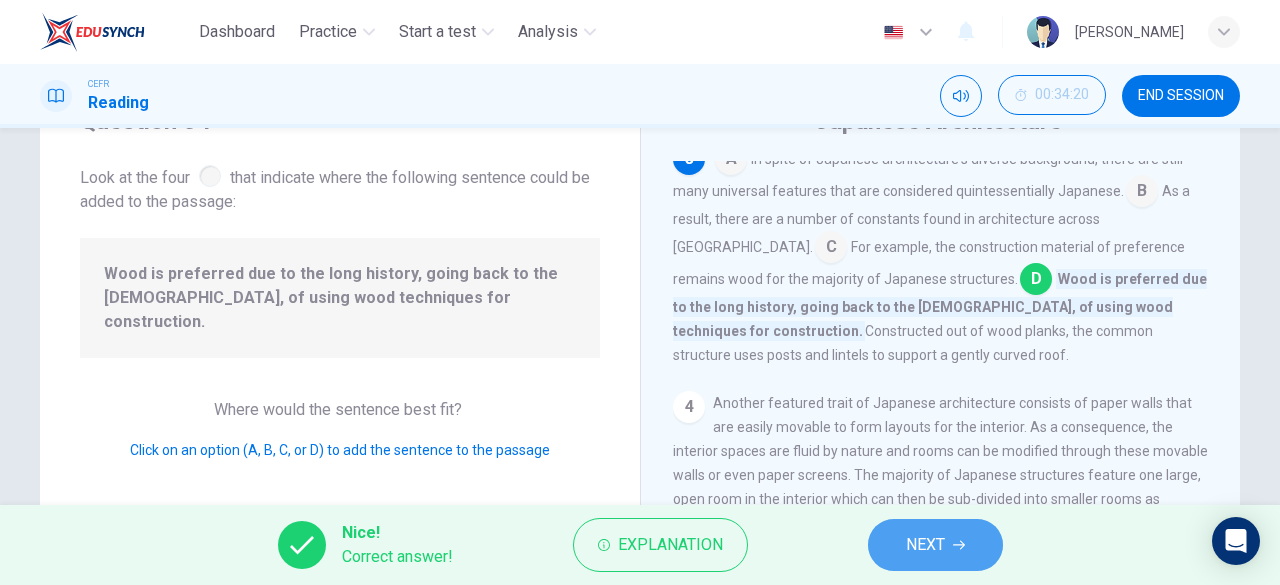 click on "NEXT" at bounding box center (925, 545) 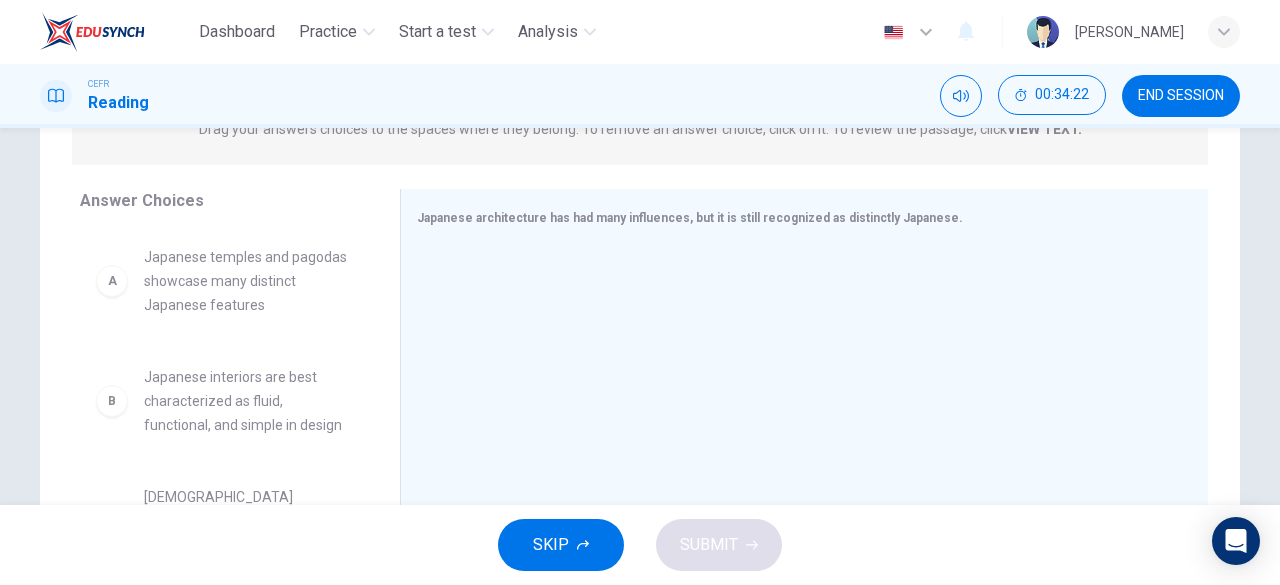 scroll, scrollTop: 287, scrollLeft: 0, axis: vertical 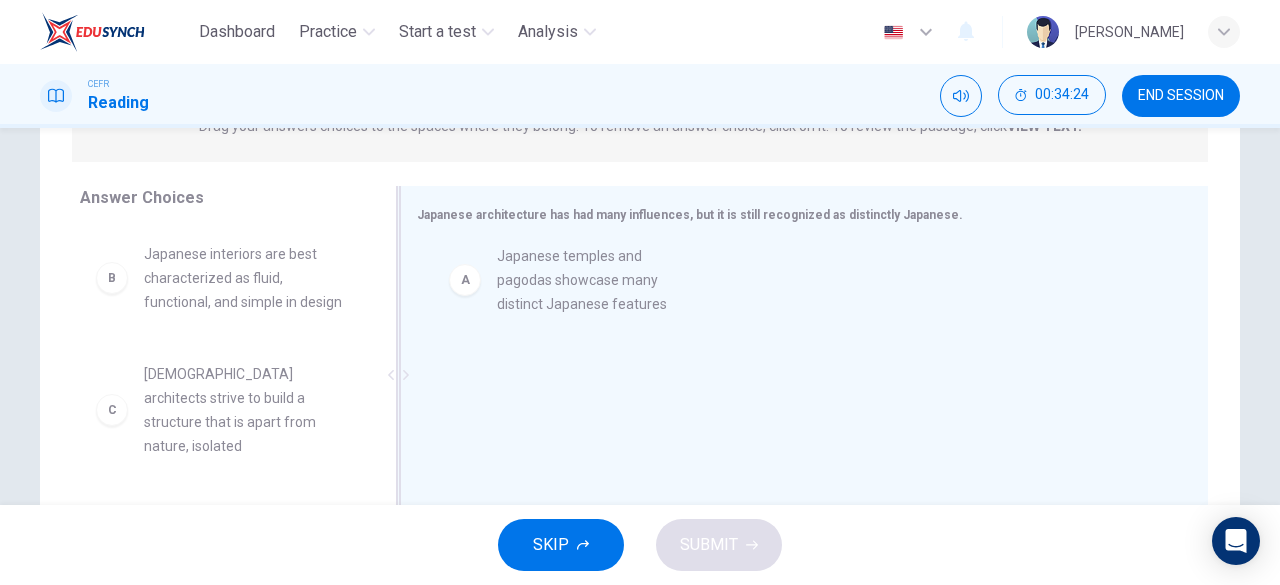 drag, startPoint x: 210, startPoint y: 276, endPoint x: 598, endPoint y: 279, distance: 388.0116 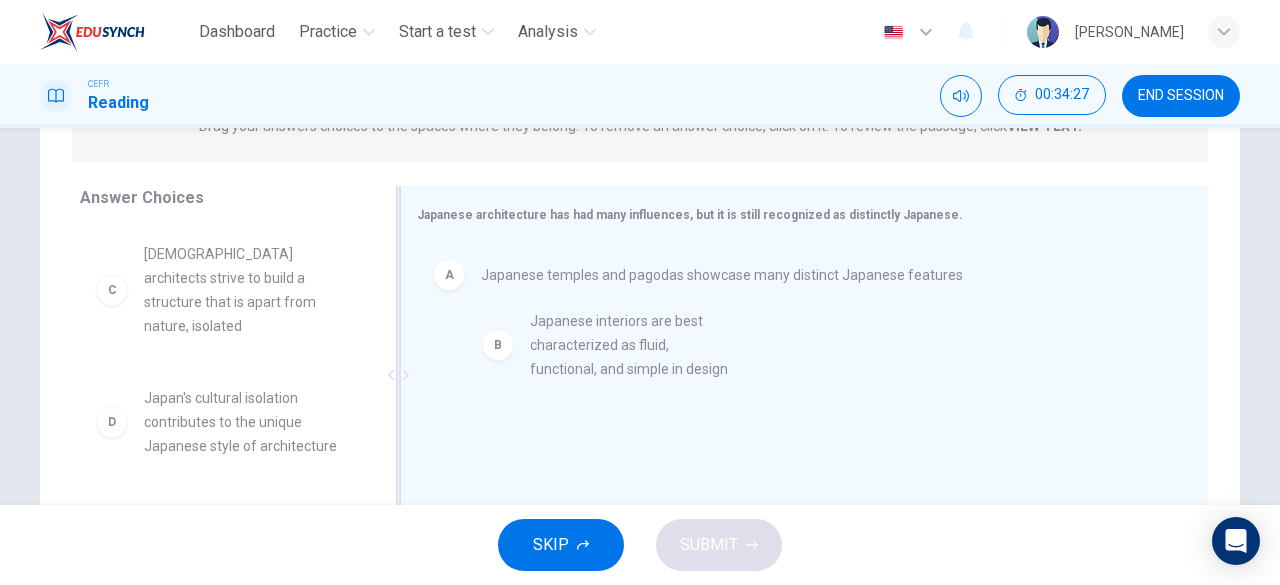 drag, startPoint x: 237, startPoint y: 261, endPoint x: 634, endPoint y: 333, distance: 403.47614 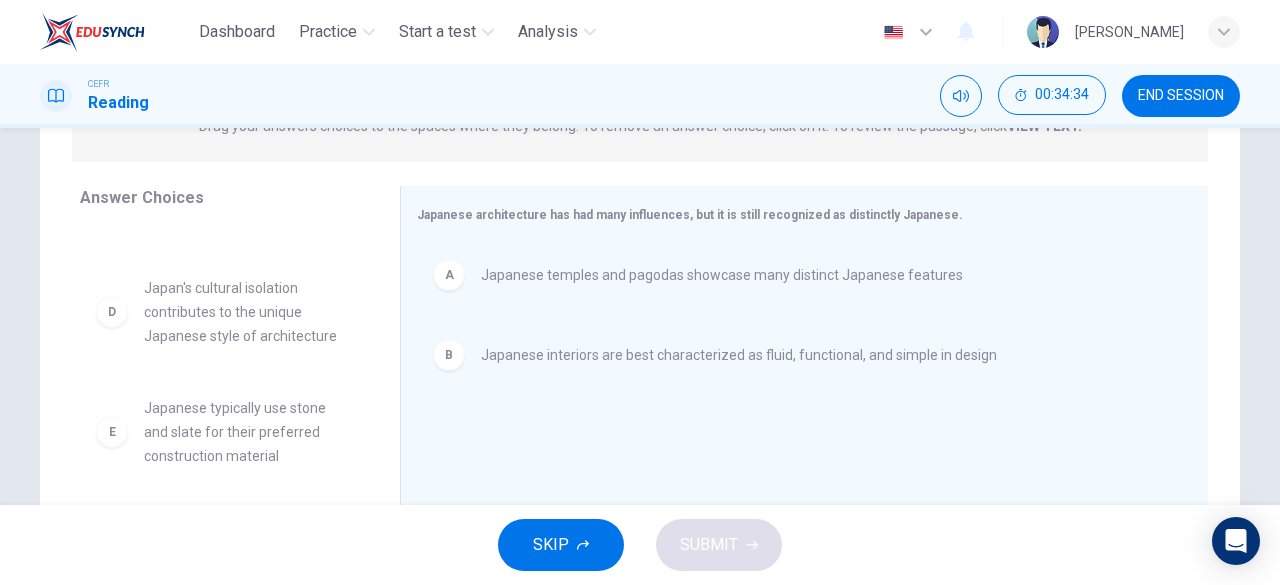 scroll, scrollTop: 156, scrollLeft: 0, axis: vertical 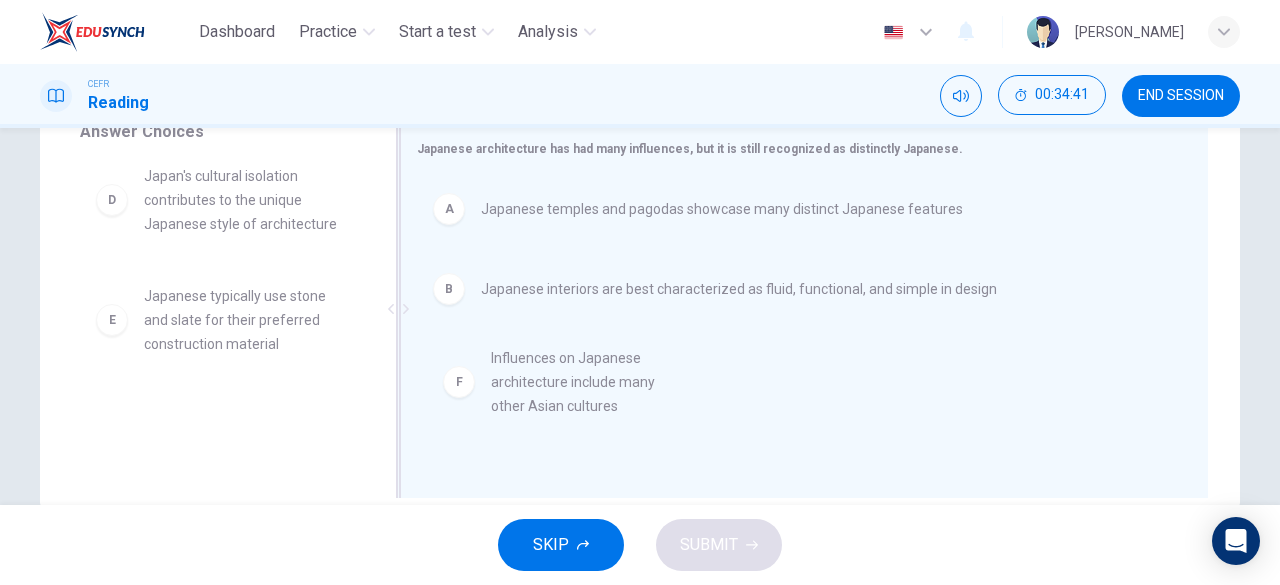 drag, startPoint x: 266, startPoint y: 422, endPoint x: 639, endPoint y: 390, distance: 374.37015 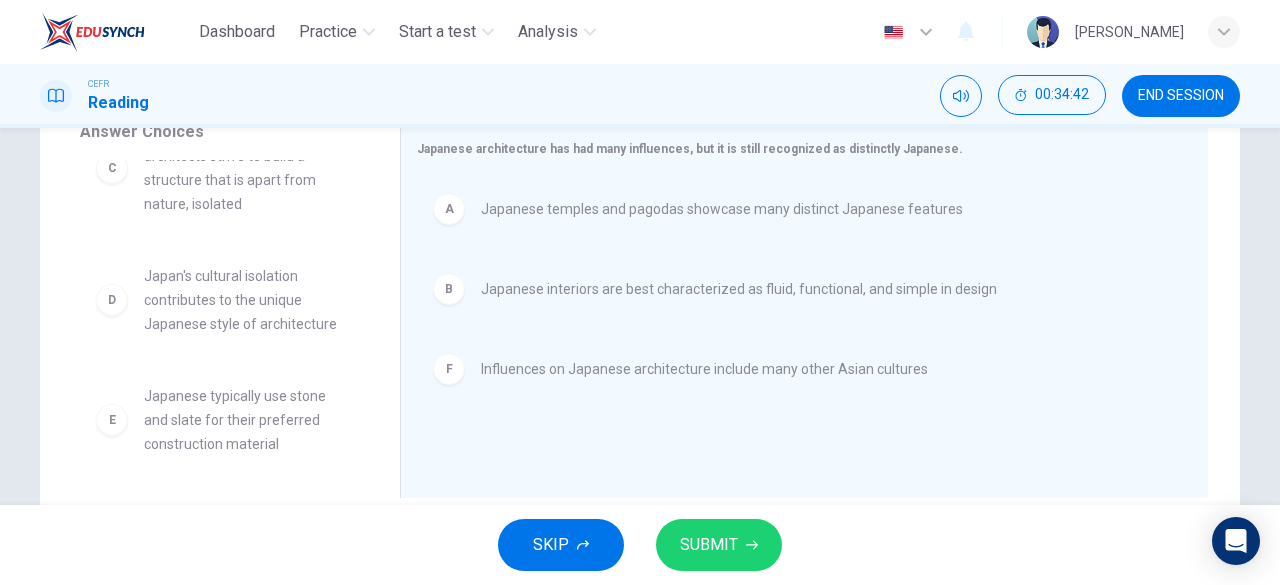 scroll, scrollTop: 36, scrollLeft: 0, axis: vertical 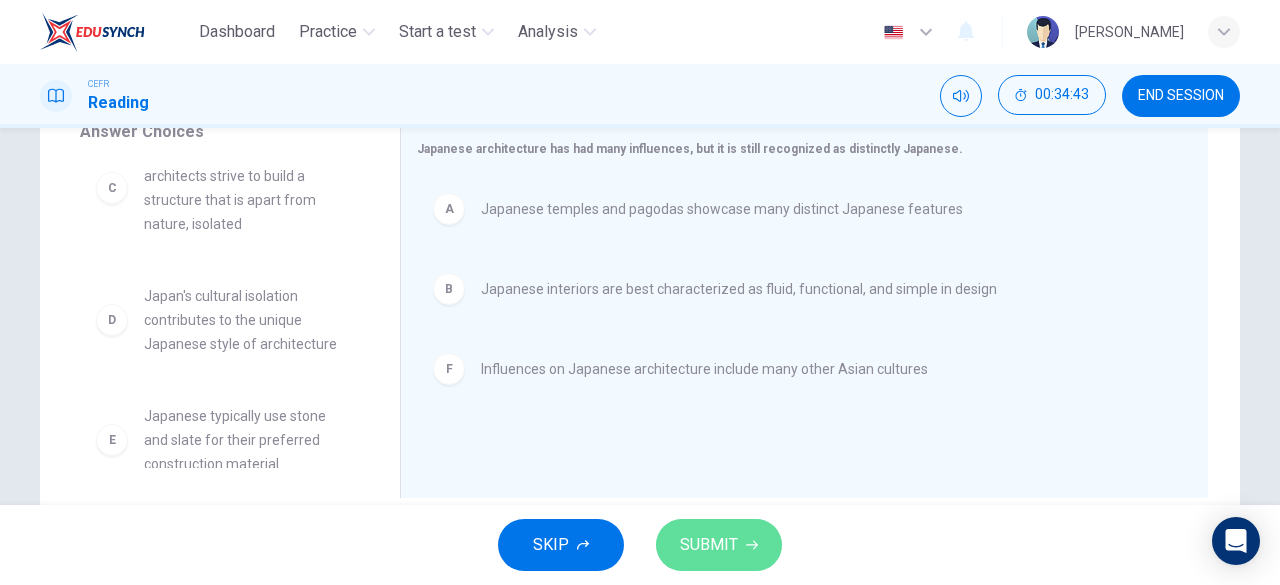 click on "SUBMIT" at bounding box center (709, 545) 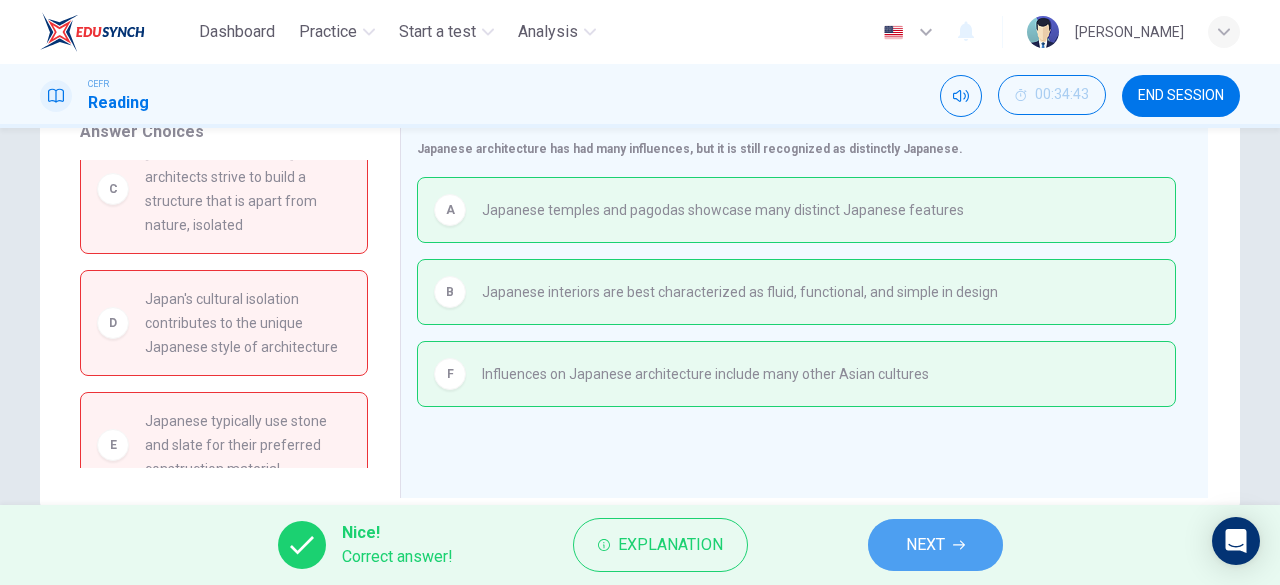 click on "NEXT" at bounding box center (935, 545) 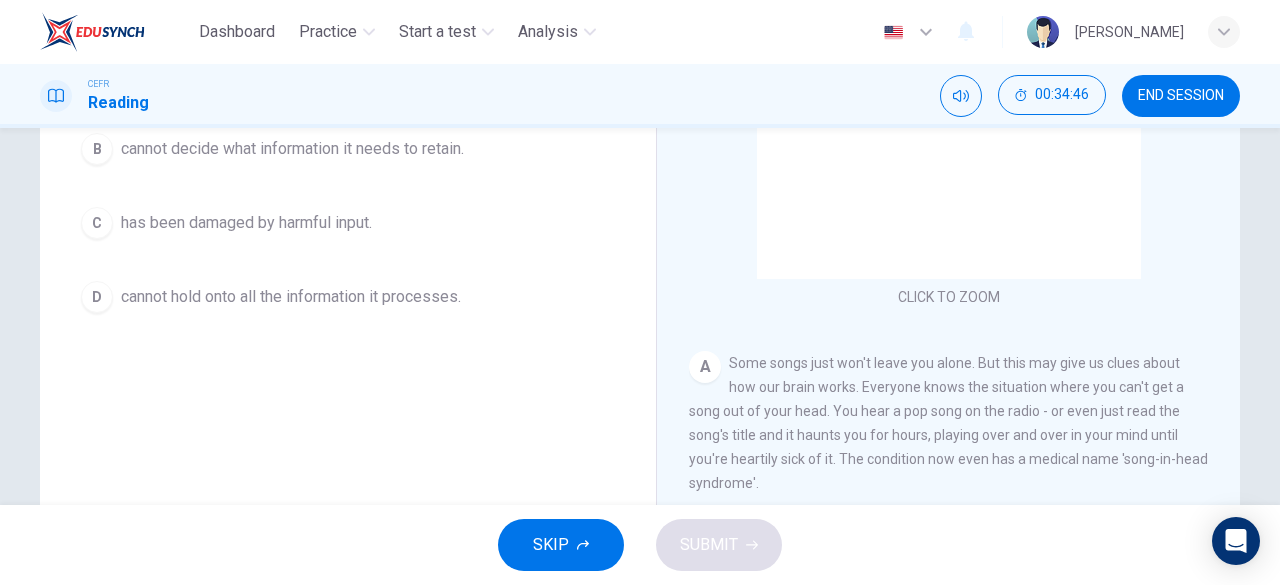 scroll, scrollTop: 398, scrollLeft: 0, axis: vertical 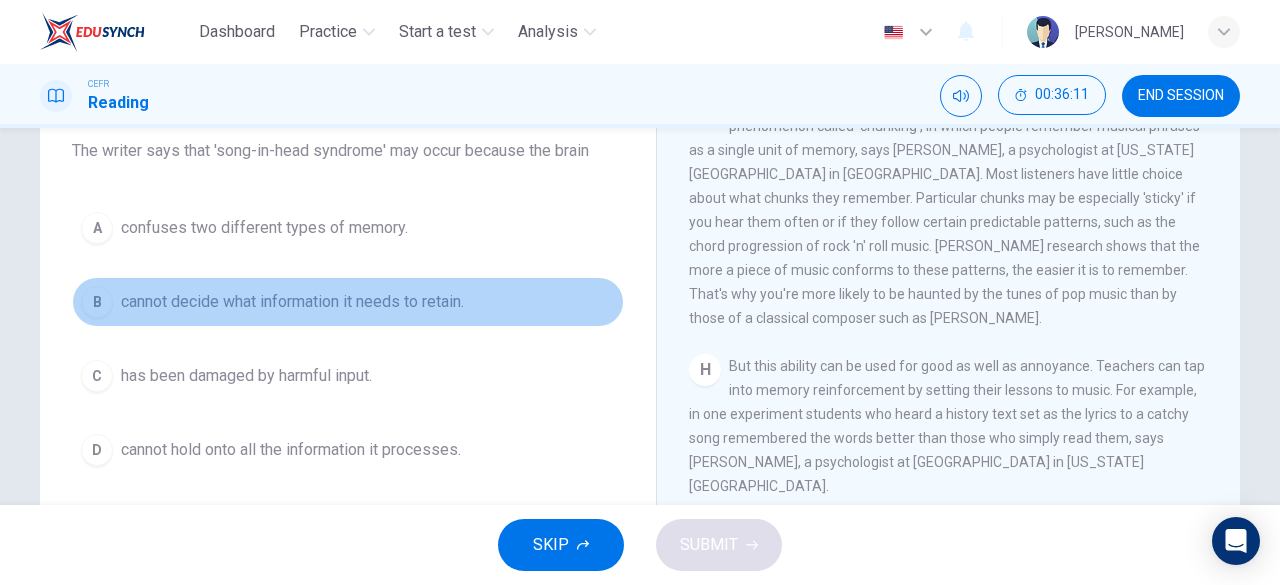 click on "B cannot decide what information it needs to retain." at bounding box center (348, 302) 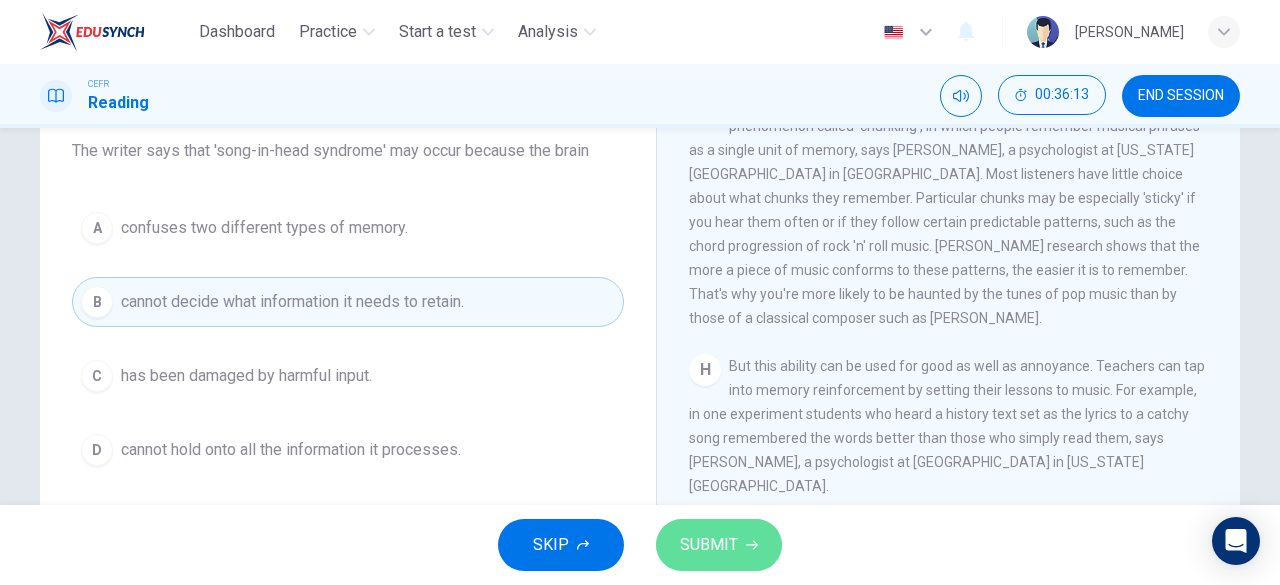 click on "SUBMIT" at bounding box center (719, 545) 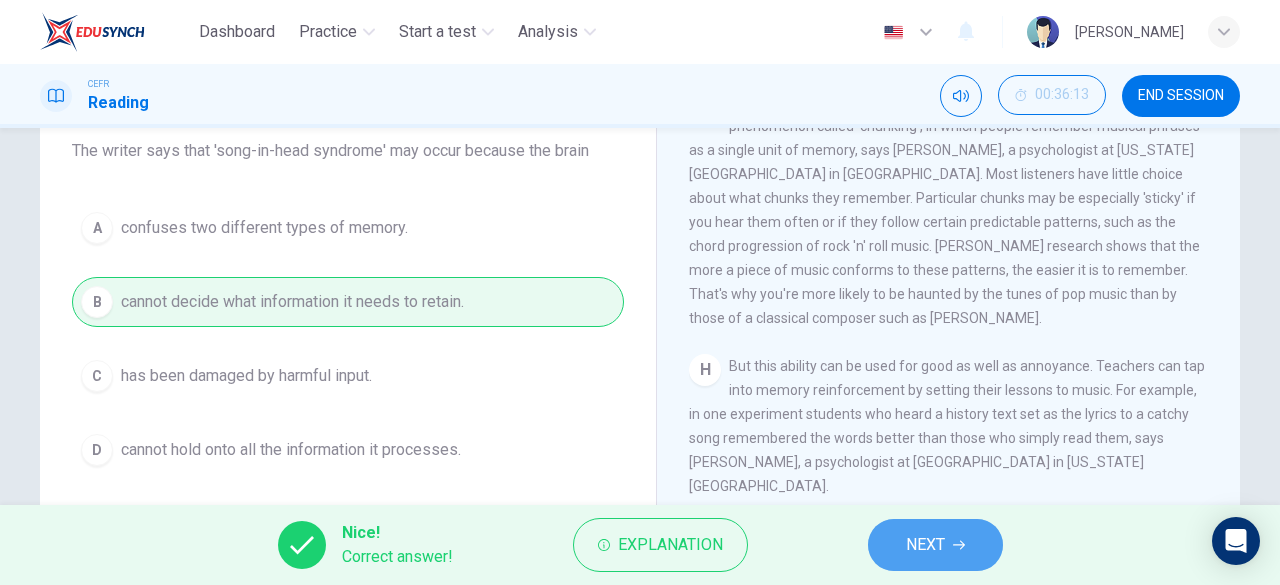 click on "NEXT" at bounding box center (935, 545) 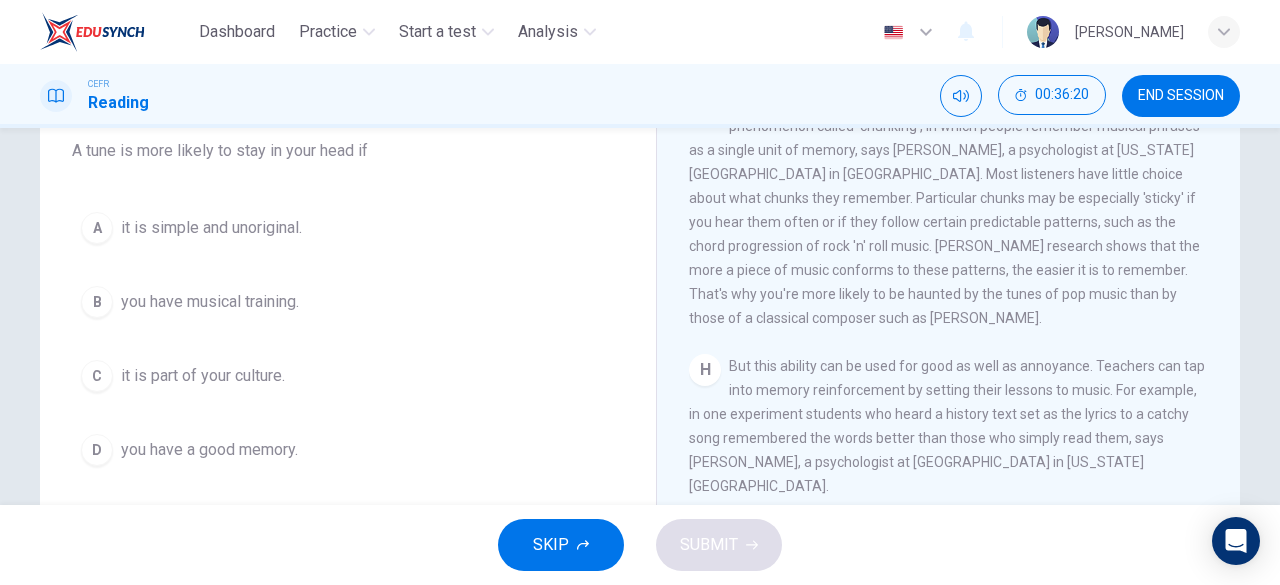 scroll, scrollTop: 161, scrollLeft: 0, axis: vertical 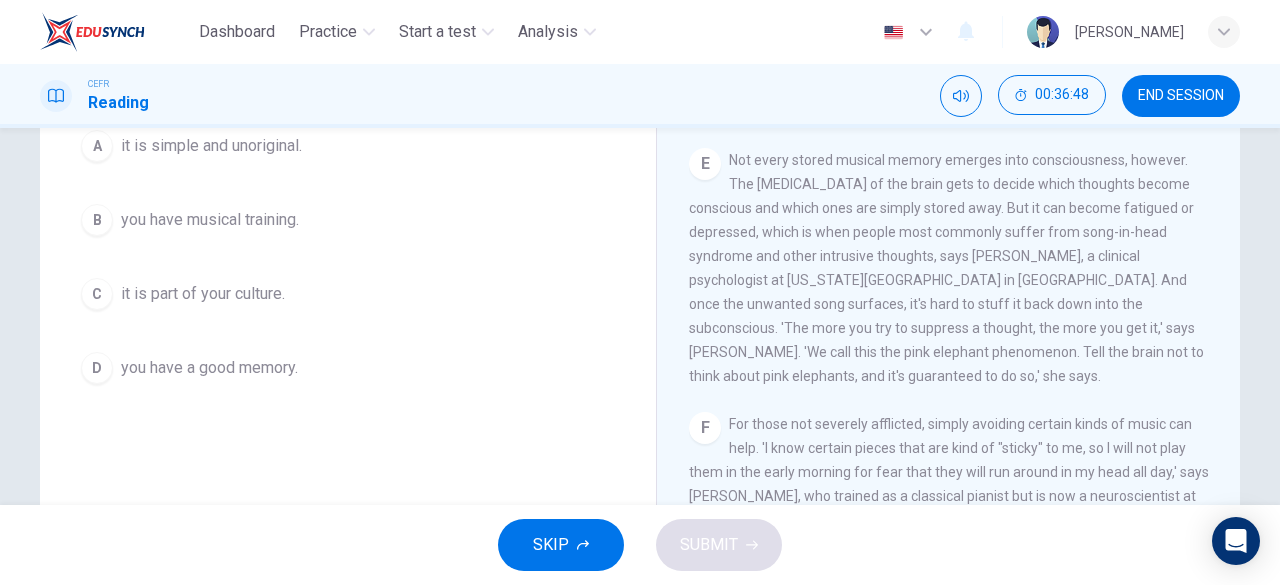 click on "it is simple and unoriginal." at bounding box center [211, 146] 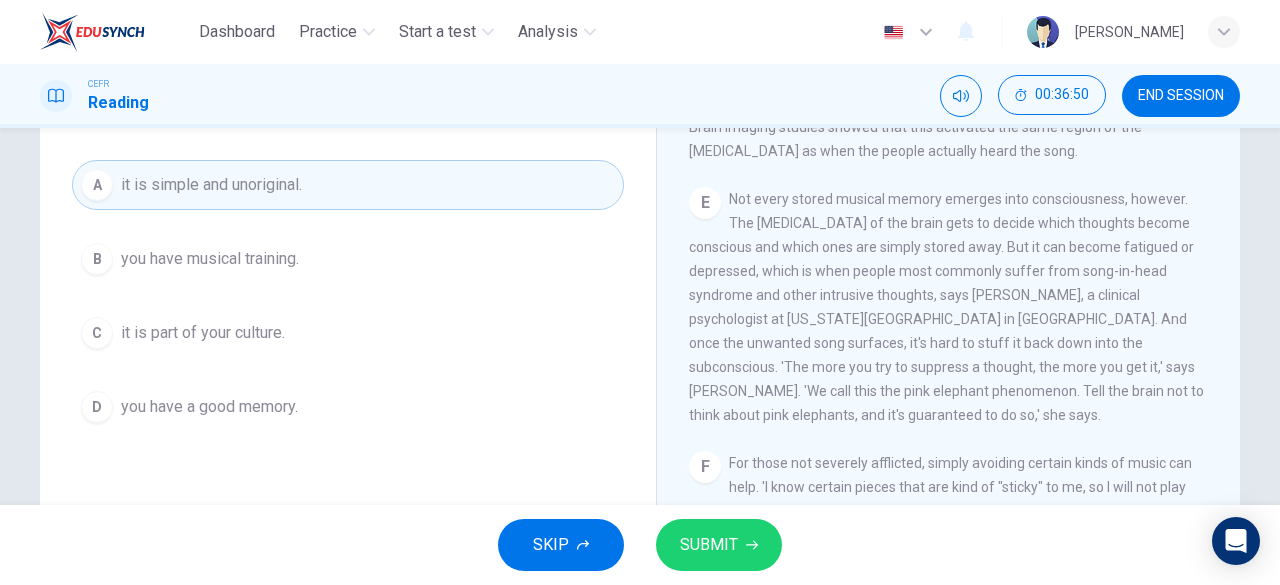 scroll, scrollTop: 215, scrollLeft: 0, axis: vertical 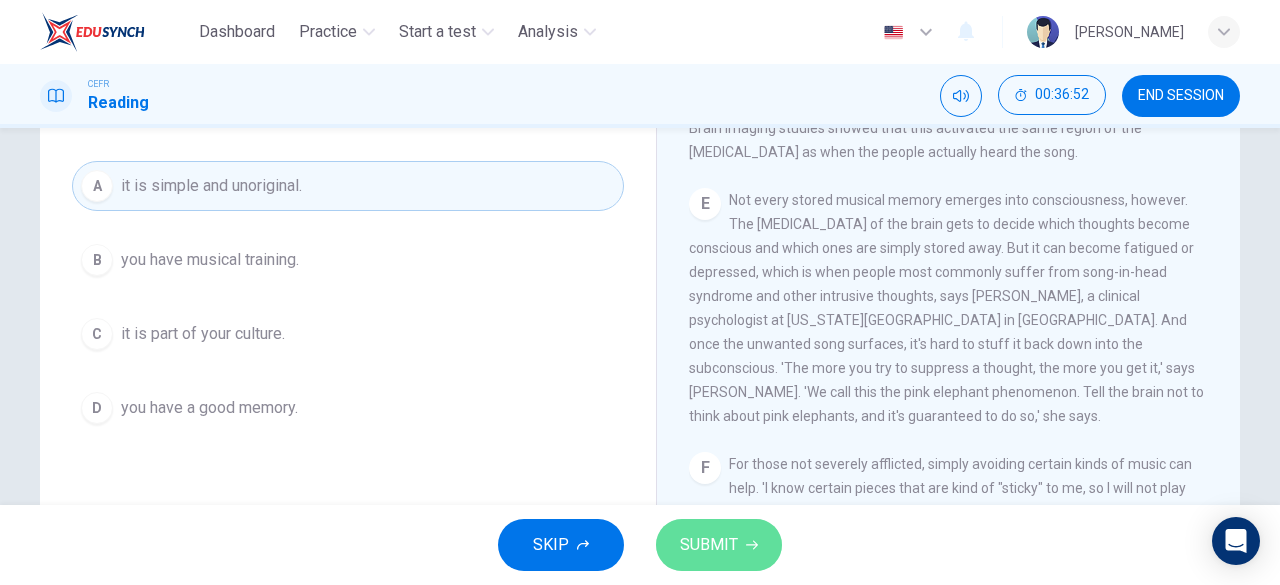 click on "SUBMIT" at bounding box center (719, 545) 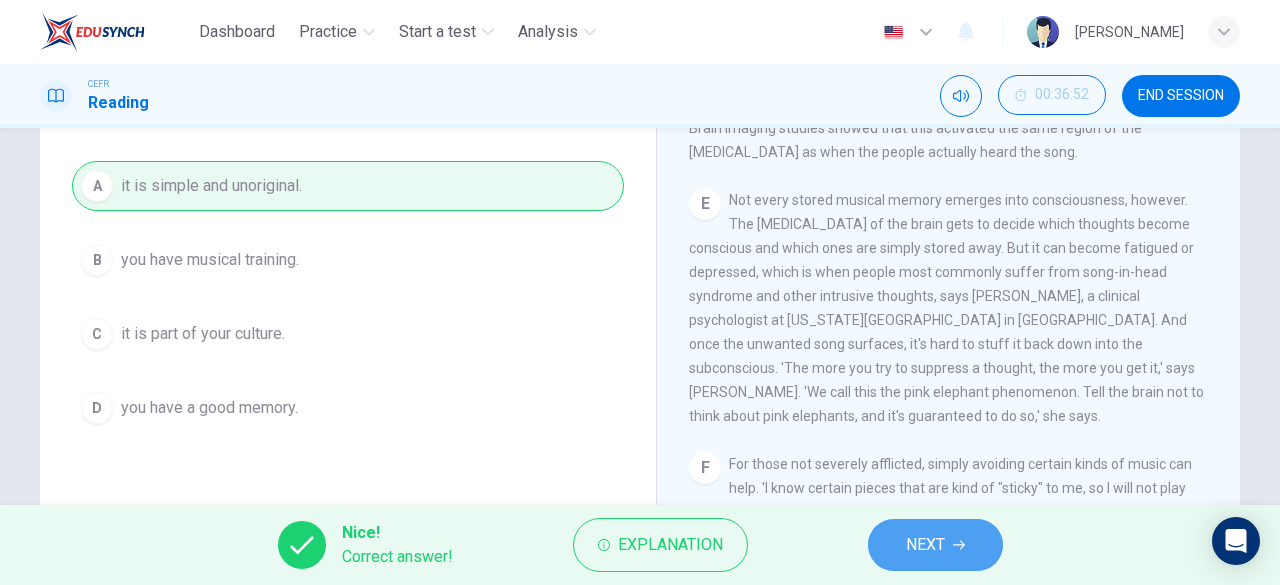 click on "NEXT" at bounding box center [935, 545] 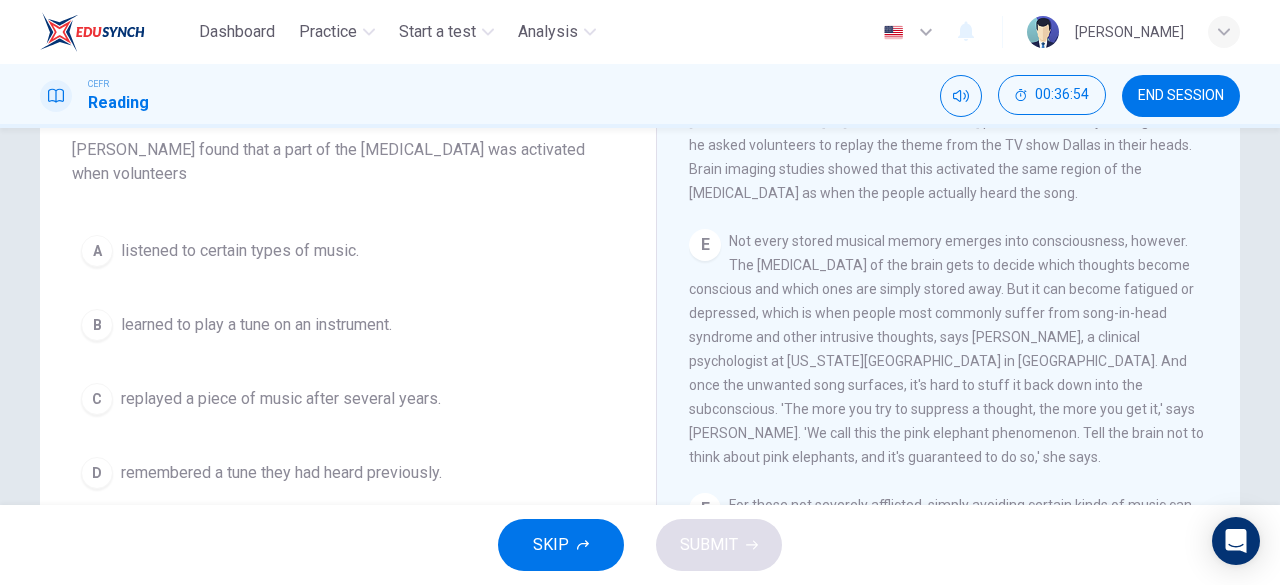 scroll, scrollTop: 173, scrollLeft: 0, axis: vertical 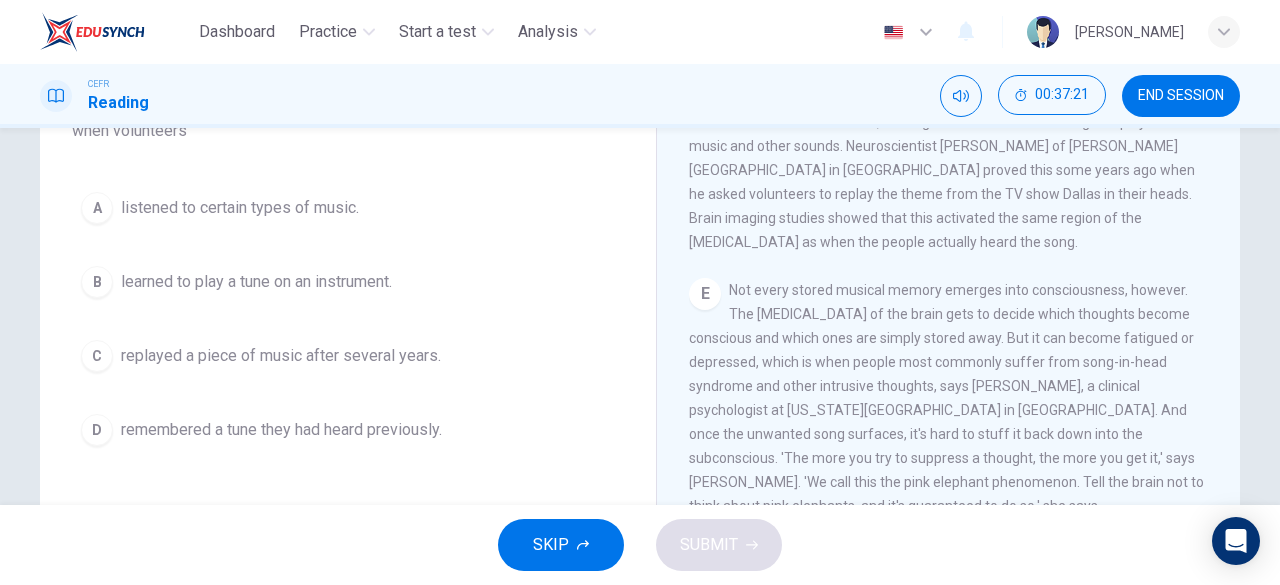 click on "remembered a tune they had heard previously." at bounding box center (281, 430) 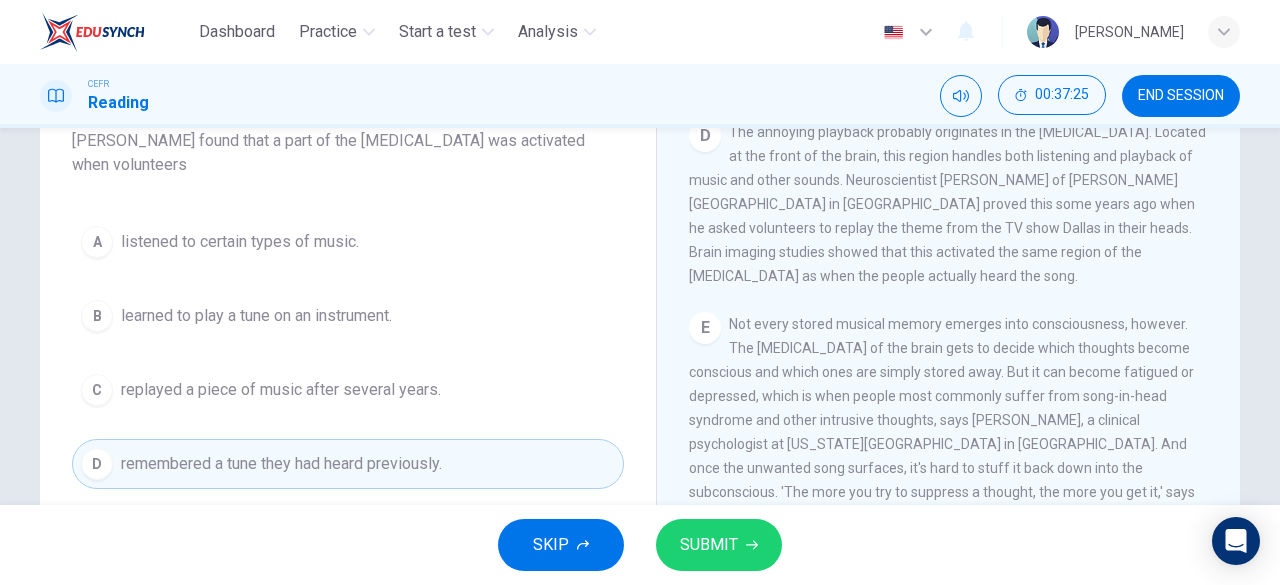 scroll, scrollTop: 172, scrollLeft: 0, axis: vertical 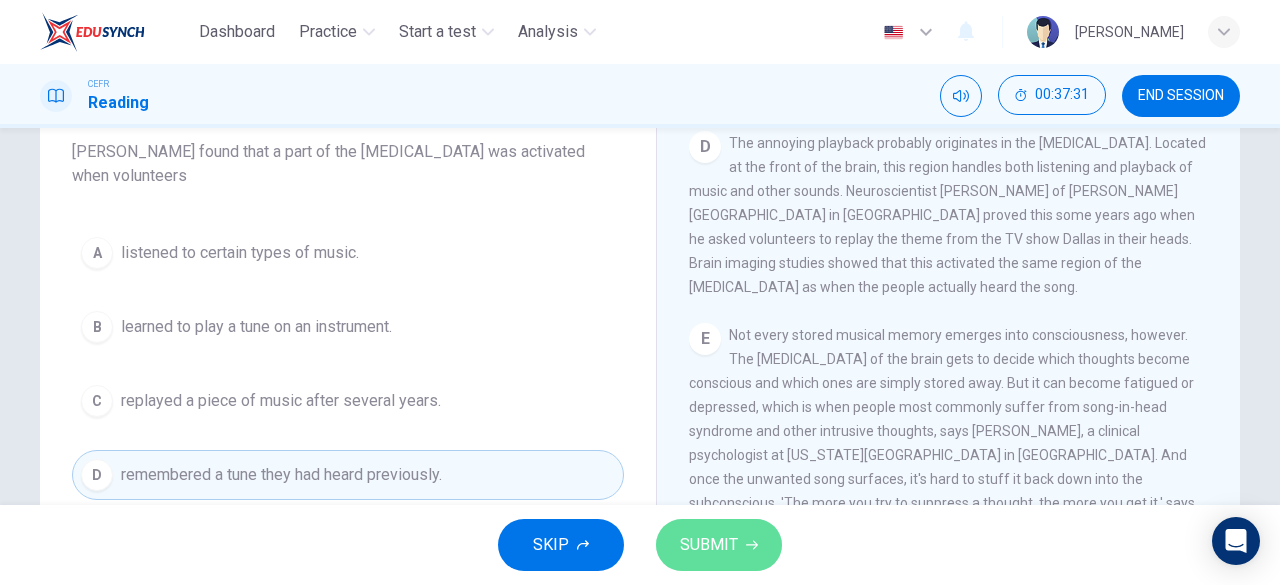 click on "SUBMIT" at bounding box center (709, 545) 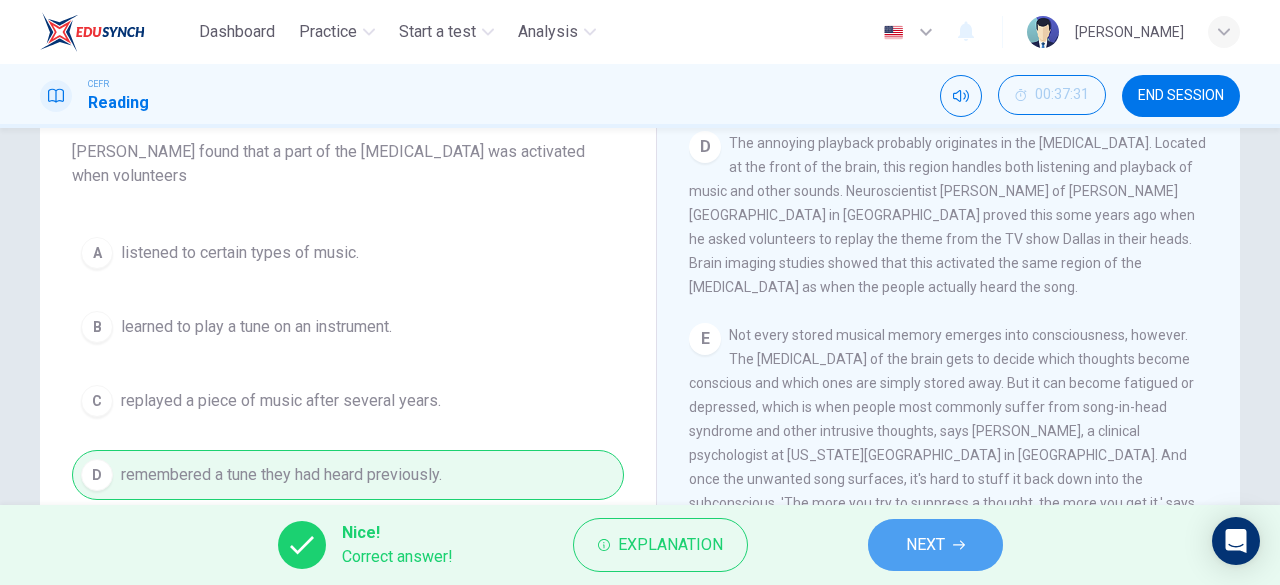 click on "NEXT" at bounding box center [925, 545] 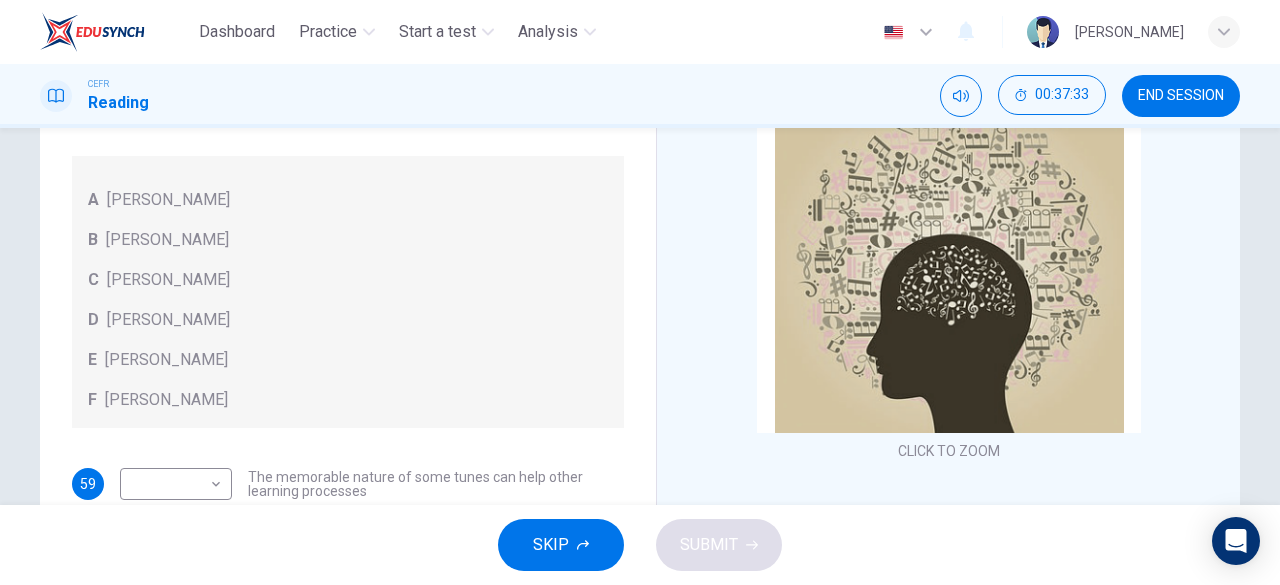 scroll, scrollTop: 112, scrollLeft: 0, axis: vertical 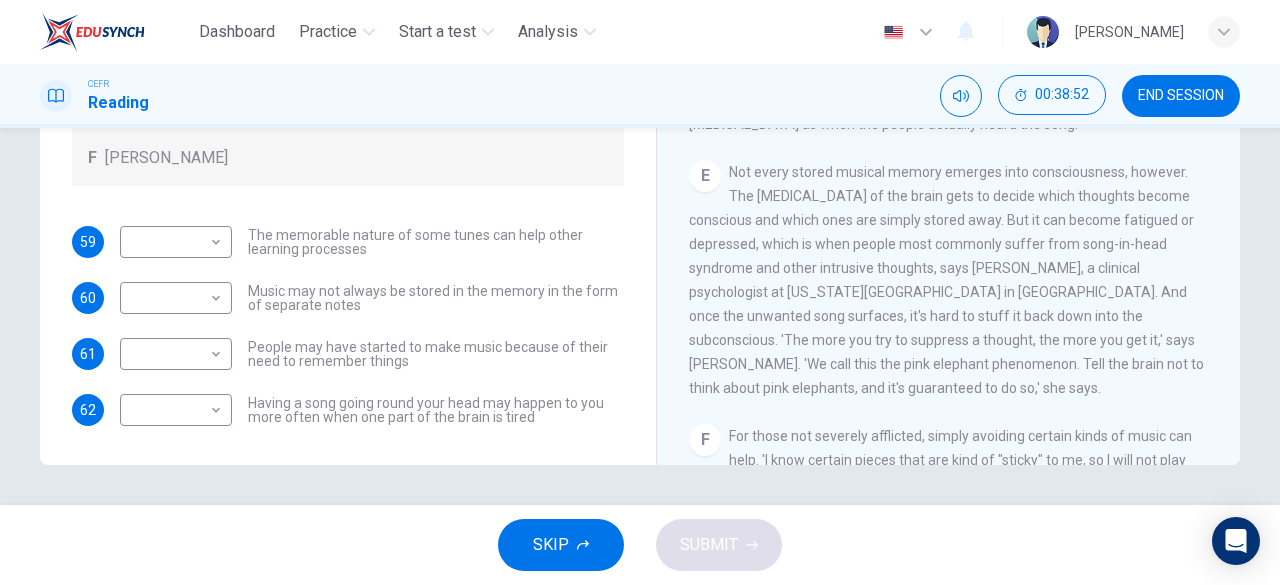click on "Having a song going round your head may happen to you more often when one part of the brain is tired" at bounding box center [436, 410] 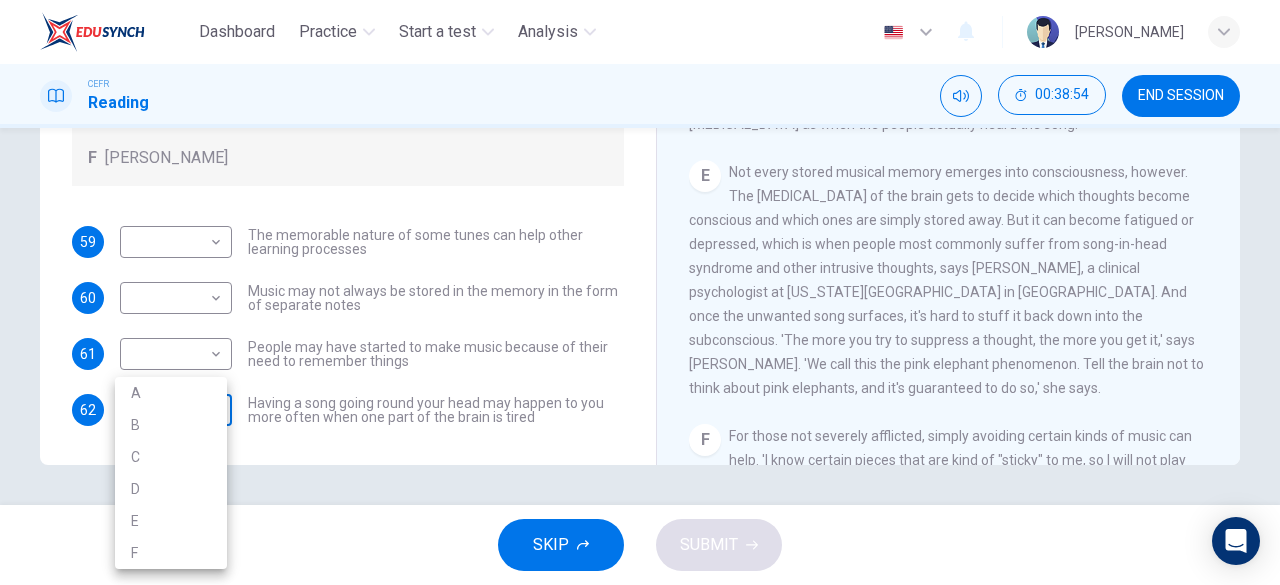 click on "Dashboard Practice Start a test Analysis English en ​ NUR HIDAYAH BINTI ZAKARIA CEFR Reading 00:38:54 END SESSION Questions 59 - 62 Look at the following theories and the list of people below.
Match each theory with the person it is credited to.
Write the correct letter  A-F  in the boxes below. A Roger Chaffin B Susan Ball C Steven Brown D Caroline Palmer E Sandra Calvert F Leon James 59 ​ ​ The memorable nature of some tunes can help other learning processes 60 ​ ​ Music may not always be stored in the memory in the form of separate notes 61 ​ ​ People may have started to make music because of their need to remember things 62 ​ ​ Having a song going round your head may happen to you more often when one part of the brain is tired A Song on the Brain CLICK TO ZOOM Click to Zoom A B C D E F G H I SKIP SUBMIT EduSynch - Online Language Proficiency Testing
Dashboard Practice Start a test Analysis Notifications © Copyright  2025 A B C D E F" at bounding box center [640, 292] 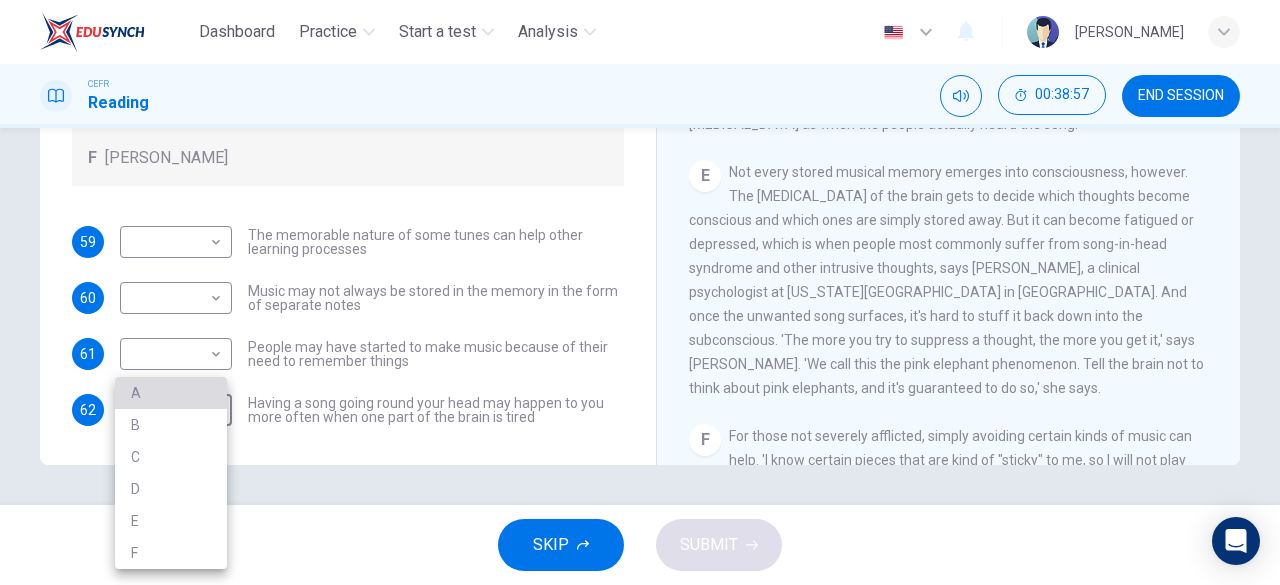 click on "A" at bounding box center [171, 393] 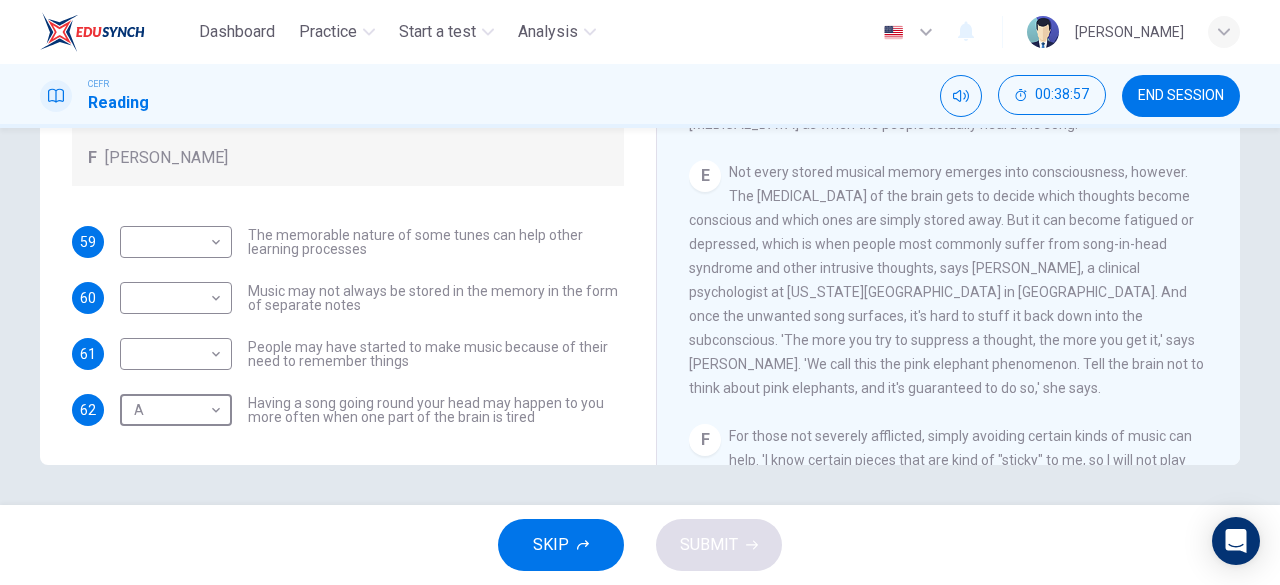 scroll, scrollTop: 0, scrollLeft: 0, axis: both 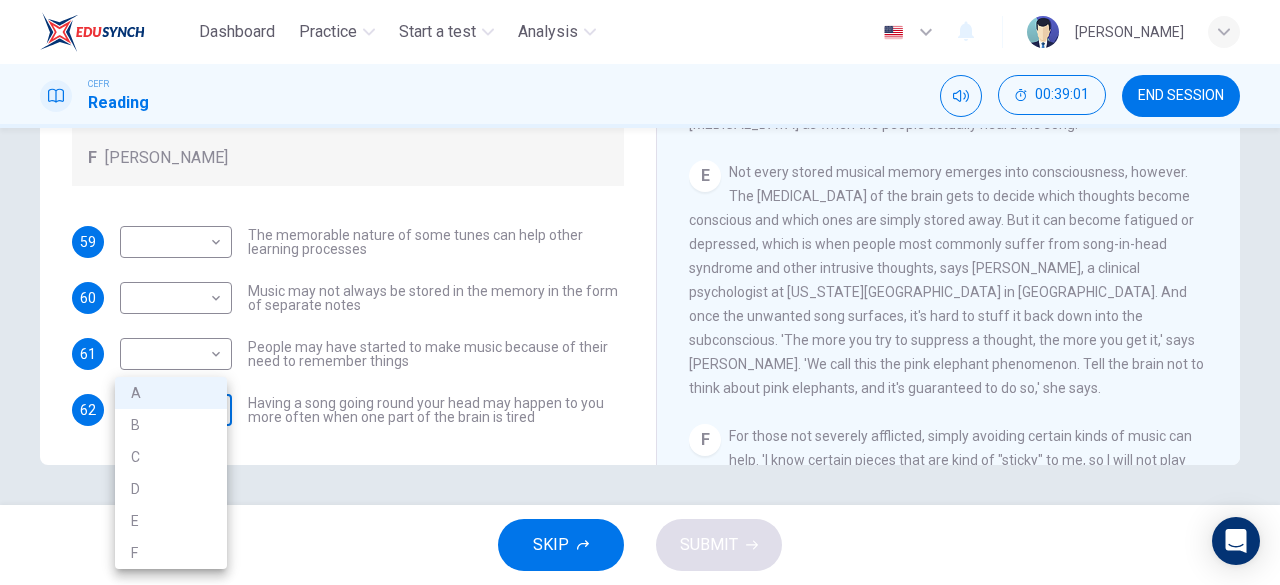 click on "Dashboard Practice Start a test Analysis English en ​ NUR HIDAYAH BINTI ZAKARIA CEFR Reading 00:39:01 END SESSION Questions 59 - 62 Look at the following theories and the list of people below.
Match each theory with the person it is credited to.
Write the correct letter  A-F  in the boxes below. A Roger Chaffin B Susan Ball C Steven Brown D Caroline Palmer E Sandra Calvert F Leon James 59 ​ ​ The memorable nature of some tunes can help other learning processes 60 ​ ​ Music may not always be stored in the memory in the form of separate notes 61 ​ ​ People may have started to make music because of their need to remember things 62 A A ​ Having a song going round your head may happen to you more often when one part of the brain is tired A Song on the Brain CLICK TO ZOOM Click to Zoom A B C D E F G H I SKIP SUBMIT EduSynch - Online Language Proficiency Testing
Dashboard Practice Start a test Analysis Notifications © Copyright  2025 A B C D E F" at bounding box center (640, 292) 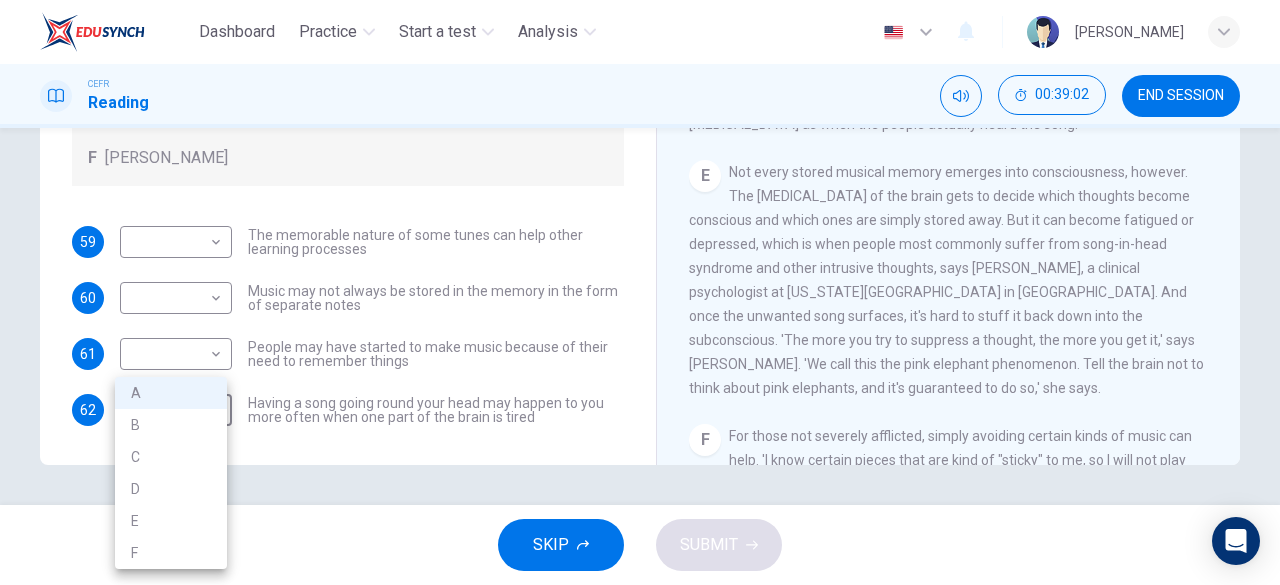 click on "B" at bounding box center [171, 425] 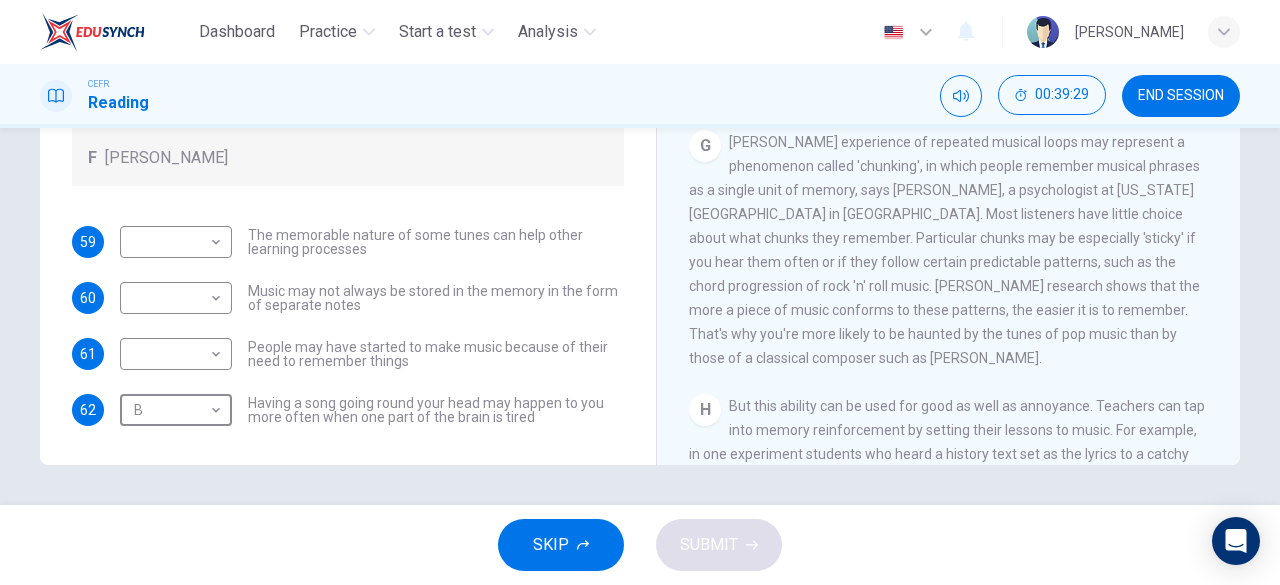 scroll, scrollTop: 1303, scrollLeft: 0, axis: vertical 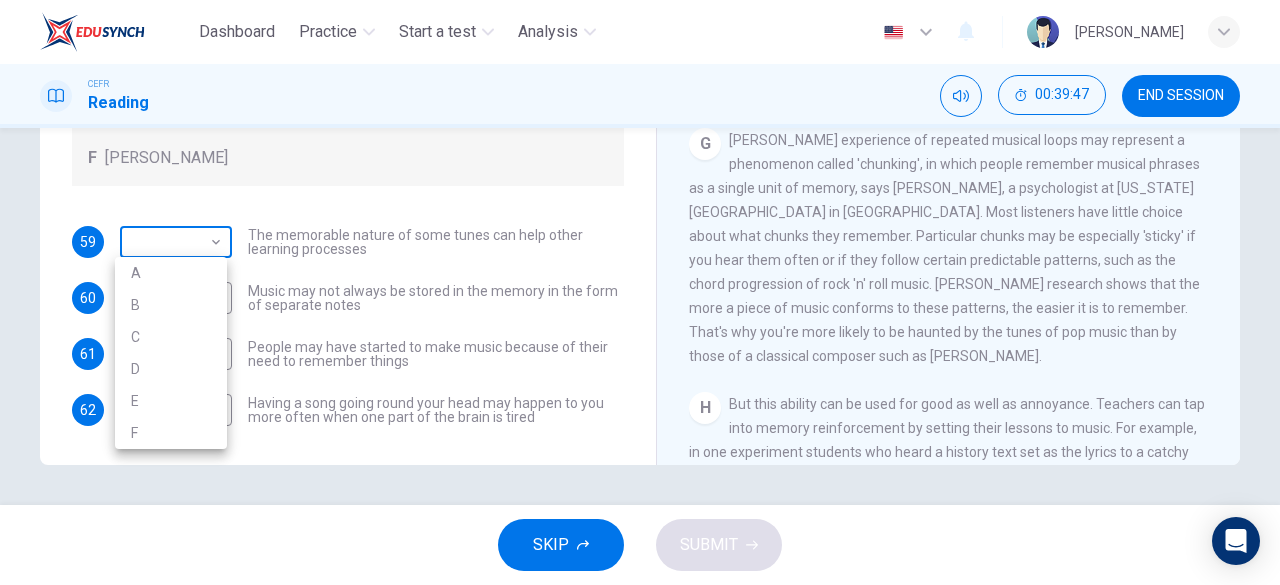 click on "Dashboard Practice Start a test Analysis English en ​ NUR HIDAYAH BINTI ZAKARIA CEFR Reading 00:39:47 END SESSION Questions 59 - 62 Look at the following theories and the list of people below.
Match each theory with the person it is credited to.
Write the correct letter  A-F  in the boxes below. A Roger Chaffin B Susan Ball C Steven Brown D Caroline Palmer E Sandra Calvert F Leon James 59 ​ ​ The memorable nature of some tunes can help other learning processes 60 ​ ​ Music may not always be stored in the memory in the form of separate notes 61 ​ ​ People may have started to make music because of their need to remember things 62 B B ​ Having a song going round your head may happen to you more often when one part of the brain is tired A Song on the Brain CLICK TO ZOOM Click to Zoom A B C D E F G H I SKIP SUBMIT EduSynch - Online Language Proficiency Testing
Dashboard Practice Start a test Analysis Notifications © Copyright  2025 A B C D E F" at bounding box center [640, 292] 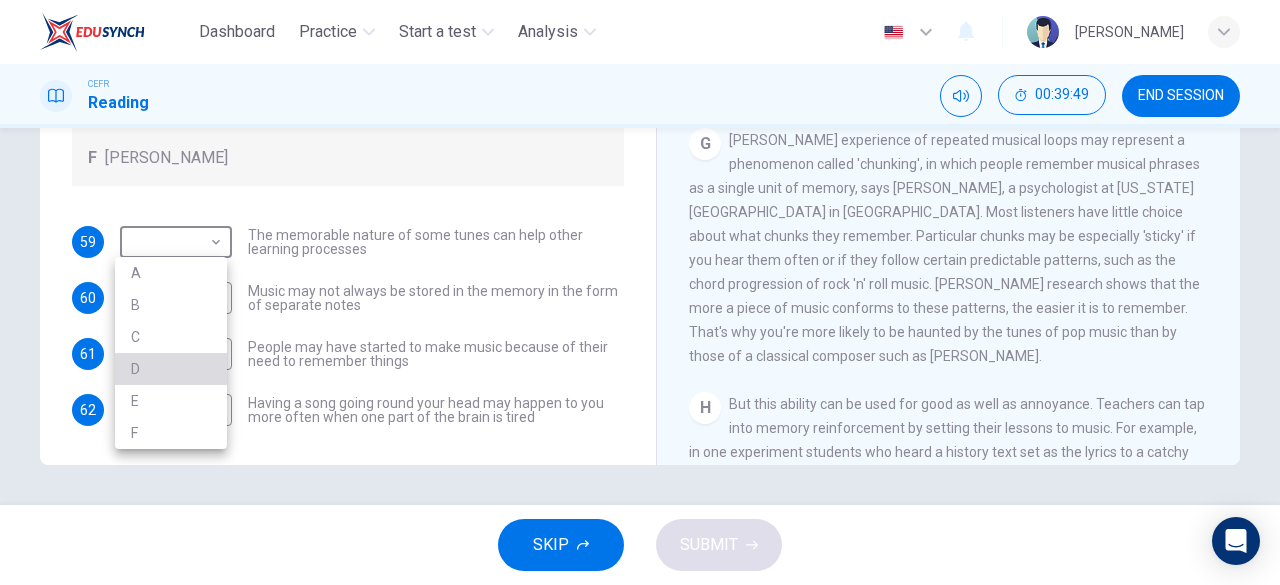 click on "D" at bounding box center (171, 369) 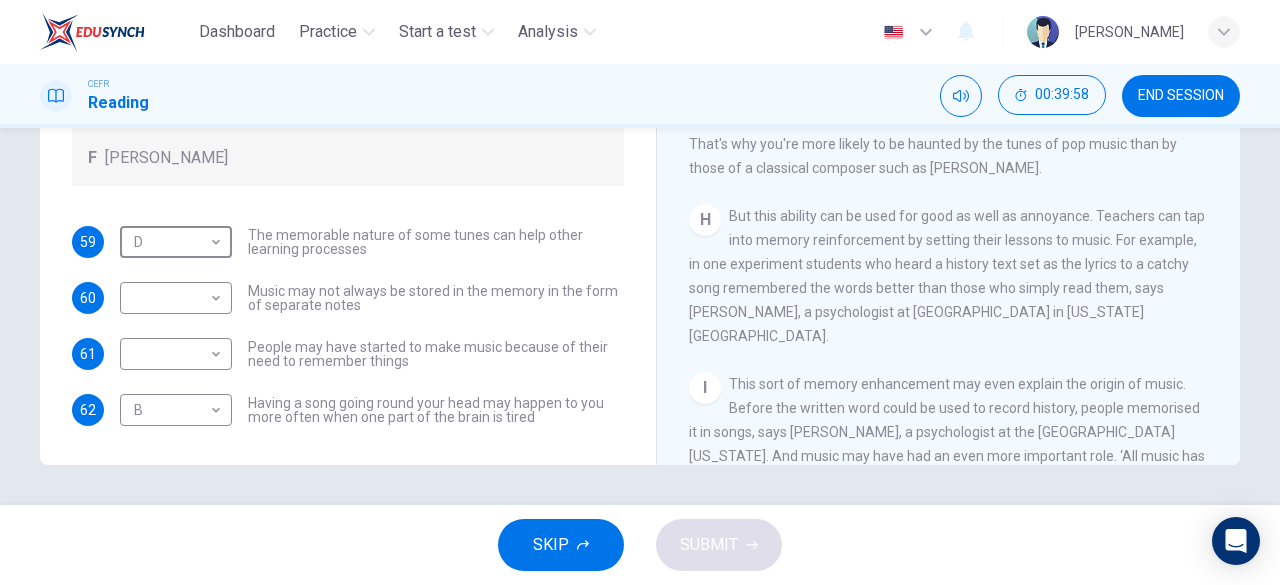 scroll, scrollTop: 1493, scrollLeft: 0, axis: vertical 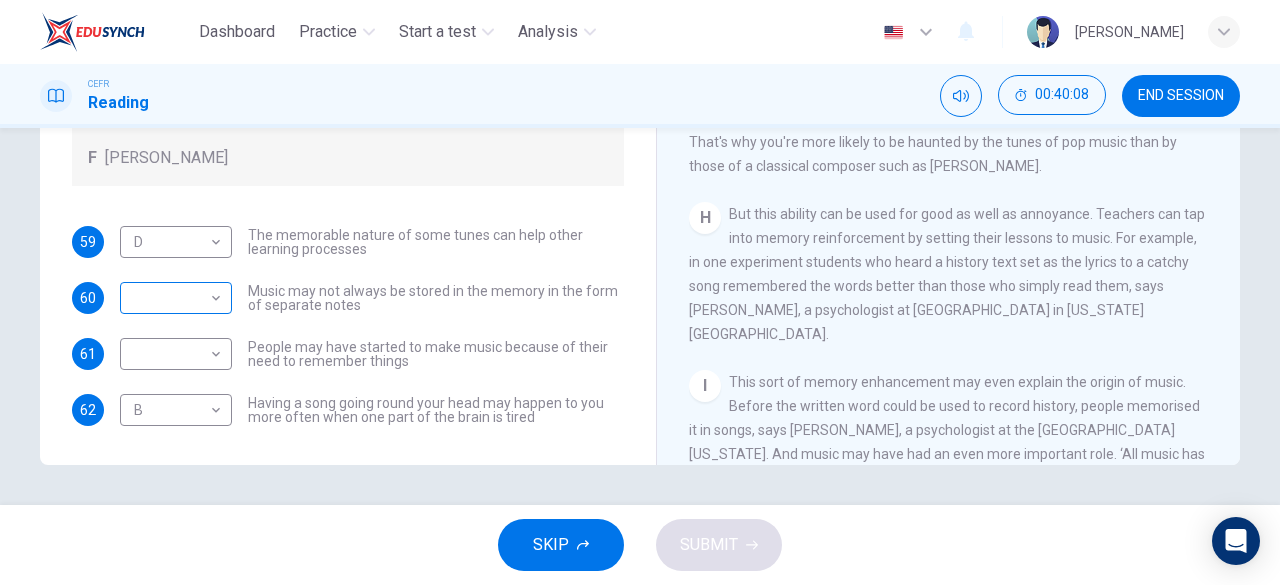 drag, startPoint x: 104, startPoint y: 307, endPoint x: 131, endPoint y: 300, distance: 27.89265 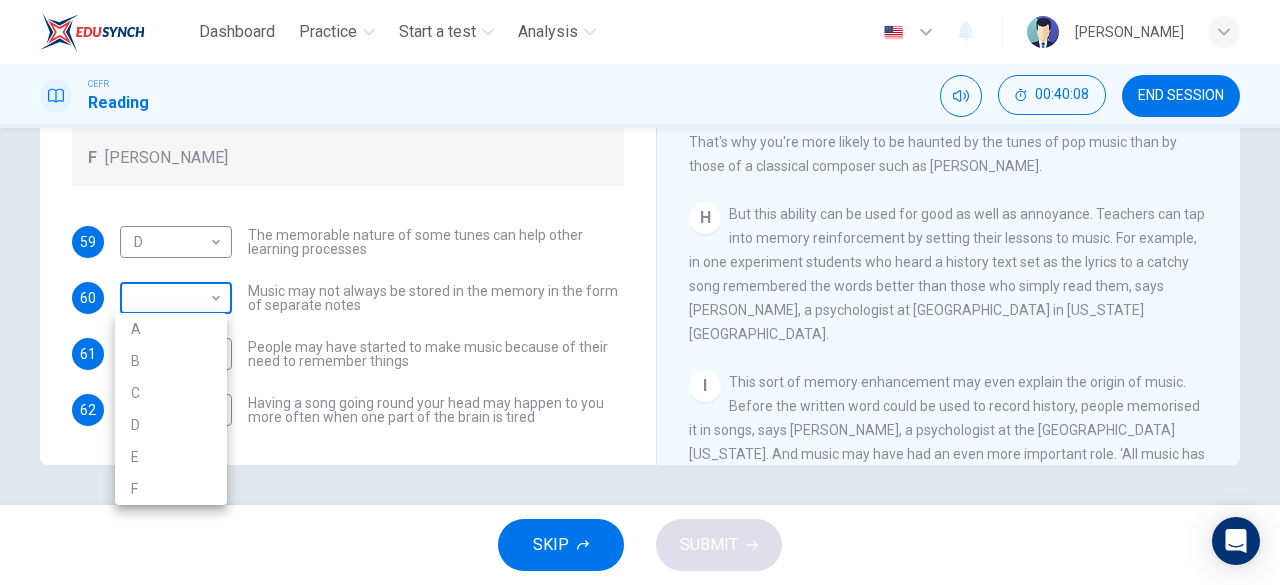 click on "Dashboard Practice Start a test Analysis English en ​ NUR HIDAYAH BINTI ZAKARIA CEFR Reading 00:40:08 END SESSION Questions 59 - 62 Look at the following theories and the list of people below.
Match each theory with the person it is credited to.
Write the correct letter  A-F  in the boxes below. A Roger Chaffin B Susan Ball C Steven Brown D Caroline Palmer E Sandra Calvert F Leon James 59 D D ​ The memorable nature of some tunes can help other learning processes 60 ​ ​ Music may not always be stored in the memory in the form of separate notes 61 ​ ​ People may have started to make music because of their need to remember things 62 B B ​ Having a song going round your head may happen to you more often when one part of the brain is tired A Song on the Brain CLICK TO ZOOM Click to Zoom A B C D E F G H I SKIP SUBMIT EduSynch - Online Language Proficiency Testing
Dashboard Practice Start a test Analysis Notifications © Copyright  2025 A B C D E F" at bounding box center [640, 292] 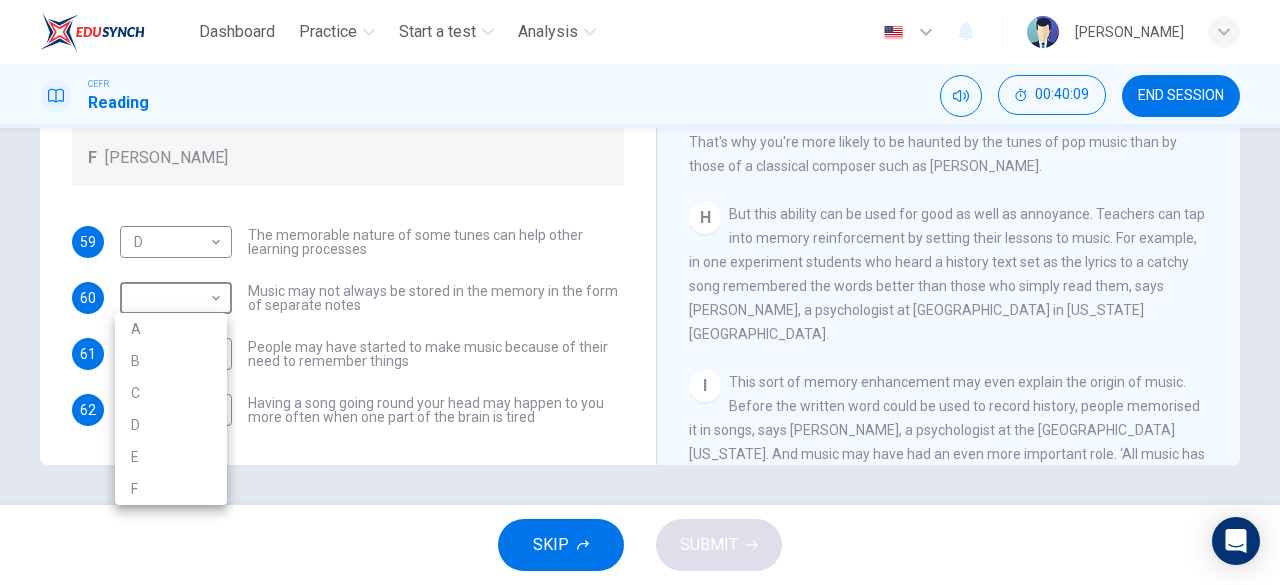 click on "E" at bounding box center [171, 457] 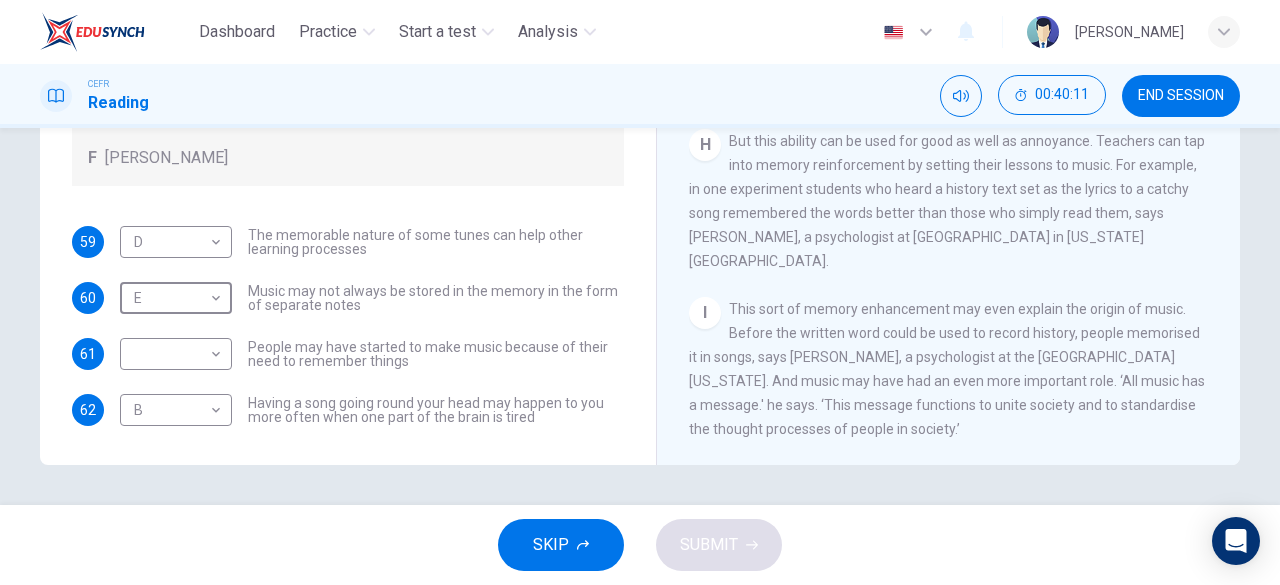 scroll, scrollTop: 1584, scrollLeft: 0, axis: vertical 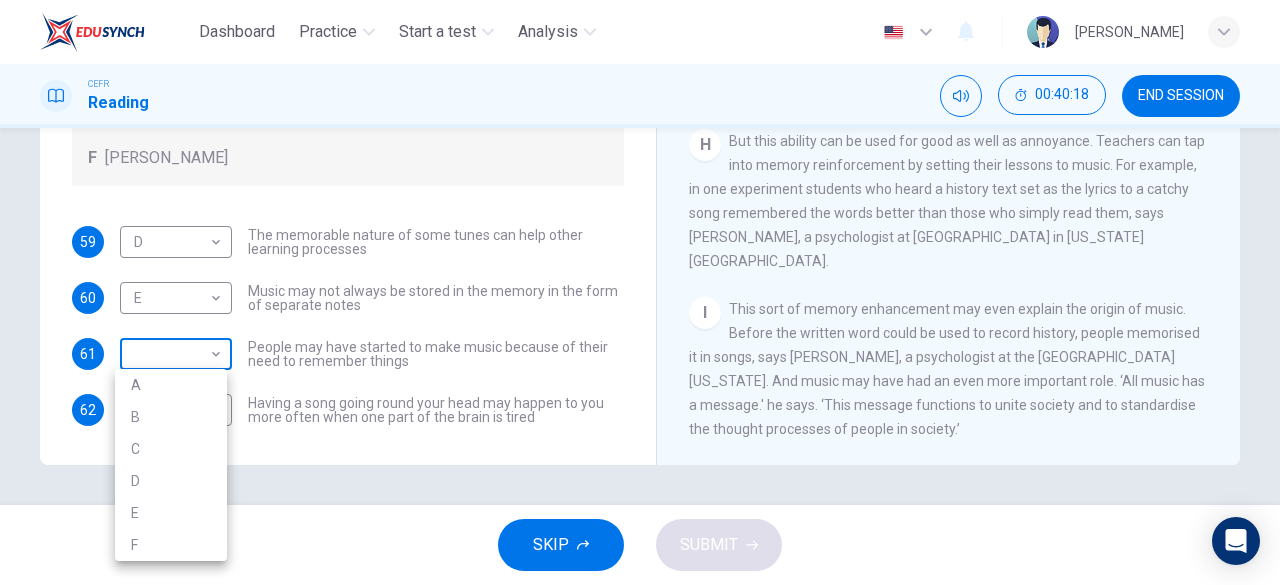click on "Dashboard Practice Start a test Analysis English en ​ NUR HIDAYAH BINTI ZAKARIA CEFR Reading 00:40:18 END SESSION Questions 59 - 62 Look at the following theories and the list of people below.
Match each theory with the person it is credited to.
Write the correct letter  A-F  in the boxes below. A Roger Chaffin B Susan Ball C Steven Brown D Caroline Palmer E Sandra Calvert F Leon James 59 D D ​ The memorable nature of some tunes can help other learning processes 60 E E ​ Music may not always be stored in the memory in the form of separate notes 61 ​ ​ People may have started to make music because of their need to remember things 62 B B ​ Having a song going round your head may happen to you more often when one part of the brain is tired A Song on the Brain CLICK TO ZOOM Click to Zoom A B C D E F G H I SKIP SUBMIT EduSynch - Online Language Proficiency Testing
Dashboard Practice Start a test Analysis Notifications © Copyright  2025 A B C D E F" at bounding box center [640, 292] 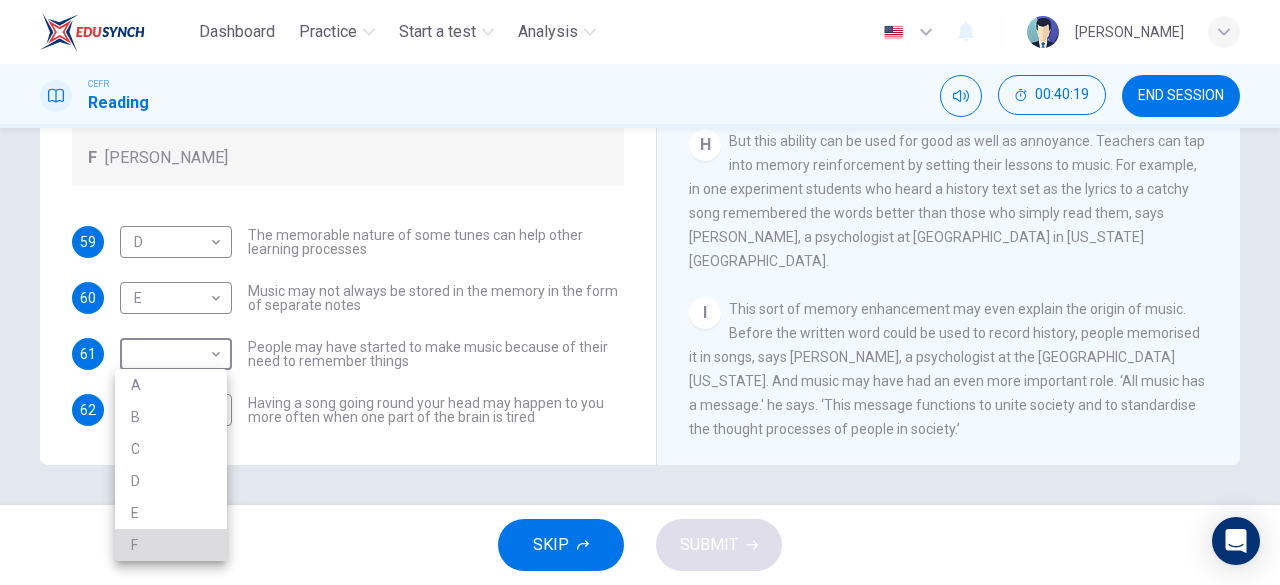click on "F" at bounding box center (171, 545) 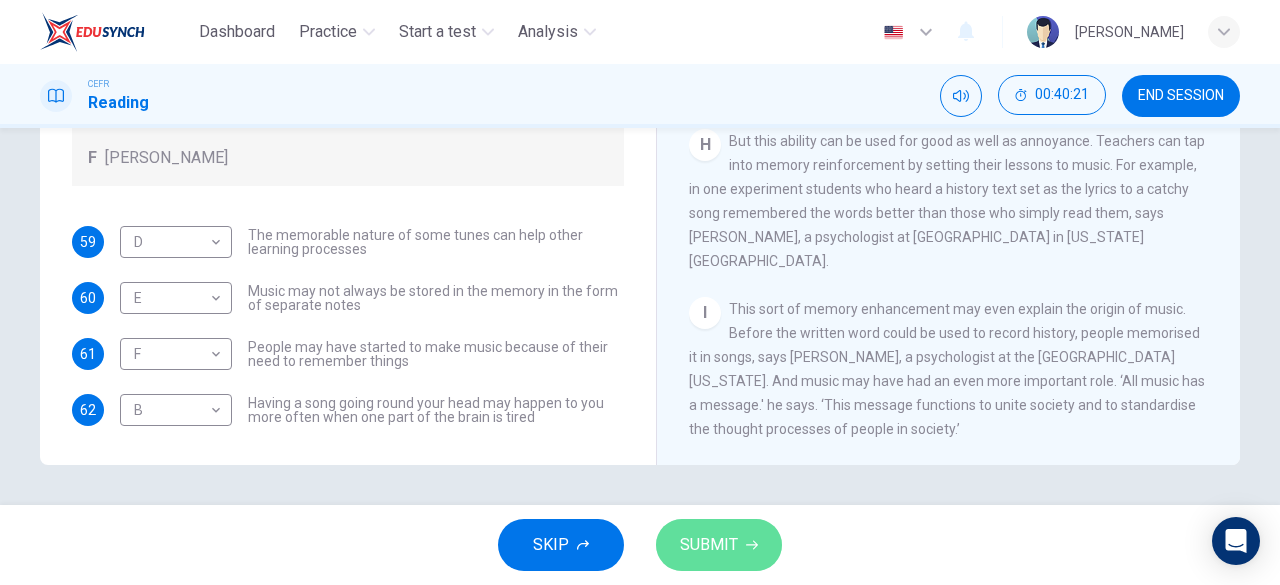 click on "SUBMIT" at bounding box center (719, 545) 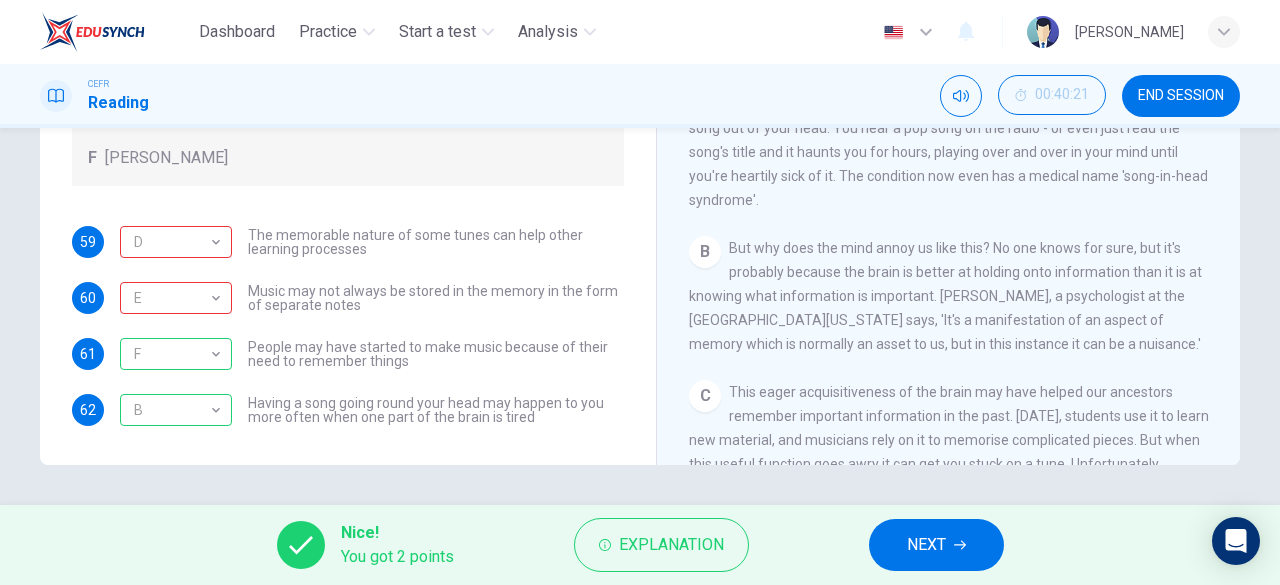 scroll, scrollTop: 0, scrollLeft: 0, axis: both 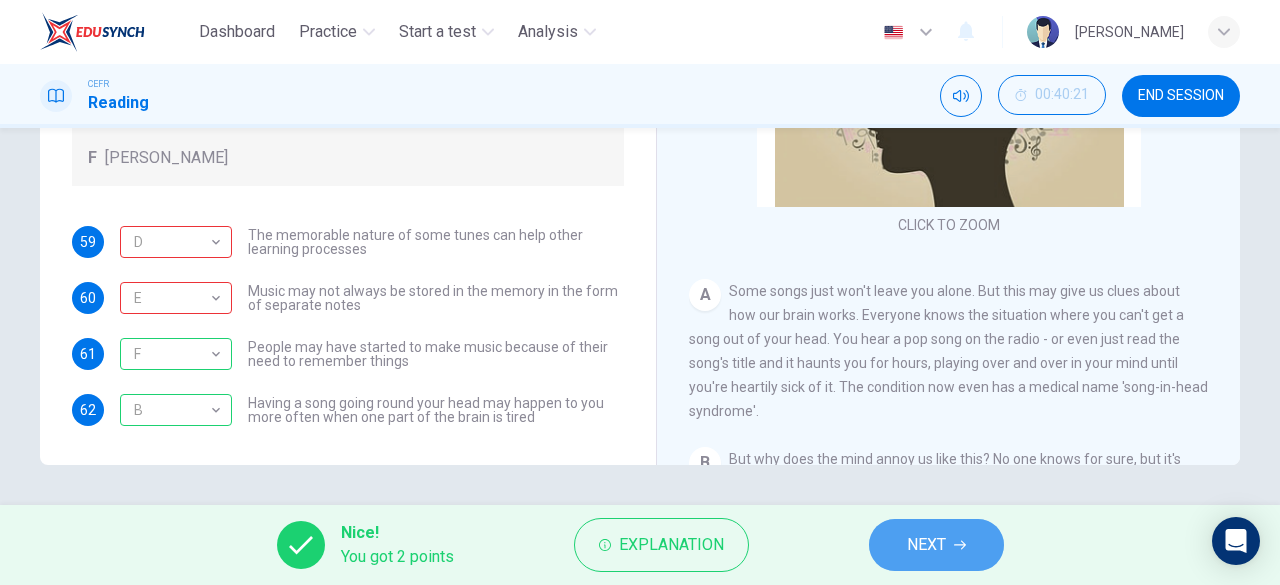 click on "NEXT" at bounding box center [926, 545] 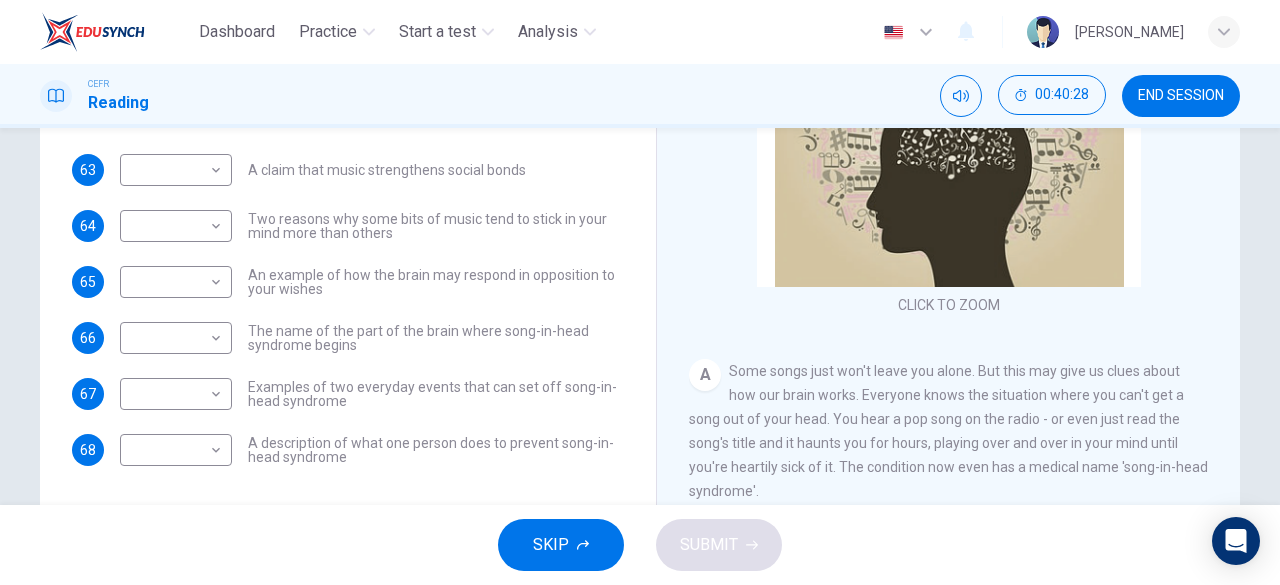 scroll, scrollTop: 319, scrollLeft: 0, axis: vertical 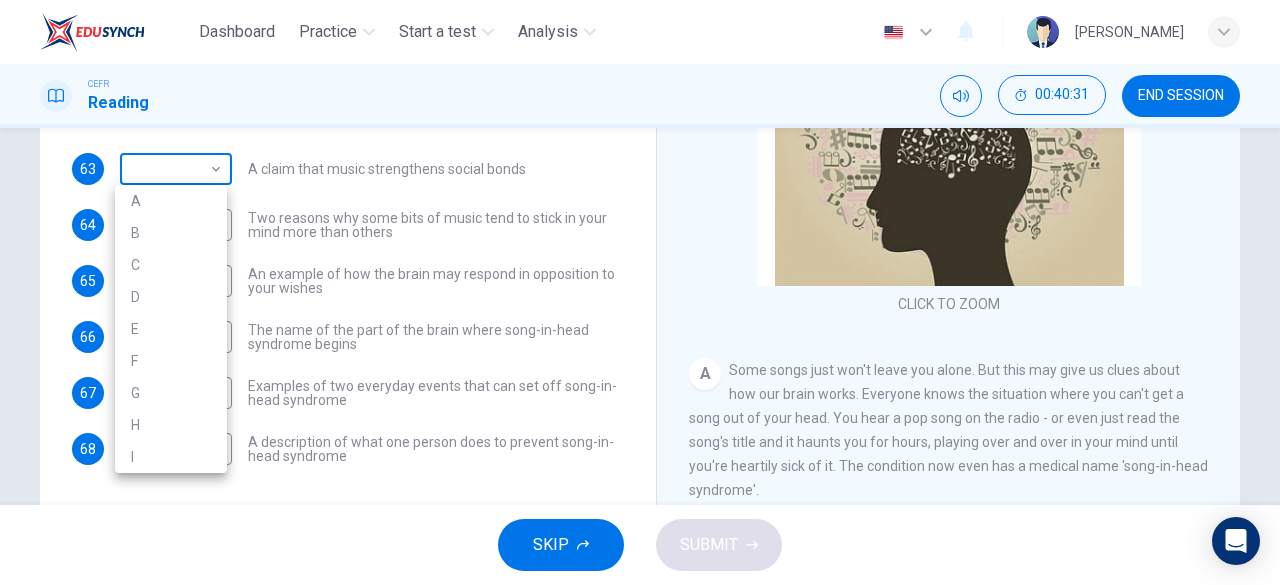 click on "Dashboard Practice Start a test Analysis English en ​ NUR HIDAYAH BINTI ZAKARIA CEFR Reading 00:40:31 END SESSION Questions 63 - 68 The Reading Passage has nine paragraphs labelled  A-l .
Which paragraph contains the following information?
Write the correct letter  A-l  in the boxes below.
NB  You may use any letter  more than once. 63 ​ ​ A claim that music strengthens social bonds 64 ​ ​ Two reasons why some bits of music tend to stick in your mind more than others 65 ​ ​ An example of how the brain may respond in opposition to your wishes 66 ​ ​ The name of the part of the brain where song-in-head syndrome begins 67 ​ ​ Examples of two everyday events that can set off song-in-head syndrome 68 ​ ​ A description of what one person does to prevent song-in-head syndrome A Song on the Brain CLICK TO ZOOM Click to Zoom A B C D E F G H I SKIP SUBMIT EduSynch - Online Language Proficiency Testing
Dashboard Practice Start a test Analysis Notifications © Copyright  2025 A B C D" at bounding box center [640, 292] 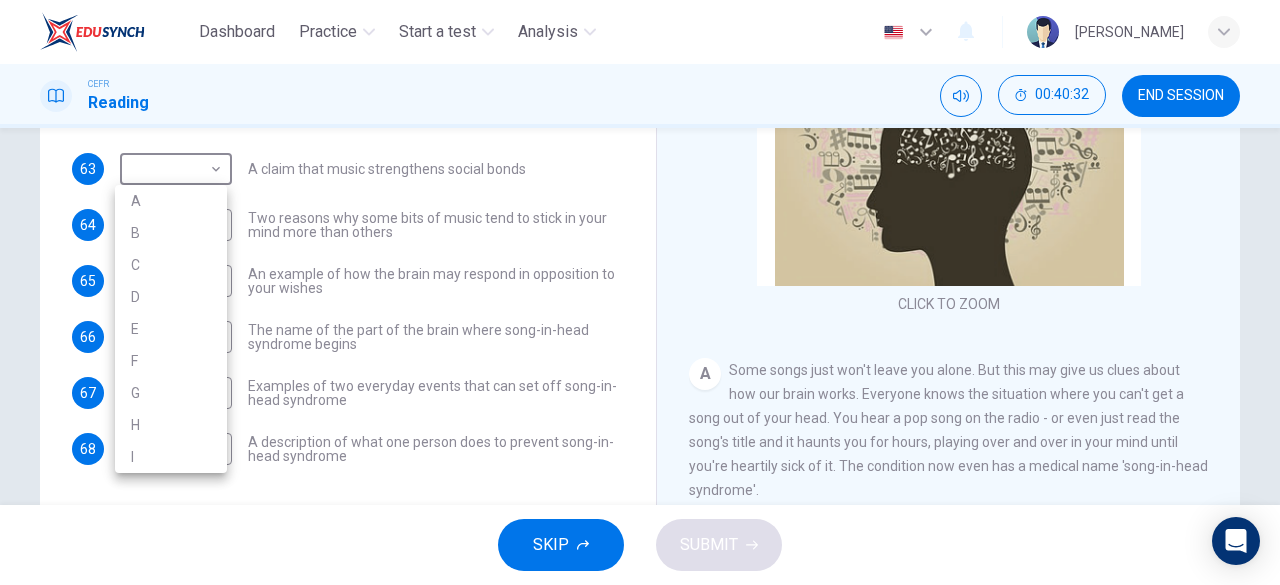 click at bounding box center [640, 292] 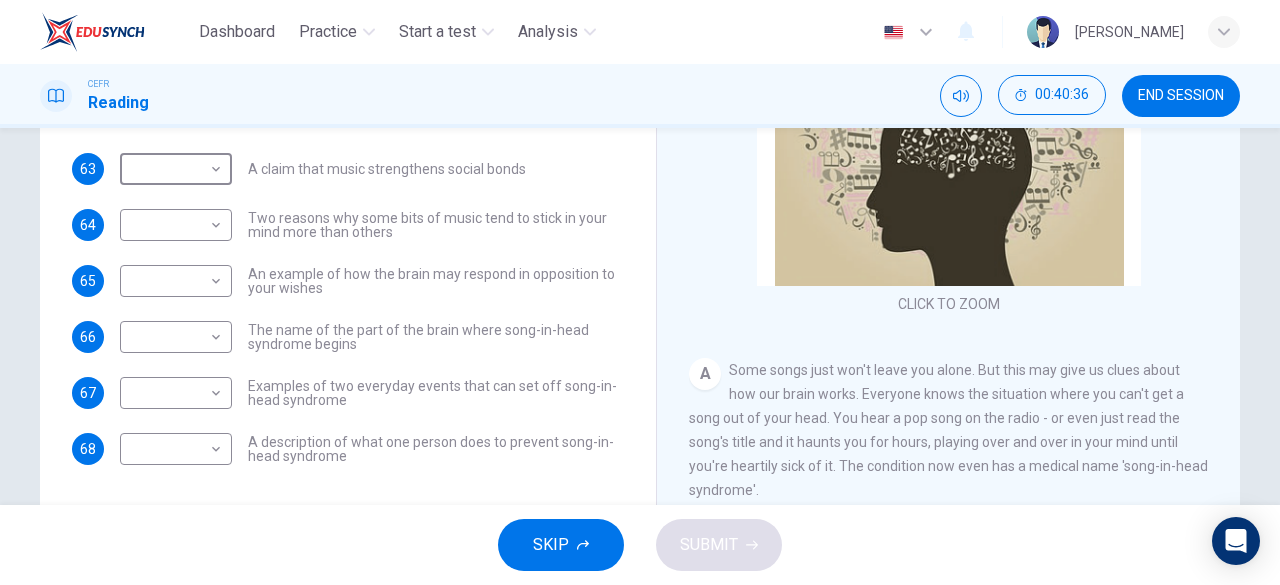 scroll, scrollTop: 314, scrollLeft: 0, axis: vertical 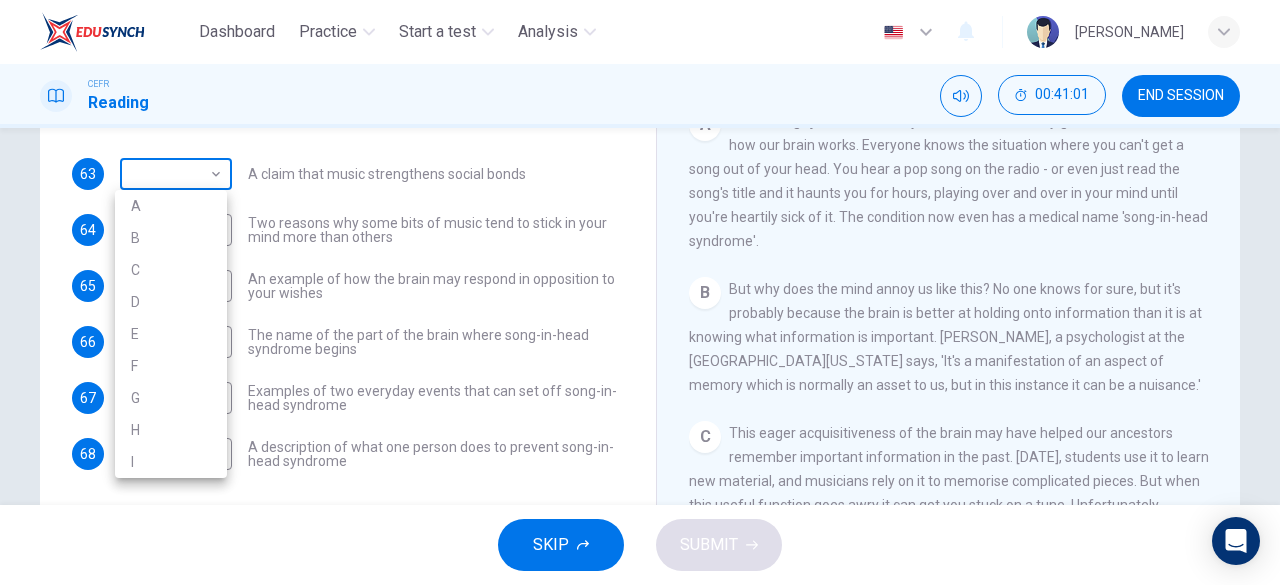 click on "Dashboard Practice Start a test Analysis English en ​ NUR HIDAYAH BINTI ZAKARIA CEFR Reading 00:41:01 END SESSION Questions 63 - 68 The Reading Passage has nine paragraphs labelled  A-l .
Which paragraph contains the following information?
Write the correct letter  A-l  in the boxes below.
NB  You may use any letter  more than once. 63 ​ ​ A claim that music strengthens social bonds 64 ​ ​ Two reasons why some bits of music tend to stick in your mind more than others 65 ​ ​ An example of how the brain may respond in opposition to your wishes 66 ​ ​ The name of the part of the brain where song-in-head syndrome begins 67 ​ ​ Examples of two everyday events that can set off song-in-head syndrome 68 ​ ​ A description of what one person does to prevent song-in-head syndrome A Song on the Brain CLICK TO ZOOM Click to Zoom A B C D E F G H I SKIP SUBMIT EduSynch - Online Language Proficiency Testing
Dashboard Practice Start a test Analysis Notifications © Copyright  2025 A B C D" at bounding box center (640, 292) 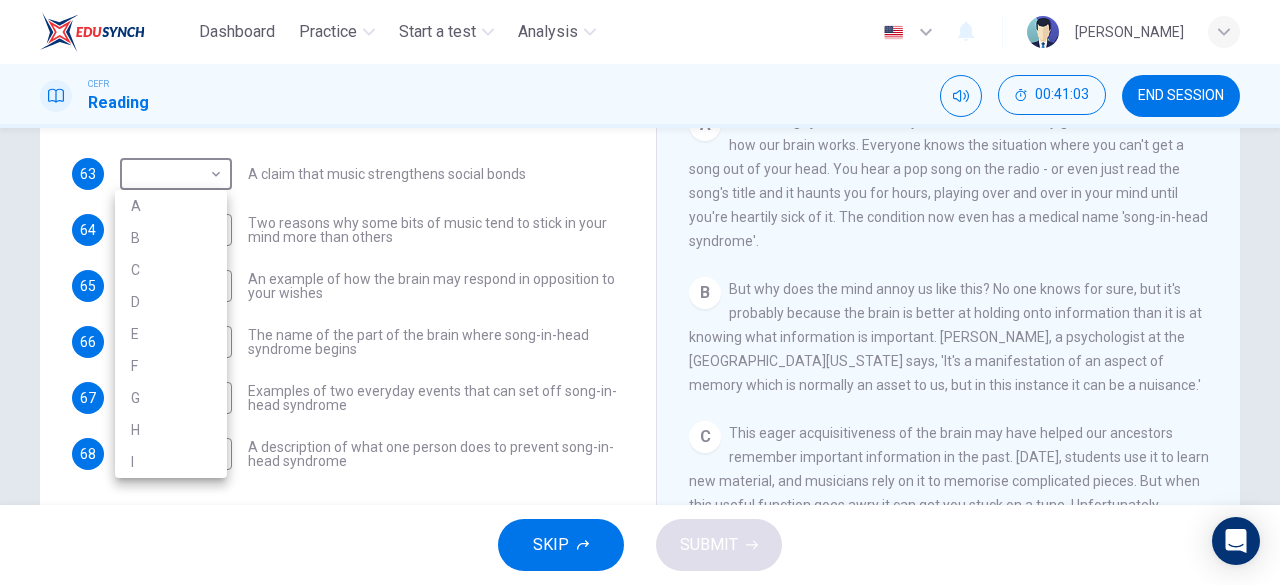 click at bounding box center (640, 292) 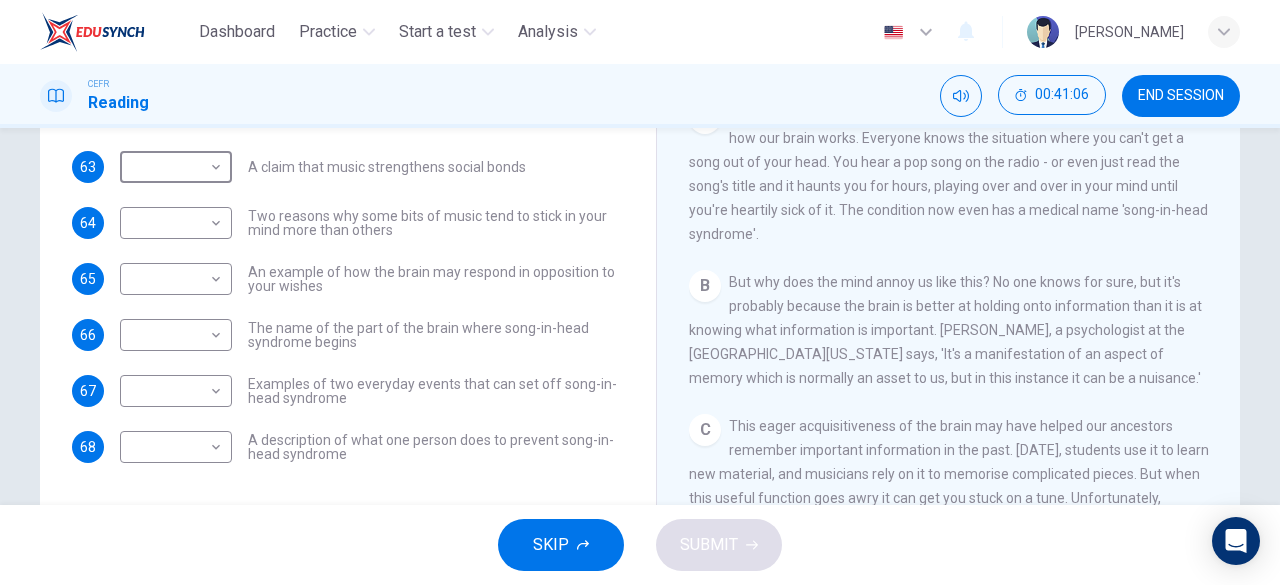 scroll, scrollTop: 320, scrollLeft: 0, axis: vertical 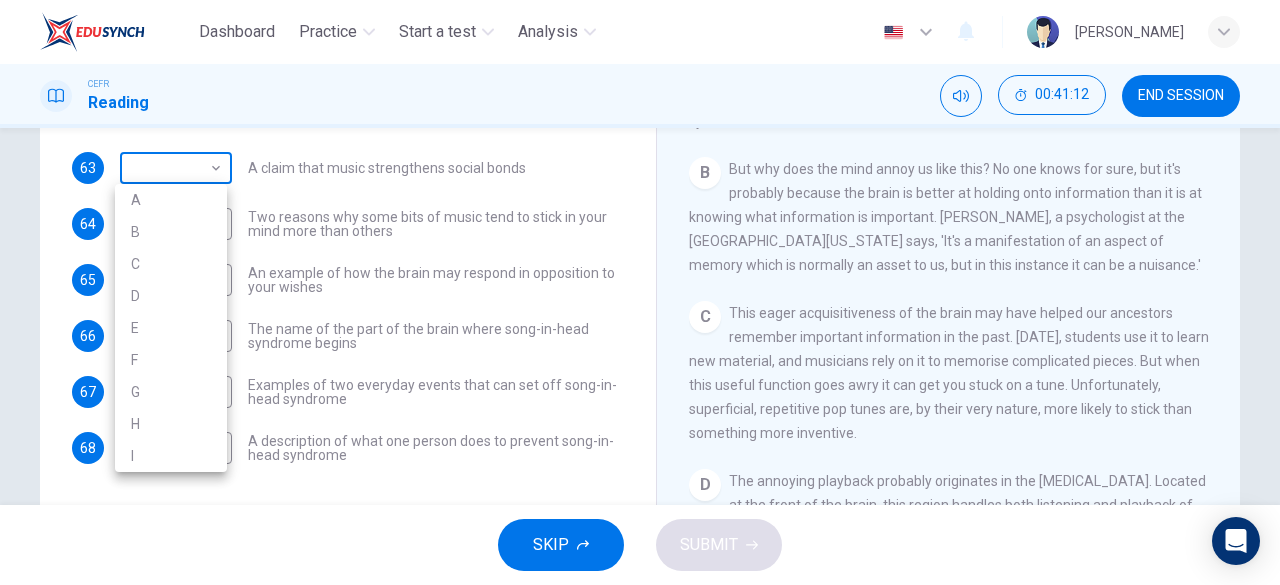 click on "Dashboard Practice Start a test Analysis English en ​ NUR HIDAYAH BINTI ZAKARIA CEFR Reading 00:41:12 END SESSION Questions 63 - 68 The Reading Passage has nine paragraphs labelled  A-l .
Which paragraph contains the following information?
Write the correct letter  A-l  in the boxes below.
NB  You may use any letter  more than once. 63 ​ ​ A claim that music strengthens social bonds 64 ​ ​ Two reasons why some bits of music tend to stick in your mind more than others 65 ​ ​ An example of how the brain may respond in opposition to your wishes 66 ​ ​ The name of the part of the brain where song-in-head syndrome begins 67 ​ ​ Examples of two everyday events that can set off song-in-head syndrome 68 ​ ​ A description of what one person does to prevent song-in-head syndrome A Song on the Brain CLICK TO ZOOM Click to Zoom A B C D E F G H I SKIP SUBMIT EduSynch - Online Language Proficiency Testing
Dashboard Practice Start a test Analysis Notifications © Copyright  2025 A B C D" at bounding box center [640, 292] 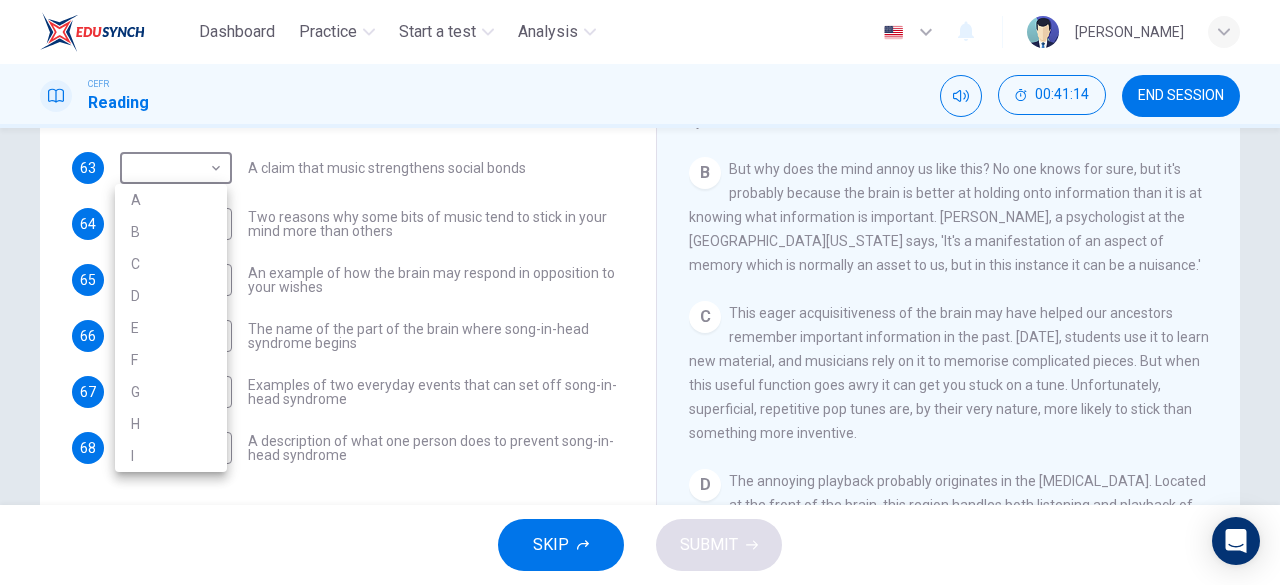 click at bounding box center [640, 292] 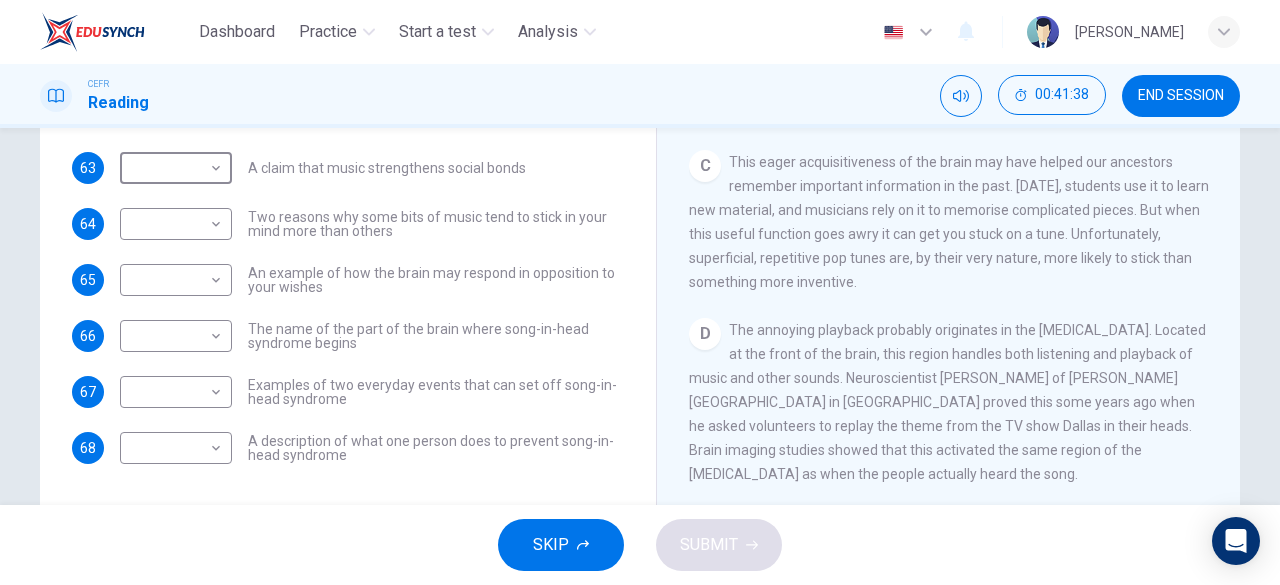 scroll, scrollTop: 521, scrollLeft: 0, axis: vertical 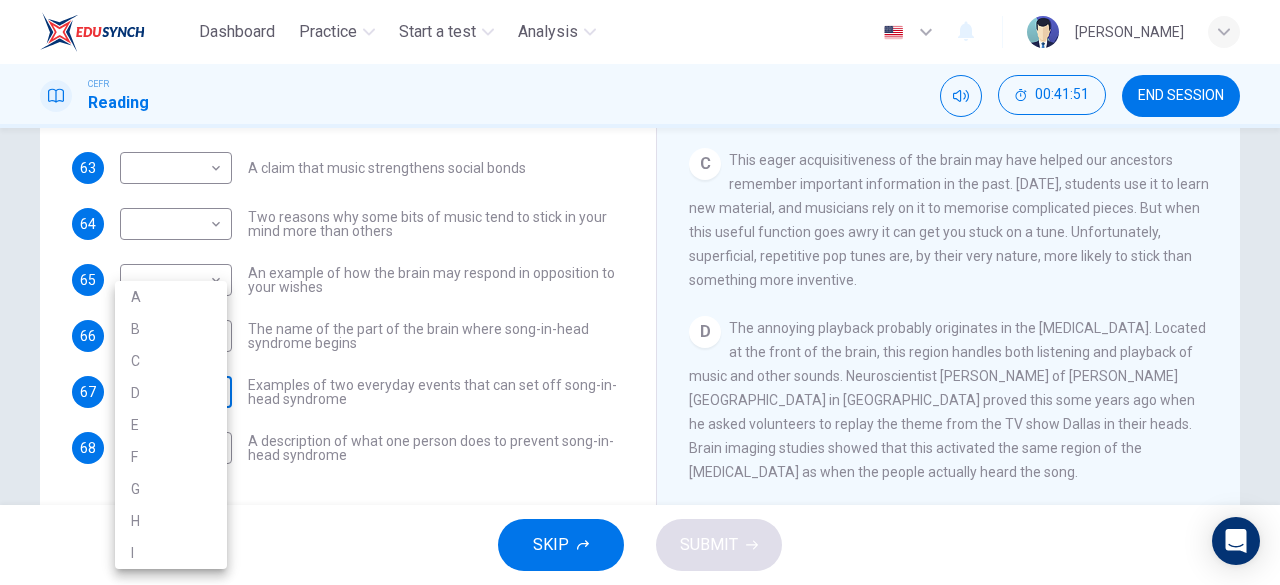click on "Dashboard Practice Start a test Analysis English en ​ NUR HIDAYAH BINTI ZAKARIA CEFR Reading 00:41:51 END SESSION Questions 63 - 68 The Reading Passage has nine paragraphs labelled  A-l .
Which paragraph contains the following information?
Write the correct letter  A-l  in the boxes below.
NB  You may use any letter  more than once. 63 ​ ​ A claim that music strengthens social bonds 64 ​ ​ Two reasons why some bits of music tend to stick in your mind more than others 65 ​ ​ An example of how the brain may respond in opposition to your wishes 66 ​ ​ The name of the part of the brain where song-in-head syndrome begins 67 ​ ​ Examples of two everyday events that can set off song-in-head syndrome 68 ​ ​ A description of what one person does to prevent song-in-head syndrome A Song on the Brain CLICK TO ZOOM Click to Zoom A B C D E F G H I SKIP SUBMIT EduSynch - Online Language Proficiency Testing
Dashboard Practice Start a test Analysis Notifications © Copyright  2025 A B C D" at bounding box center [640, 292] 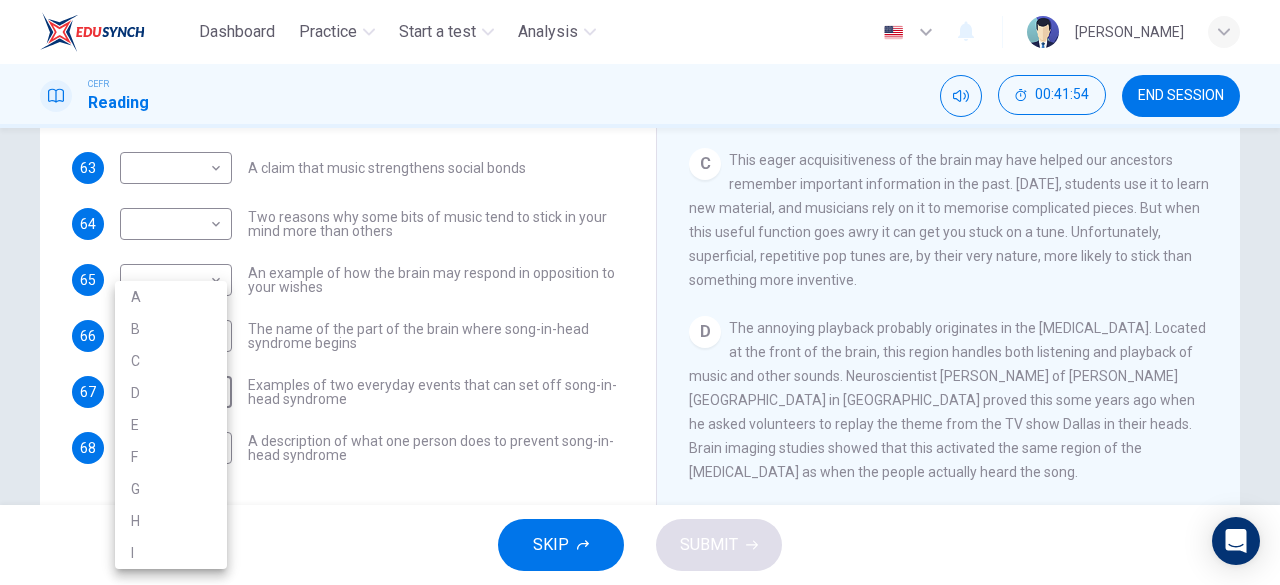 click at bounding box center (640, 292) 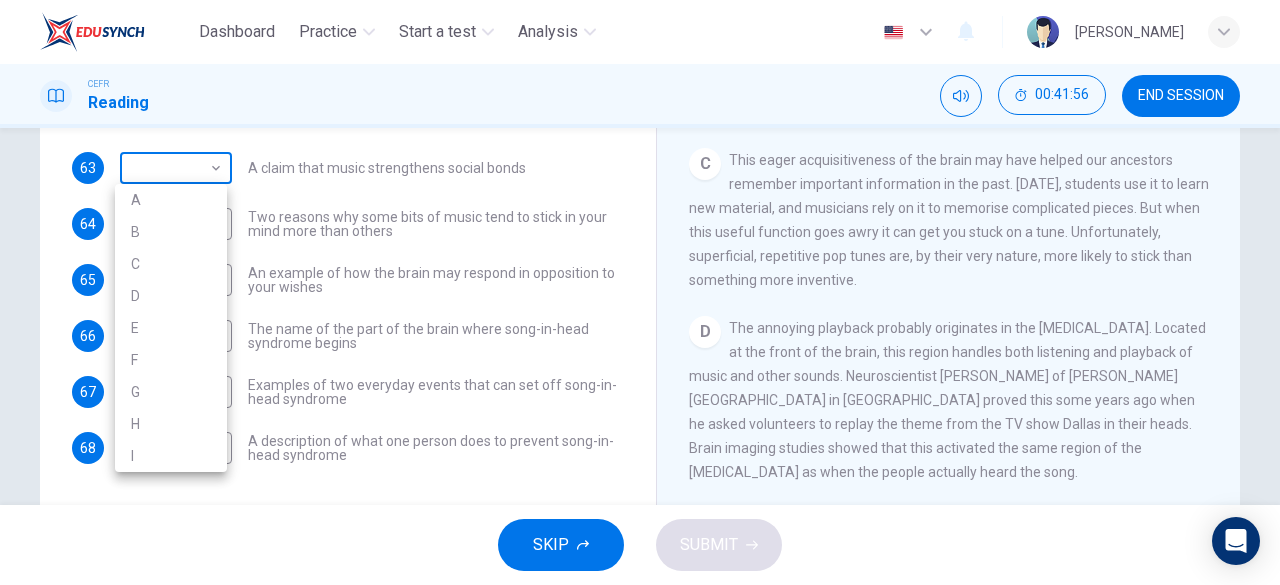 click on "Dashboard Practice Start a test Analysis English en ​ NUR HIDAYAH BINTI ZAKARIA CEFR Reading 00:41:56 END SESSION Questions 63 - 68 The Reading Passage has nine paragraphs labelled  A-l .
Which paragraph contains the following information?
Write the correct letter  A-l  in the boxes below.
NB  You may use any letter  more than once. 63 ​ ​ A claim that music strengthens social bonds 64 ​ ​ Two reasons why some bits of music tend to stick in your mind more than others 65 ​ ​ An example of how the brain may respond in opposition to your wishes 66 ​ ​ The name of the part of the brain where song-in-head syndrome begins 67 ​ ​ Examples of two everyday events that can set off song-in-head syndrome 68 ​ ​ A description of what one person does to prevent song-in-head syndrome A Song on the Brain CLICK TO ZOOM Click to Zoom A B C D E F G H I SKIP SUBMIT EduSynch - Online Language Proficiency Testing
Dashboard Practice Start a test Analysis Notifications © Copyright  2025 A B C D" at bounding box center [640, 292] 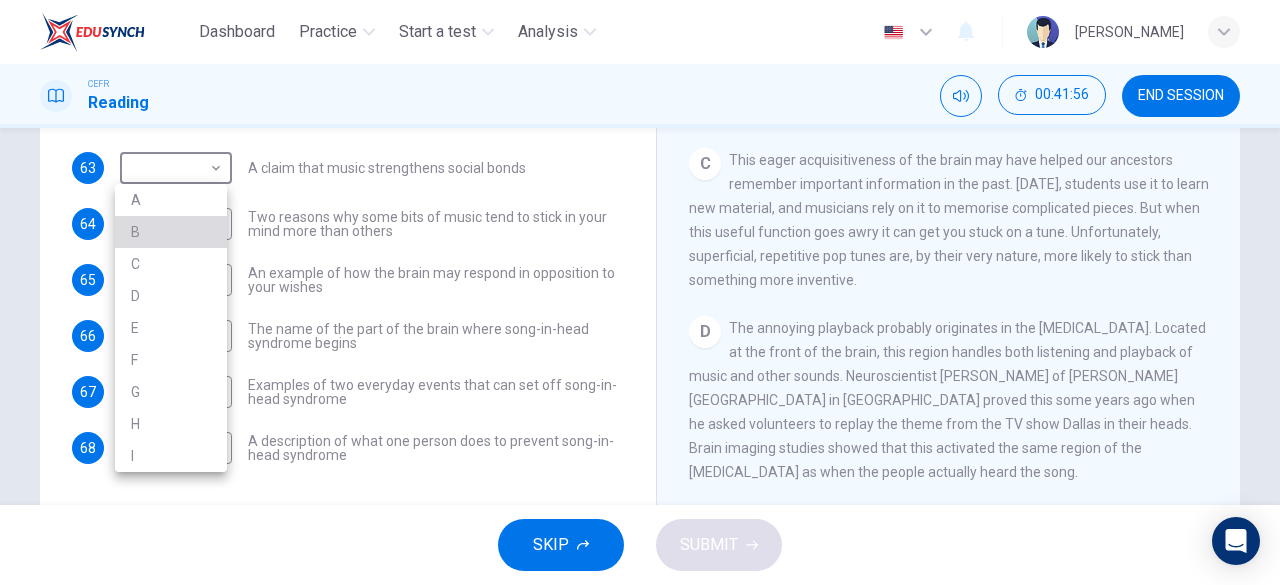 click on "B" at bounding box center [171, 232] 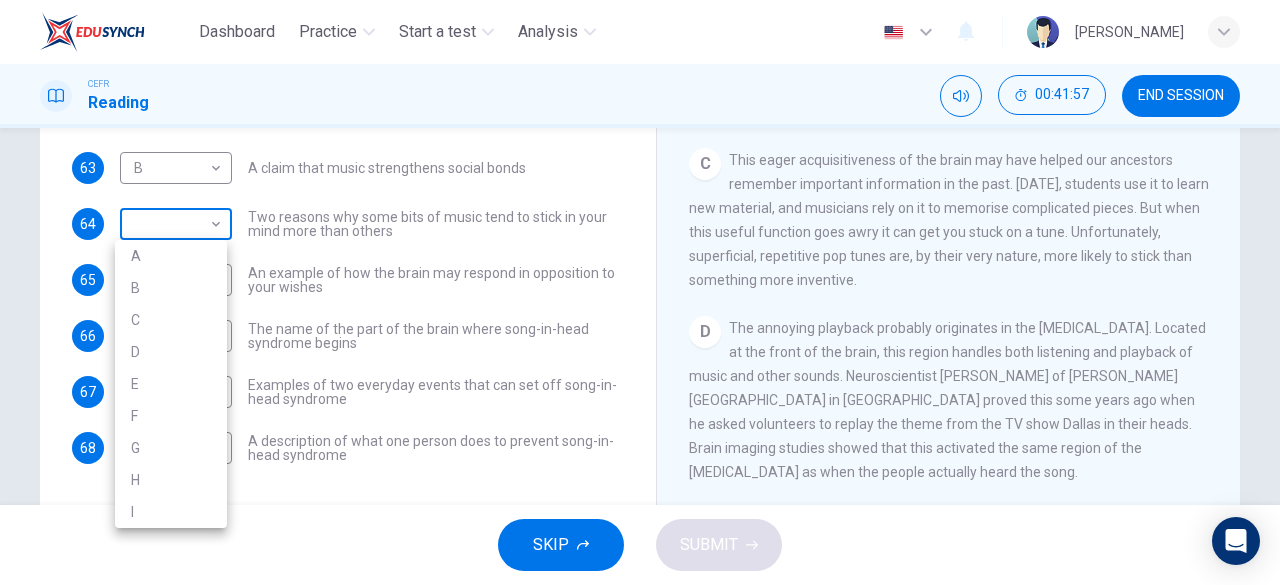 click on "Dashboard Practice Start a test Analysis English en ​ NUR HIDAYAH BINTI ZAKARIA CEFR Reading 00:41:57 END SESSION Questions 63 - 68 The Reading Passage has nine paragraphs labelled  A-l .
Which paragraph contains the following information?
Write the correct letter  A-l  in the boxes below.
NB  You may use any letter  more than once. 63 B B ​ A claim that music strengthens social bonds 64 ​ ​ Two reasons why some bits of music tend to stick in your mind more than others 65 ​ ​ An example of how the brain may respond in opposition to your wishes 66 ​ ​ The name of the part of the brain where song-in-head syndrome begins 67 ​ ​ Examples of two everyday events that can set off song-in-head syndrome 68 ​ ​ A description of what one person does to prevent song-in-head syndrome A Song on the Brain CLICK TO ZOOM Click to Zoom A B C D E F G H I SKIP SUBMIT EduSynch - Online Language Proficiency Testing
Dashboard Practice Start a test Analysis Notifications © Copyright  2025 A B C D" at bounding box center (640, 292) 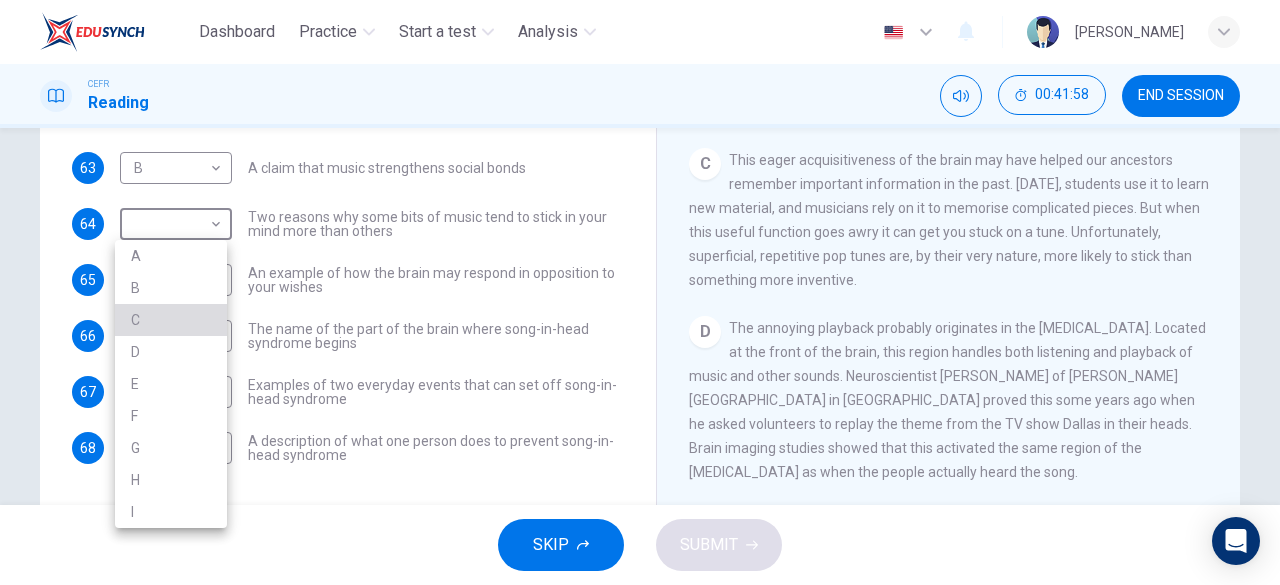 click on "C" at bounding box center [171, 320] 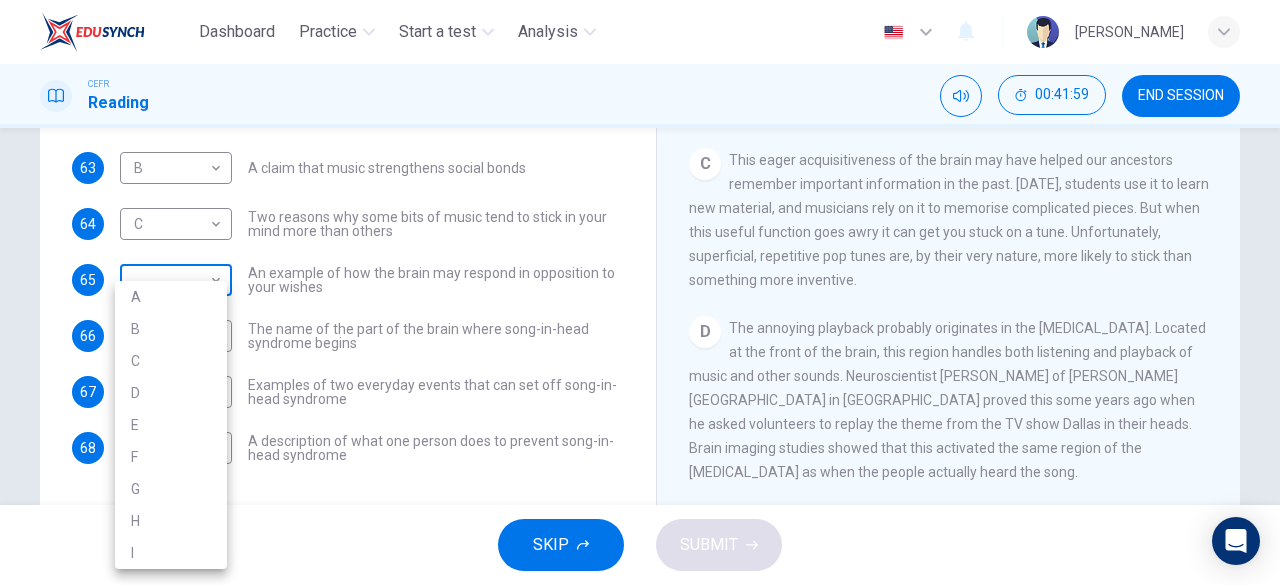 click on "Dashboard Practice Start a test Analysis English en ​ NUR HIDAYAH BINTI ZAKARIA CEFR Reading 00:41:59 END SESSION Questions 63 - 68 The Reading Passage has nine paragraphs labelled  A-l .
Which paragraph contains the following information?
Write the correct letter  A-l  in the boxes below.
NB  You may use any letter  more than once. 63 B B ​ A claim that music strengthens social bonds 64 C C ​ Two reasons why some bits of music tend to stick in your mind more than others 65 ​ ​ An example of how the brain may respond in opposition to your wishes 66 ​ ​ The name of the part of the brain where song-in-head syndrome begins 67 ​ ​ Examples of two everyday events that can set off song-in-head syndrome 68 ​ ​ A description of what one person does to prevent song-in-head syndrome A Song on the Brain CLICK TO ZOOM Click to Zoom A B C D E F G H I SKIP SUBMIT EduSynch - Online Language Proficiency Testing
Dashboard Practice Start a test Analysis Notifications © Copyright  2025 A B C D" at bounding box center [640, 292] 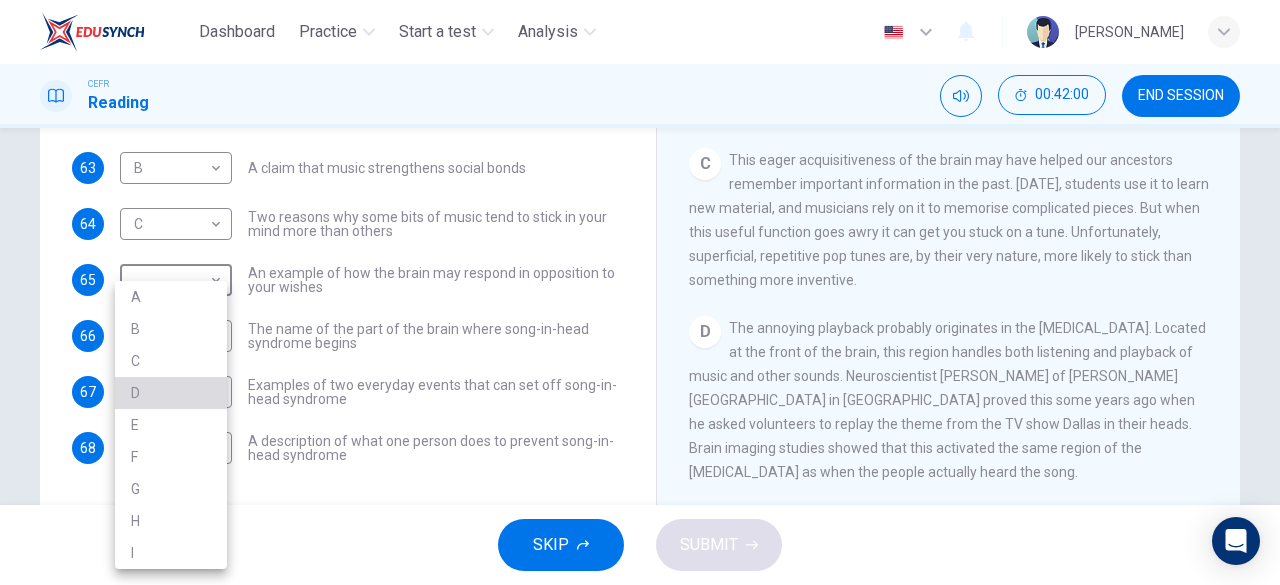 click on "D" at bounding box center (171, 393) 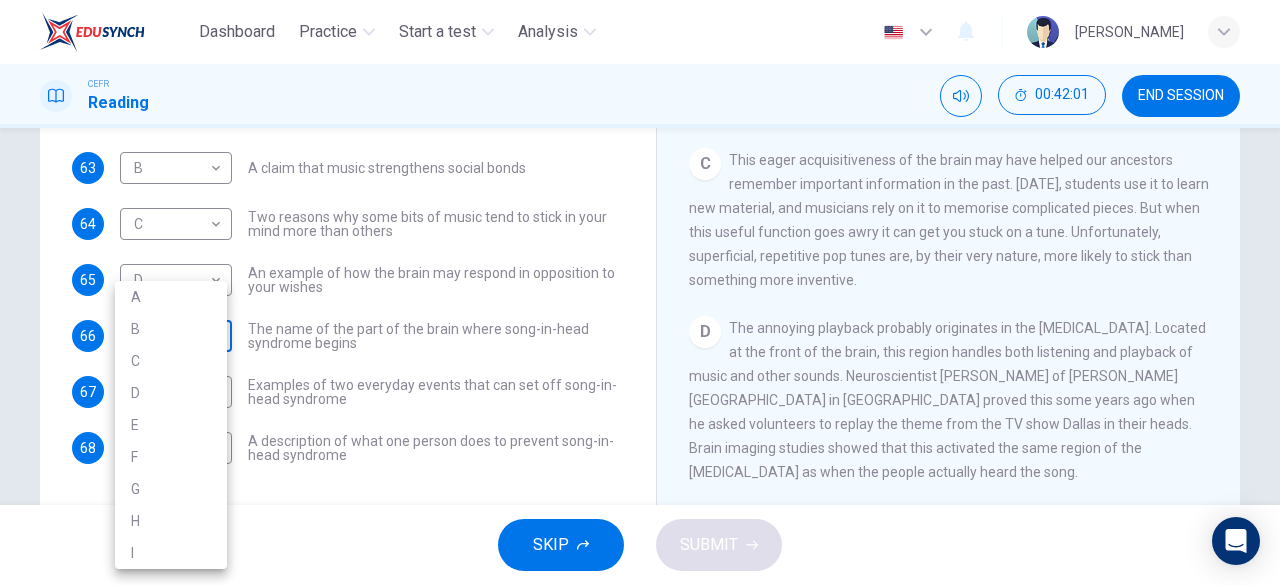 click on "Dashboard Practice Start a test Analysis English en ​ NUR HIDAYAH BINTI ZAKARIA CEFR Reading 00:42:01 END SESSION Questions 63 - 68 The Reading Passage has nine paragraphs labelled  A-l .
Which paragraph contains the following information?
Write the correct letter  A-l  in the boxes below.
NB  You may use any letter  more than once. 63 B B ​ A claim that music strengthens social bonds 64 C C ​ Two reasons why some bits of music tend to stick in your mind more than others 65 D D ​ An example of how the brain may respond in opposition to your wishes 66 ​ ​ The name of the part of the brain where song-in-head syndrome begins 67 ​ ​ Examples of two everyday events that can set off song-in-head syndrome 68 ​ ​ A description of what one person does to prevent song-in-head syndrome A Song on the Brain CLICK TO ZOOM Click to Zoom A B C D E F G H I SKIP SUBMIT EduSynch - Online Language Proficiency Testing
Dashboard Practice Start a test Analysis Notifications © Copyright  2025 A B C D" at bounding box center (640, 292) 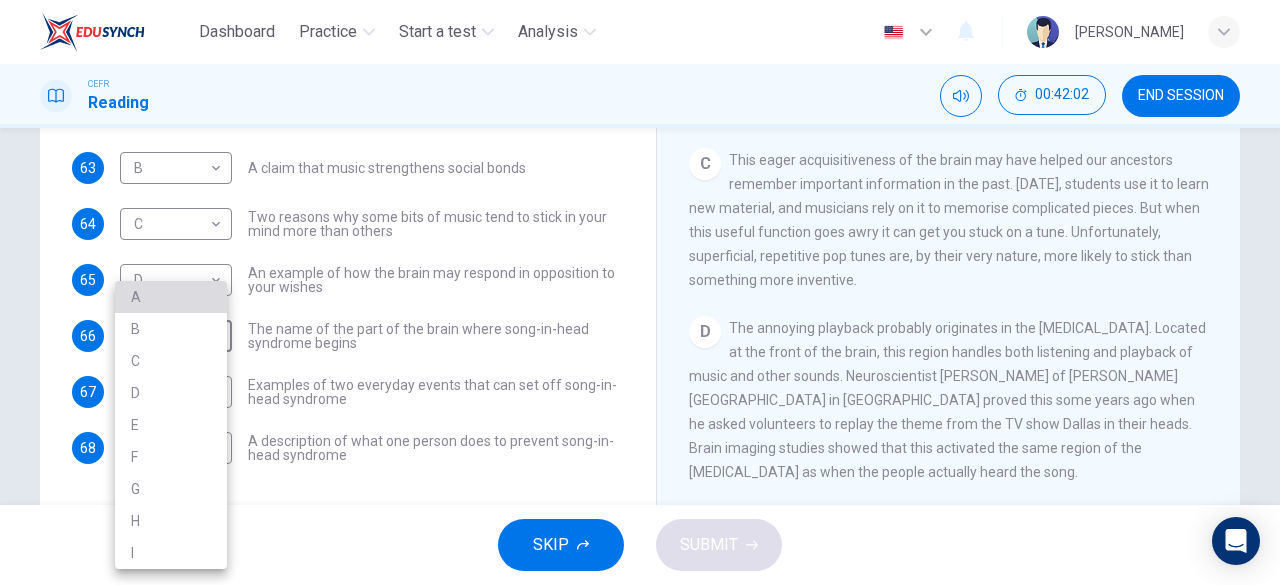 click on "A" at bounding box center (171, 297) 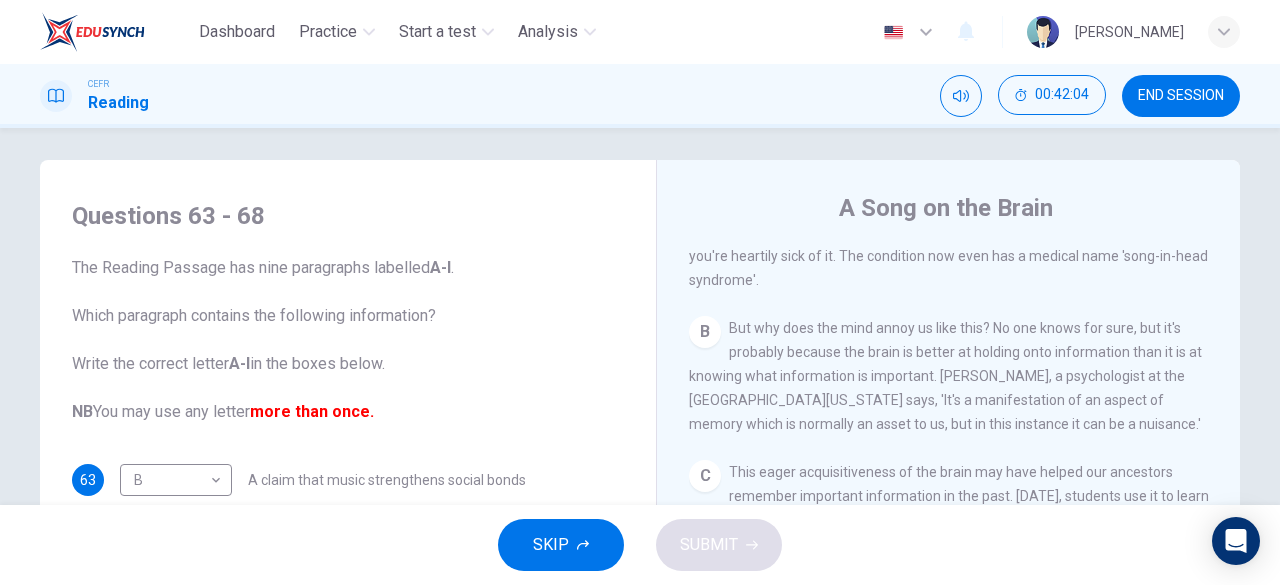 scroll, scrollTop: 0, scrollLeft: 0, axis: both 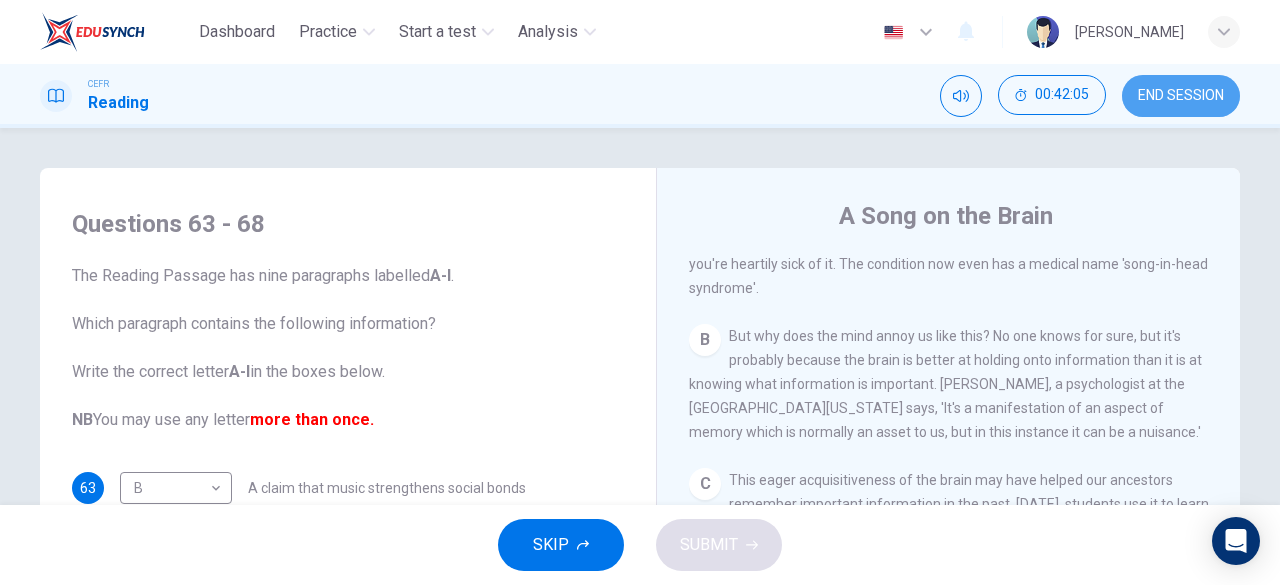 click on "END SESSION" at bounding box center (1181, 96) 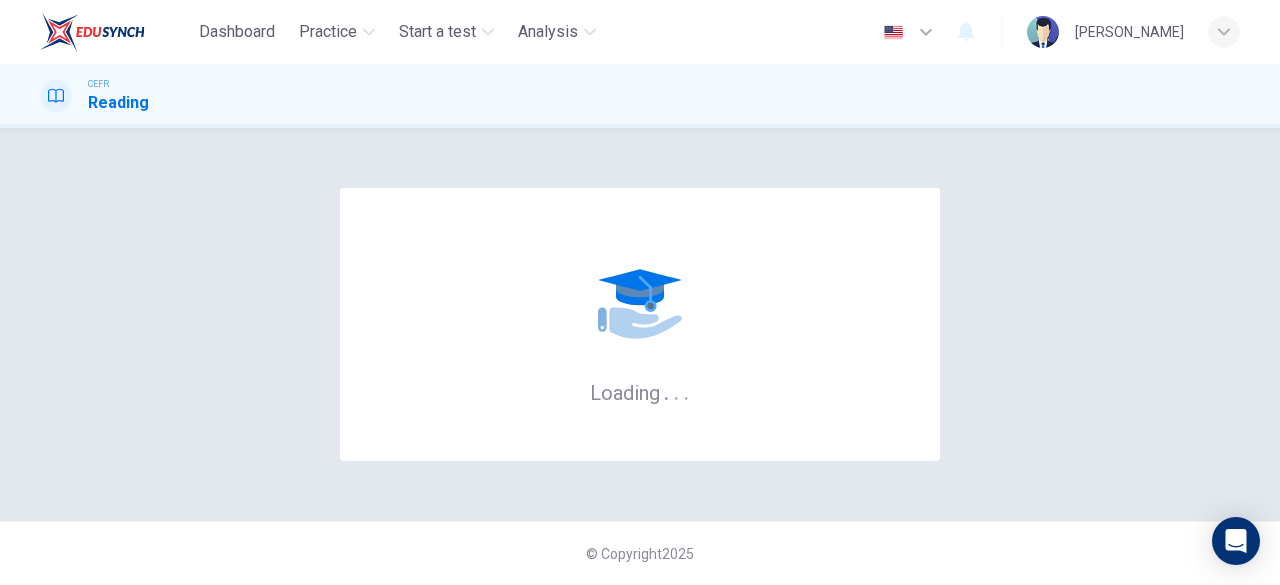 scroll, scrollTop: 0, scrollLeft: 0, axis: both 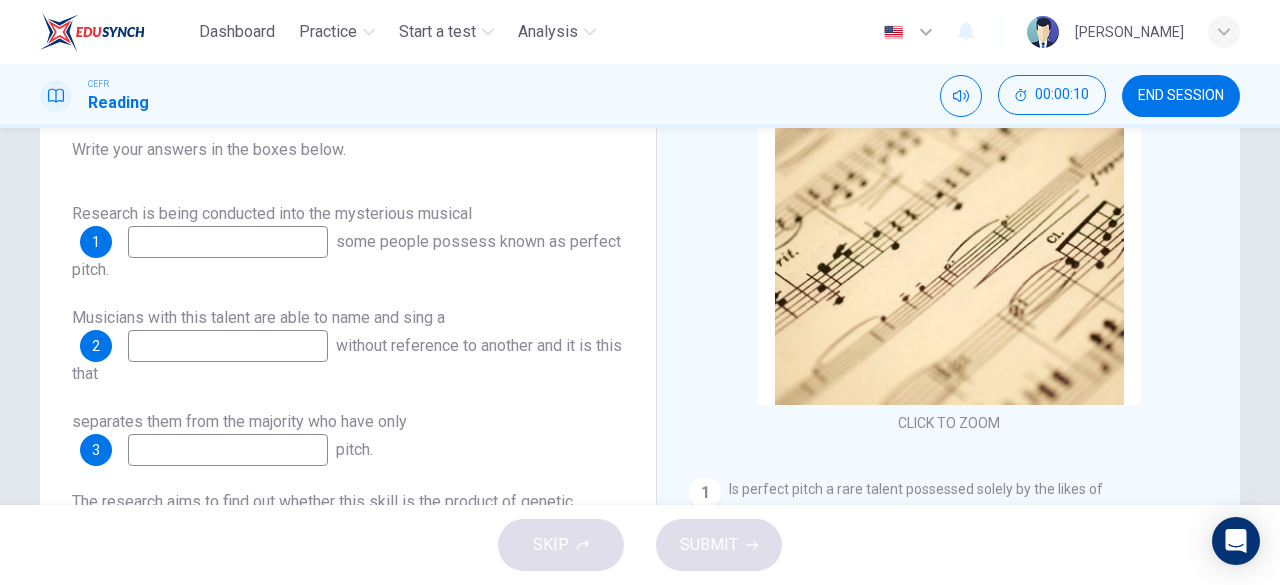 click at bounding box center (228, 242) 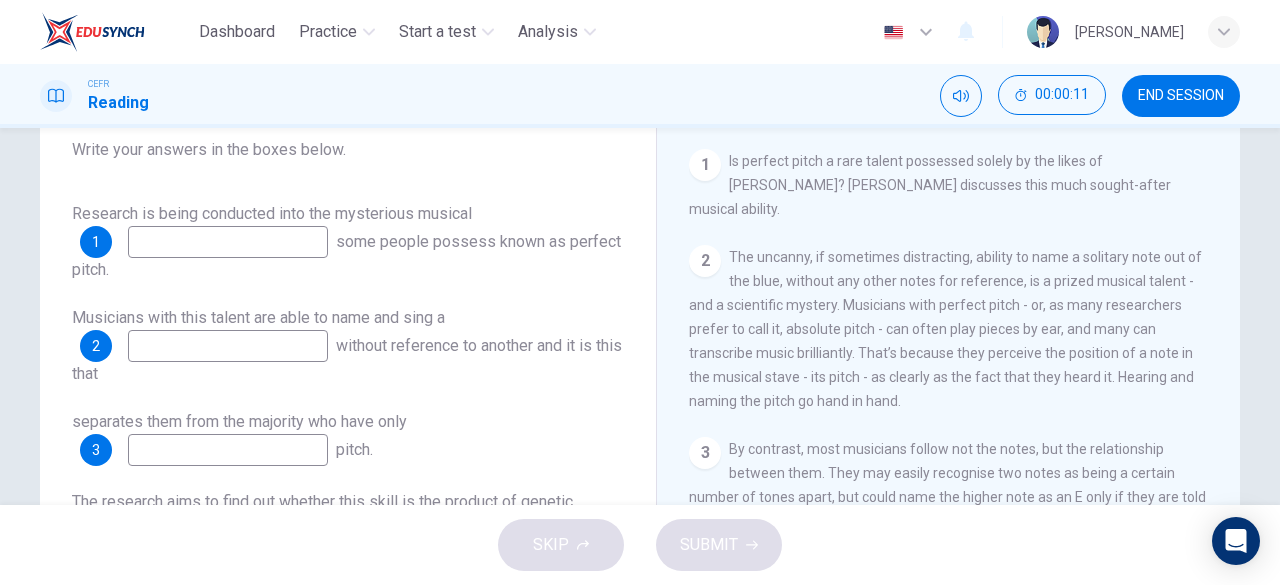 scroll, scrollTop: 328, scrollLeft: 0, axis: vertical 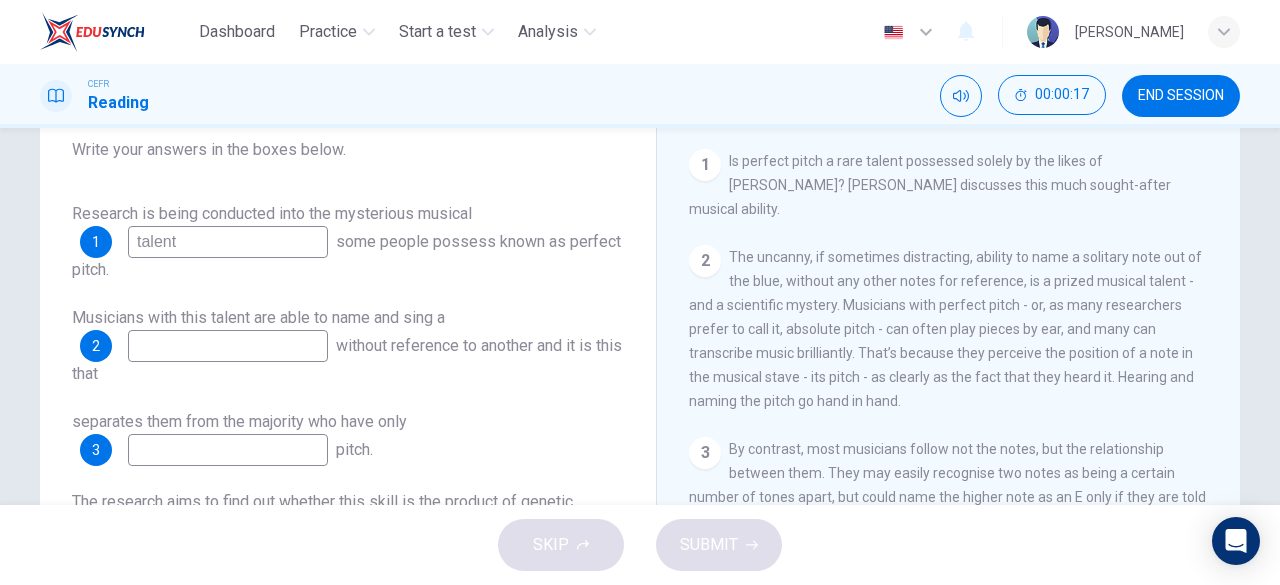 type on "talent" 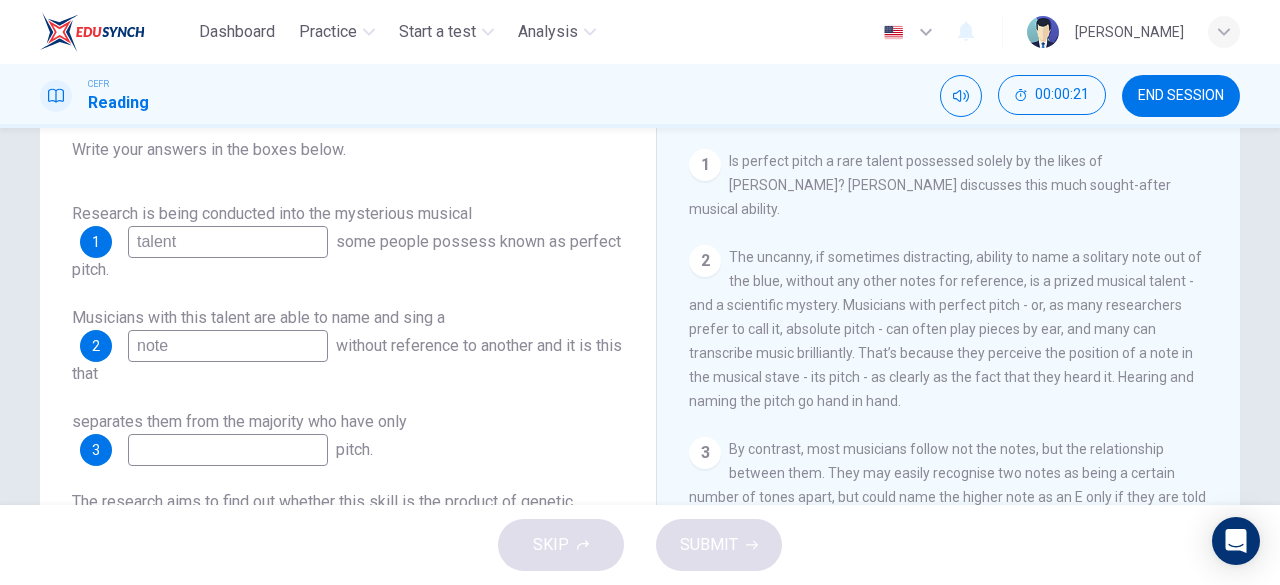 scroll, scrollTop: 157, scrollLeft: 0, axis: vertical 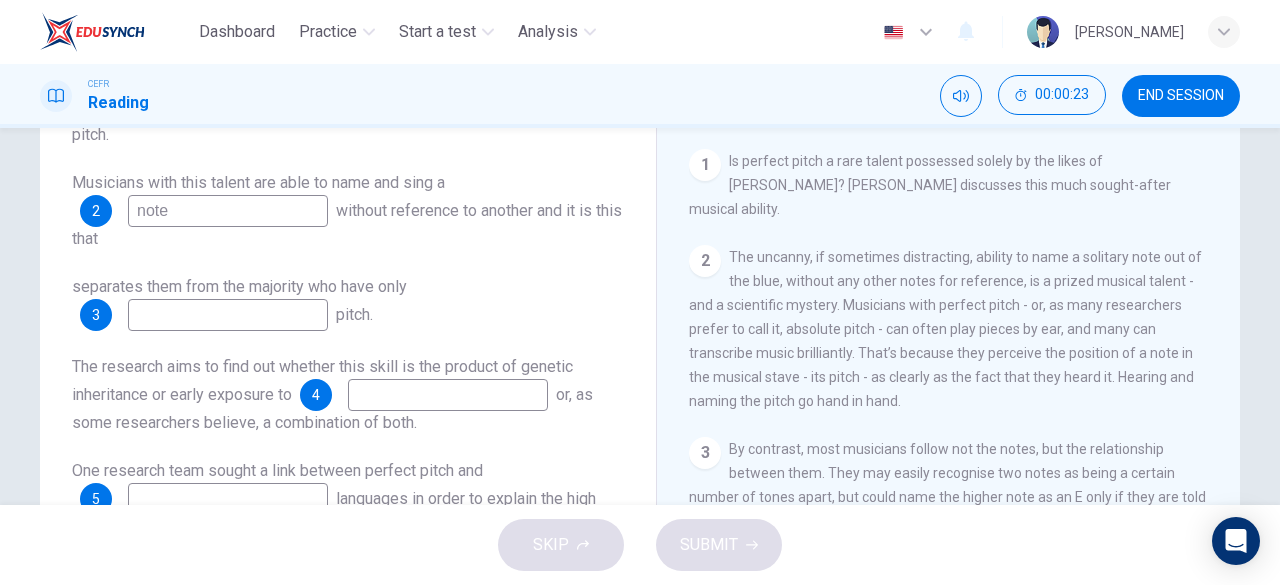type on "note" 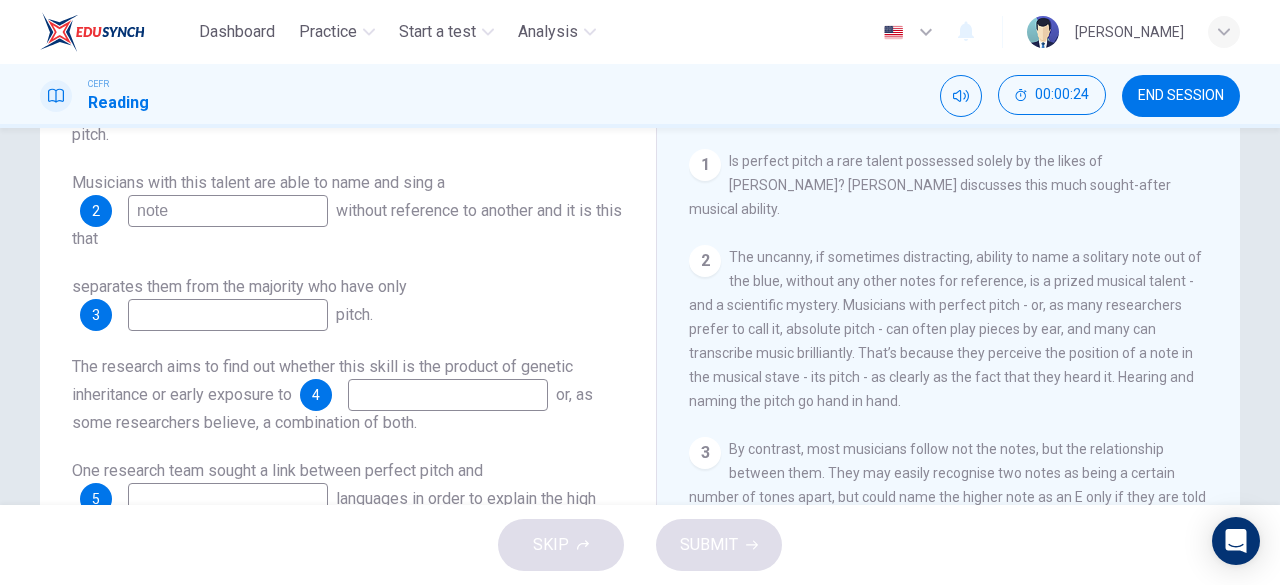 click at bounding box center (228, 315) 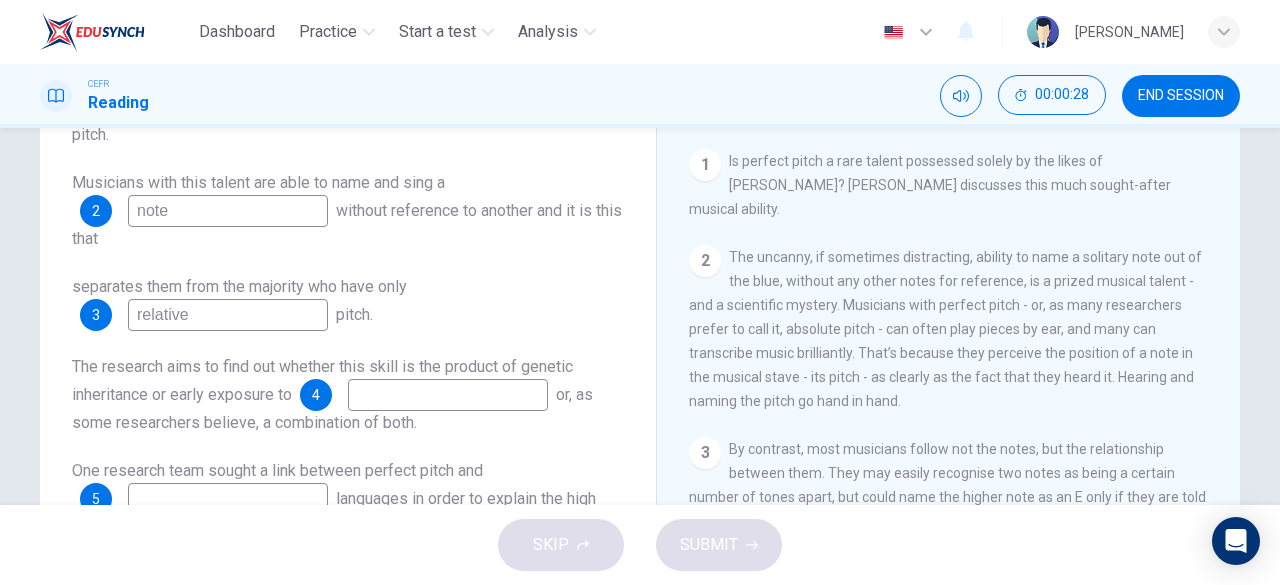 scroll, scrollTop: 213, scrollLeft: 0, axis: vertical 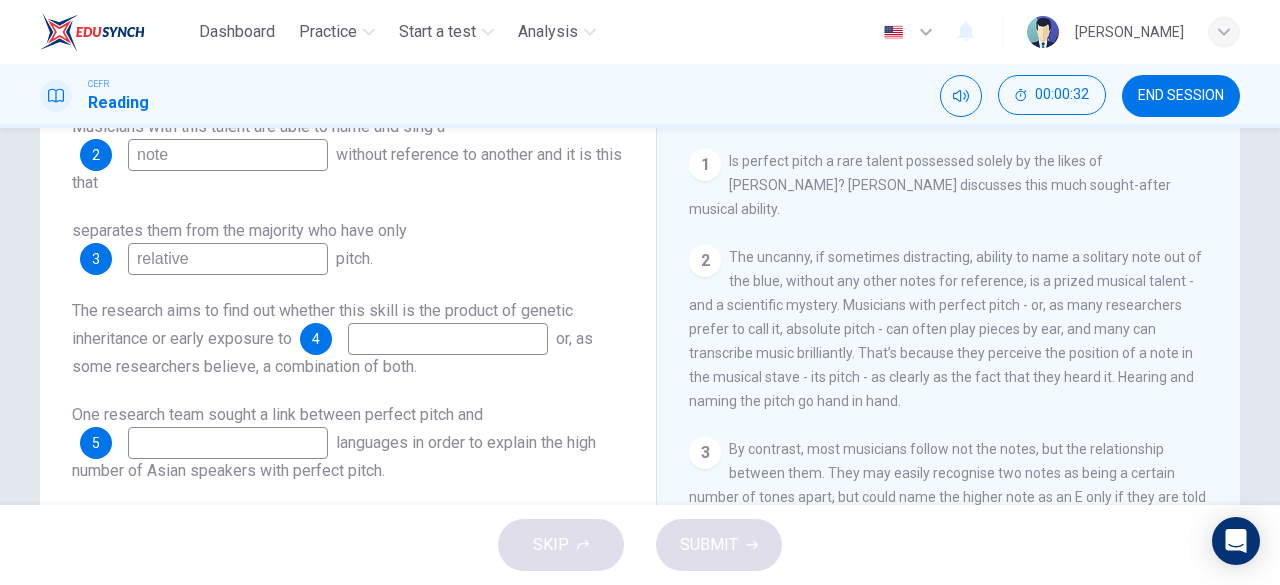 type on "relative" 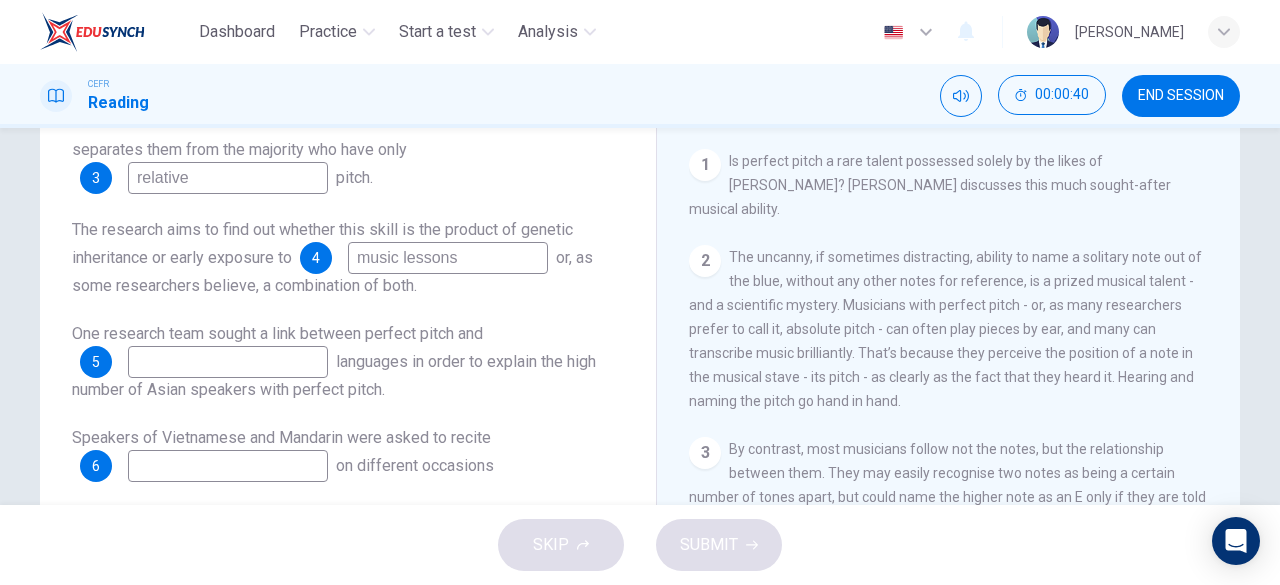 scroll, scrollTop: 308, scrollLeft: 0, axis: vertical 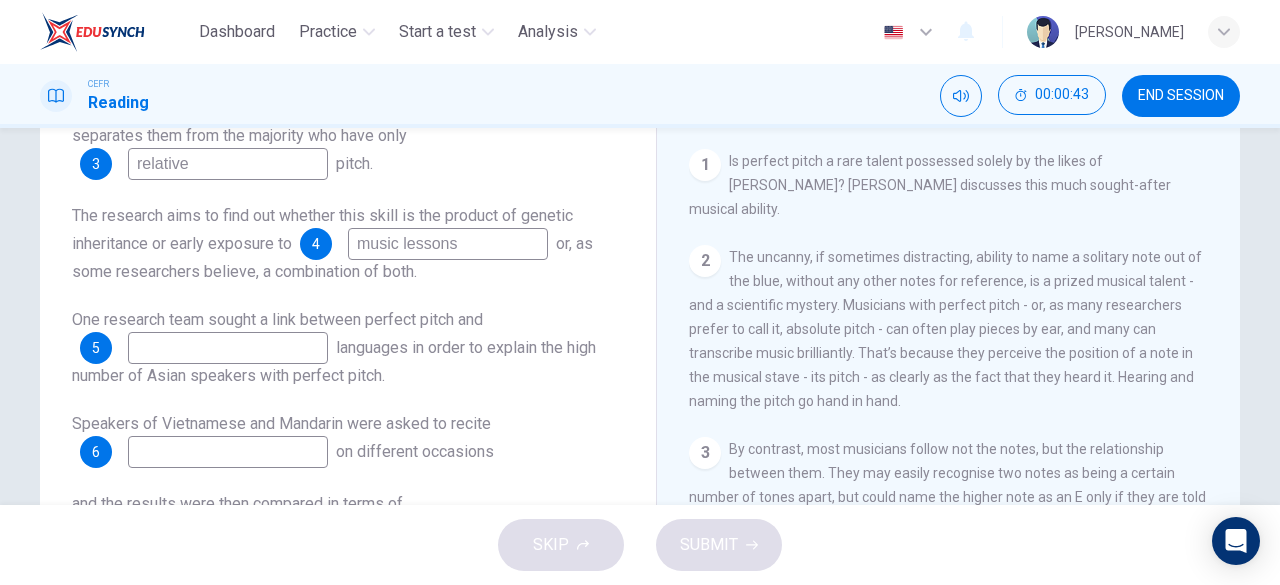 type on "music lessons" 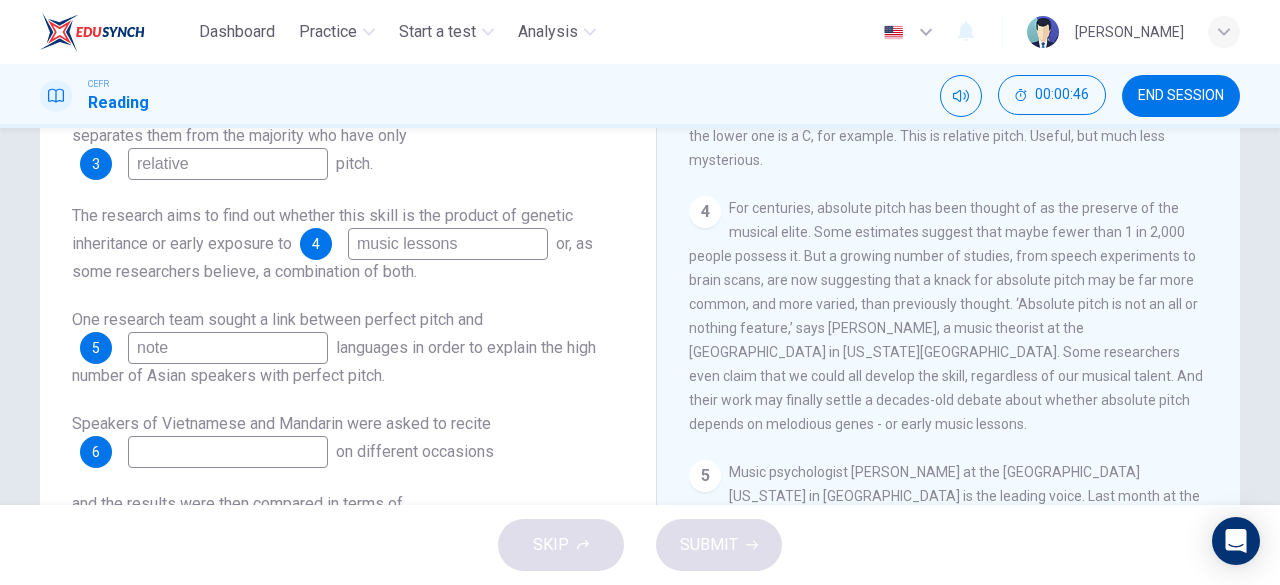 scroll, scrollTop: 716, scrollLeft: 0, axis: vertical 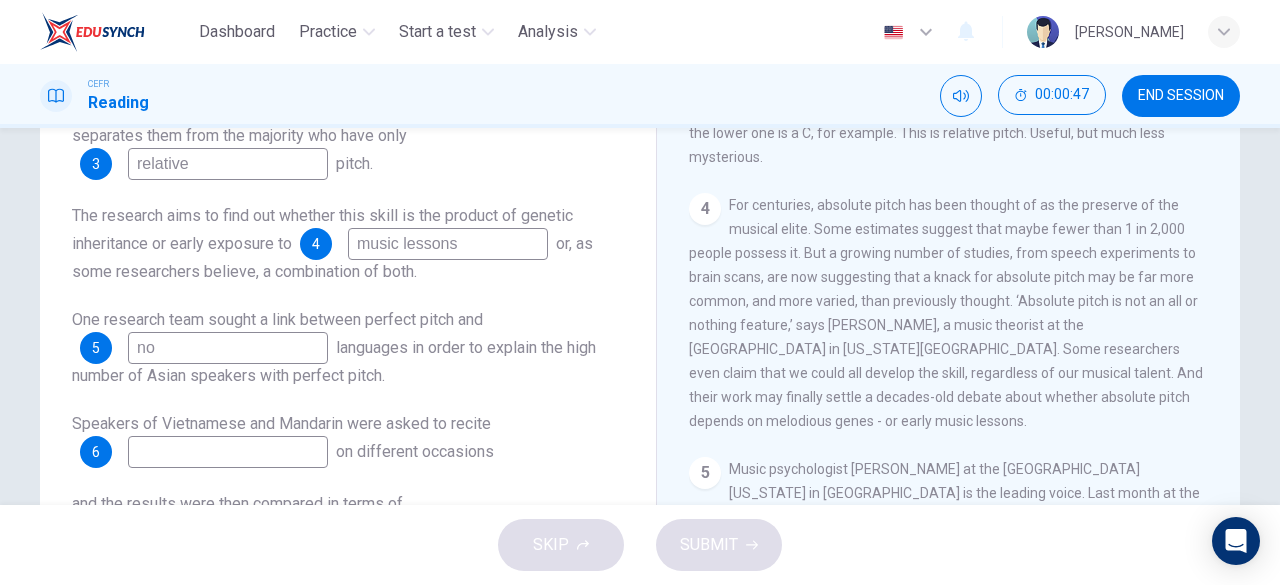 type on "n" 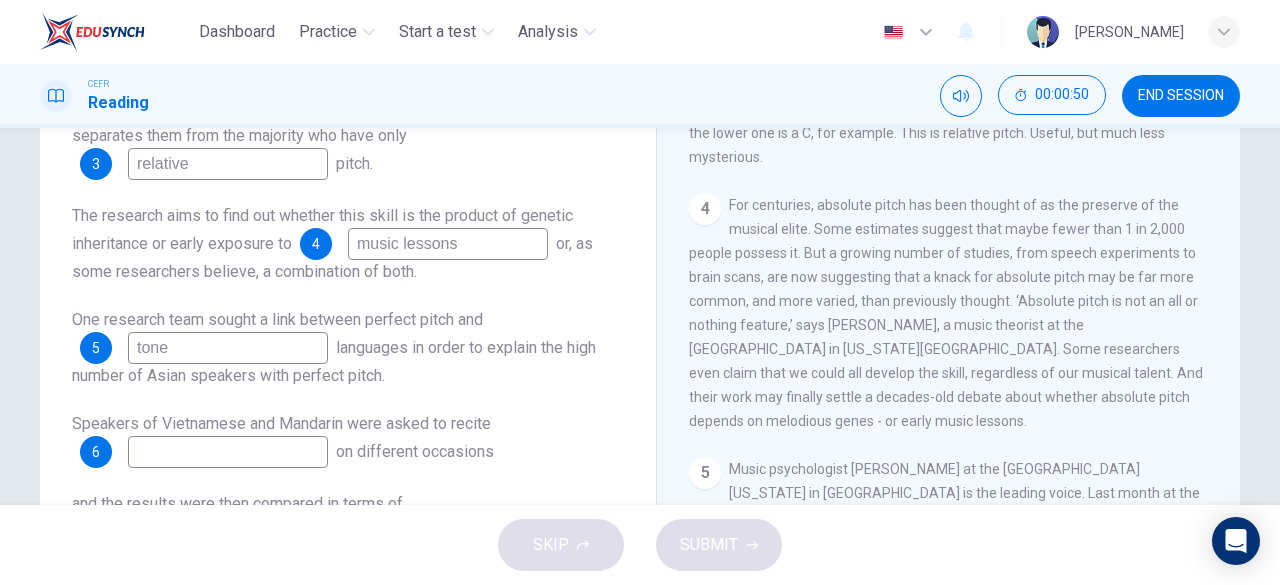 scroll, scrollTop: 336, scrollLeft: 0, axis: vertical 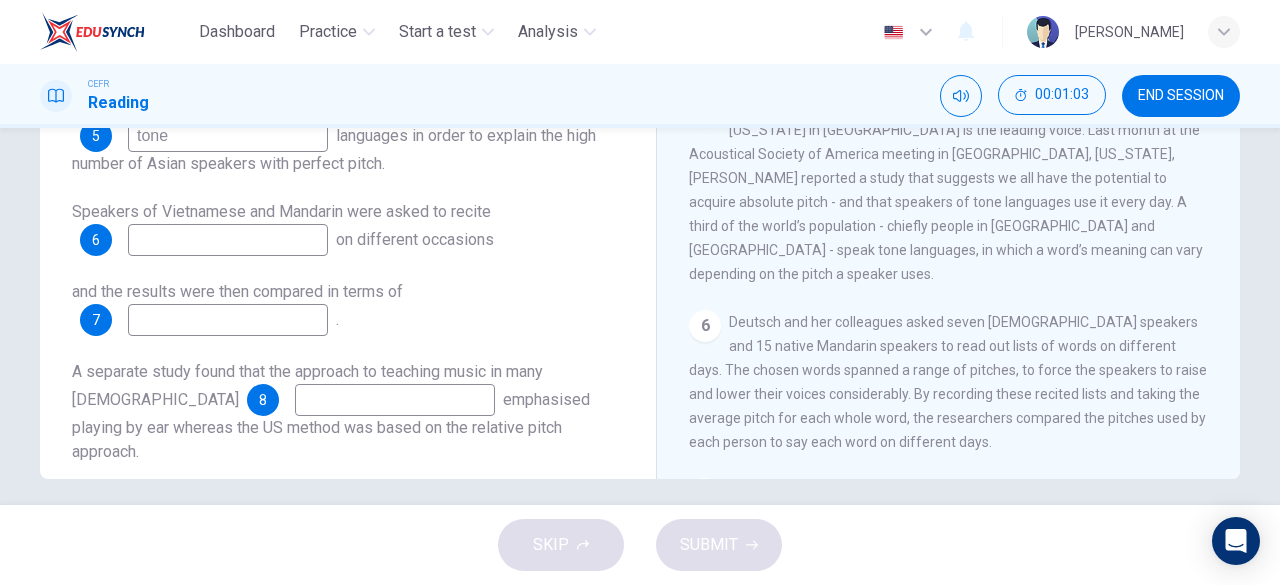 type on "tone" 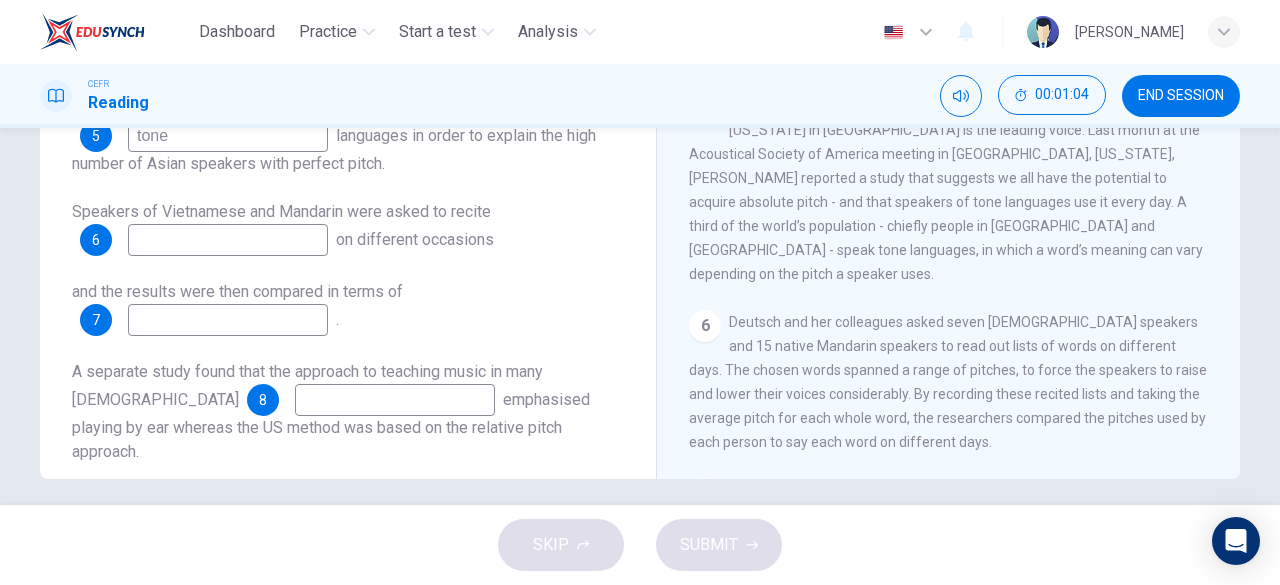 click at bounding box center [228, 320] 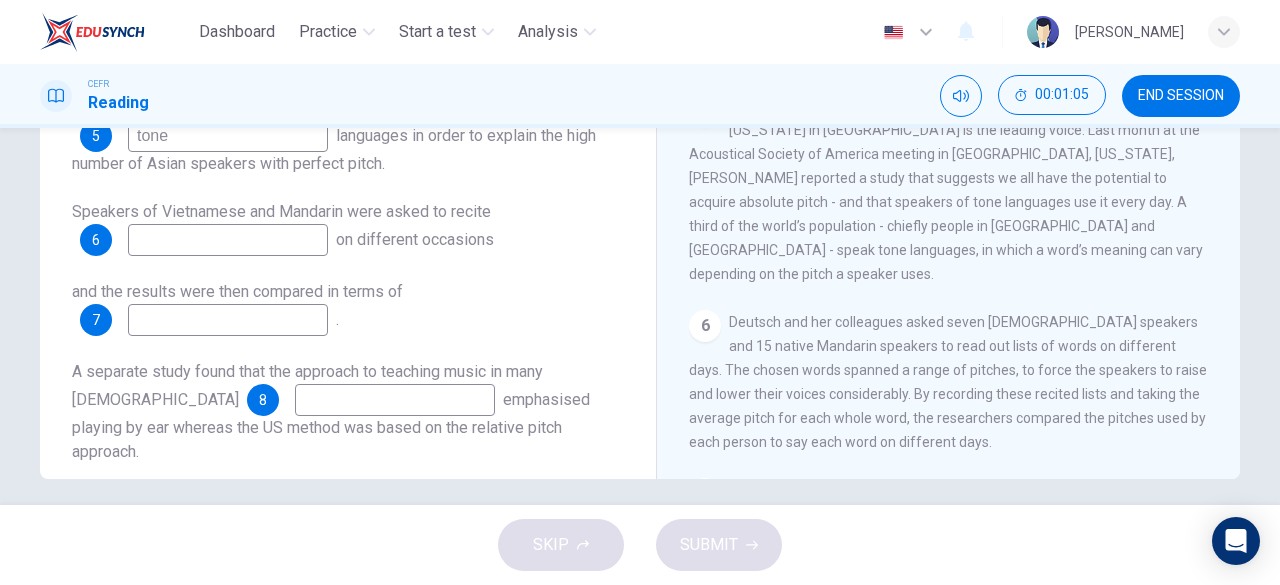 click at bounding box center (228, 240) 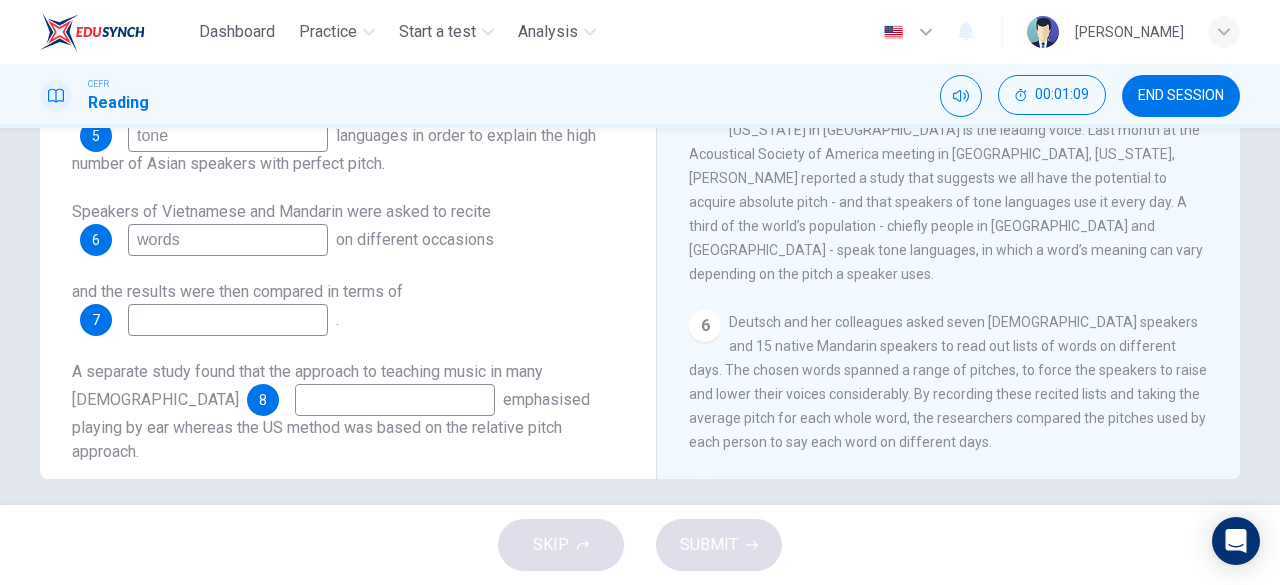 type on "words" 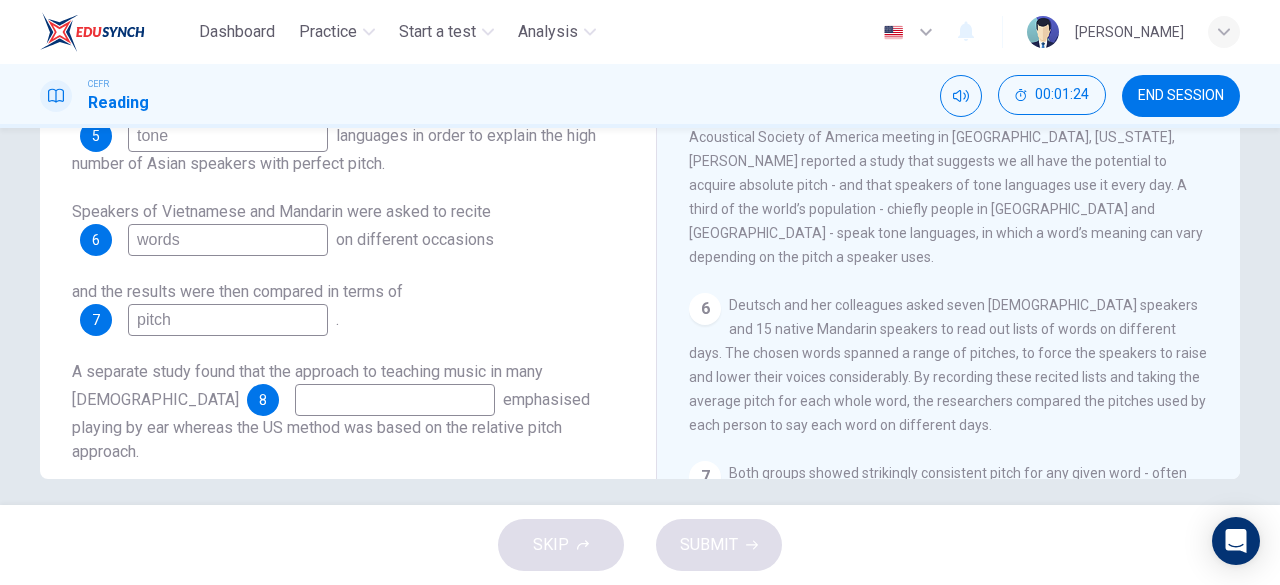 scroll, scrollTop: 943, scrollLeft: 0, axis: vertical 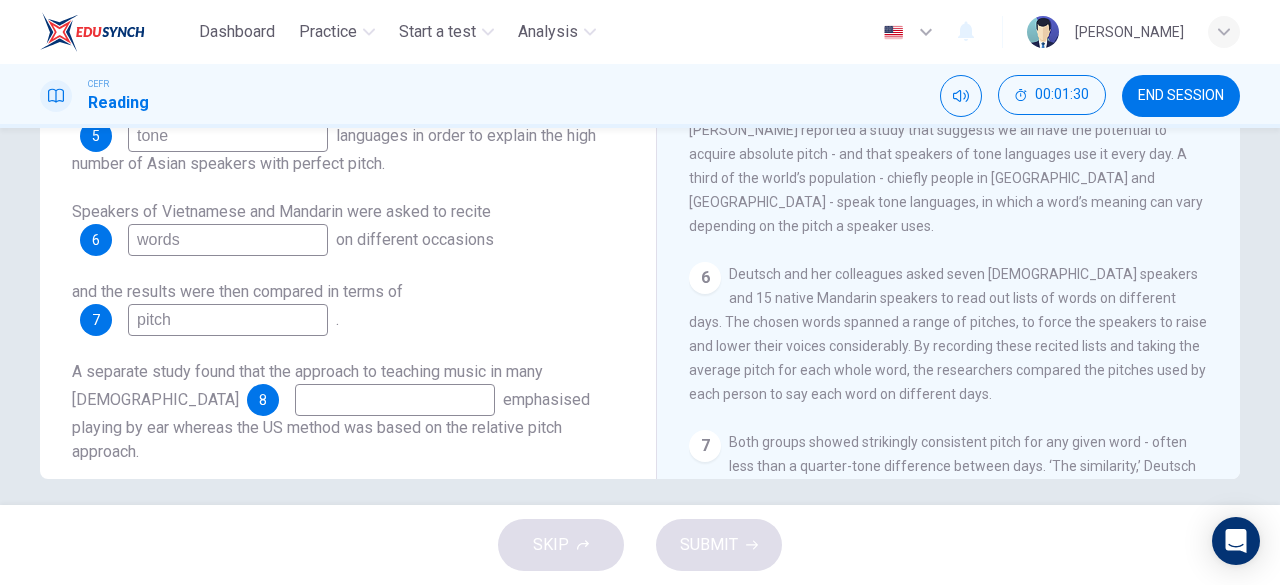 type on "pitch" 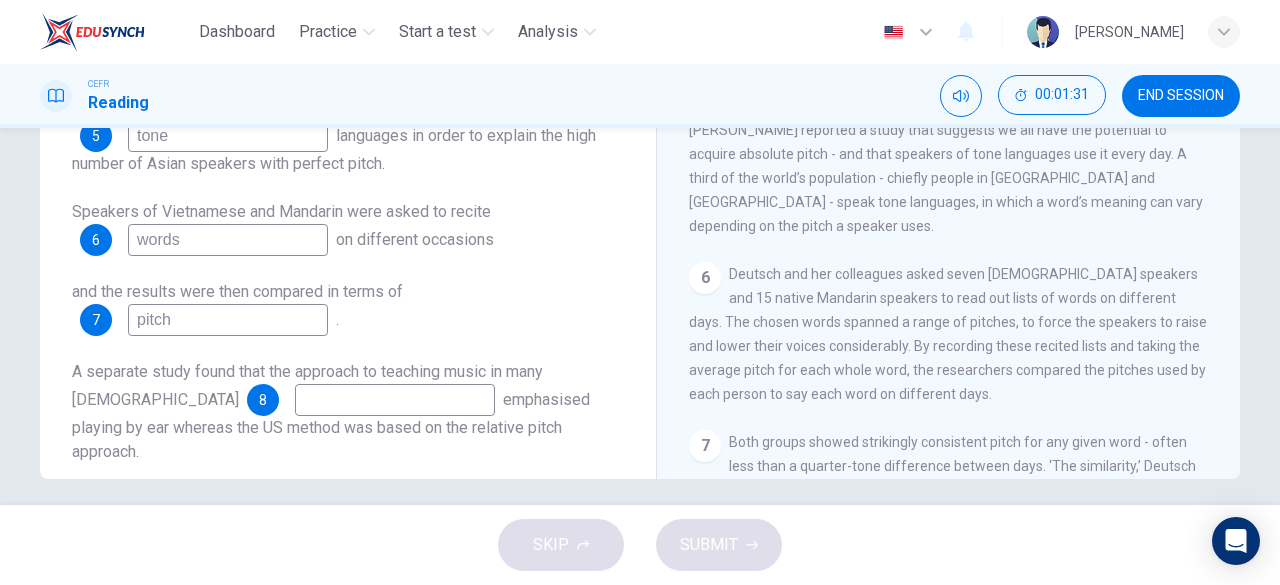 click at bounding box center [395, 400] 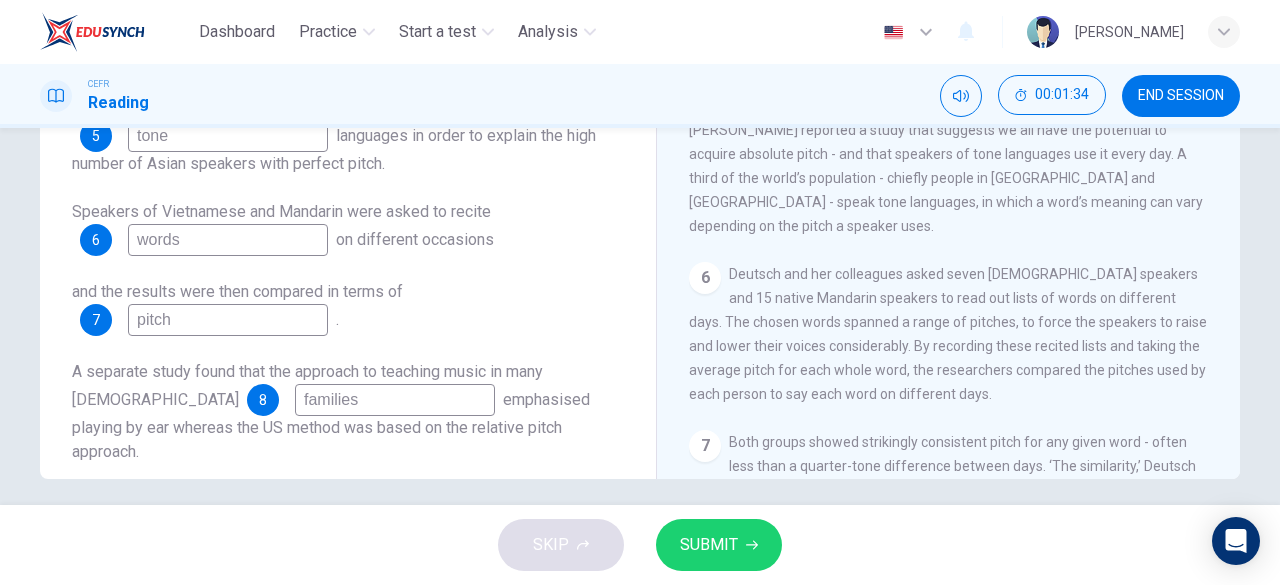 type on "families" 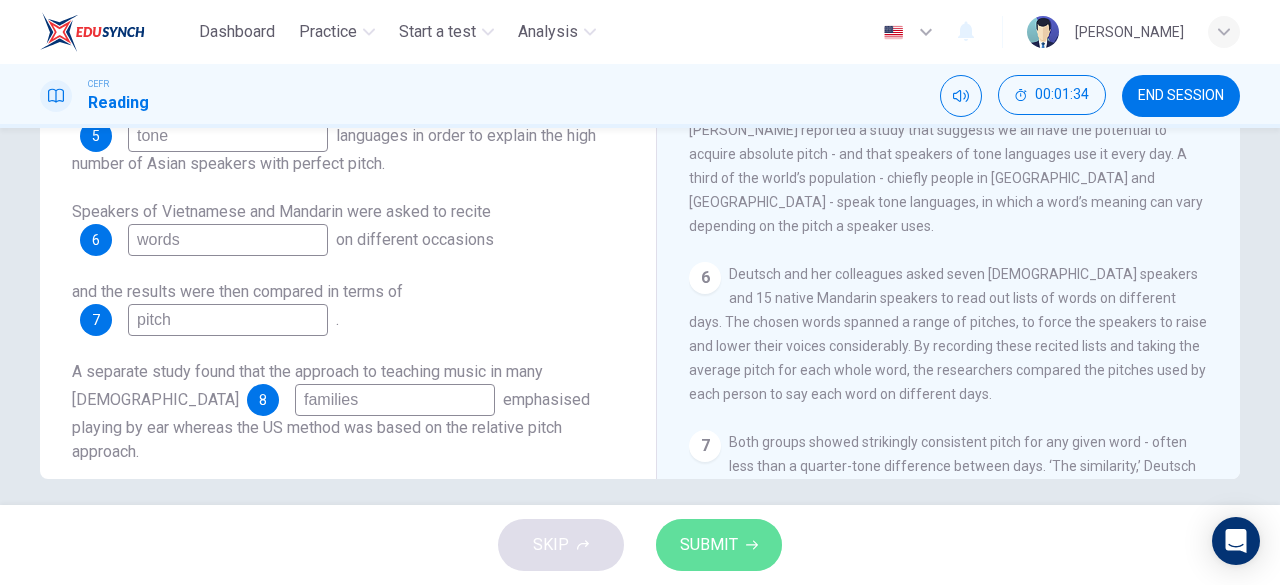 click on "SUBMIT" at bounding box center [719, 545] 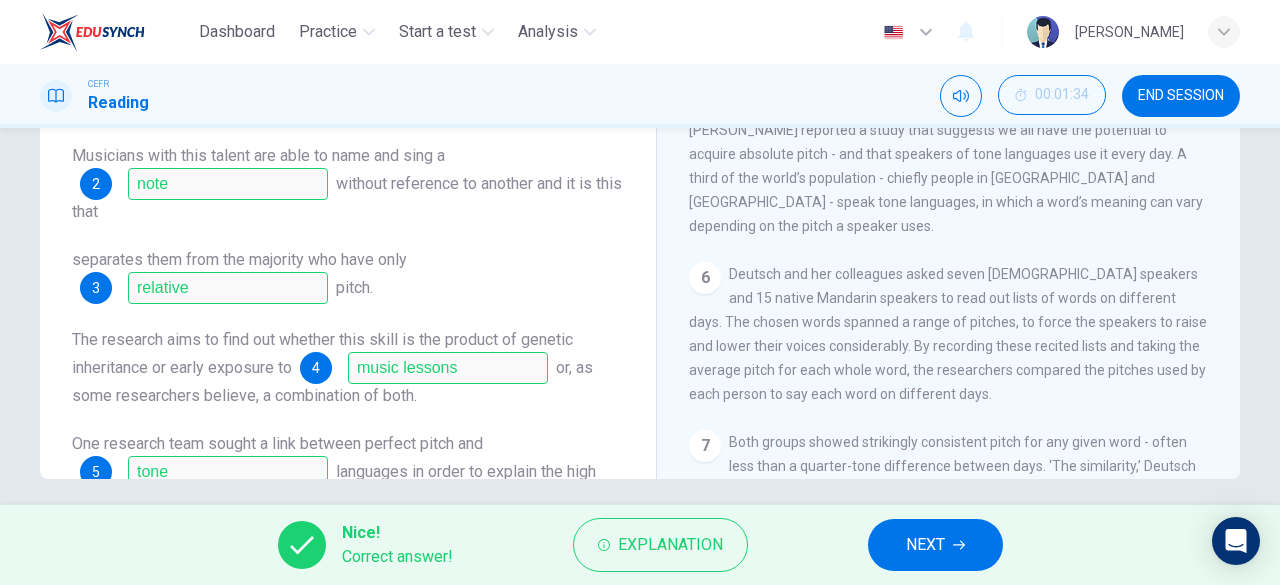 scroll, scrollTop: 336, scrollLeft: 0, axis: vertical 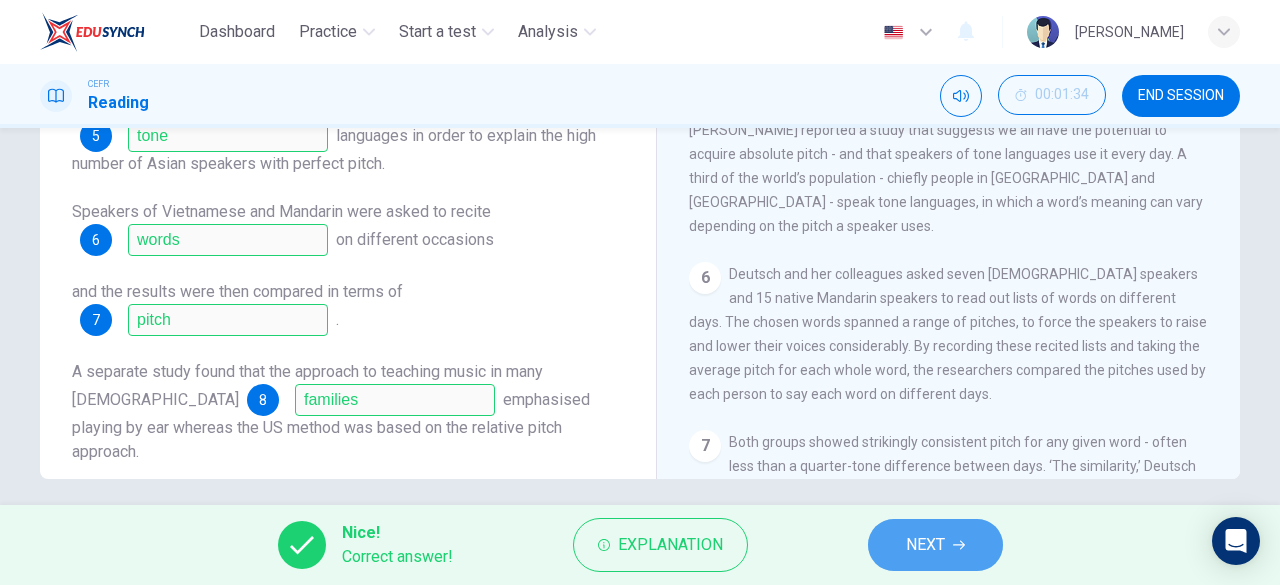 click on "NEXT" at bounding box center (925, 545) 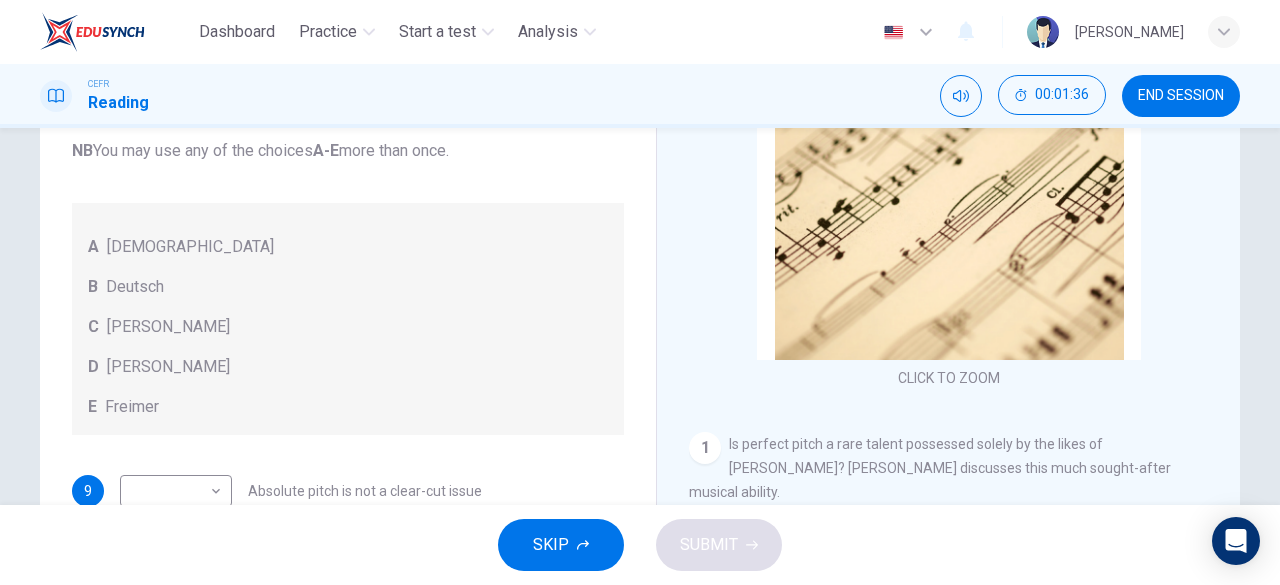 scroll, scrollTop: 244, scrollLeft: 0, axis: vertical 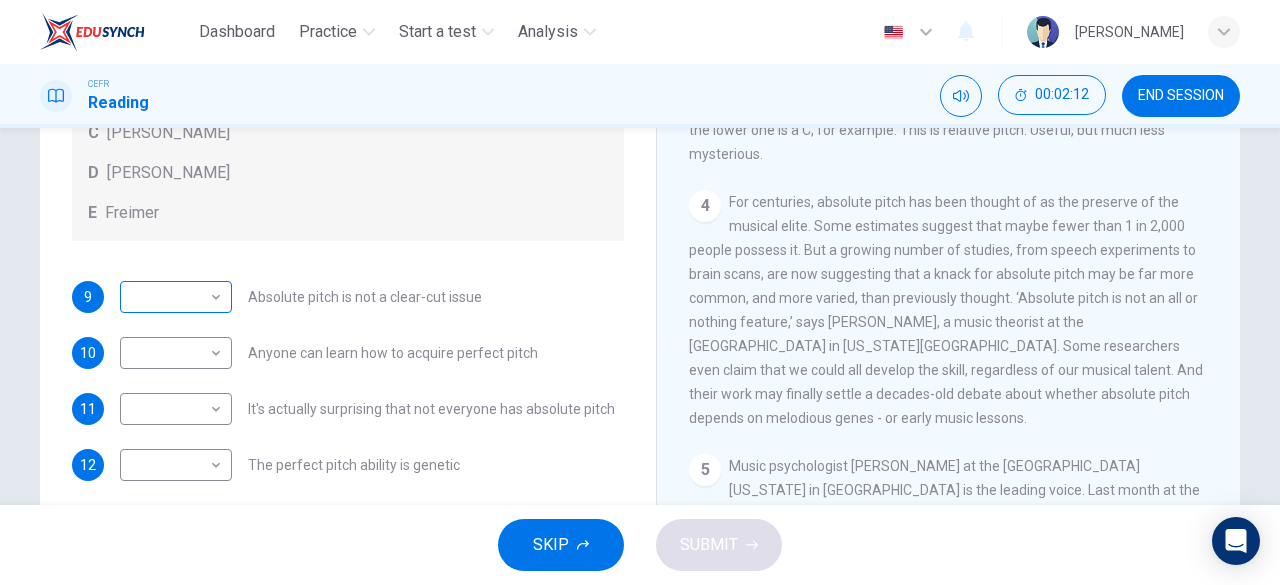 click on "​ ​" at bounding box center (176, 297) 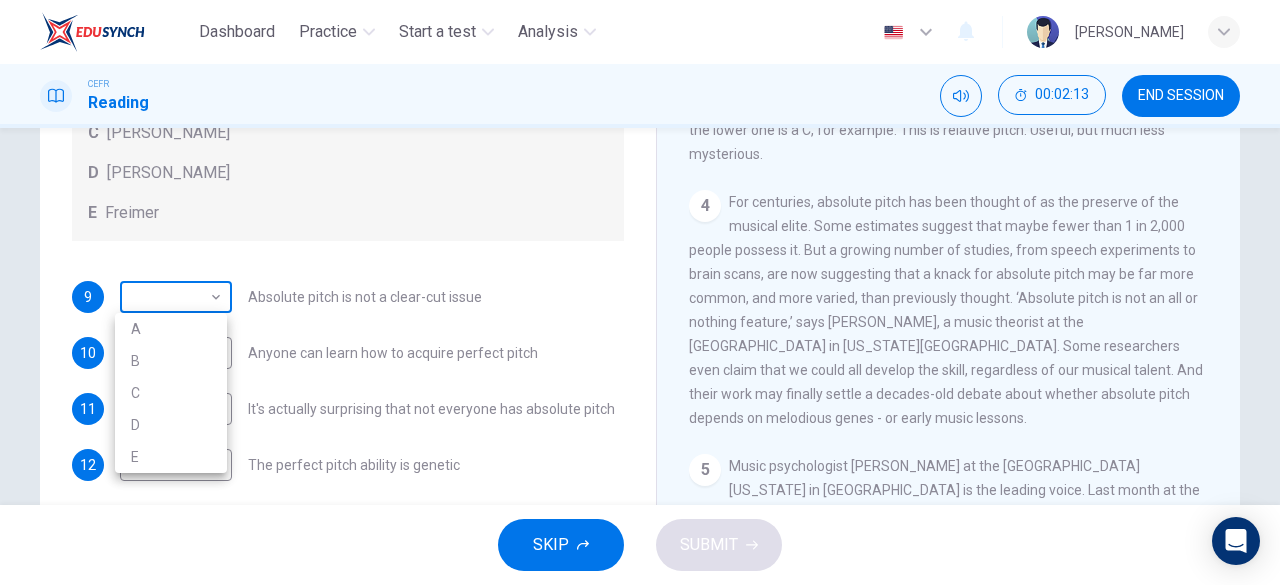 click on "Dashboard Practice Start a test Analysis English en ​ [PERSON_NAME] CEFR Reading 00:02:13 END SESSION Questions 9 - 13 The Reading Passage contains a number of opinions provided by five different scientists. Match each opinion with one of the scientists ( A-E  below).
Write your answers in the boxes below.
NB  You may use any of the choices  A-E  more than once. A Levitin B Deutsch C [PERSON_NAME] D [PERSON_NAME] 9 ​ ​ Absolute pitch is not a clear-cut issue 10 ​ ​ Anyone can learn how to acquire perfect pitch 11 ​ ​ It's actually surprising that not everyone has absolute pitch 12 ​ ​ The perfect pitch ability is genetic 13 ​ ​ The important thing is the age at which music lessons are started Striking the Right Note CLICK TO ZOOM Click to Zoom 1 Is perfect pitch a rare talent possessed solely by the likes of
[PERSON_NAME]? [PERSON_NAME] discusses this much sought-after musical ability. 2 3 4 5 6 7 8 9 10 11 12 13 SKIP SUBMIT EduSynch - Online Language Proficiency Testing" at bounding box center (640, 292) 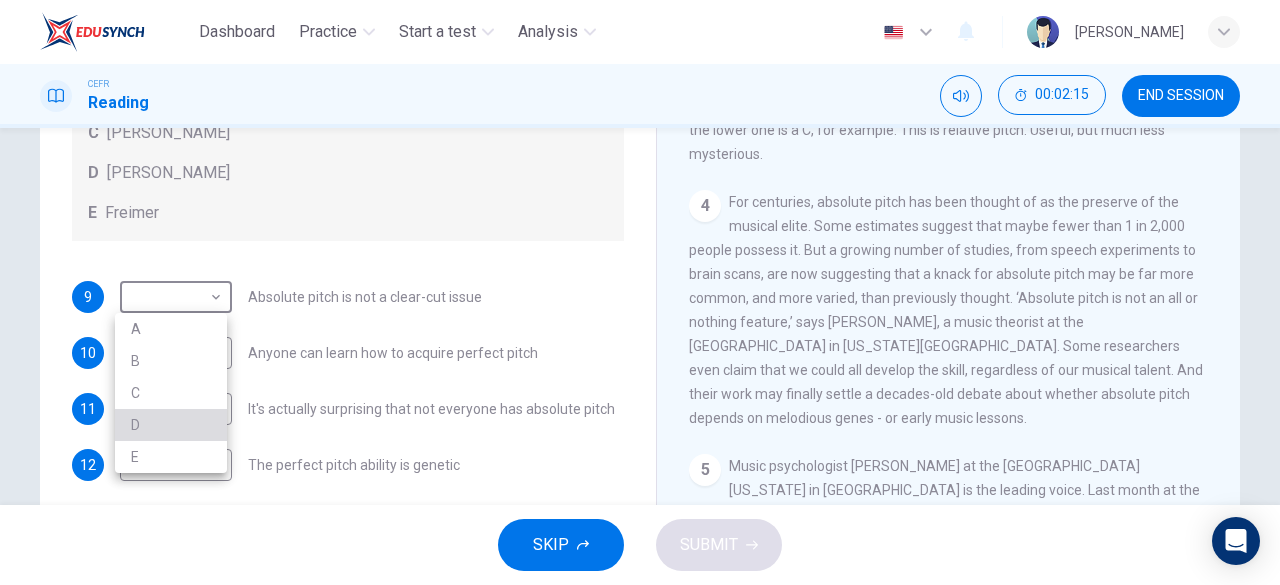 click on "D" at bounding box center (171, 425) 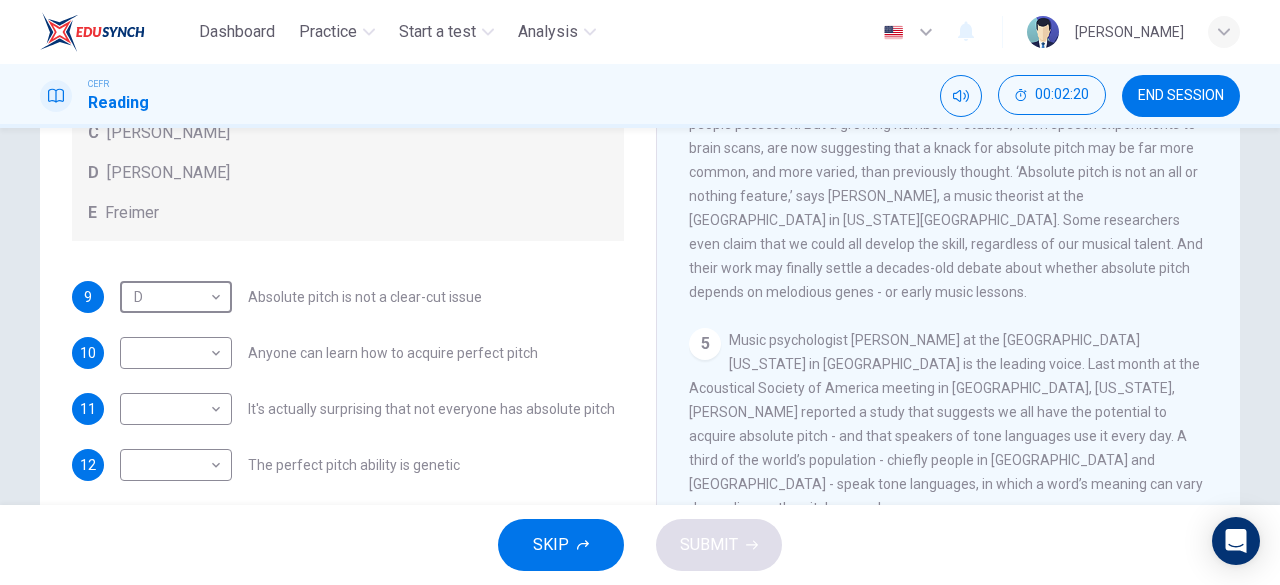 scroll, scrollTop: 760, scrollLeft: 0, axis: vertical 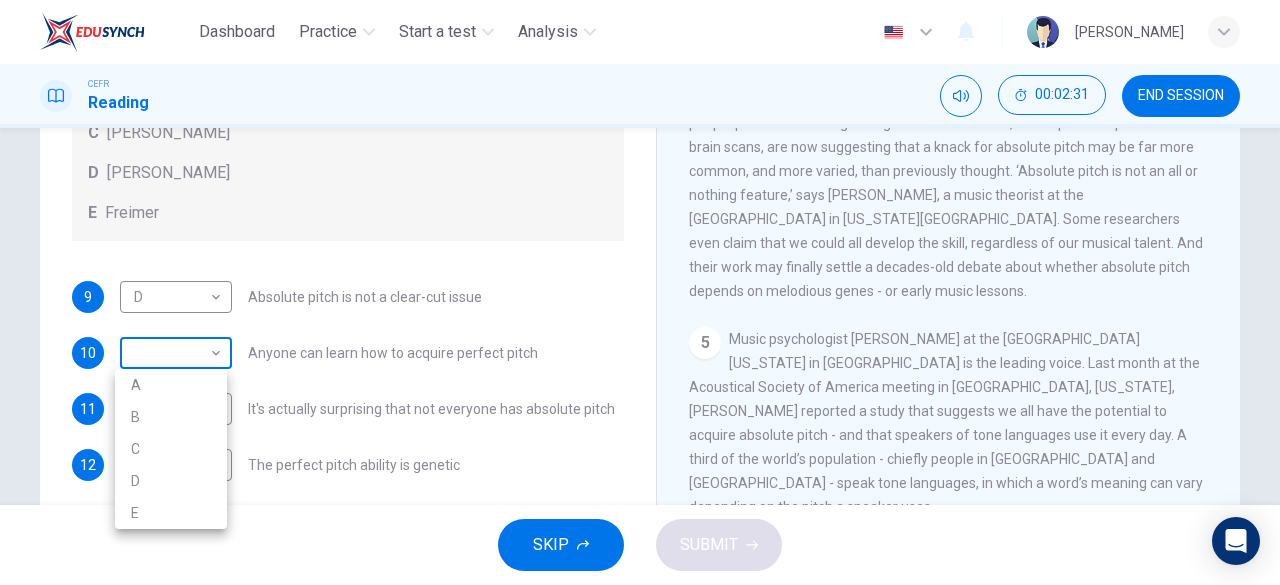 click on "Dashboard Practice Start a test Analysis English en ​ [PERSON_NAME] CEFR Reading 00:02:31 END SESSION Questions 9 - 13 The Reading Passage contains a number of opinions provided by five different scientists. Match each opinion with one of the scientists ( A-E  below).
Write your answers in the boxes below.
NB  You may use any of the choices  A-E  more than once. A Levitin B Deutsch C [PERSON_NAME] D [PERSON_NAME] 9 D D ​ Absolute pitch is not a clear-cut issue 10 ​ ​ Anyone can learn how to acquire perfect pitch 11 ​ ​ It's actually surprising that not everyone has absolute pitch 12 ​ ​ The perfect pitch ability is genetic 13 ​ ​ The important thing is the age at which music lessons are started Striking the Right Note CLICK TO ZOOM Click to Zoom 1 Is perfect pitch a rare talent possessed solely by the likes of
[PERSON_NAME]? [PERSON_NAME] discusses this much sought-after musical ability. 2 3 4 5 6 7 8 9 10 11 12 13 SKIP SUBMIT EduSynch - Online Language Proficiency Testing" at bounding box center [640, 292] 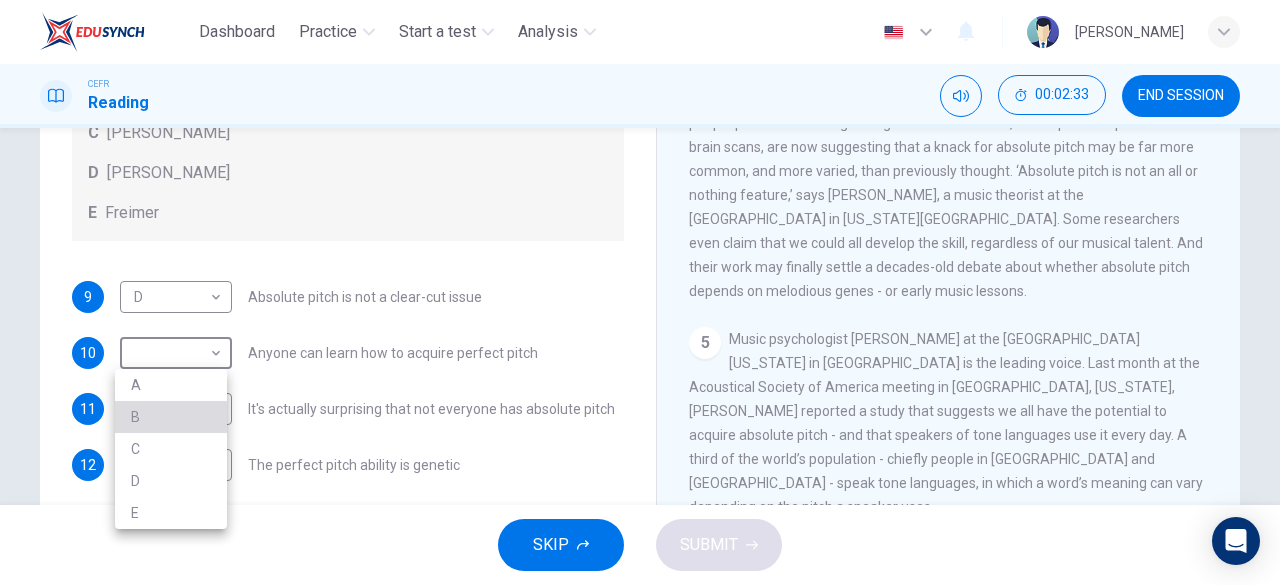 click on "B" at bounding box center (171, 417) 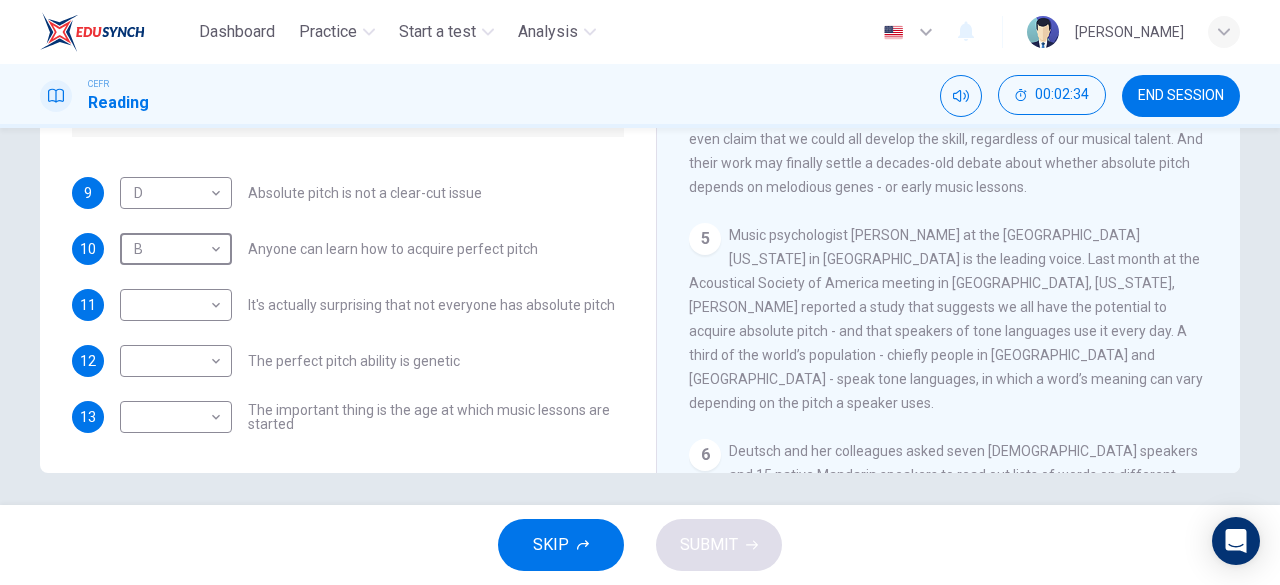 scroll, scrollTop: 392, scrollLeft: 0, axis: vertical 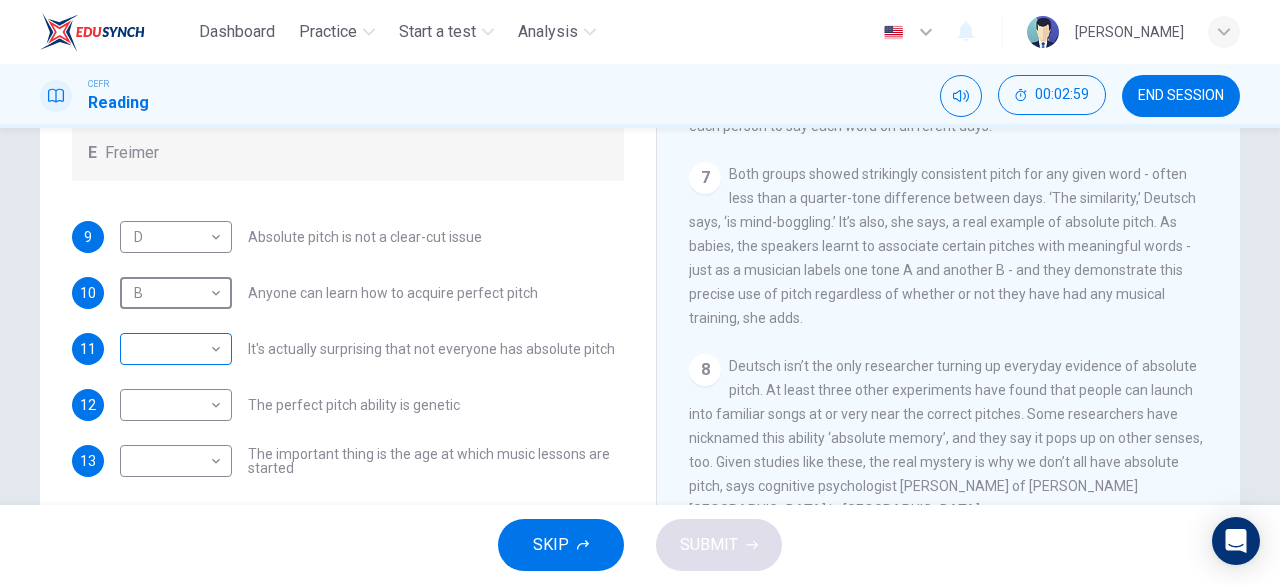 click on "Dashboard Practice Start a test Analysis English en ​ [PERSON_NAME] CEFR Reading 00:02:59 END SESSION Questions 9 - 13 The Reading Passage contains a number of opinions provided by five different scientists. Match each opinion with one of the scientists ( A-E  below).
Write your answers in the boxes below.
NB  You may use any of the choices  A-E  more than once. A Levitin B Deutsch C [PERSON_NAME] D [PERSON_NAME] 9 D D ​ Absolute pitch is not a clear-cut issue 10 B B ​ Anyone can learn how to acquire perfect pitch 11 ​ ​ It's actually surprising that not everyone has absolute pitch 12 ​ ​ The perfect pitch ability is genetic 13 ​ ​ The important thing is the age at which music lessons are started Striking the Right Note CLICK TO ZOOM Click to Zoom 1 Is perfect pitch a rare talent possessed solely by the likes of
[PERSON_NAME]? [PERSON_NAME] discusses this much sought-after musical ability. 2 3 4 5 6 7 8 9 10 11 12 13 SKIP SUBMIT EduSynch - Online Language Proficiency Testing" at bounding box center (640, 292) 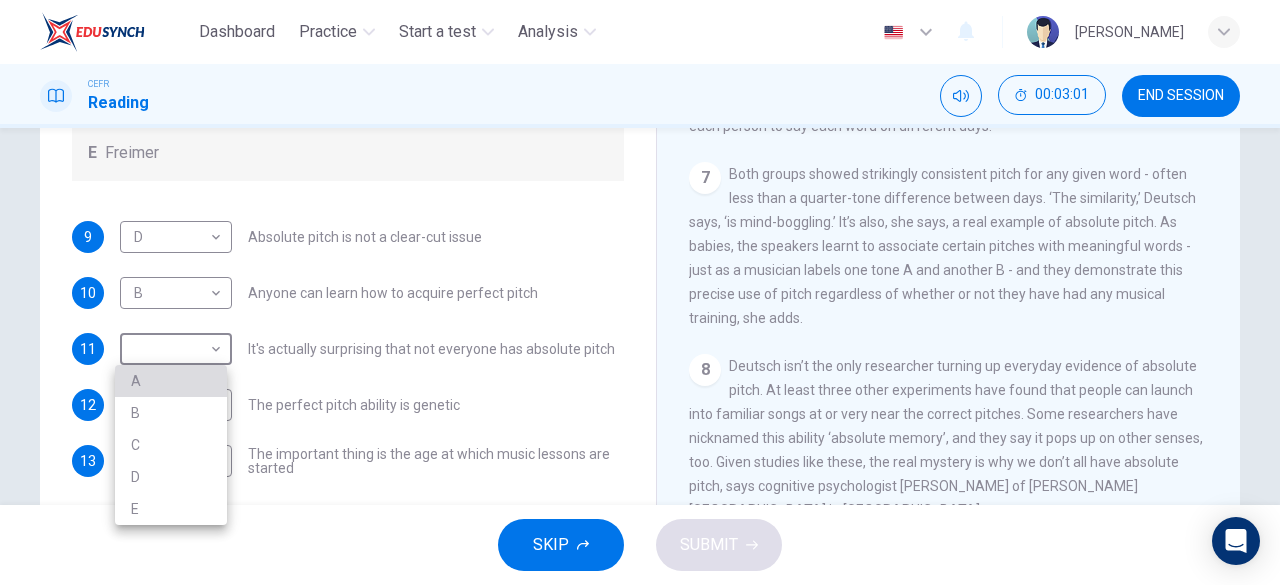 click on "A" at bounding box center (171, 381) 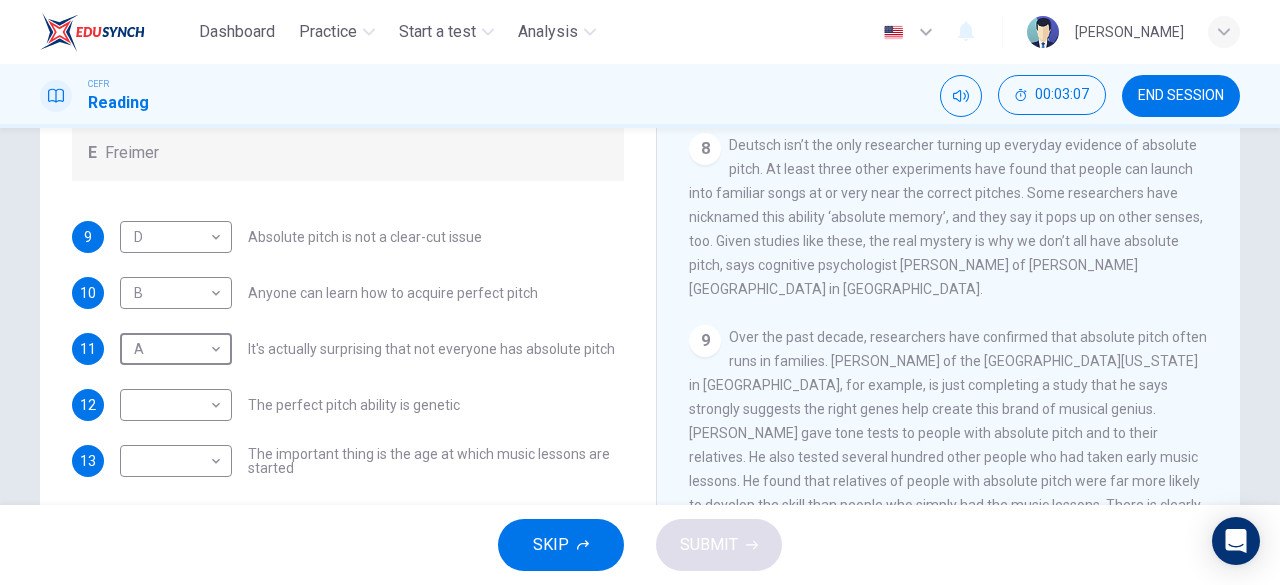 scroll, scrollTop: 1484, scrollLeft: 0, axis: vertical 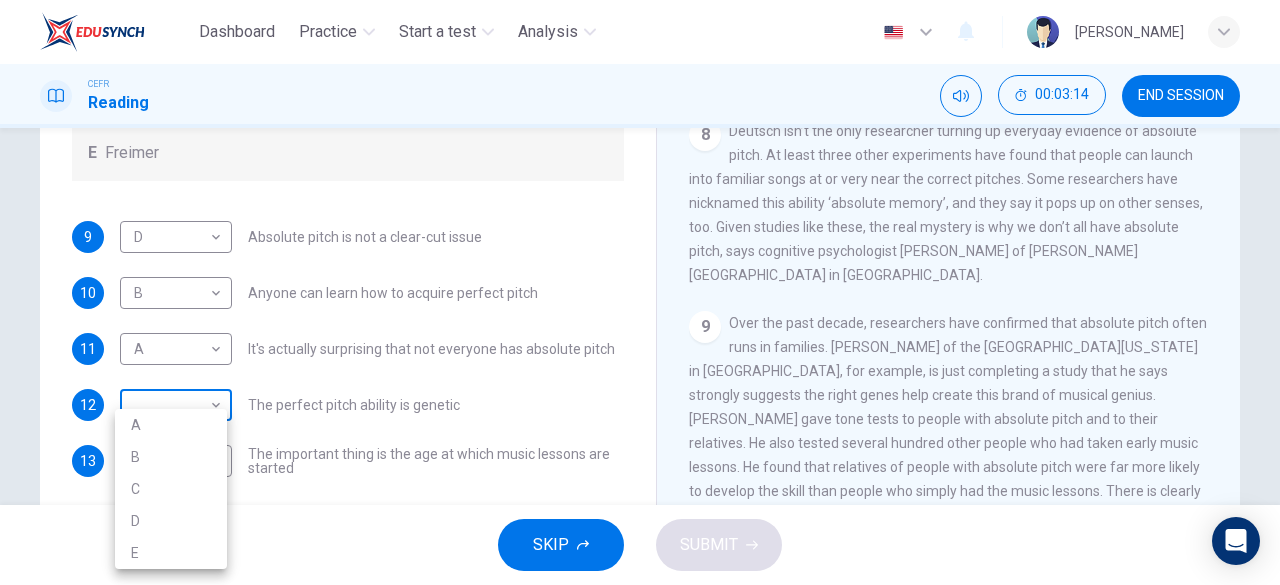 click on "Dashboard Practice Start a test Analysis English en ​ [PERSON_NAME] CEFR Reading 00:03:14 END SESSION Questions 9 - 13 The Reading Passage contains a number of opinions provided by five different scientists. Match each opinion with one of the scientists ( A-E  below).
Write your answers in the boxes below.
NB  You may use any of the choices  A-E  more than once. A Levitin B Deutsch C [PERSON_NAME] D [PERSON_NAME] 9 D D ​ Absolute pitch is not a clear-cut issue 10 B B ​ Anyone can learn how to acquire perfect pitch 11 A A ​ It's actually surprising that not everyone has absolute pitch 12 ​ ​ The perfect pitch ability is genetic 13 ​ ​ The important thing is the age at which music lessons are started Striking the Right Note CLICK TO ZOOM Click to Zoom 1 Is perfect pitch a rare talent possessed solely by the likes of
[PERSON_NAME]? [PERSON_NAME] discusses this much sought-after musical ability. 2 3 4 5 6 7 8 9 10 11 12 13 SKIP SUBMIT EduSynch - Online Language Proficiency Testing" at bounding box center (640, 292) 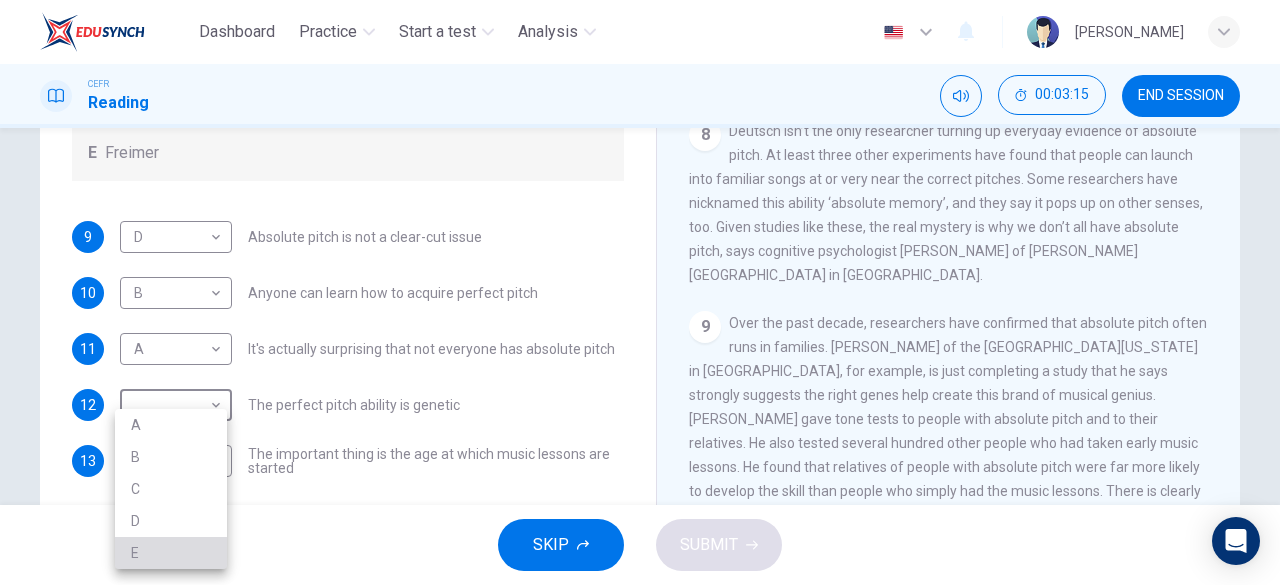 click on "E" at bounding box center (171, 553) 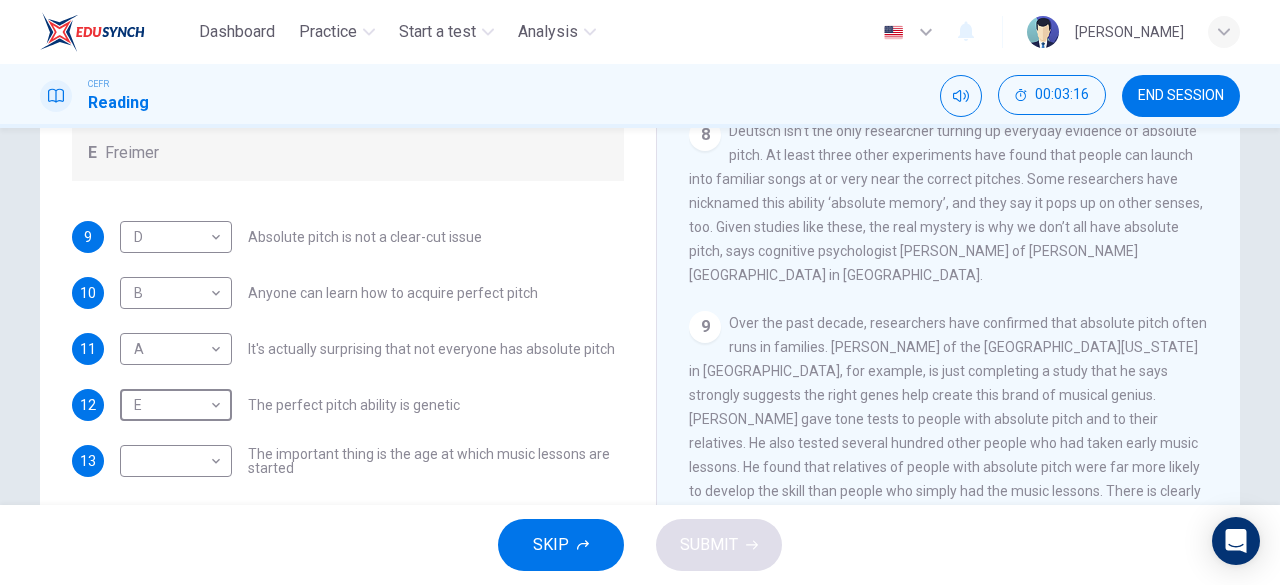 scroll, scrollTop: 398, scrollLeft: 0, axis: vertical 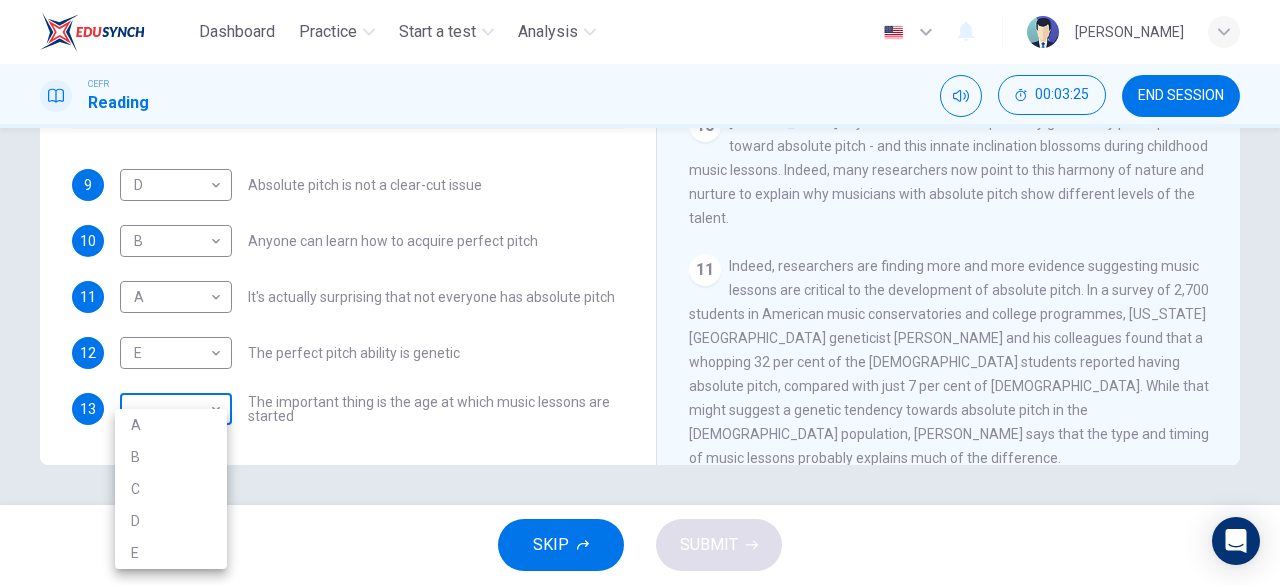 click on "Dashboard Practice Start a test Analysis English en ​ [PERSON_NAME] CEFR Reading 00:03:25 END SESSION Questions 9 - 13 The Reading Passage contains a number of opinions provided by five different scientists. Match each opinion with one of the scientists ( A-E  below).
Write your answers in the boxes below.
NB  You may use any of the choices  A-E  more than once. A Levitin B Deutsch C [PERSON_NAME] D [PERSON_NAME] 9 D D ​ Absolute pitch is not a clear-cut issue 10 B B ​ Anyone can learn how to acquire perfect pitch 11 A A ​ It's actually surprising that not everyone has absolute pitch 12 E E ​ The perfect pitch ability is genetic 13 ​ ​ The important thing is the age at which music lessons are started Striking the Right Note CLICK TO ZOOM Click to Zoom 1 Is perfect pitch a rare talent possessed solely by the likes of
[PERSON_NAME]? [PERSON_NAME] discusses this much sought-after musical ability. 2 3 4 5 6 7 8 9 10 11 12 13 SKIP SUBMIT EduSynch - Online Language Proficiency Testing" at bounding box center (640, 292) 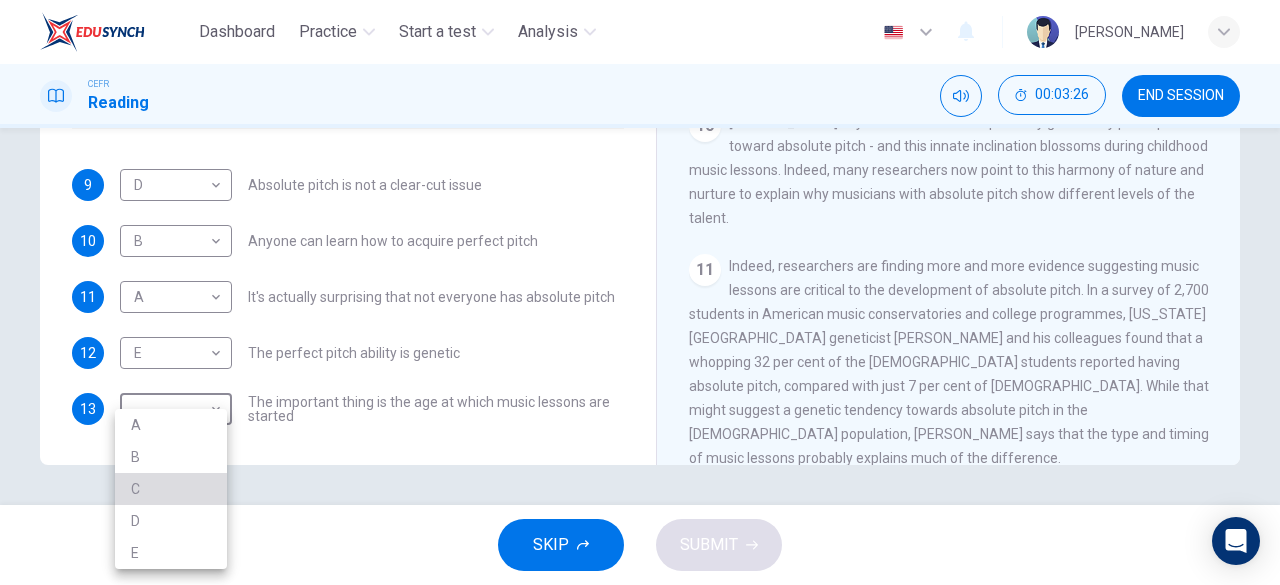 click on "C" at bounding box center [171, 489] 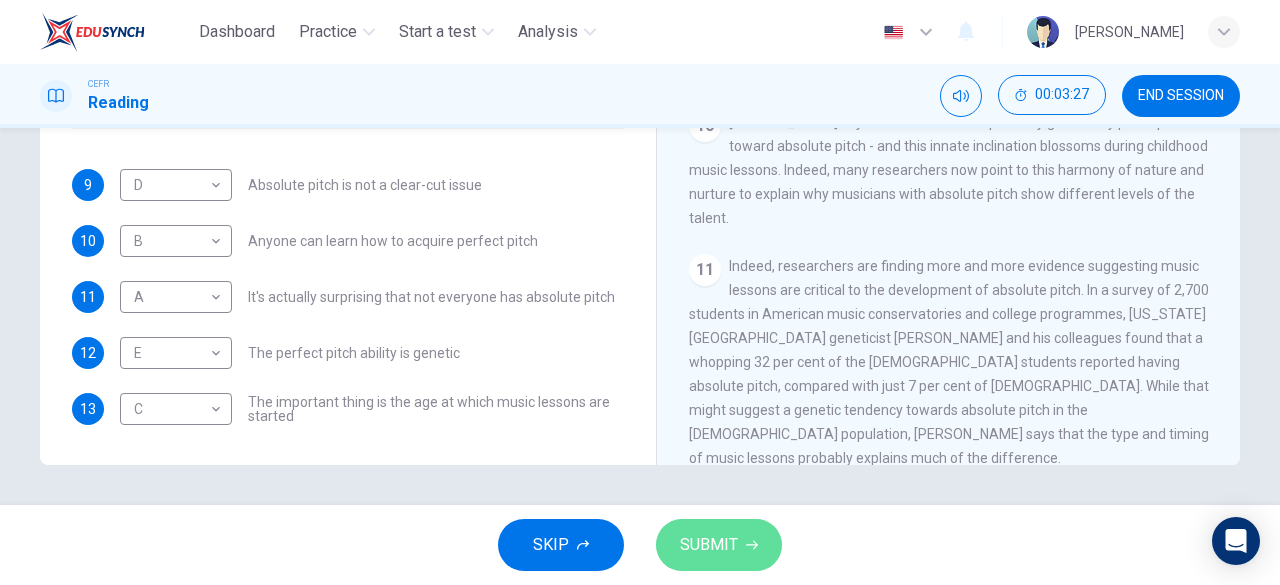 click on "SUBMIT" at bounding box center (709, 545) 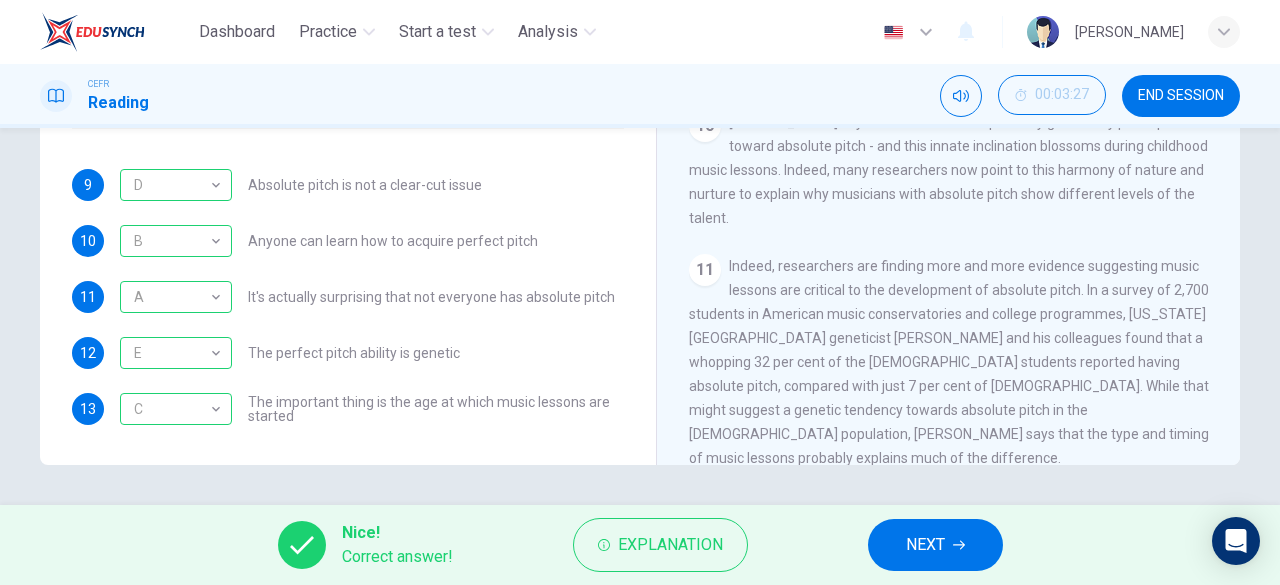 scroll, scrollTop: 0, scrollLeft: 0, axis: both 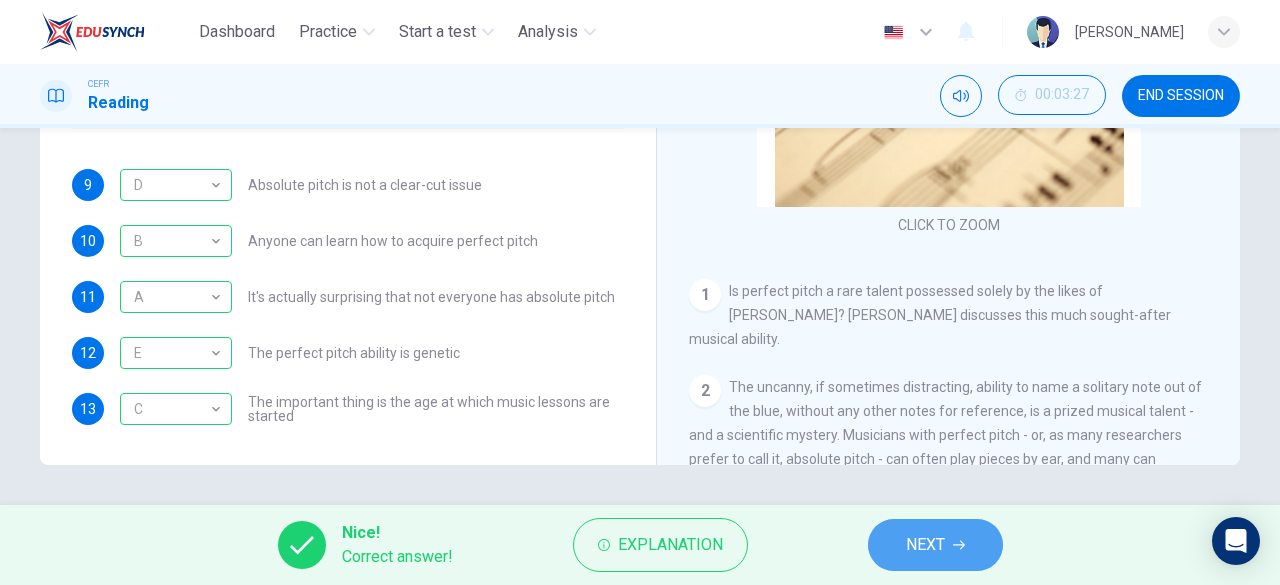 click on "NEXT" at bounding box center (935, 545) 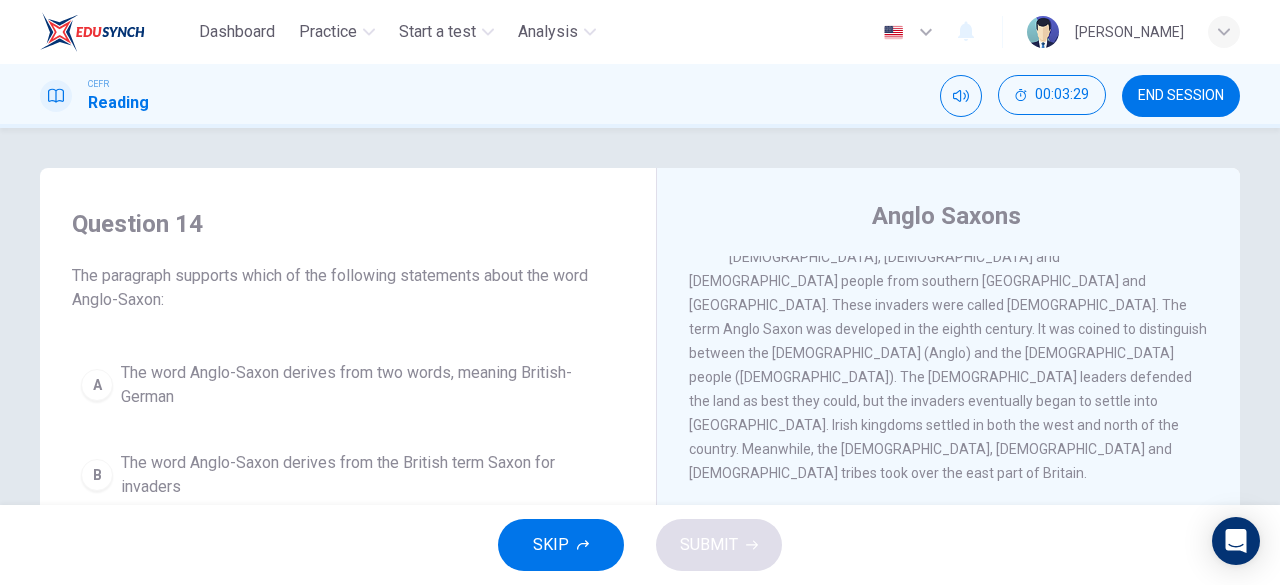scroll, scrollTop: 0, scrollLeft: 0, axis: both 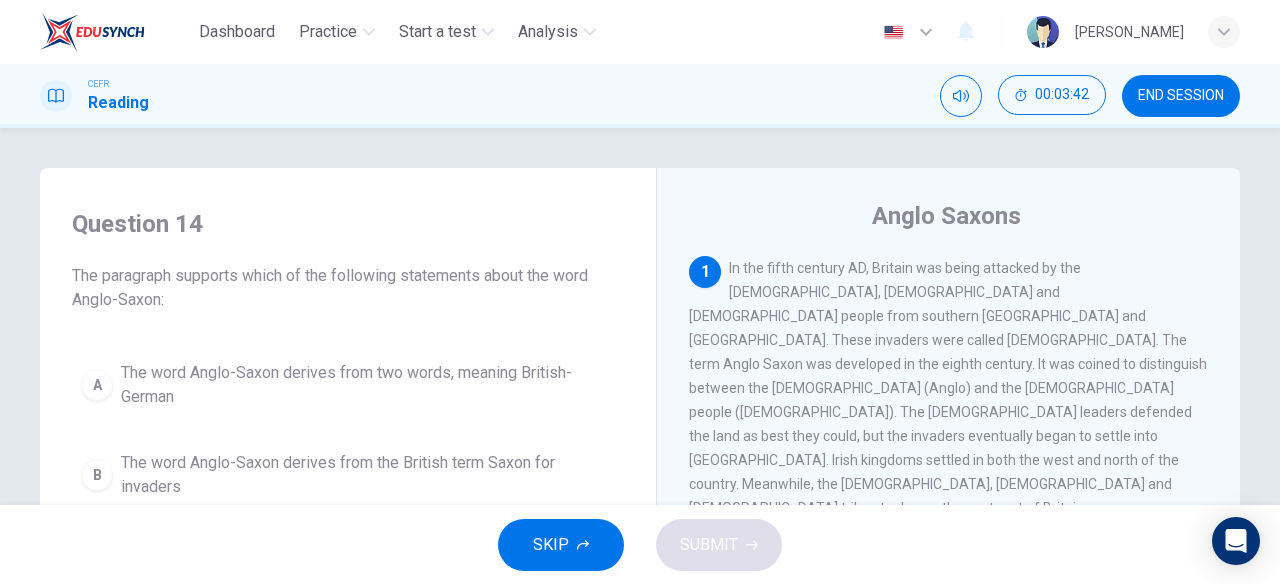drag, startPoint x: 879, startPoint y: 397, endPoint x: 234, endPoint y: 368, distance: 645.6516 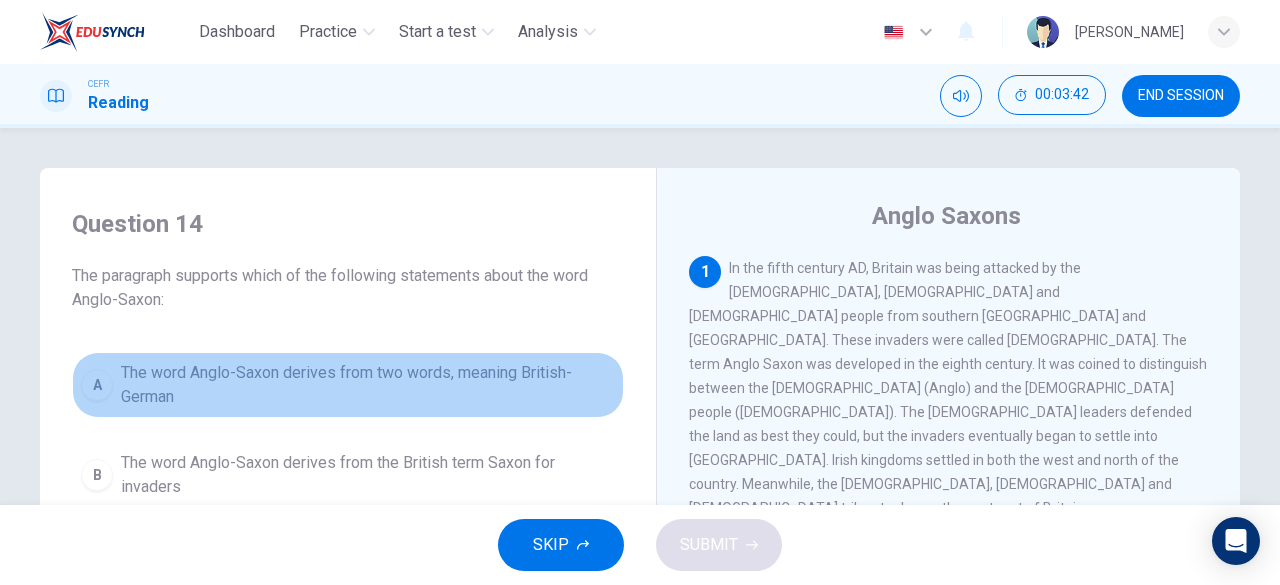 click on "The word Anglo-Saxon derives from two words, meaning British-German" at bounding box center [368, 385] 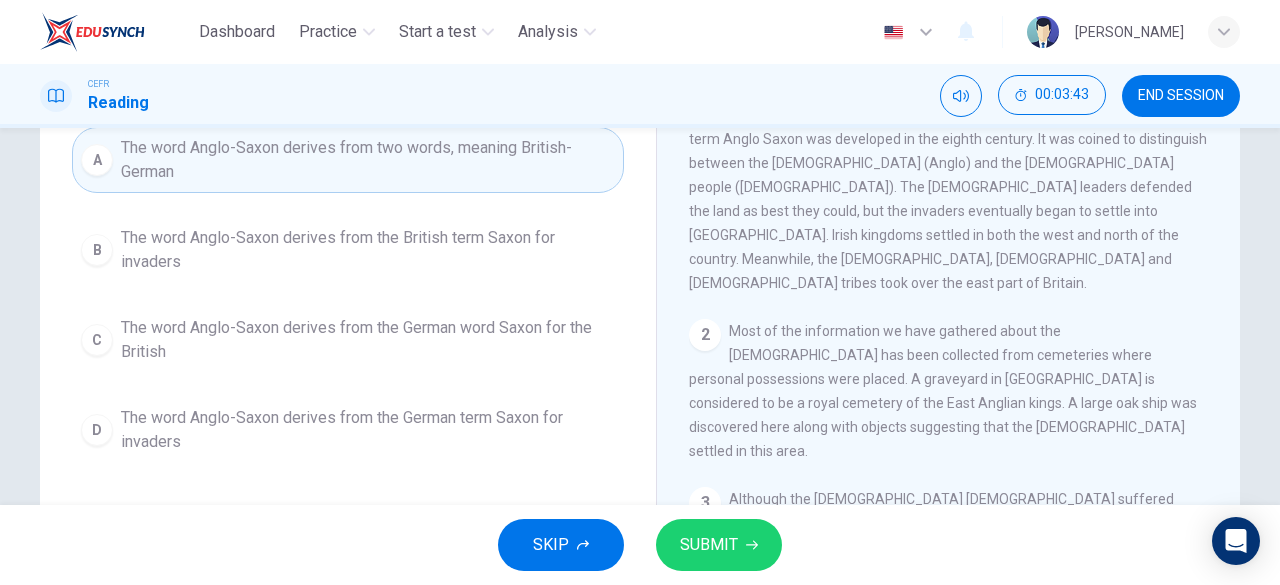 scroll, scrollTop: 279, scrollLeft: 0, axis: vertical 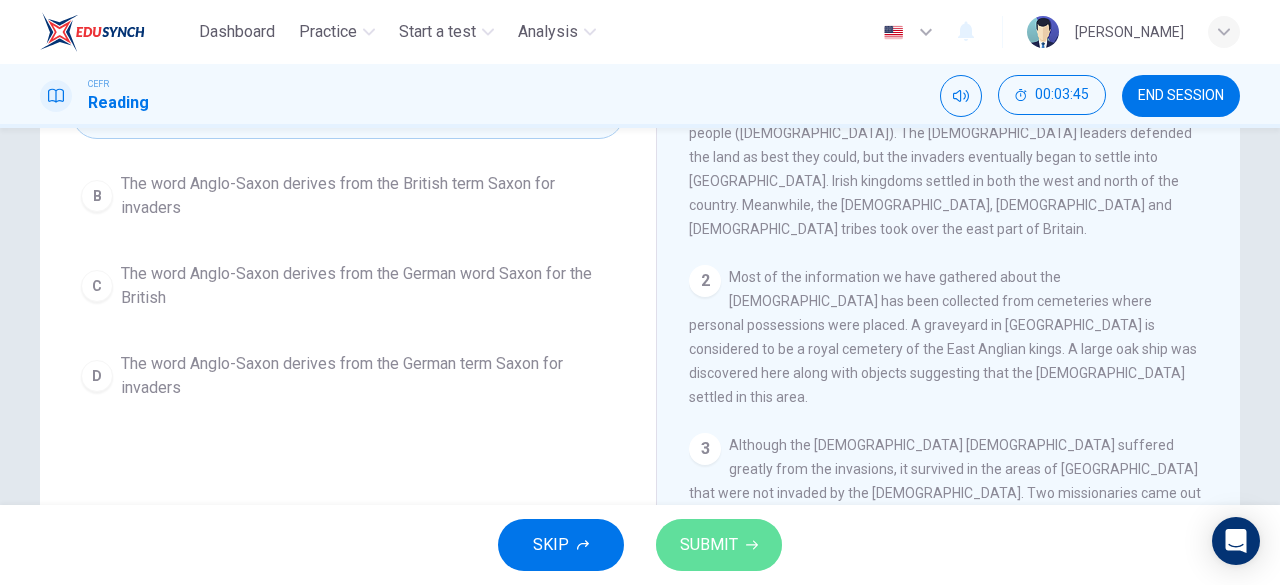 click on "SUBMIT" at bounding box center [709, 545] 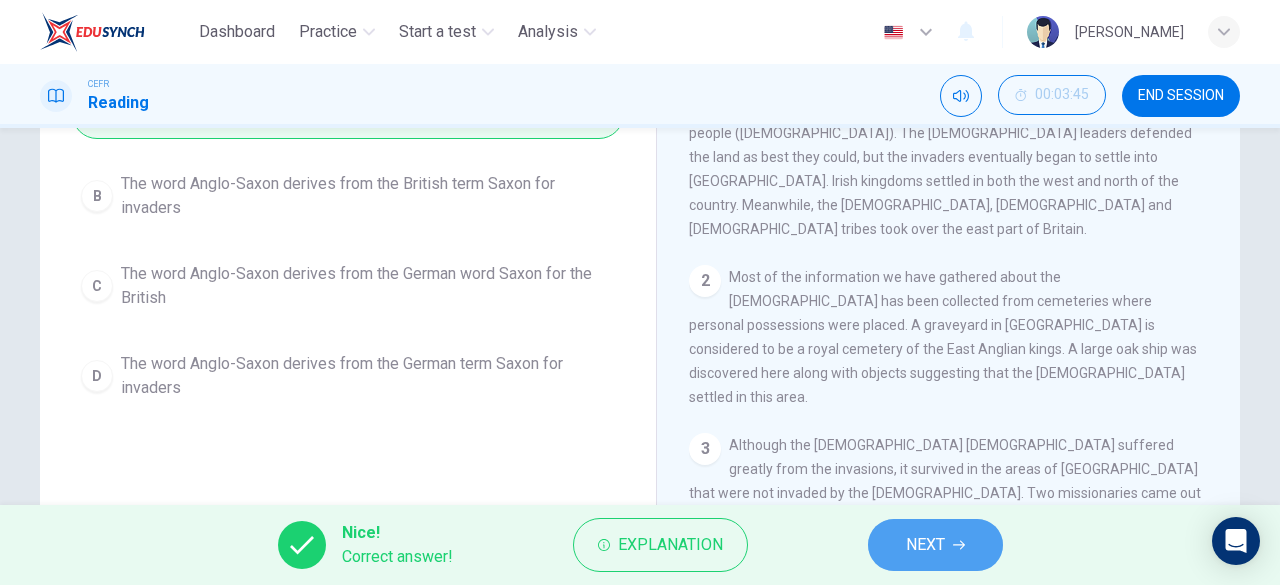 click on "NEXT" at bounding box center (925, 545) 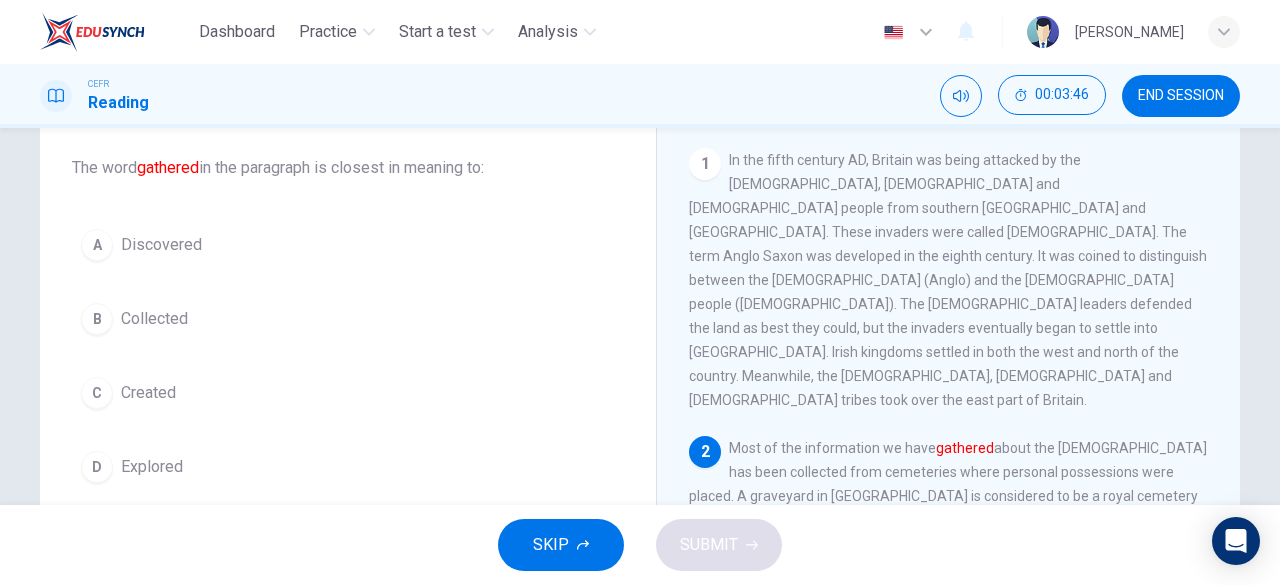 scroll, scrollTop: 107, scrollLeft: 0, axis: vertical 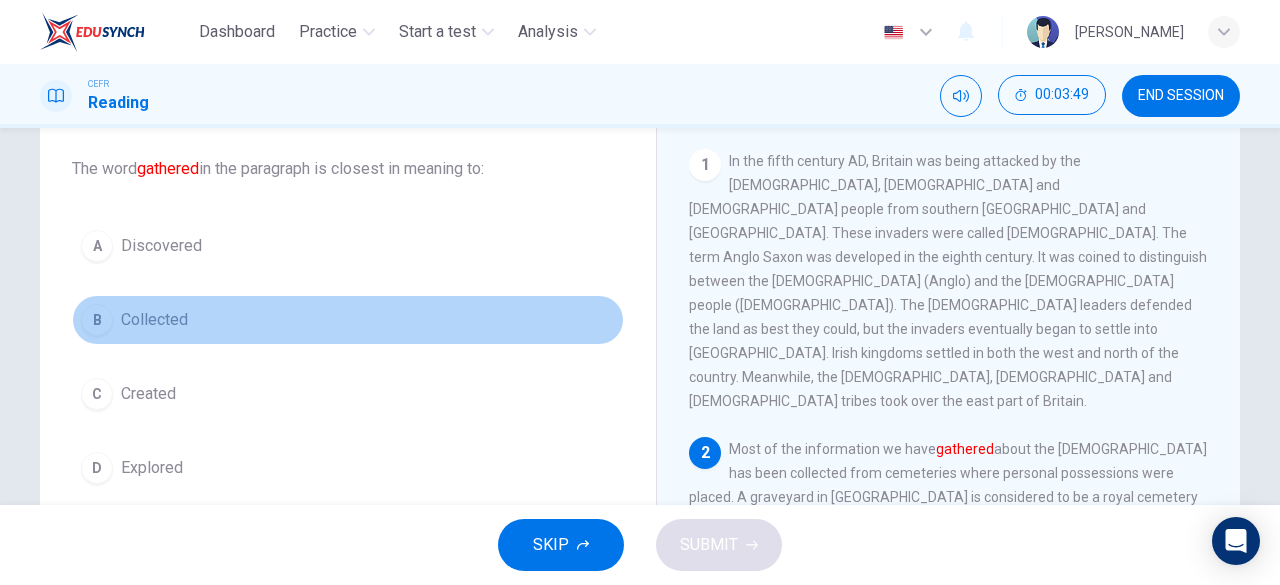 click on "Collected" at bounding box center [154, 320] 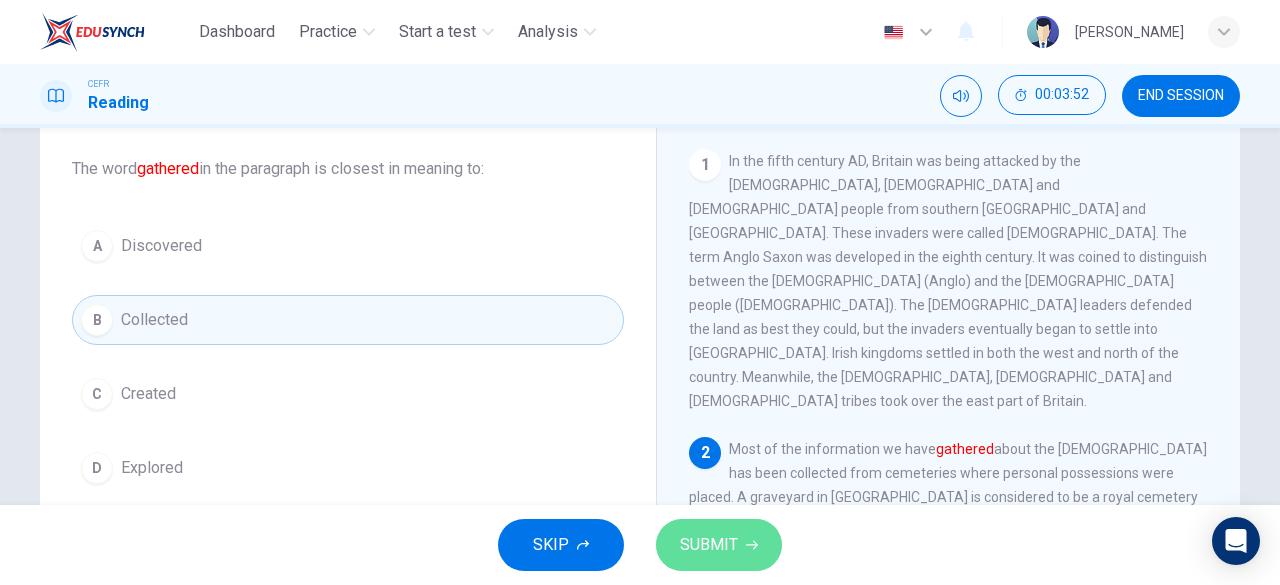 click on "SUBMIT" at bounding box center (719, 545) 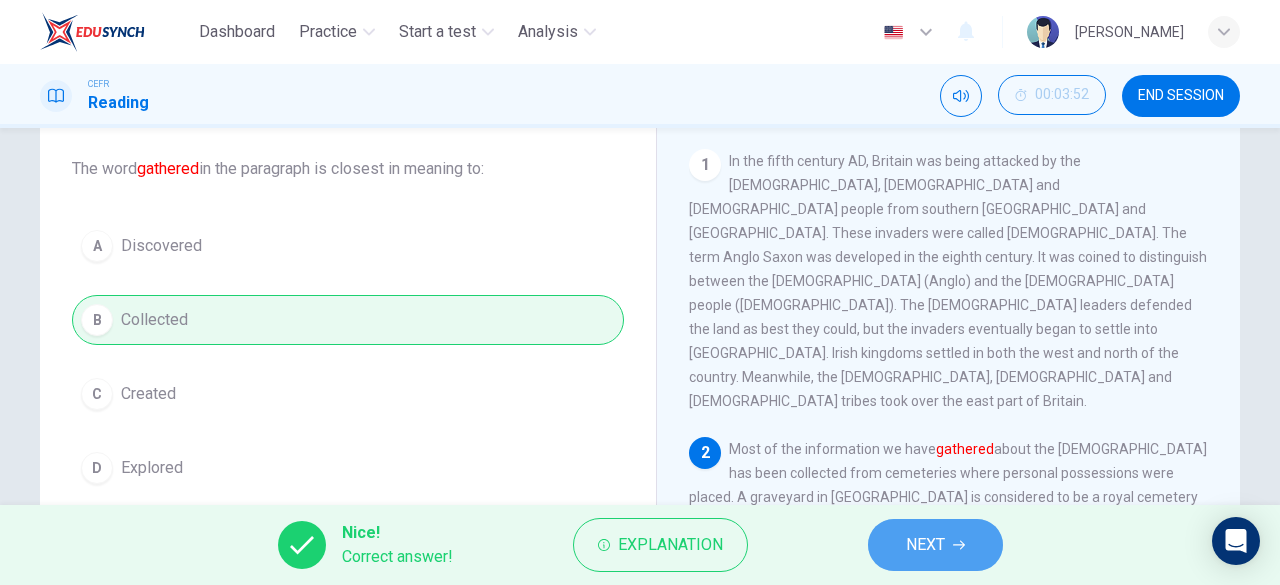click on "NEXT" at bounding box center (935, 545) 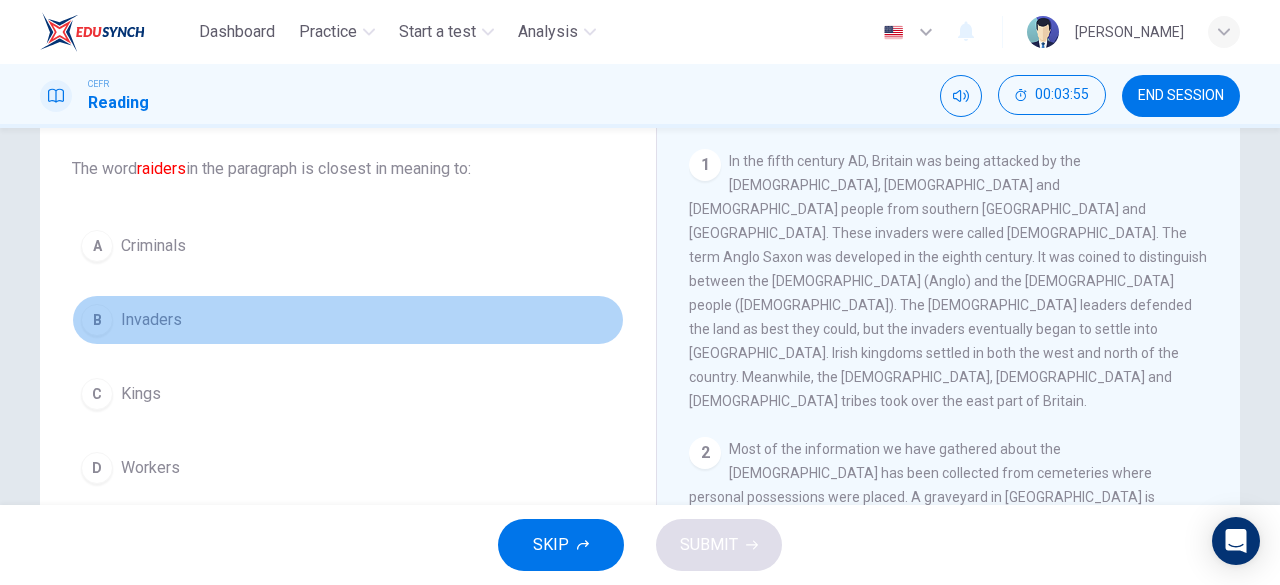 click on "B Invaders" at bounding box center (348, 320) 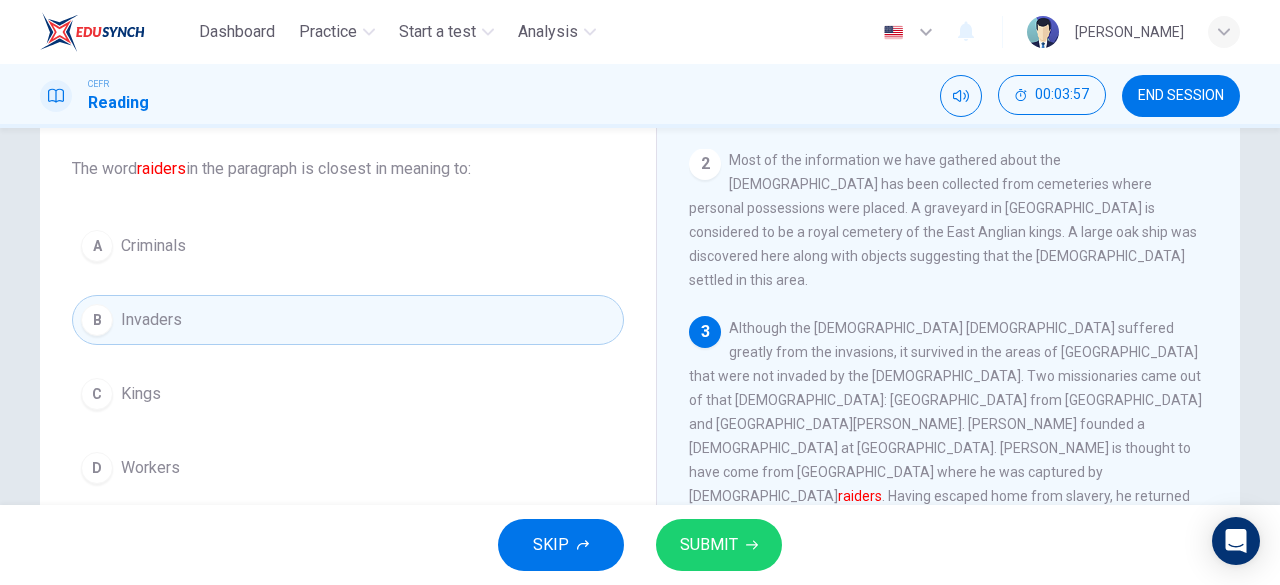 scroll, scrollTop: 290, scrollLeft: 0, axis: vertical 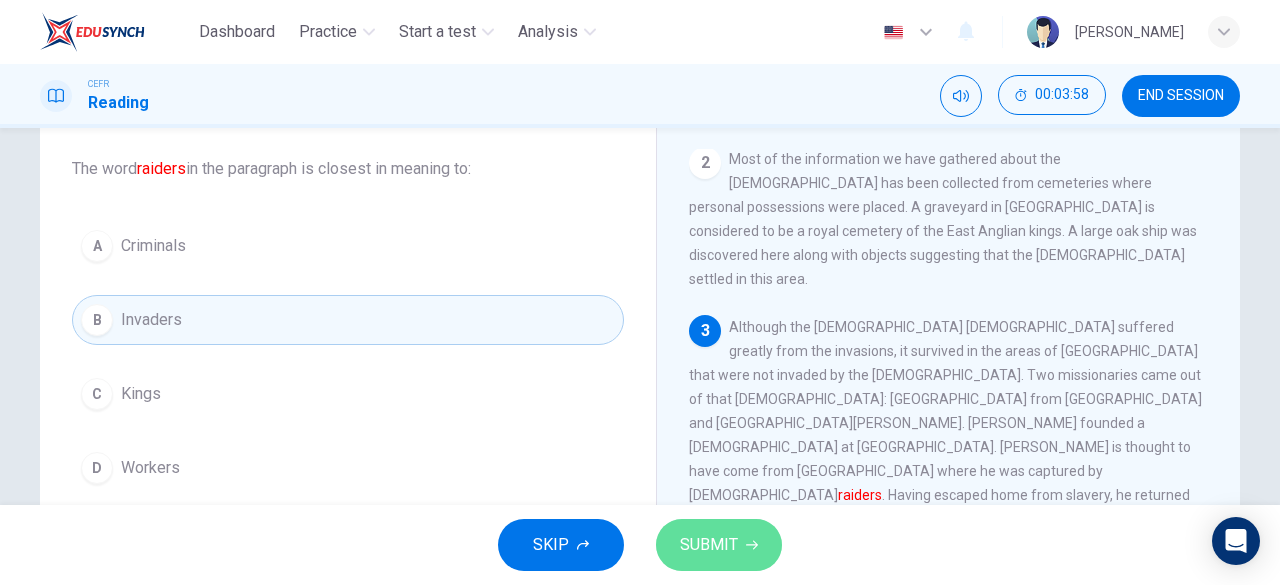 click on "SUBMIT" at bounding box center [709, 545] 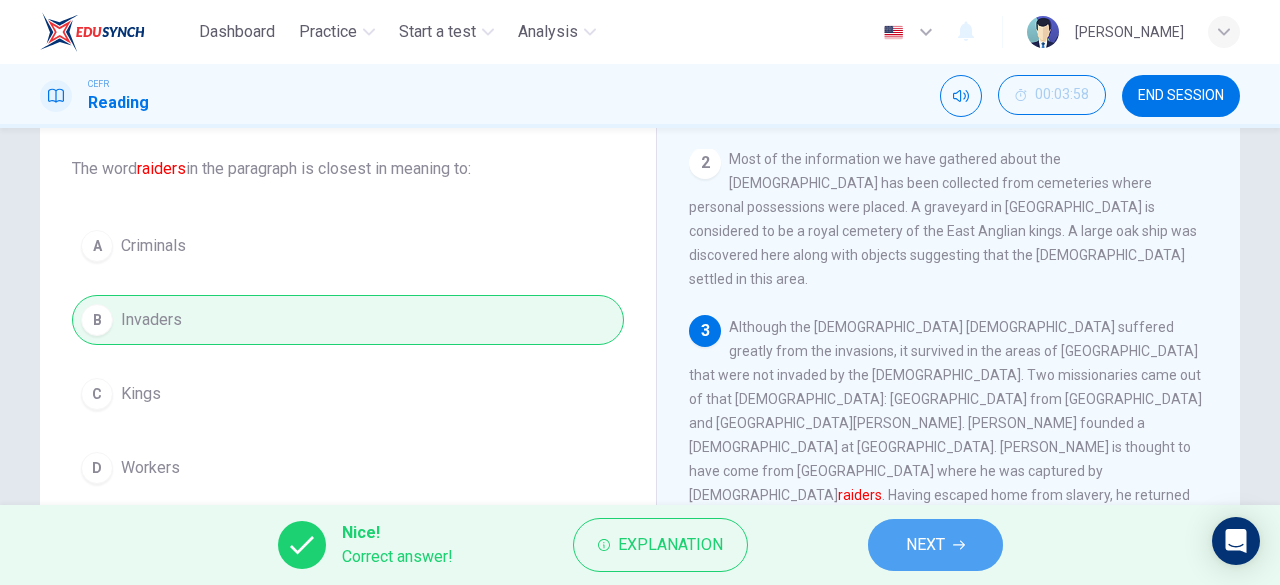 click on "NEXT" at bounding box center (925, 545) 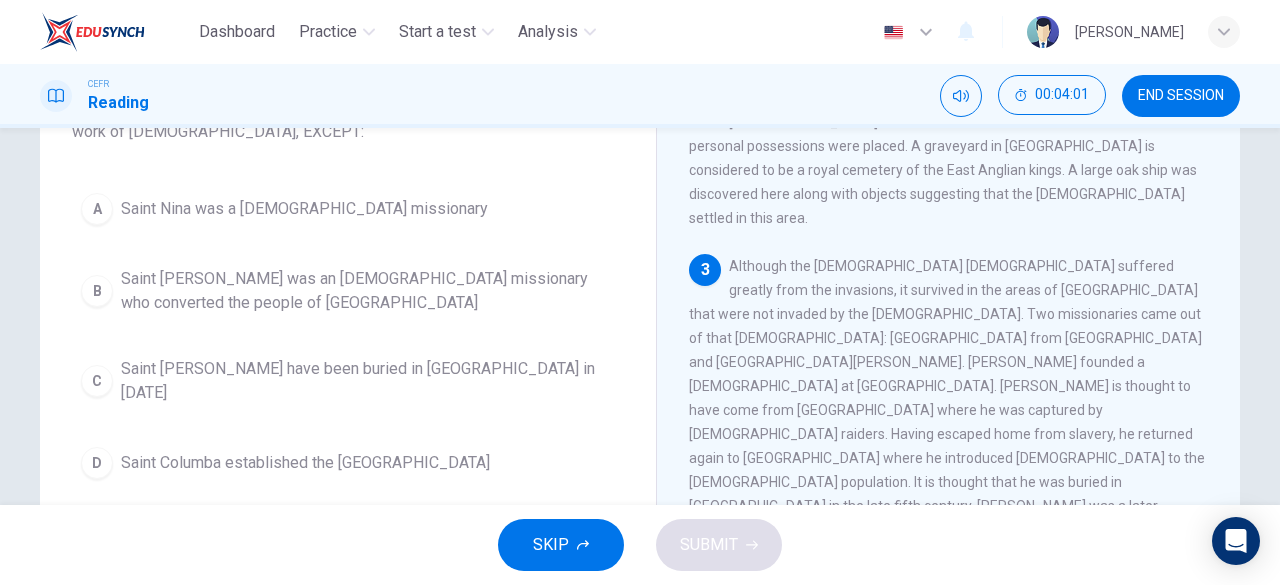 scroll, scrollTop: 169, scrollLeft: 0, axis: vertical 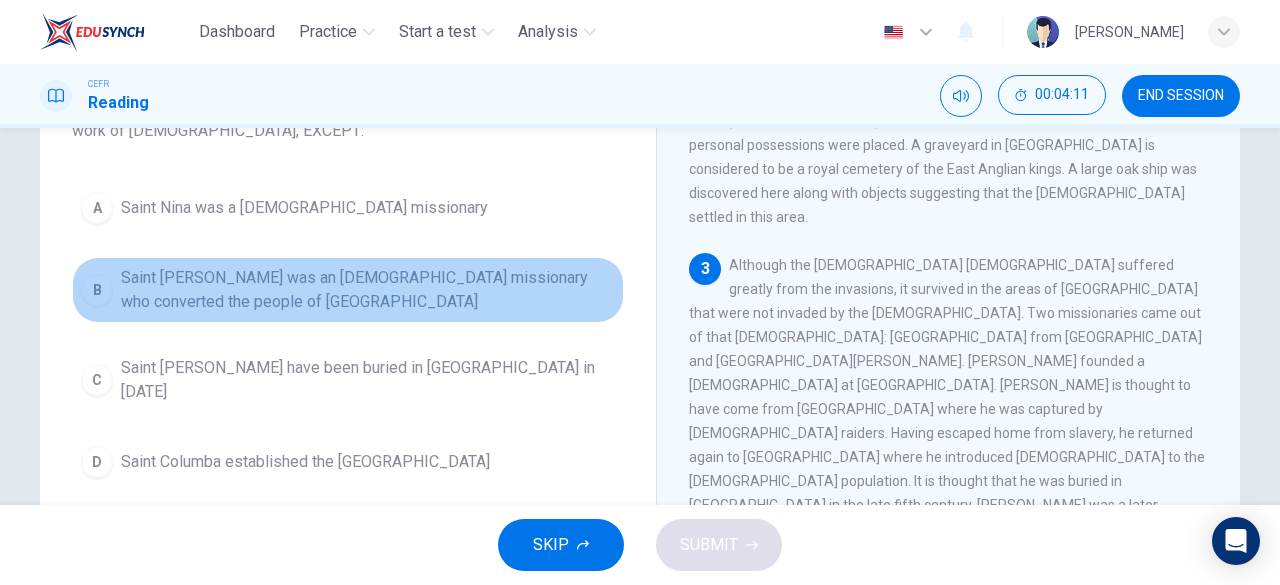 click on "B Saint [PERSON_NAME] was an [DEMOGRAPHIC_DATA] missionary who converted the people of [GEOGRAPHIC_DATA]" at bounding box center (348, 290) 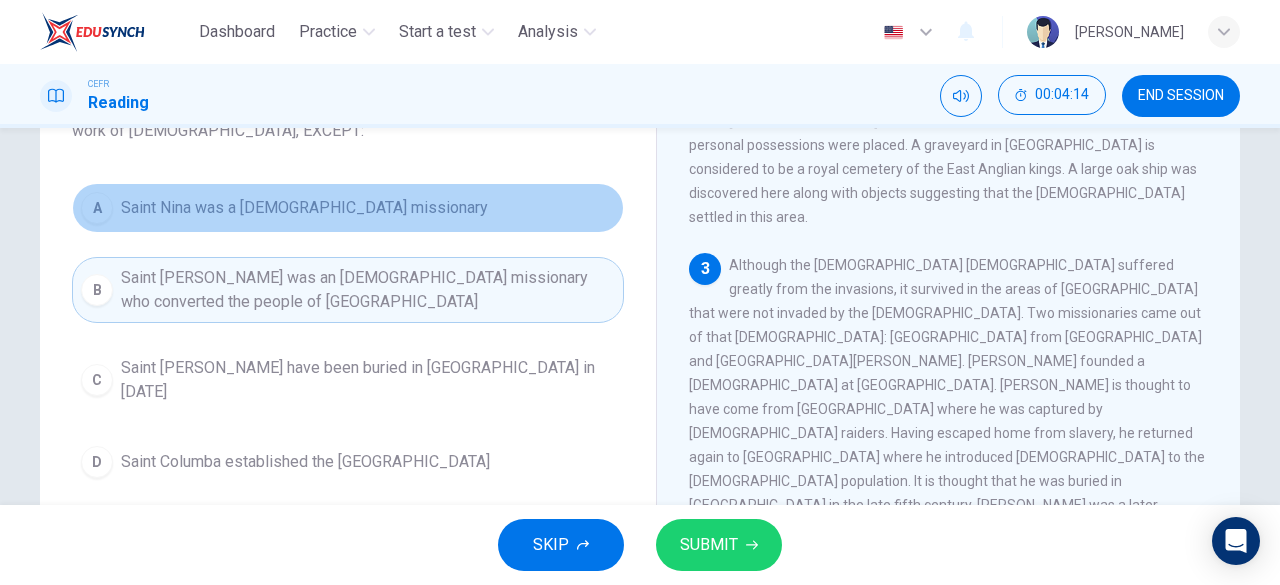 click on "A Saint Nina was a [DEMOGRAPHIC_DATA] missionary" at bounding box center (348, 208) 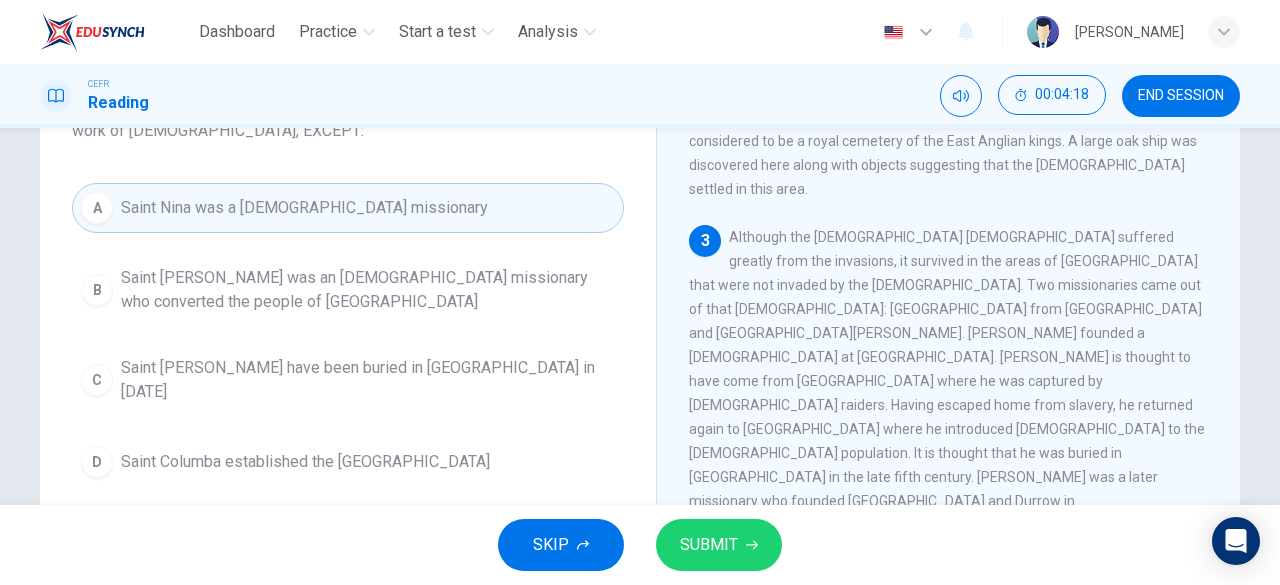 scroll, scrollTop: 293, scrollLeft: 0, axis: vertical 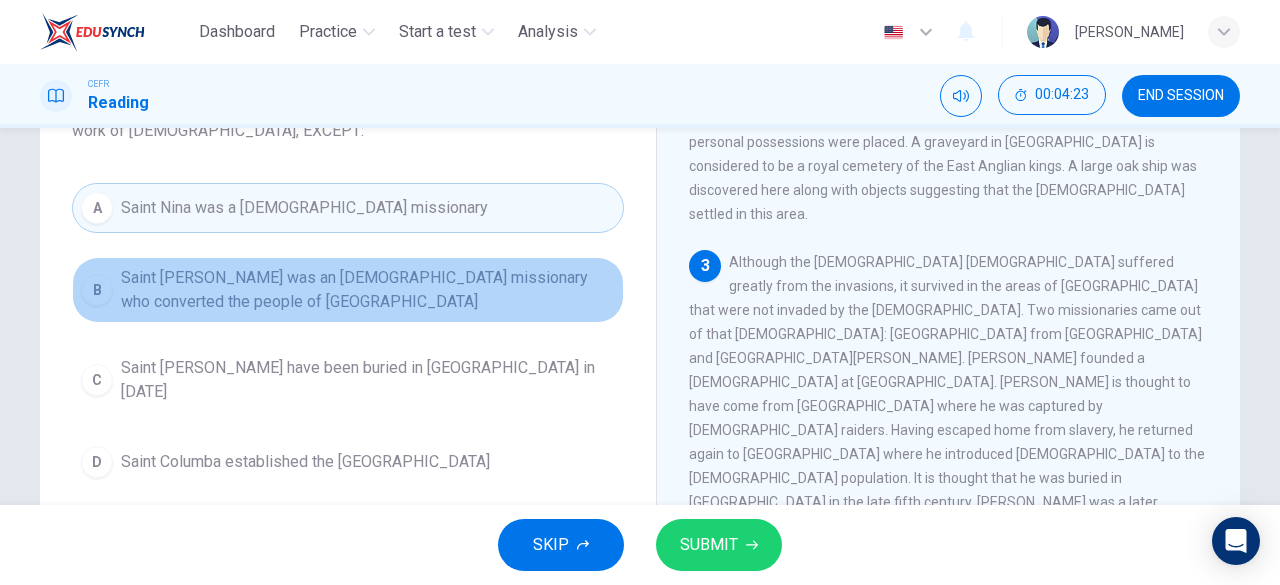 click on "Saint [PERSON_NAME] was an [DEMOGRAPHIC_DATA] missionary who converted the people of [GEOGRAPHIC_DATA]" at bounding box center (368, 290) 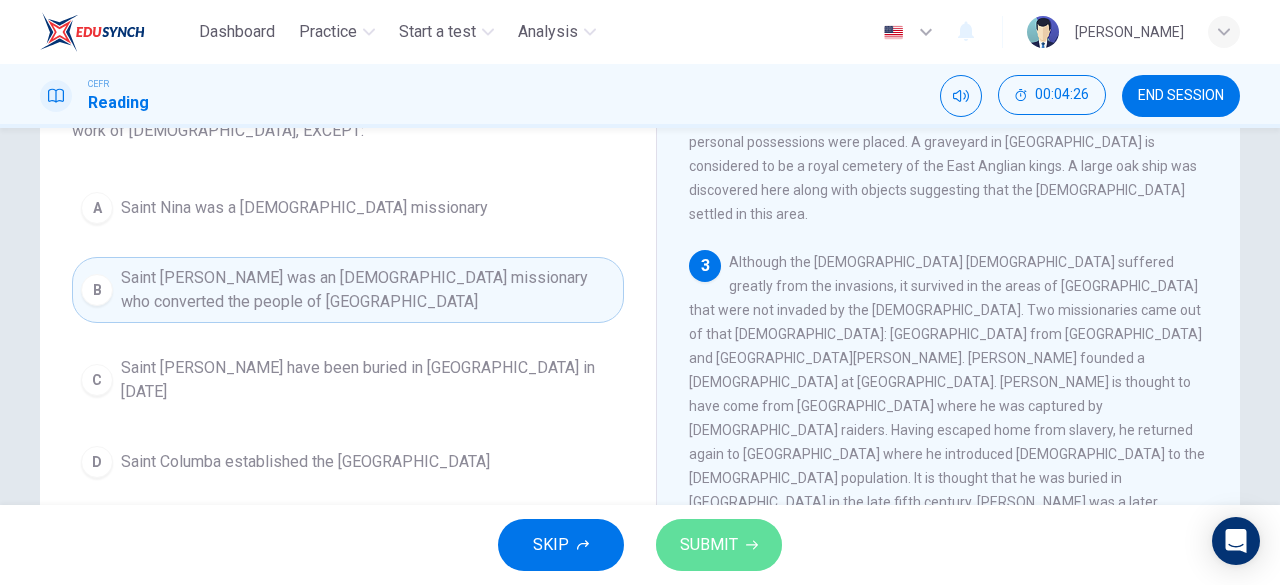 click 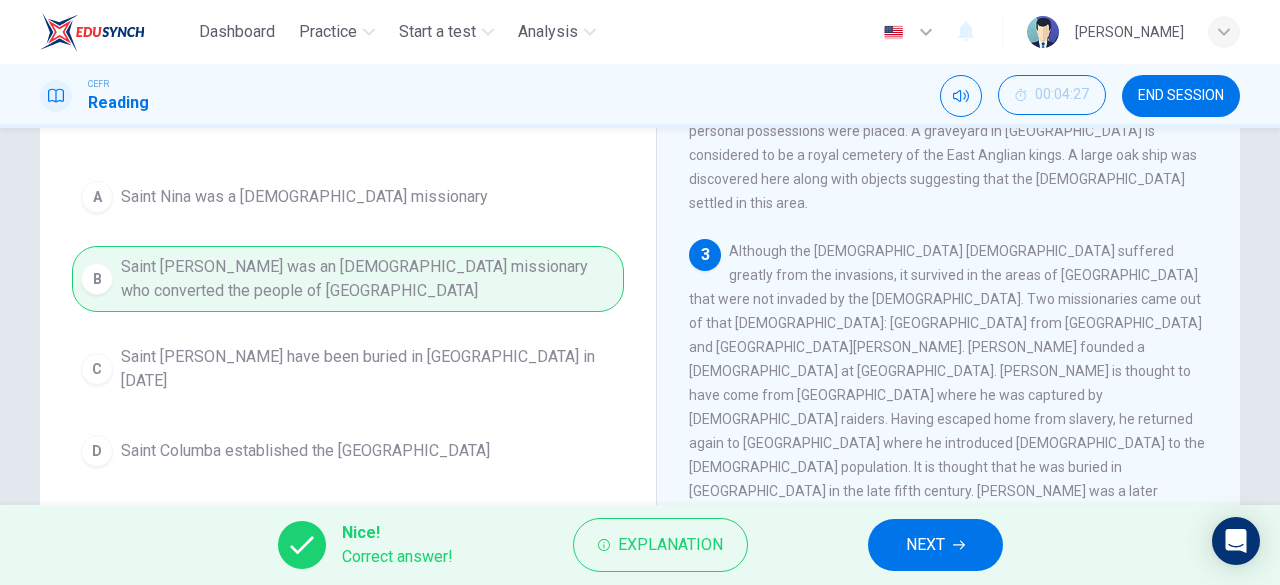 scroll, scrollTop: 181, scrollLeft: 0, axis: vertical 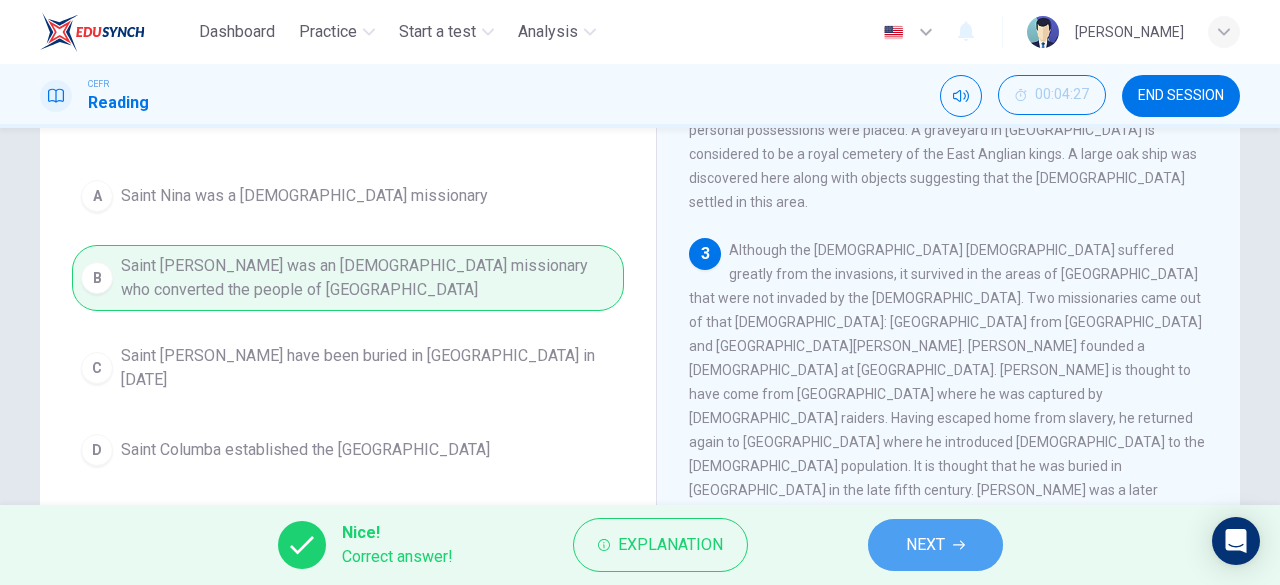 click on "NEXT" at bounding box center (935, 545) 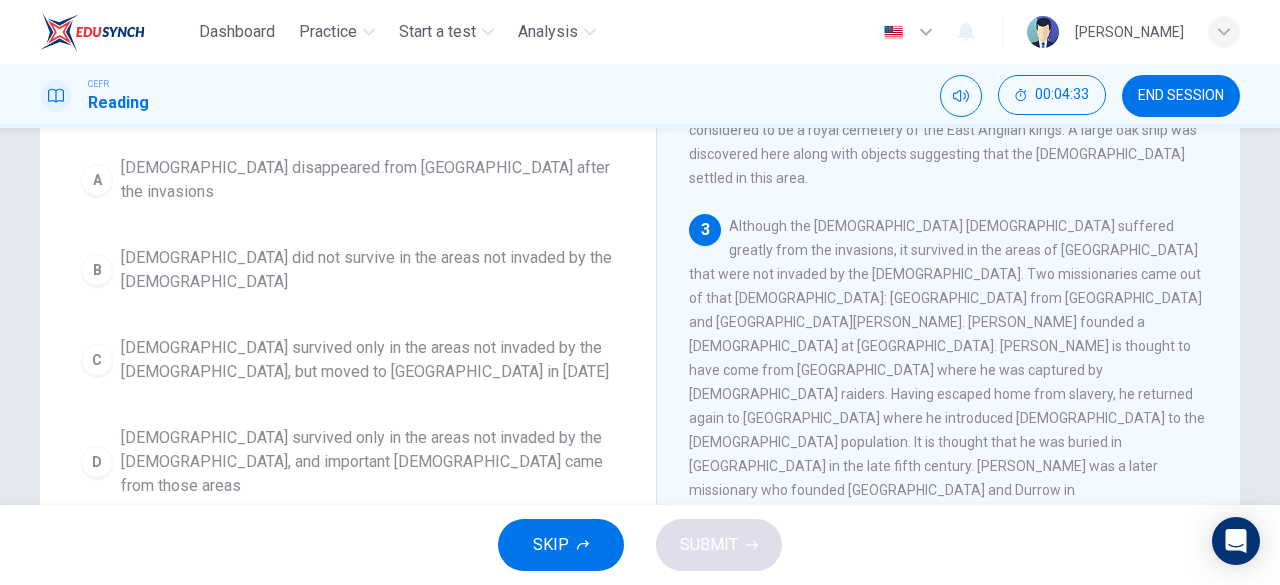 scroll, scrollTop: 208, scrollLeft: 0, axis: vertical 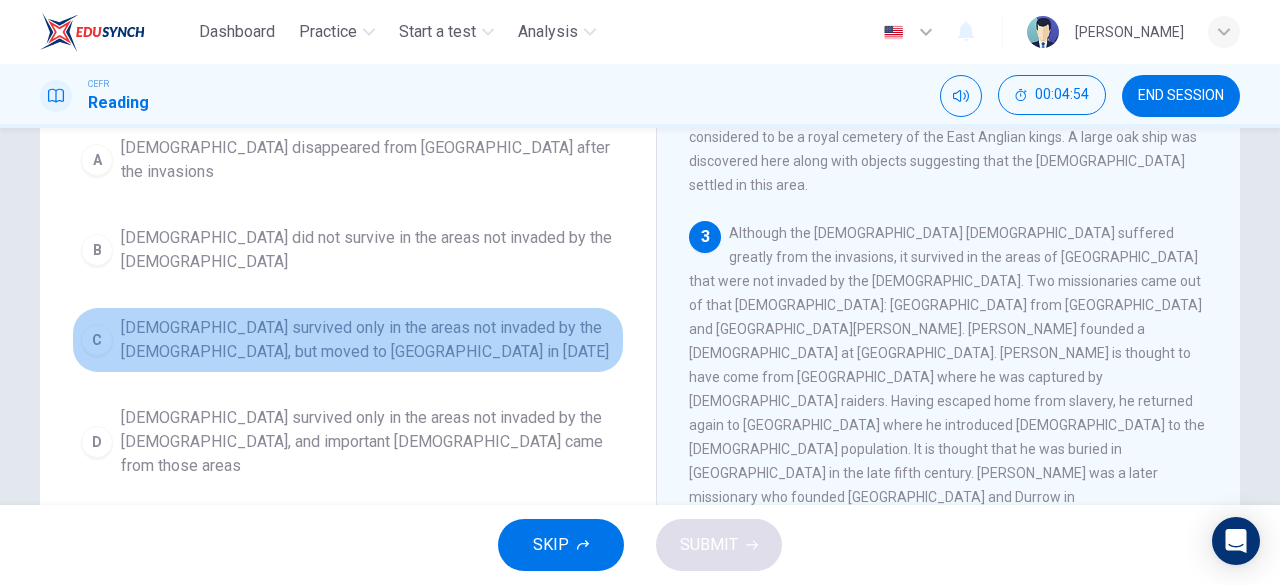 click on "[DEMOGRAPHIC_DATA] survived only in the areas not invaded by the [DEMOGRAPHIC_DATA], but moved to [GEOGRAPHIC_DATA] in [DATE]" at bounding box center [368, 340] 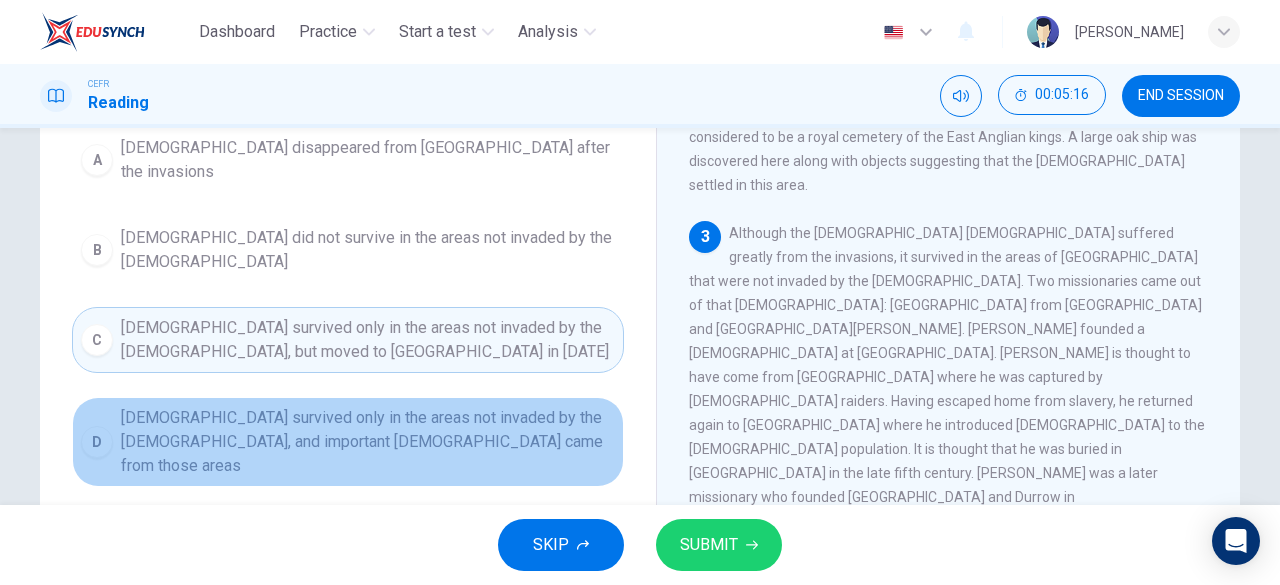 click on "[DEMOGRAPHIC_DATA] survived only in the areas not invaded by the [DEMOGRAPHIC_DATA], and important [DEMOGRAPHIC_DATA] came from those areas" at bounding box center (368, 442) 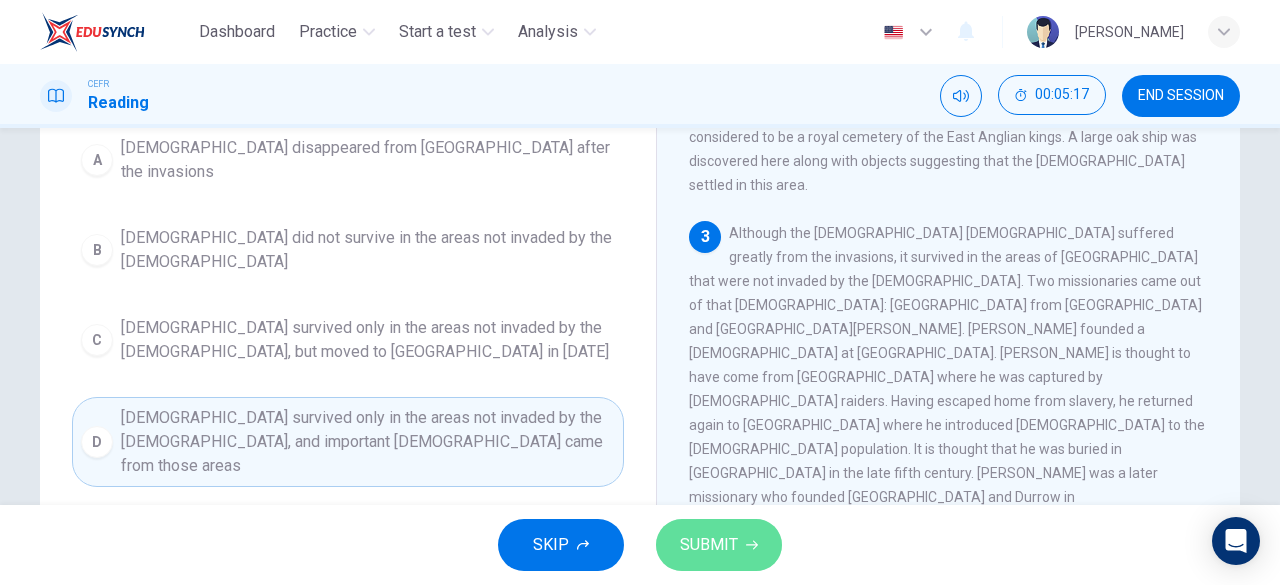click on "SUBMIT" at bounding box center [709, 545] 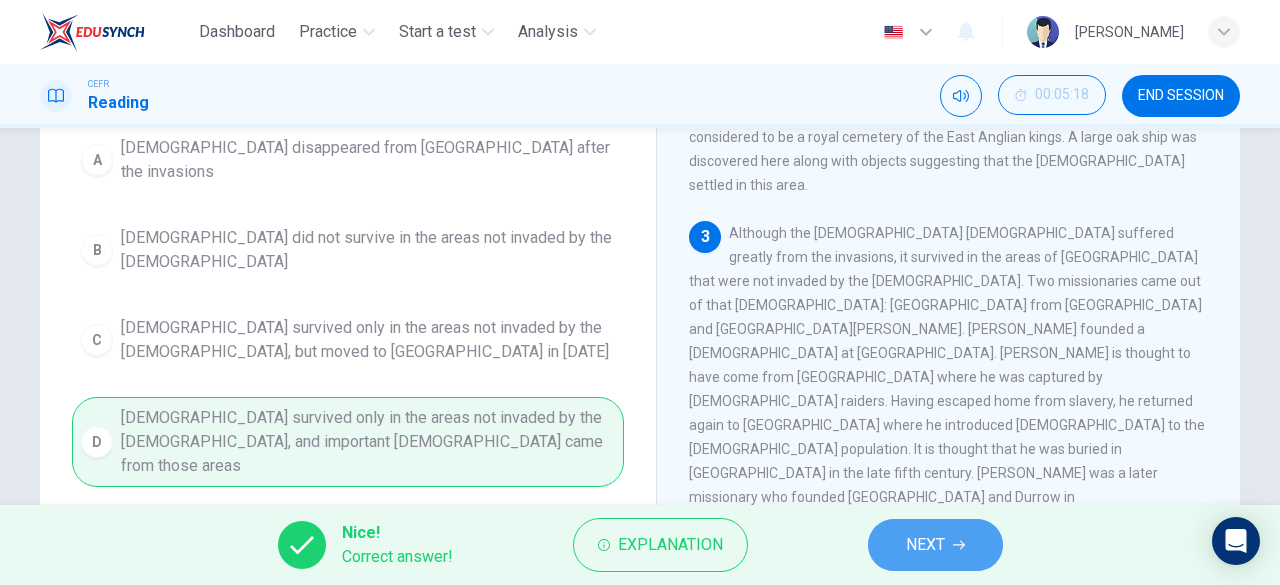 click 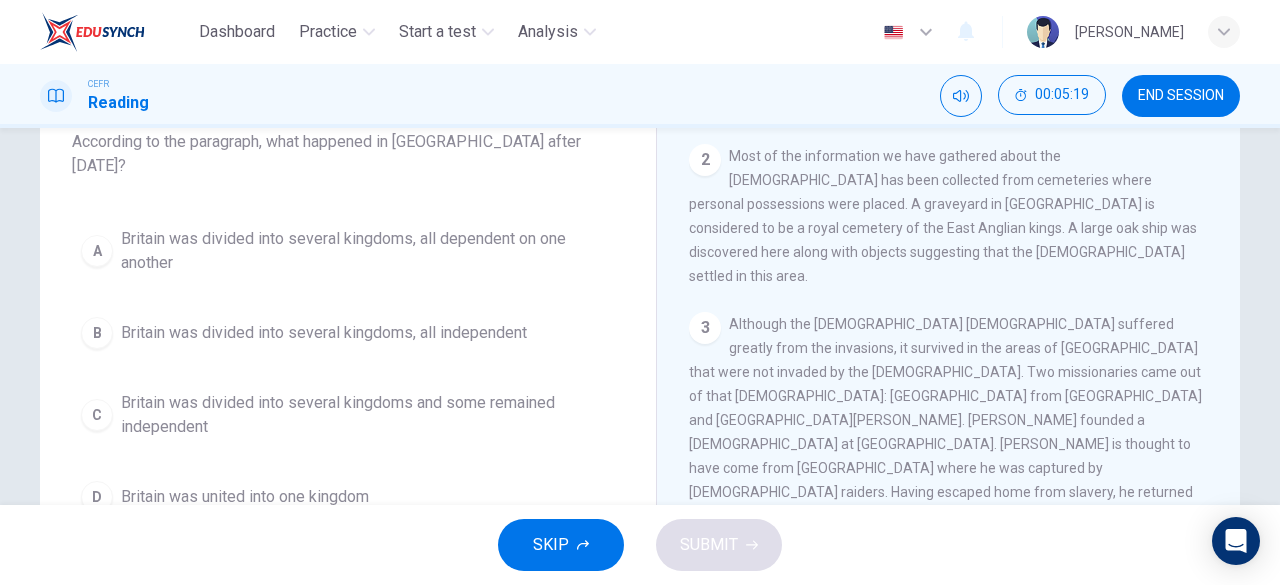 scroll, scrollTop: 133, scrollLeft: 0, axis: vertical 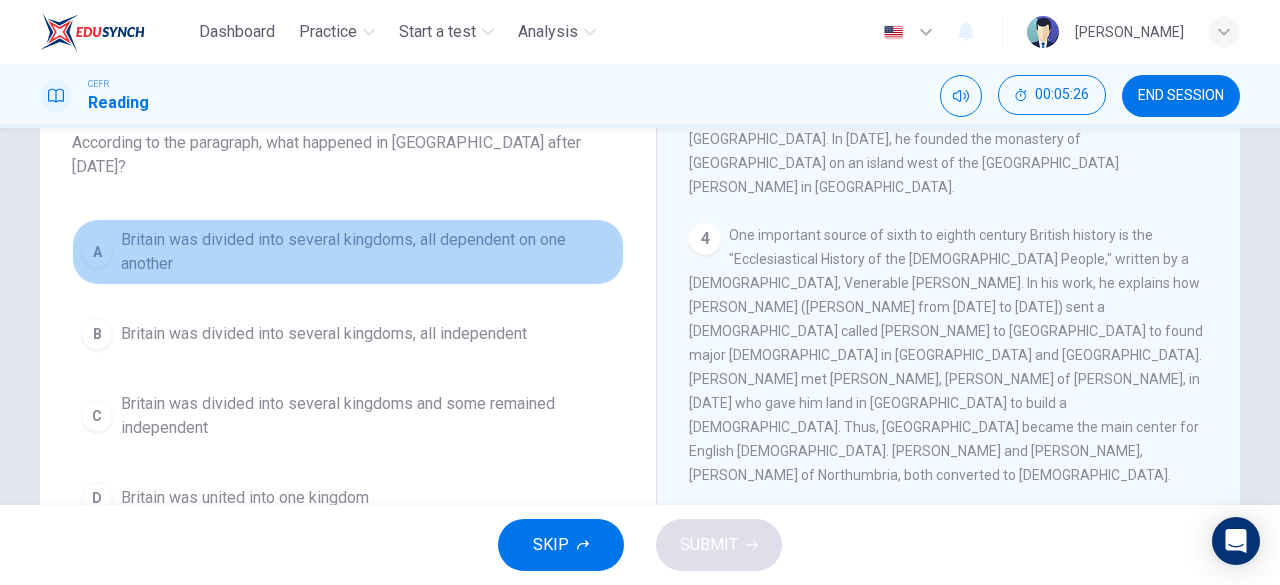click on "A Britain was divided into several kingdoms, all dependent on one another" at bounding box center [348, 252] 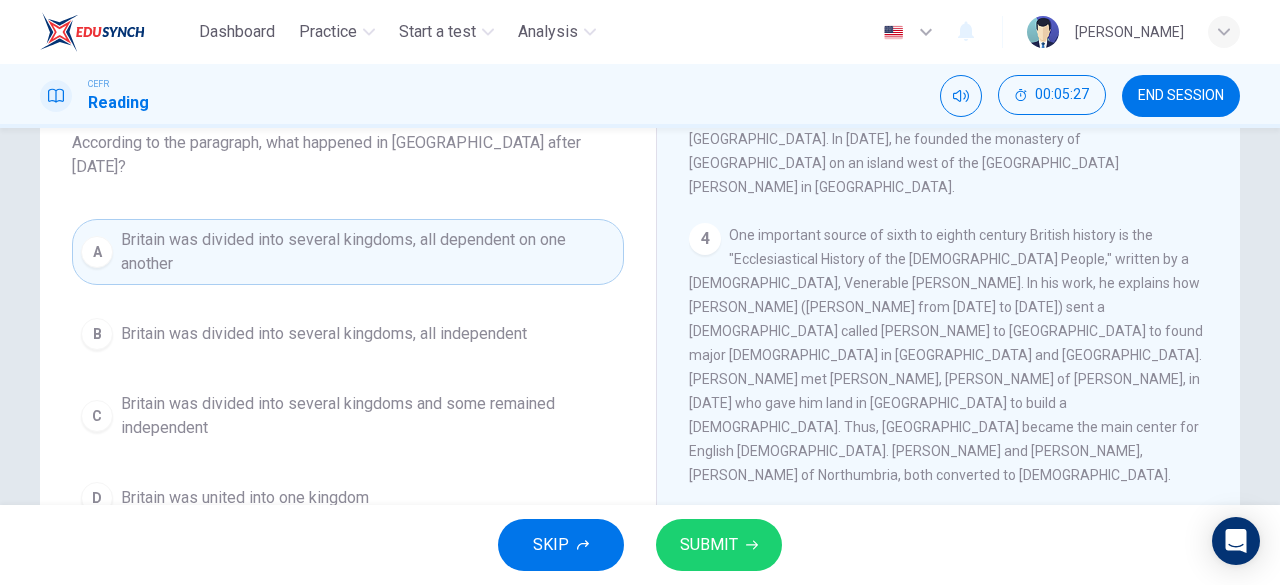 click on "Britain was divided into several kingdoms, all independent" at bounding box center (324, 334) 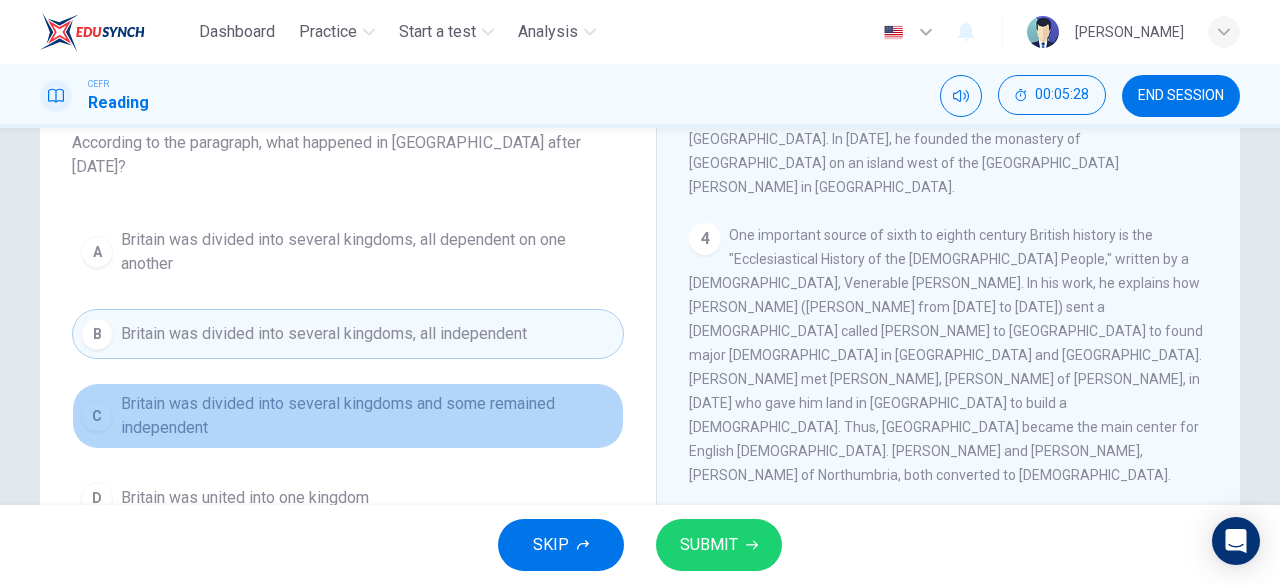 click on "Britain was divided into several kingdoms and some remained independent" at bounding box center (368, 416) 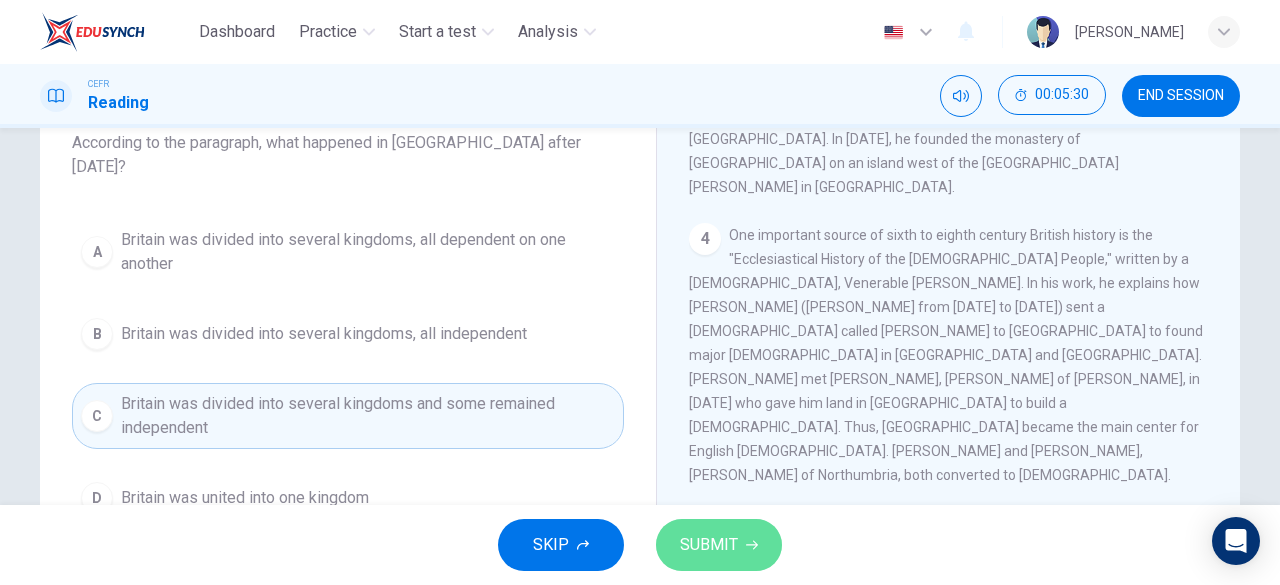 click on "SUBMIT" at bounding box center [719, 545] 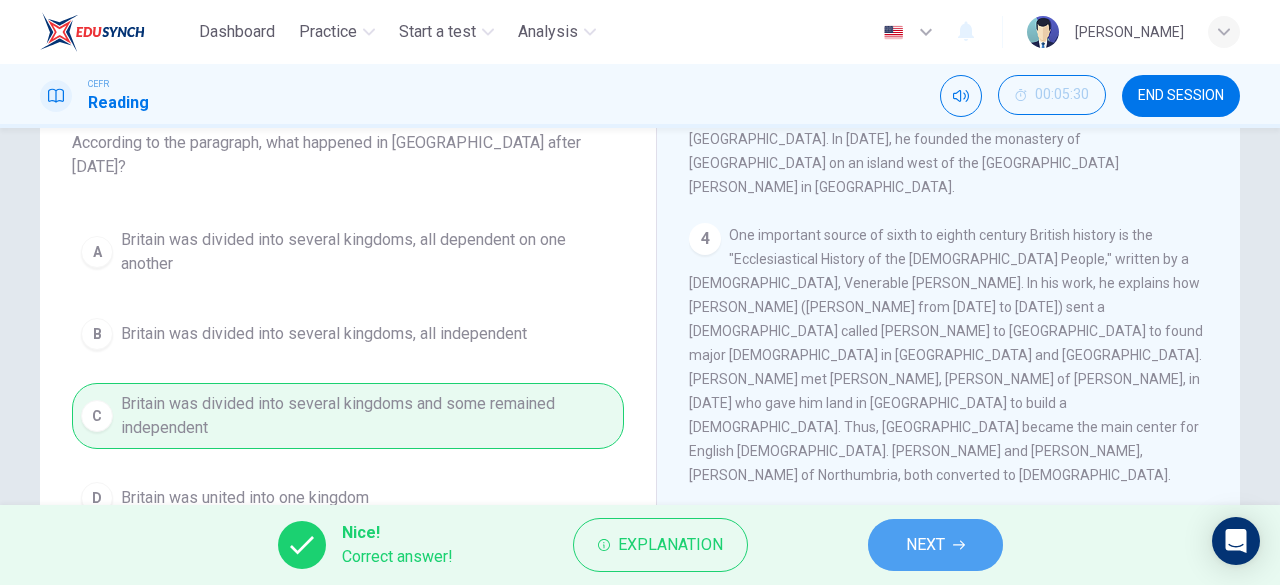 click on "NEXT" at bounding box center [935, 545] 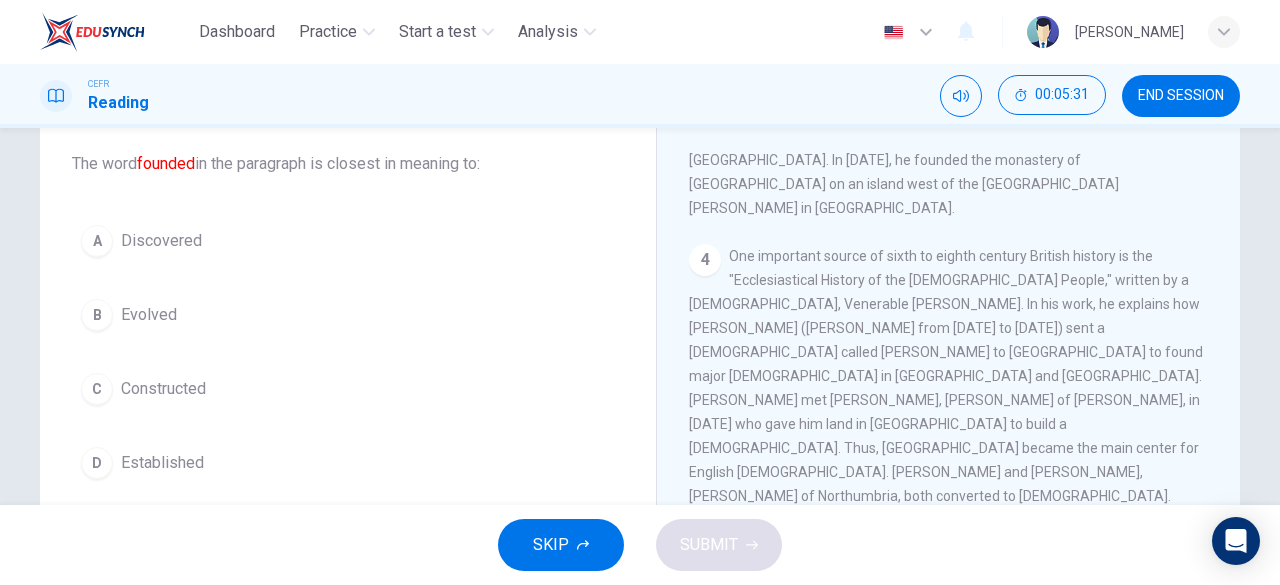 scroll, scrollTop: 111, scrollLeft: 0, axis: vertical 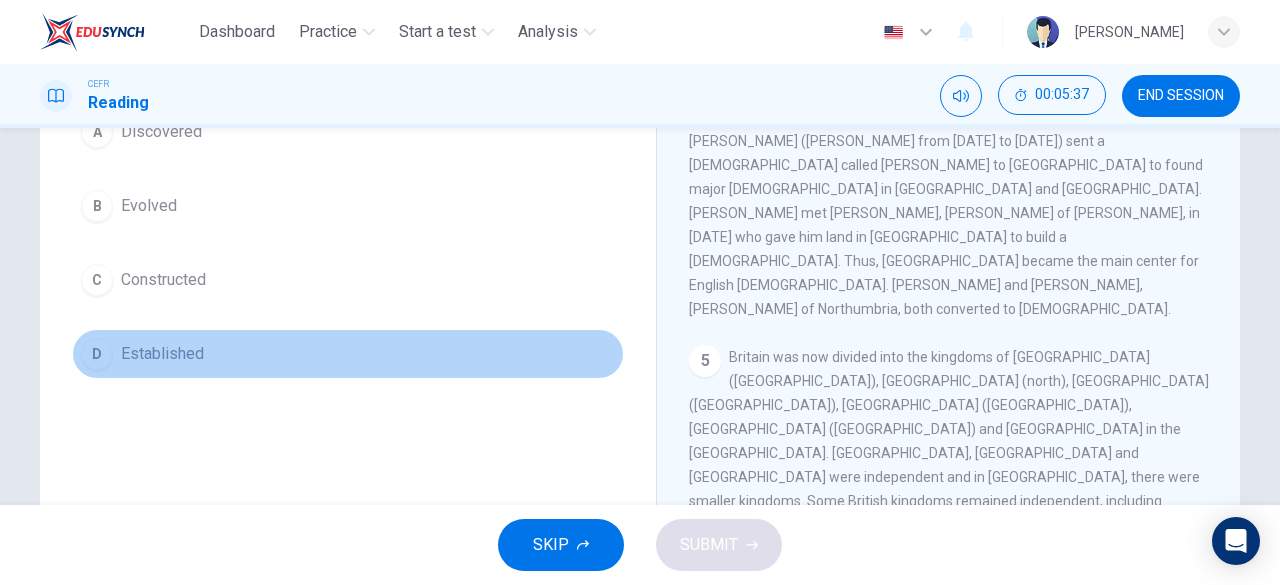 click on "D Established" at bounding box center (348, 354) 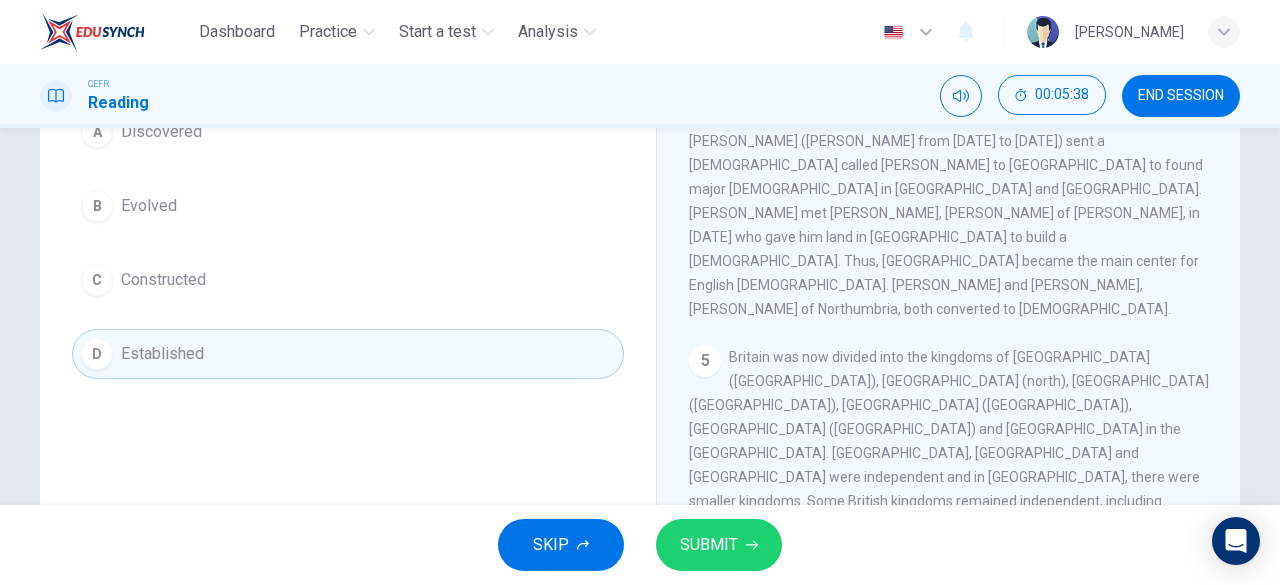 click on "SUBMIT" at bounding box center [709, 545] 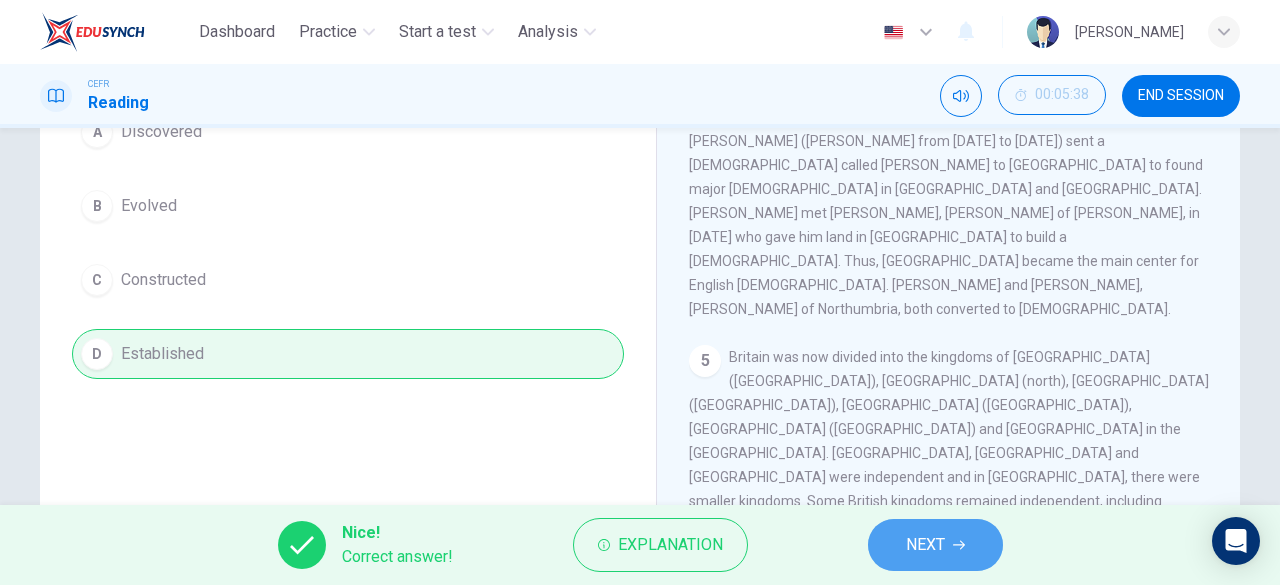 click on "NEXT" at bounding box center [935, 545] 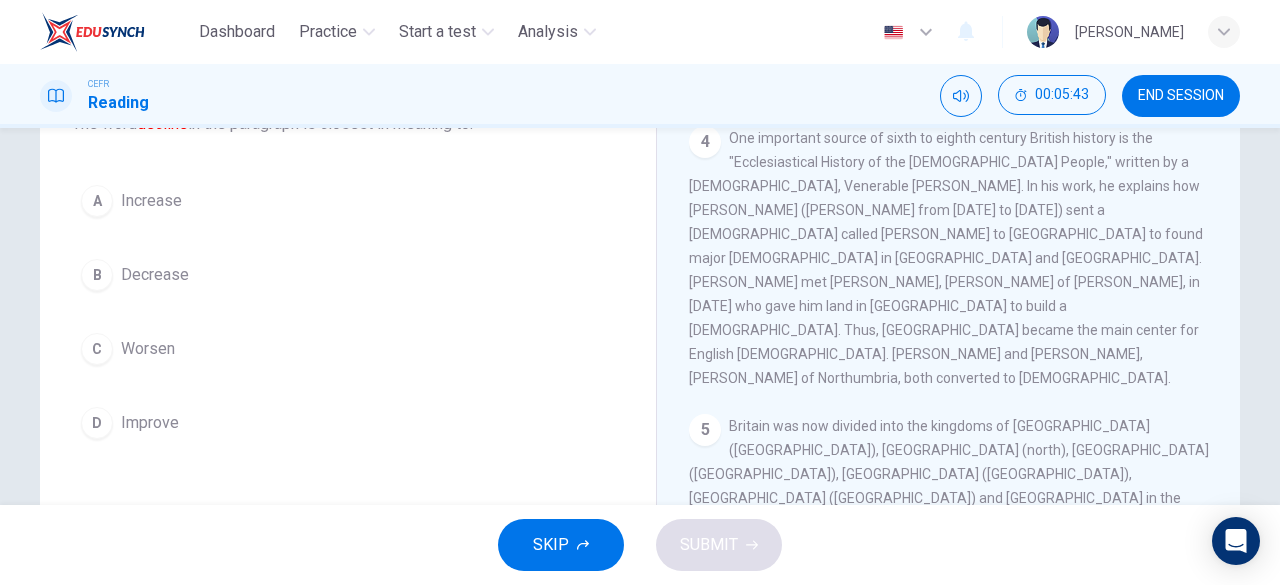 scroll, scrollTop: 150, scrollLeft: 0, axis: vertical 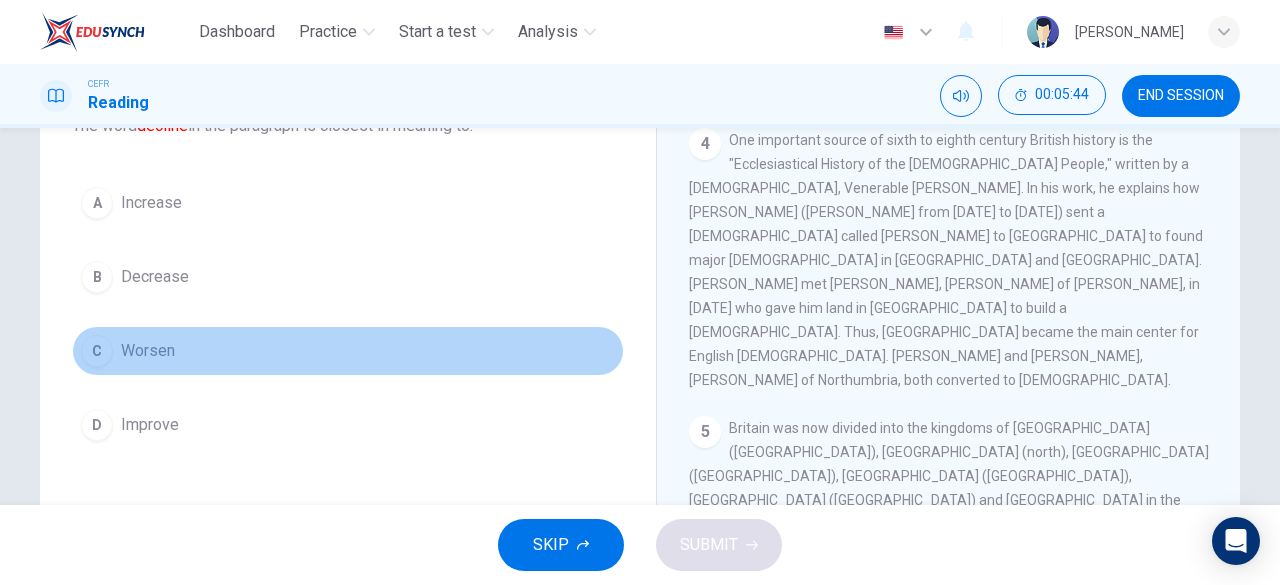 click on "C Worsen" at bounding box center [348, 351] 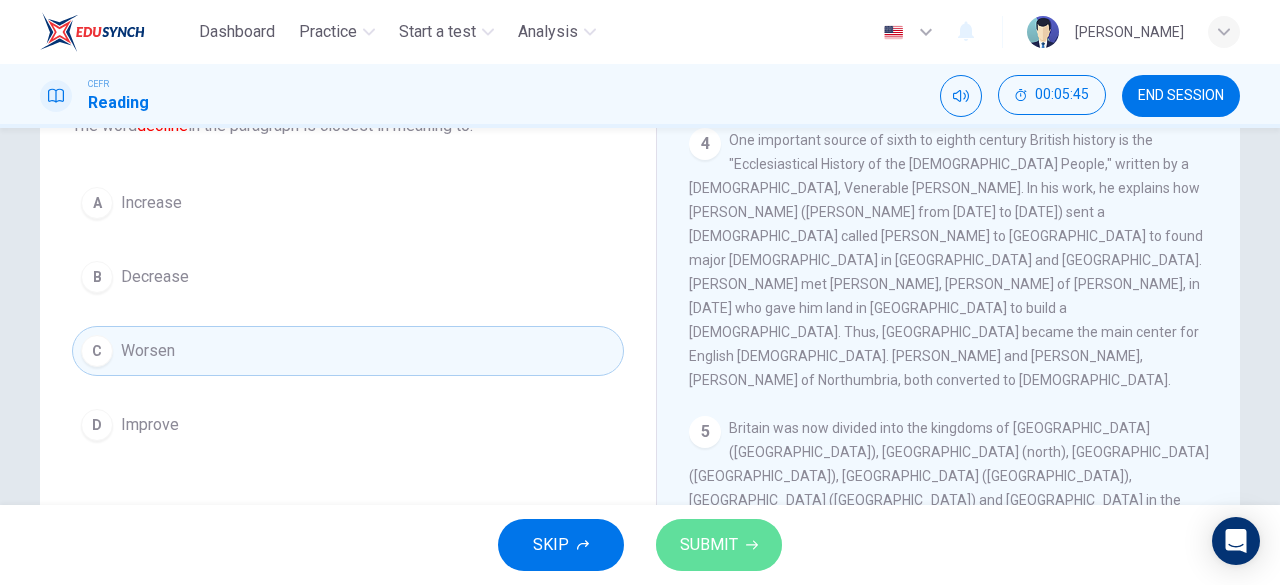 click on "SUBMIT" at bounding box center [709, 545] 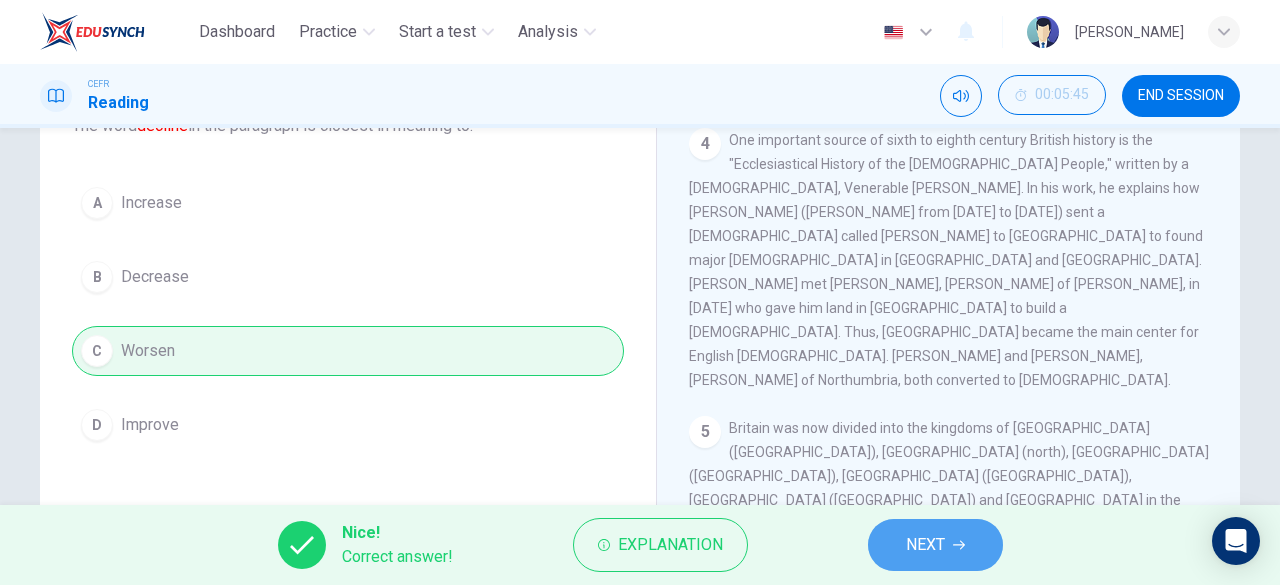 click on "NEXT" at bounding box center [925, 545] 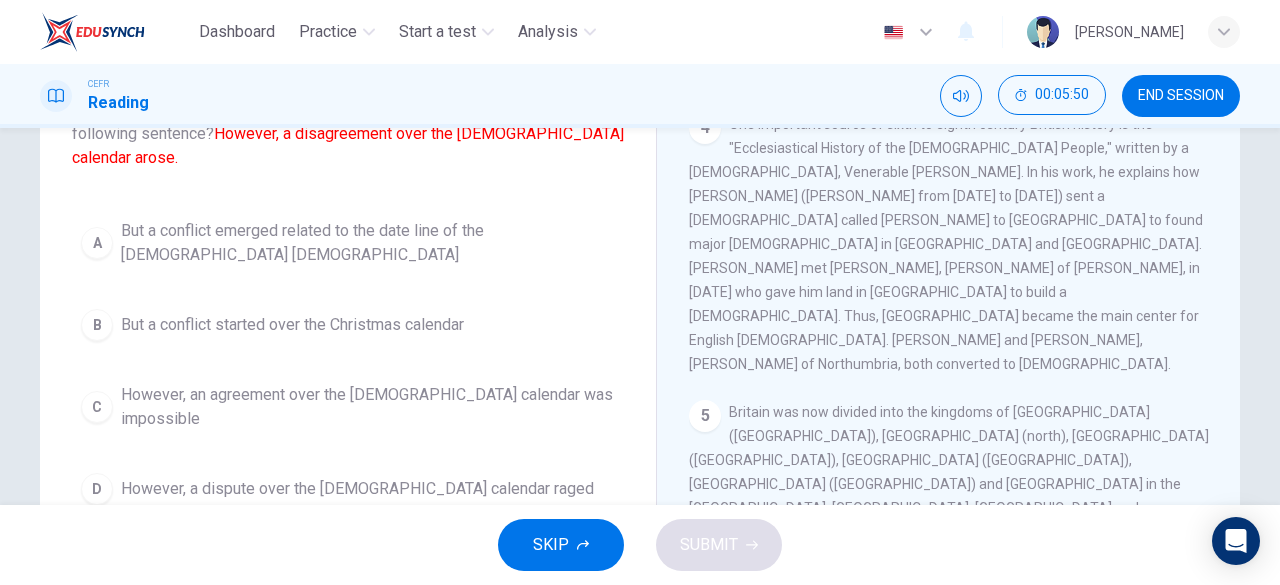 scroll, scrollTop: 165, scrollLeft: 0, axis: vertical 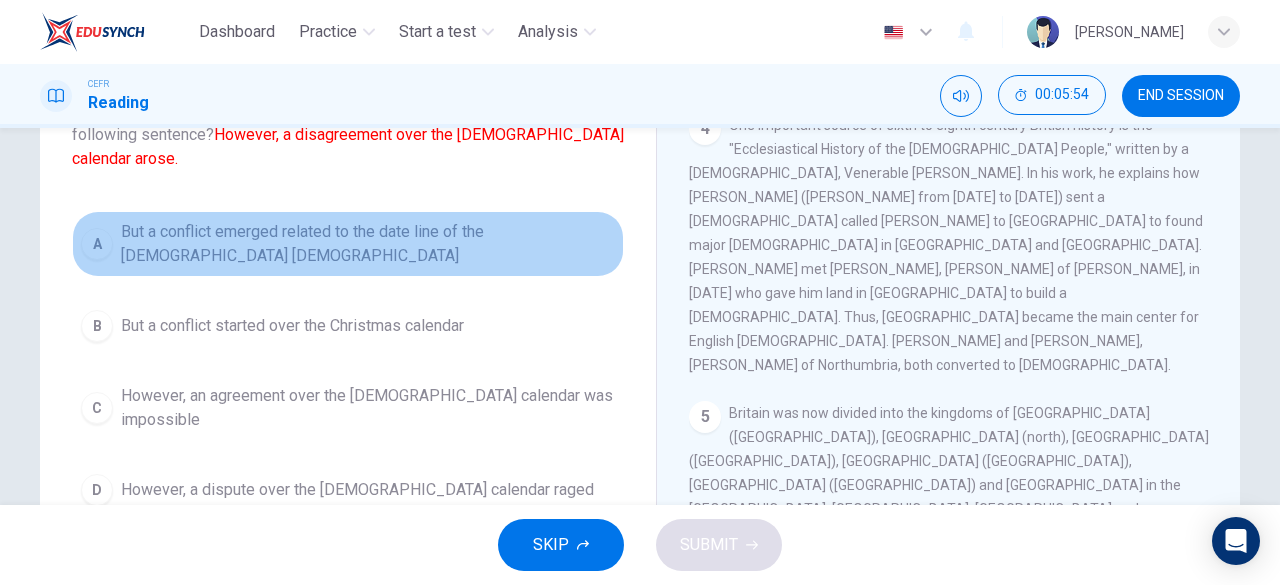 click on "But a conflict emerged related to the date line of the [DEMOGRAPHIC_DATA] [DEMOGRAPHIC_DATA]" at bounding box center [368, 244] 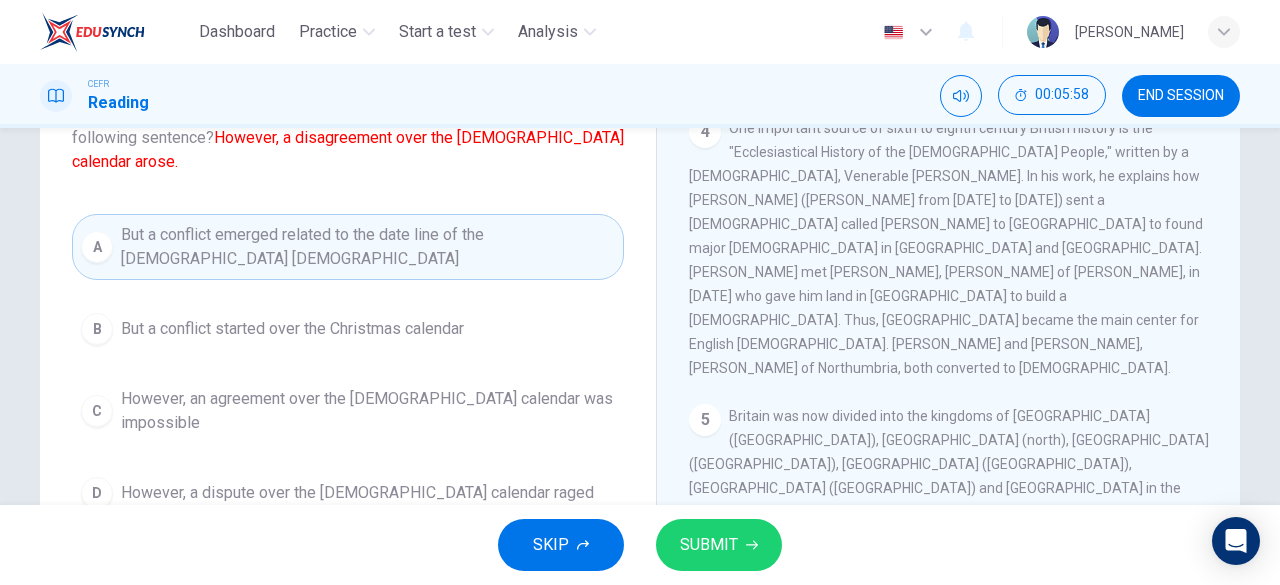 scroll, scrollTop: 164, scrollLeft: 0, axis: vertical 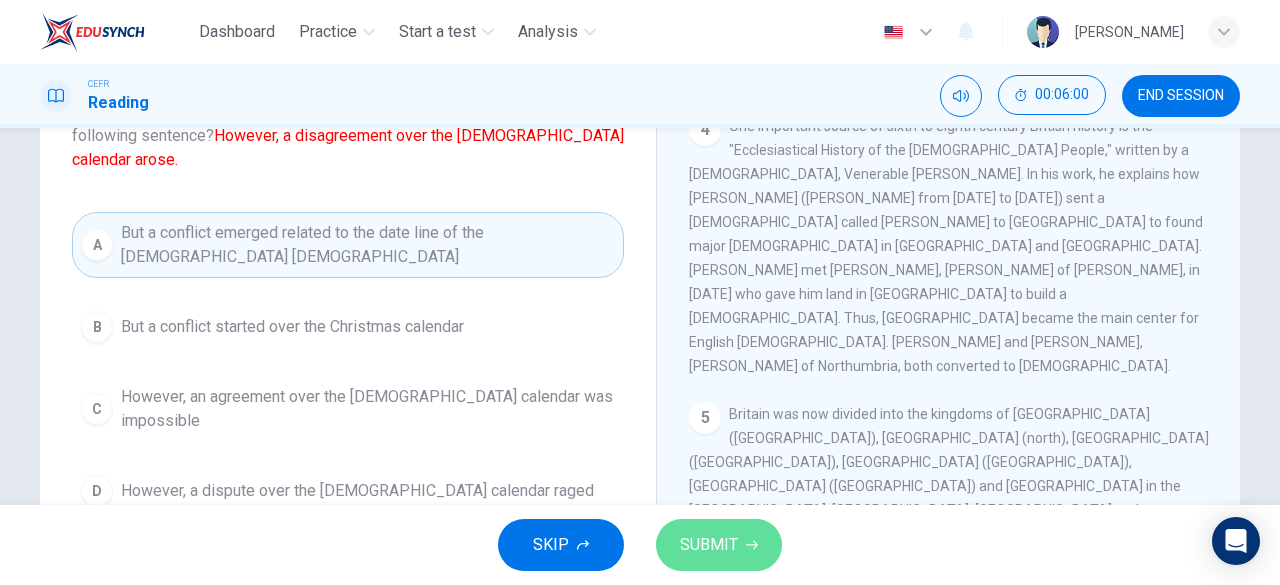 click on "SUBMIT" at bounding box center [719, 545] 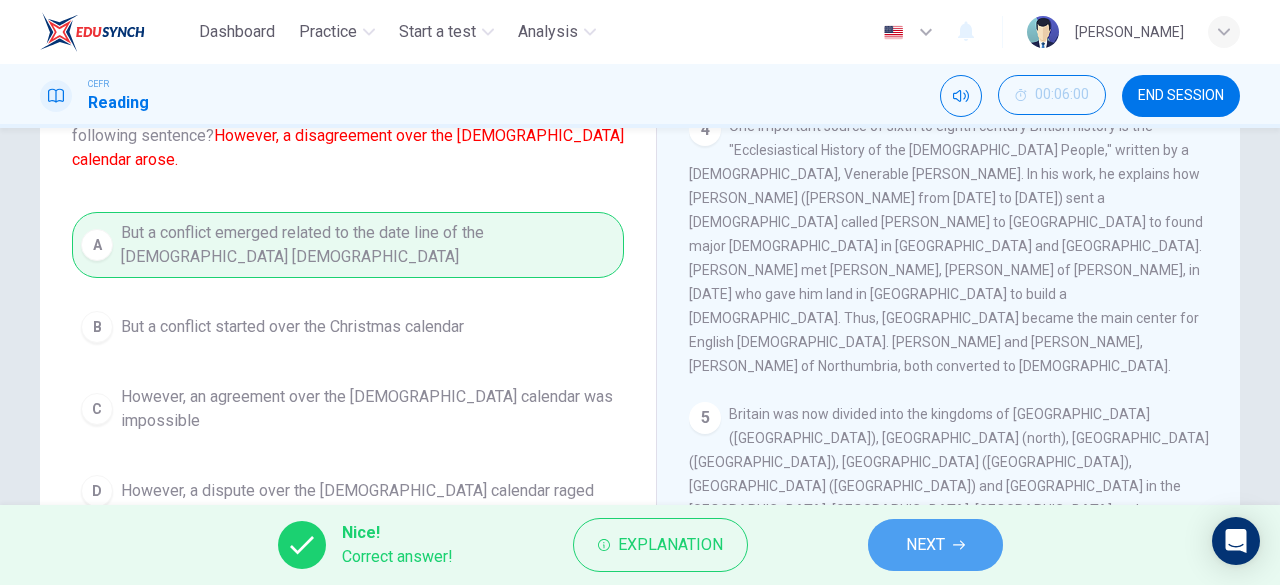click on "NEXT" at bounding box center (935, 545) 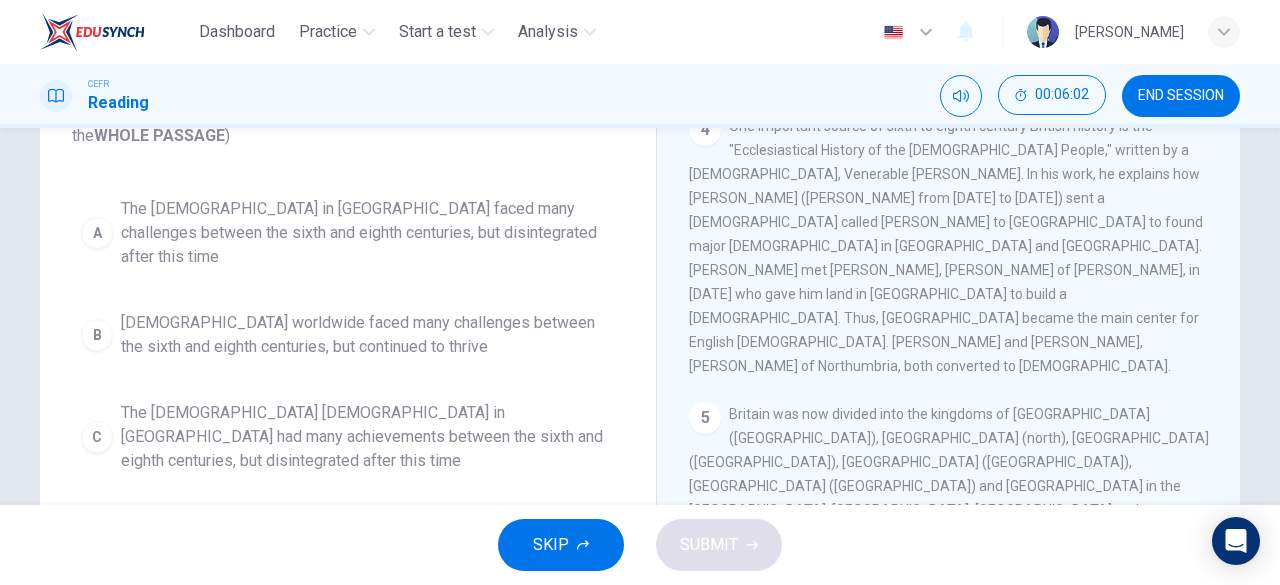scroll, scrollTop: 223, scrollLeft: 0, axis: vertical 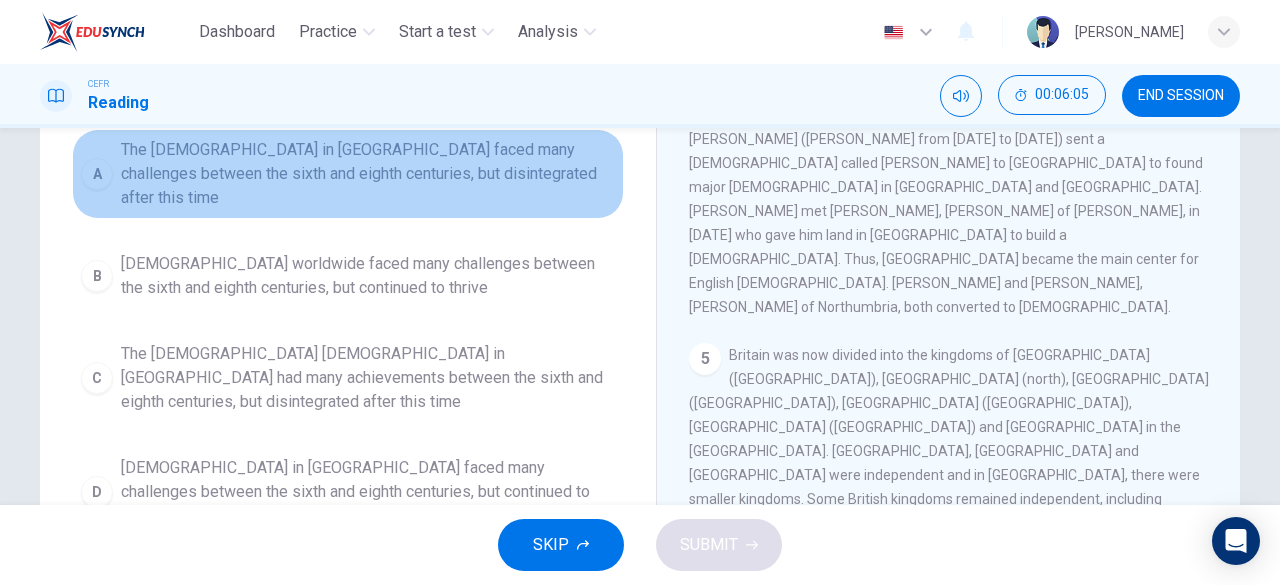 click on "The [DEMOGRAPHIC_DATA] in [GEOGRAPHIC_DATA] faced many challenges between the sixth and eighth centuries, but disintegrated after this time" at bounding box center [368, 174] 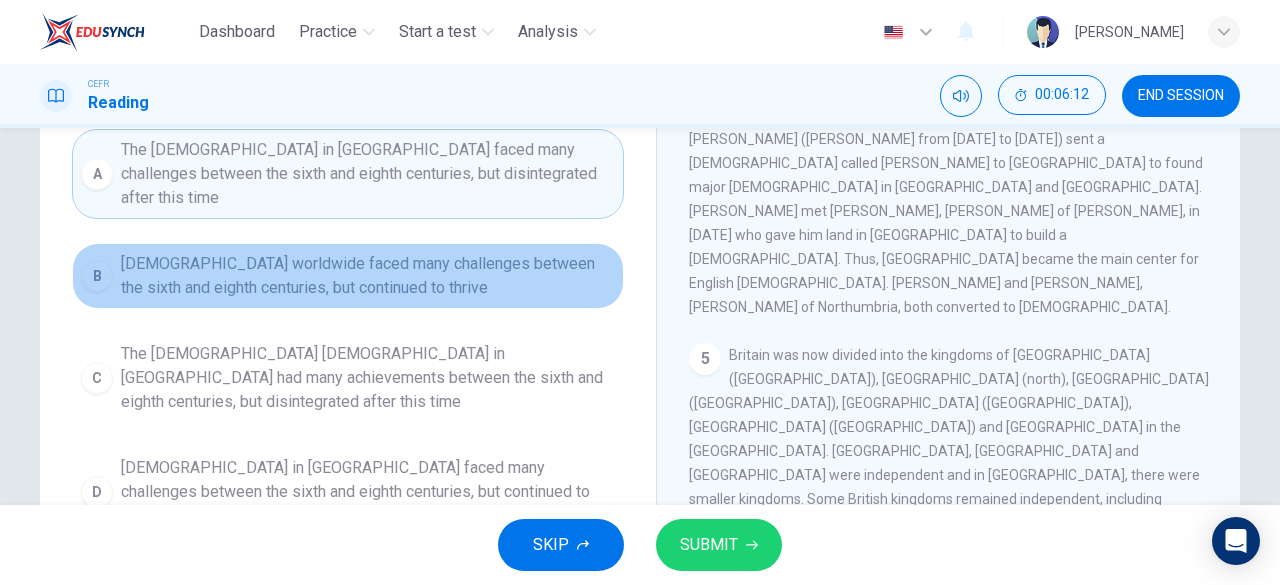 click on "[DEMOGRAPHIC_DATA] worldwide faced many challenges between the sixth and eighth centuries, but continued to thrive" at bounding box center [368, 276] 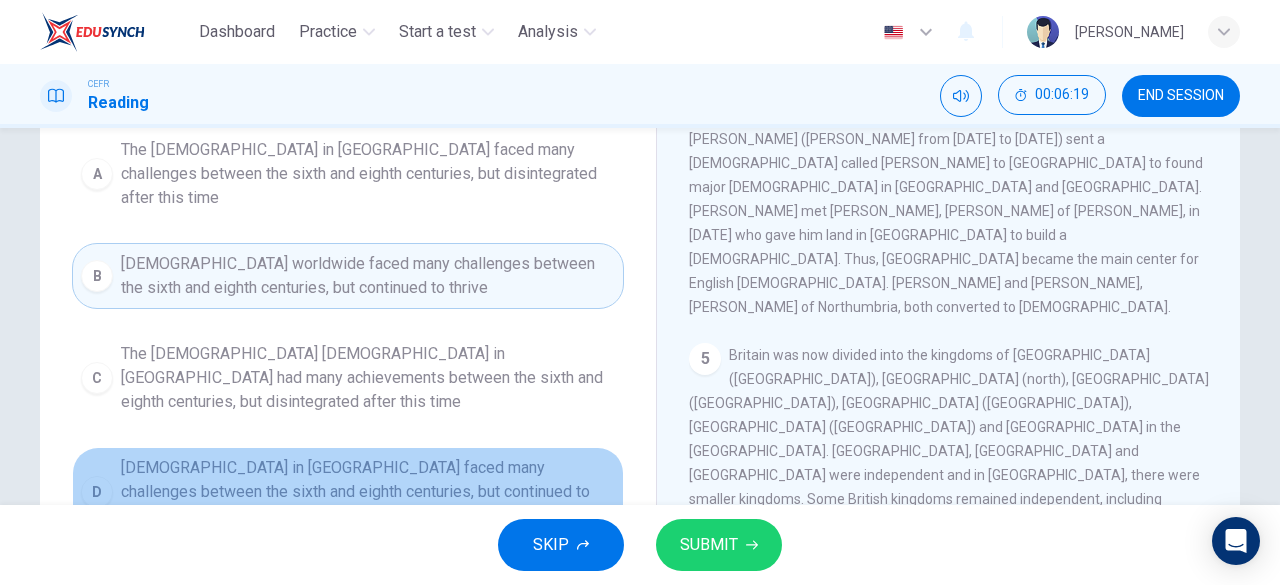 click on "[DEMOGRAPHIC_DATA] in [GEOGRAPHIC_DATA] faced many challenges between the sixth and eighth centuries, but continued to thrive" at bounding box center (368, 492) 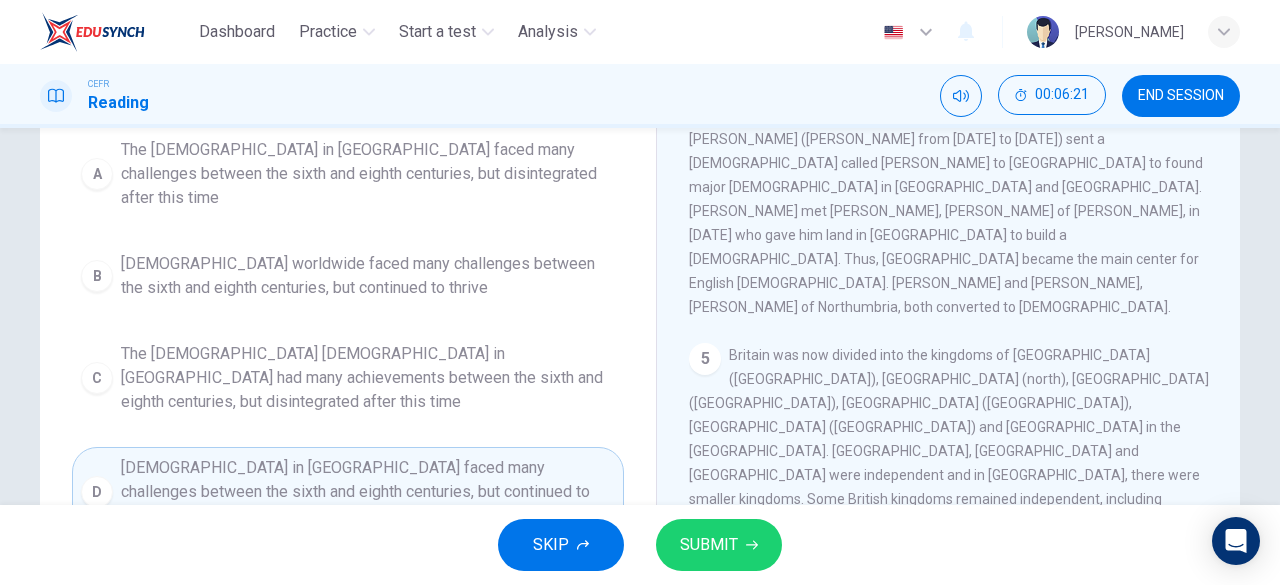 scroll, scrollTop: 398, scrollLeft: 0, axis: vertical 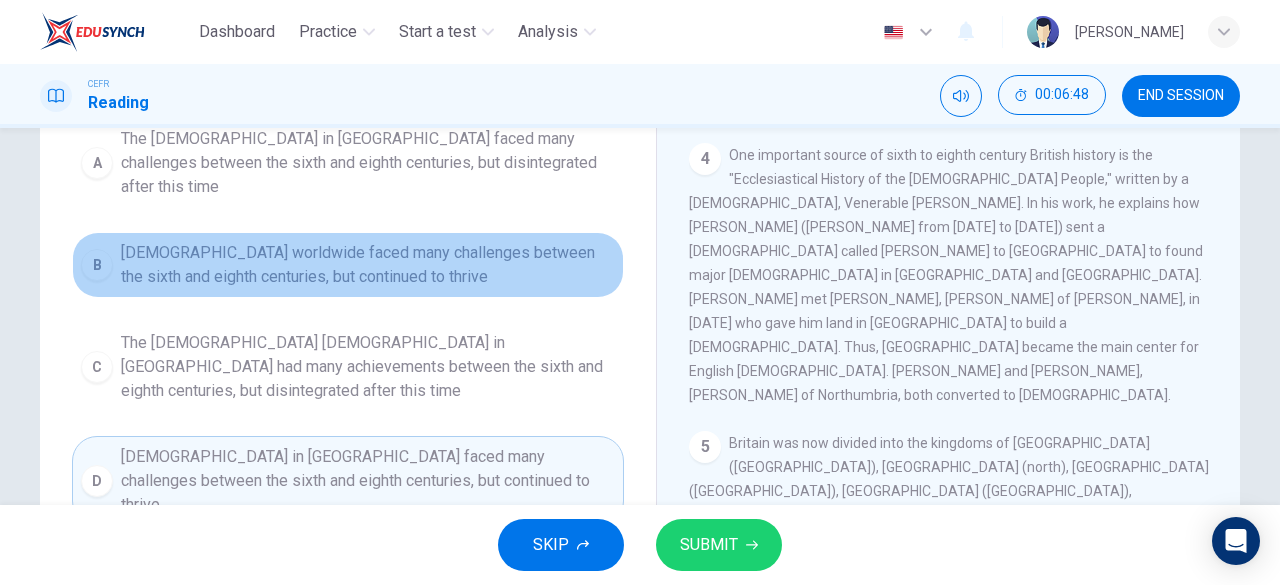 click on "[DEMOGRAPHIC_DATA] worldwide faced many challenges between the sixth and eighth centuries, but continued to thrive" at bounding box center [368, 265] 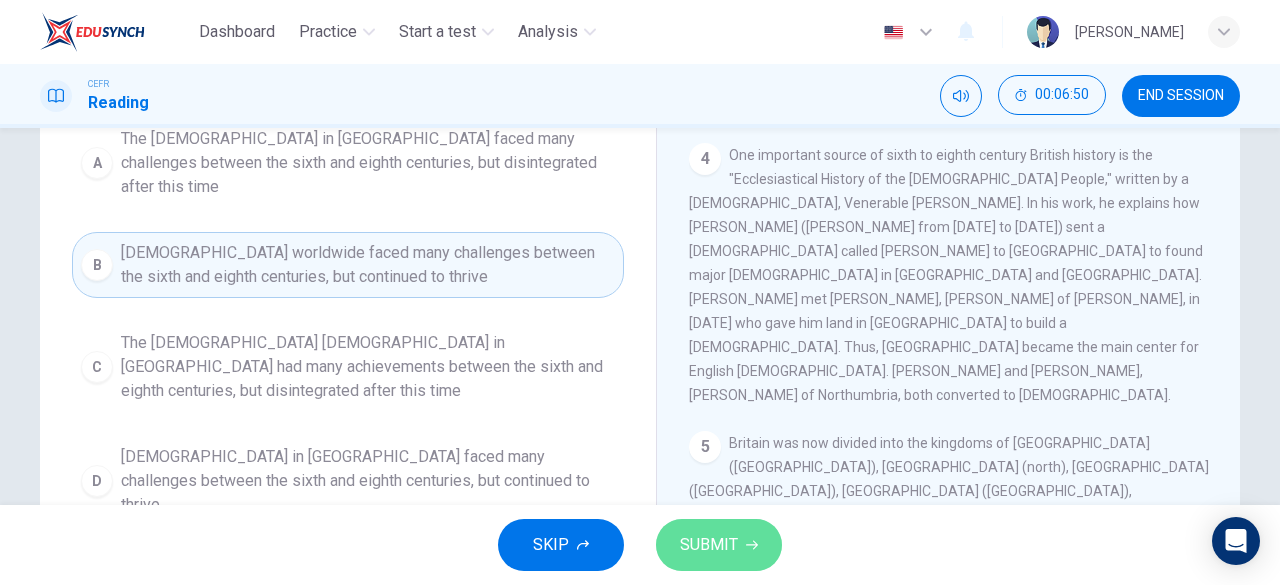 click on "SUBMIT" at bounding box center (719, 545) 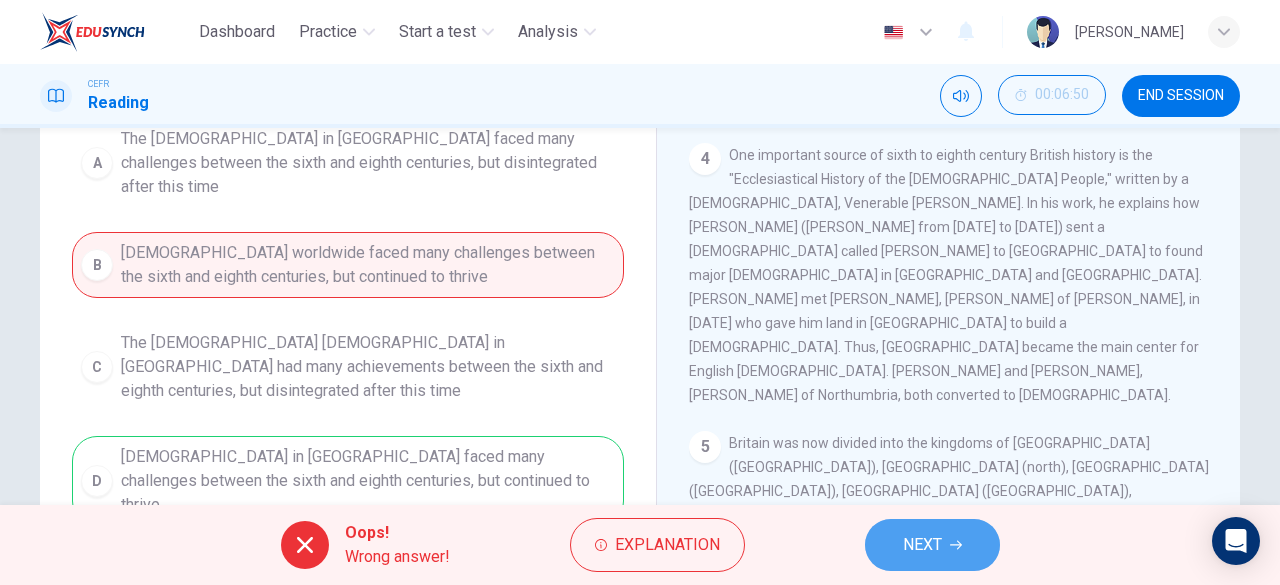 click 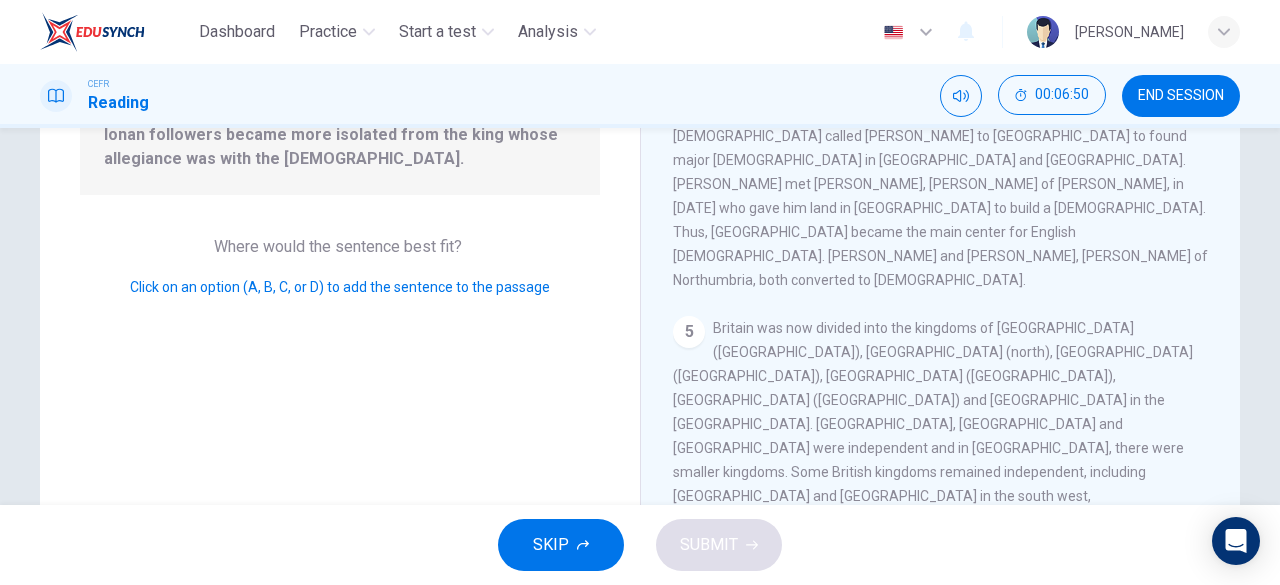 scroll, scrollTop: 845, scrollLeft: 0, axis: vertical 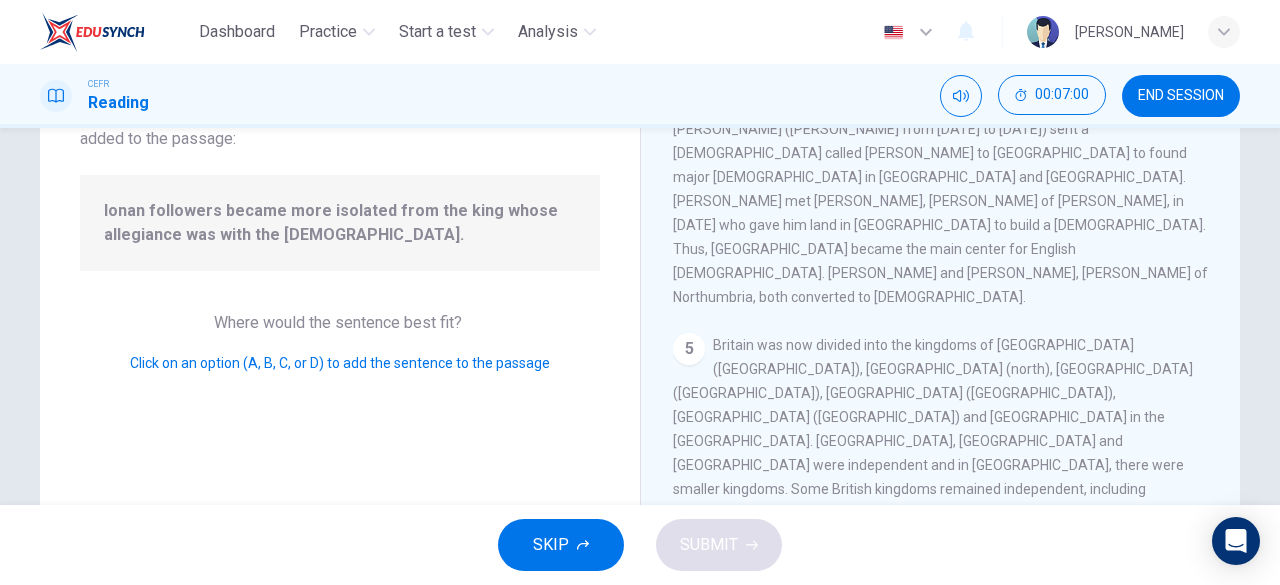 click at bounding box center [1189, 663] 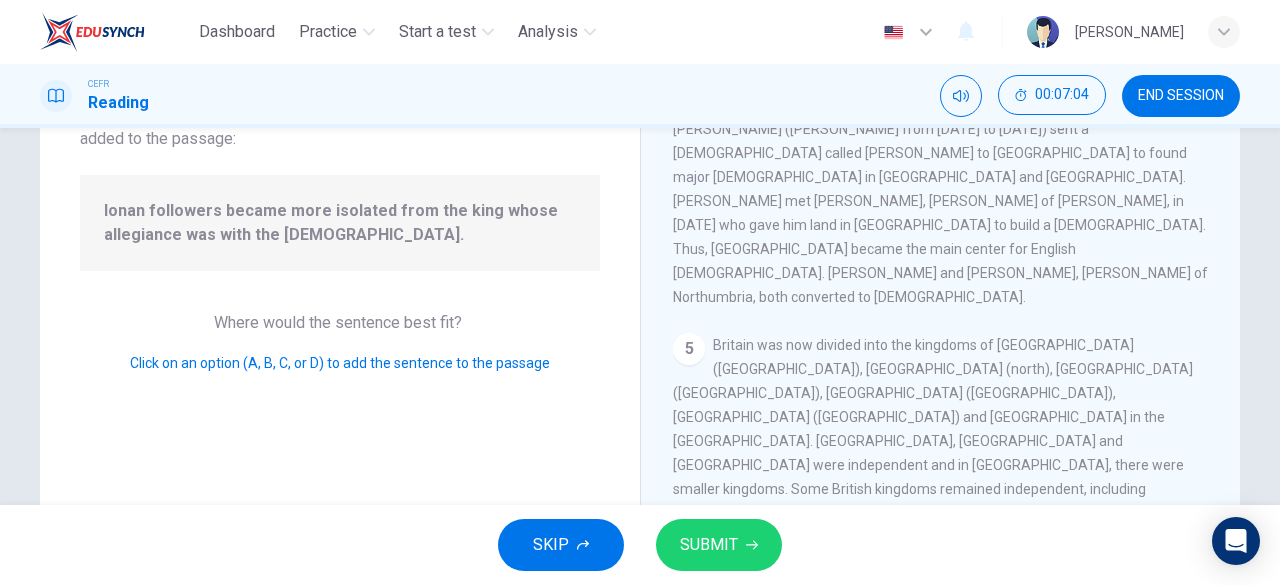 click at bounding box center [948, 775] 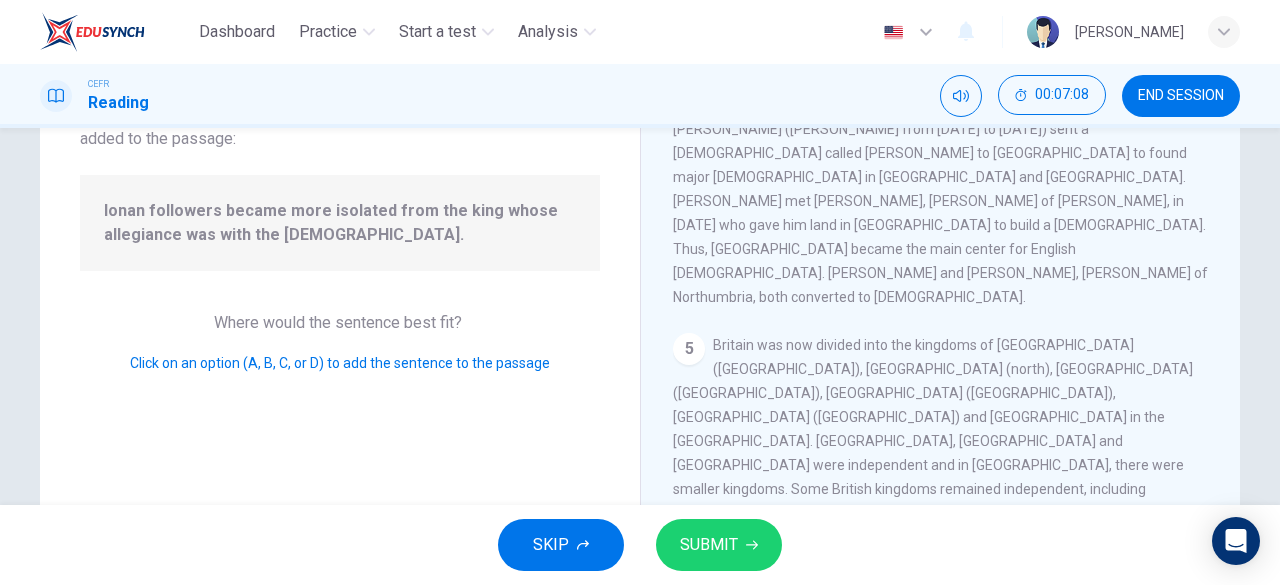 scroll, scrollTop: 869, scrollLeft: 0, axis: vertical 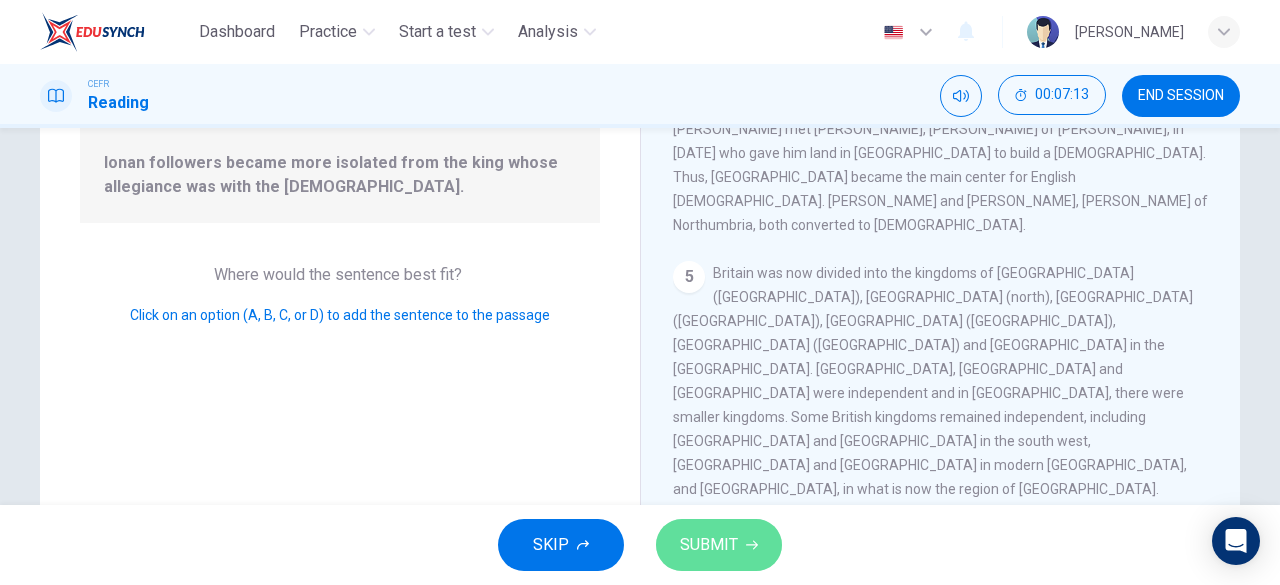 click on "SUBMIT" at bounding box center [709, 545] 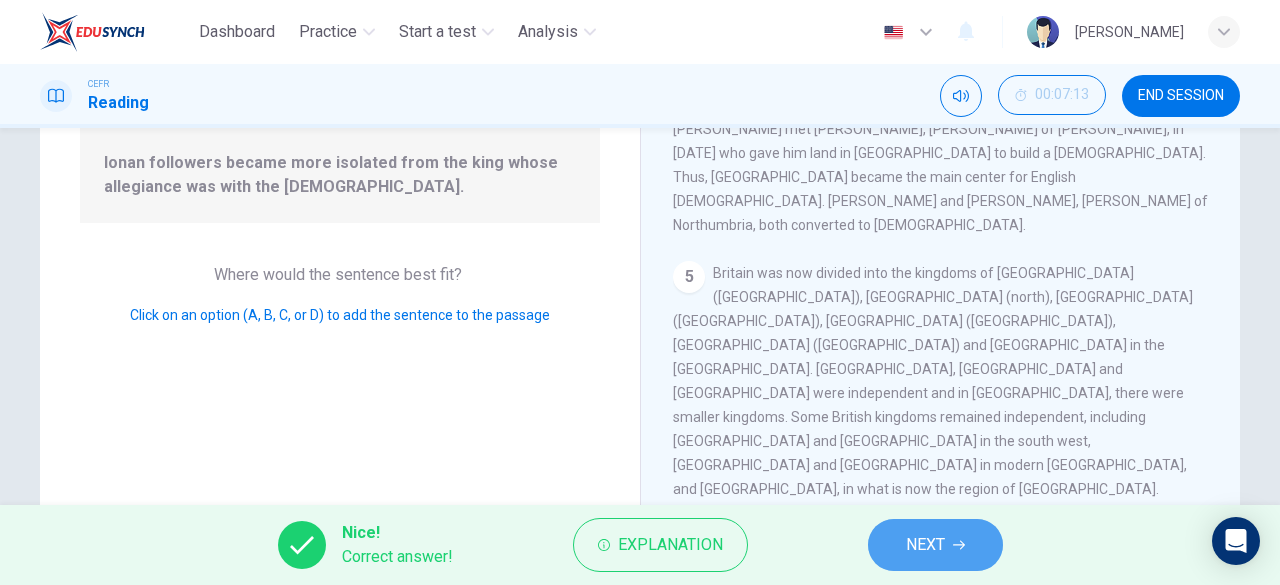 click on "NEXT" at bounding box center (925, 545) 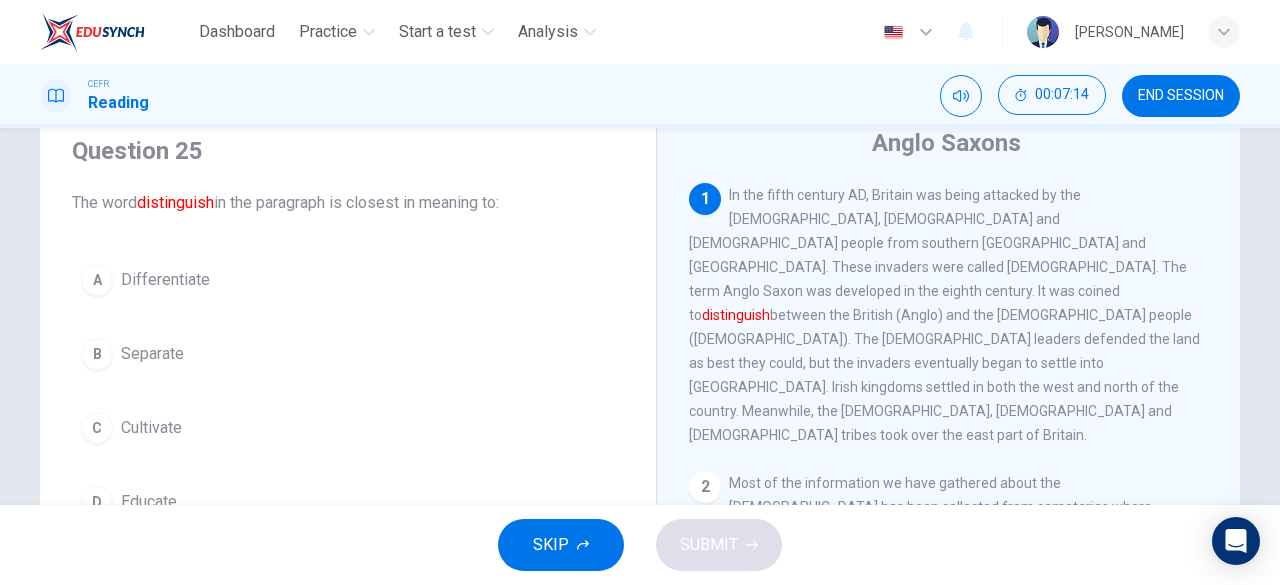 scroll, scrollTop: 72, scrollLeft: 0, axis: vertical 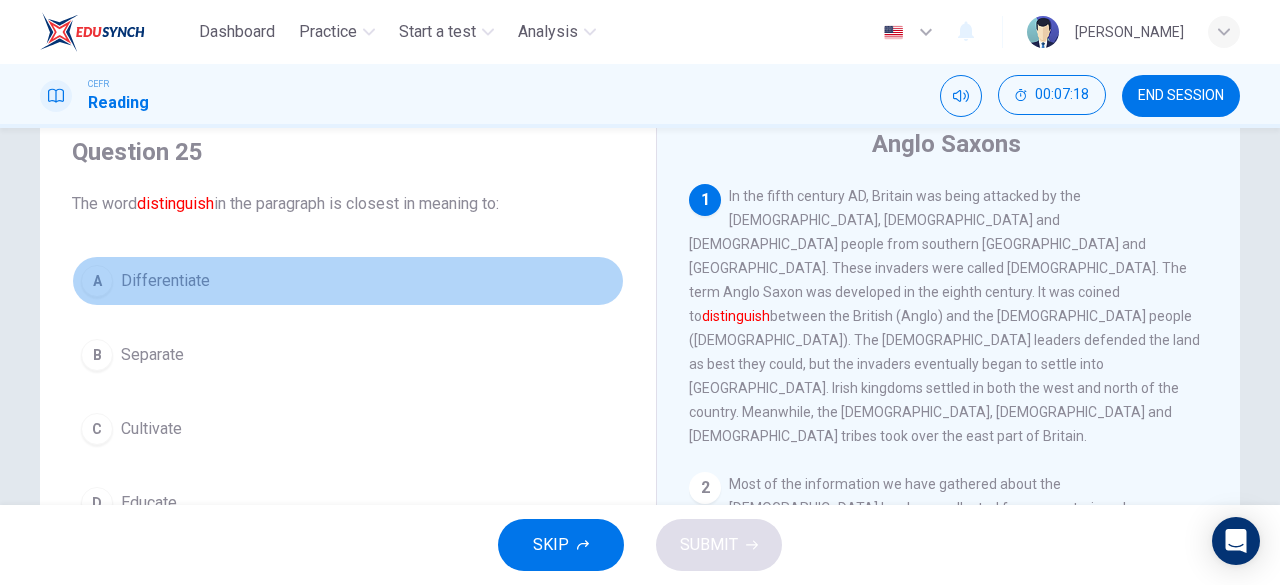 click on "A Differentiate" at bounding box center [348, 281] 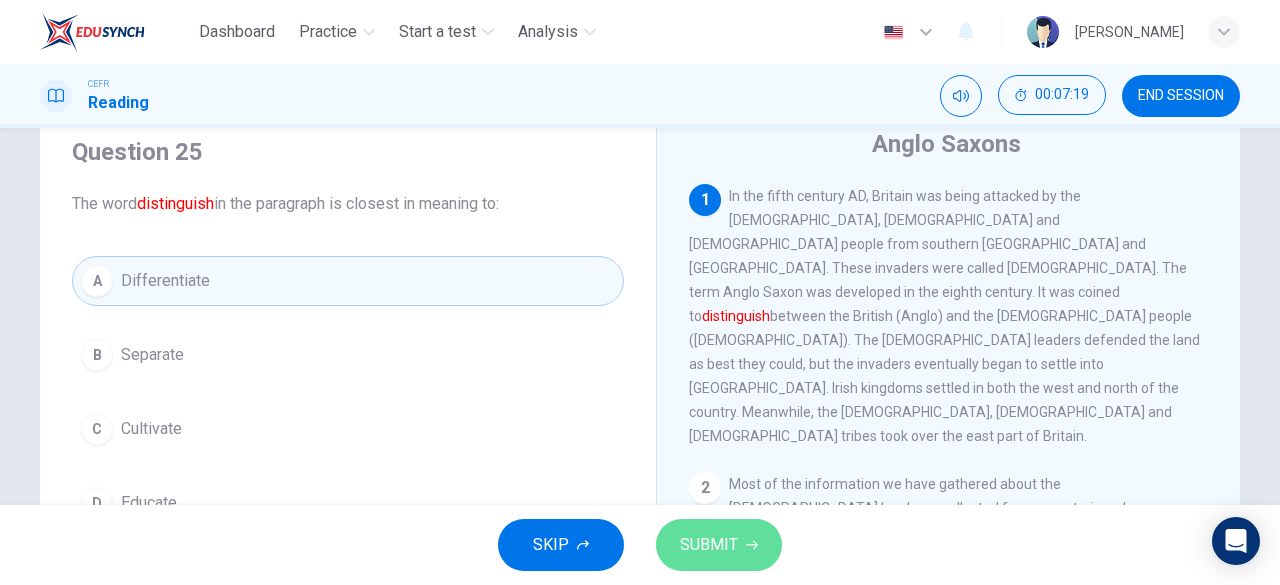 click on "SUBMIT" at bounding box center [719, 545] 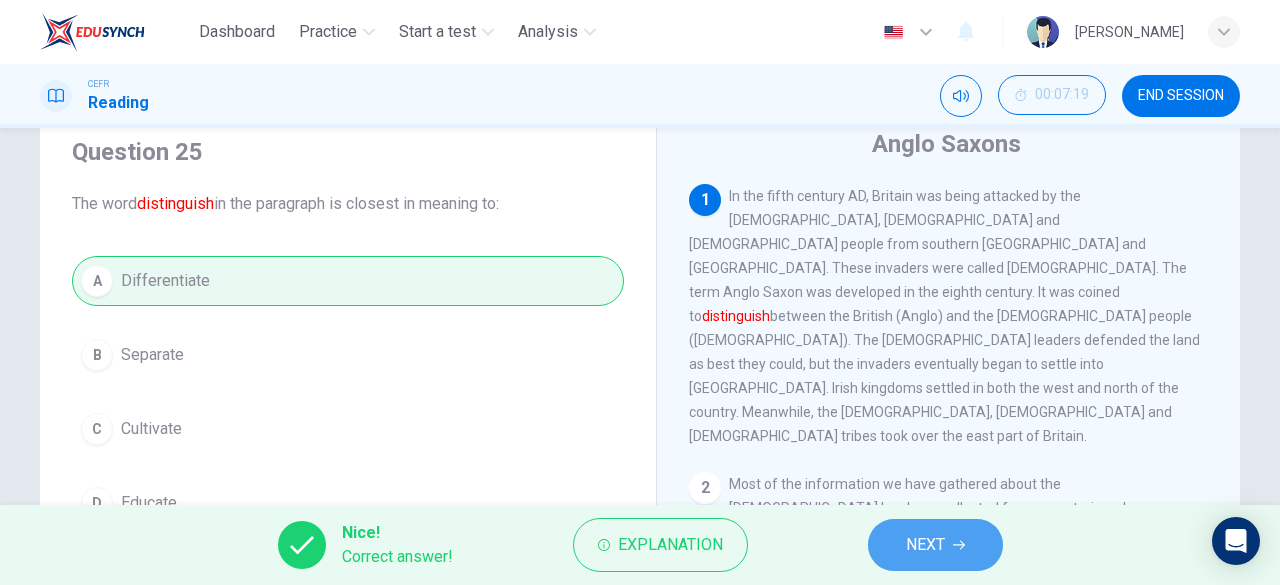 click on "NEXT" at bounding box center (925, 545) 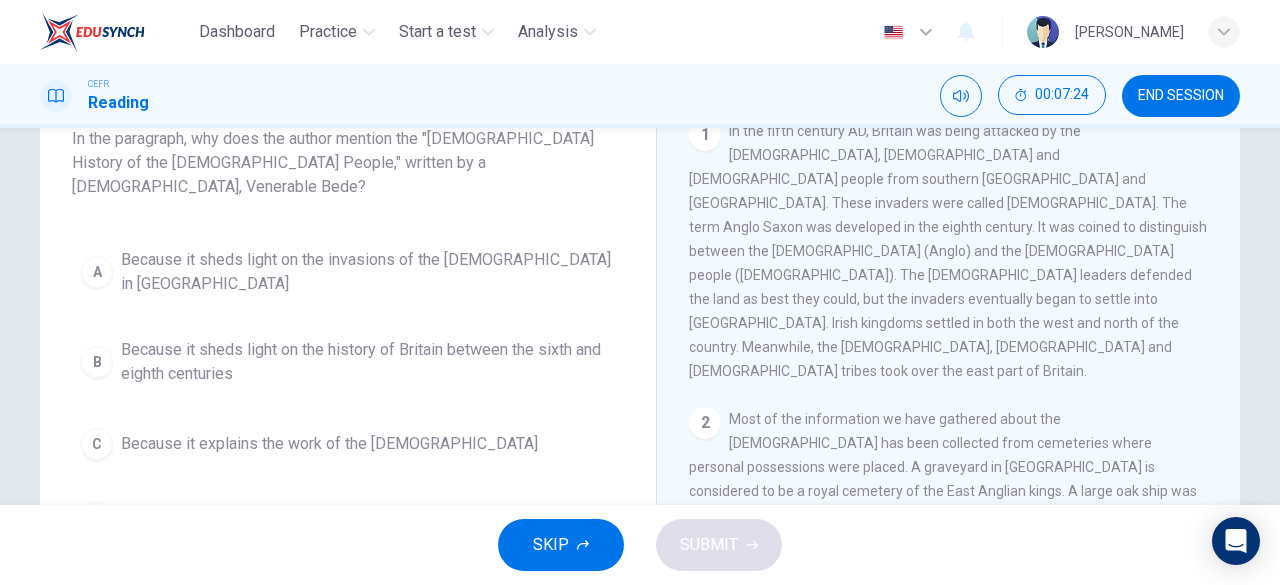 scroll, scrollTop: 136, scrollLeft: 0, axis: vertical 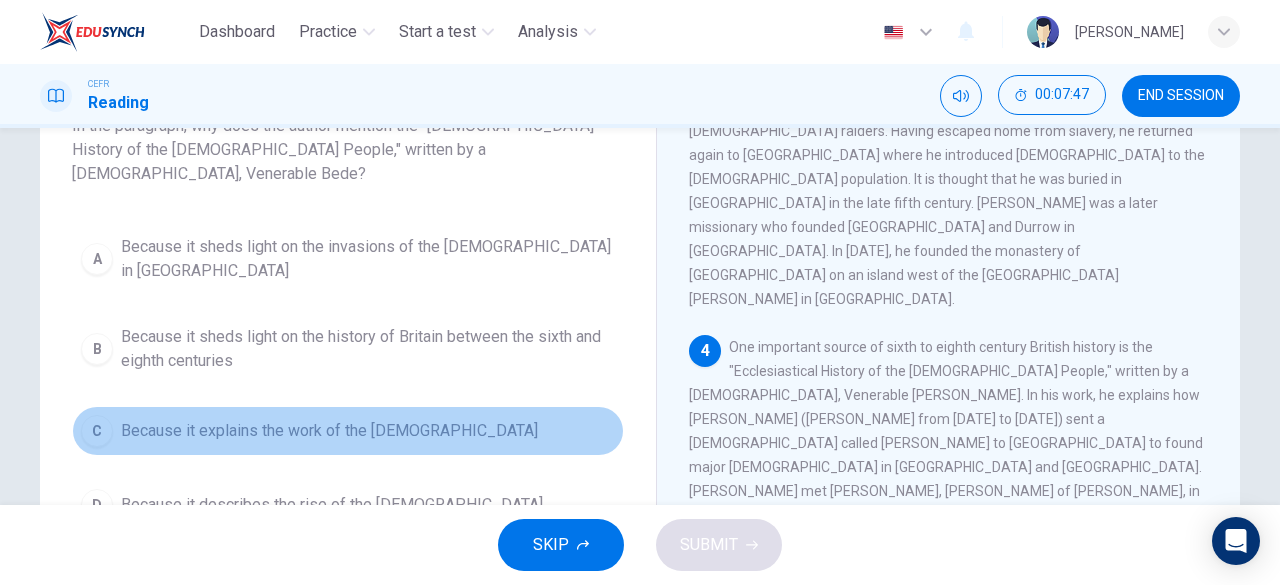 click on "Because it explains the work of the [DEMOGRAPHIC_DATA]" at bounding box center (329, 431) 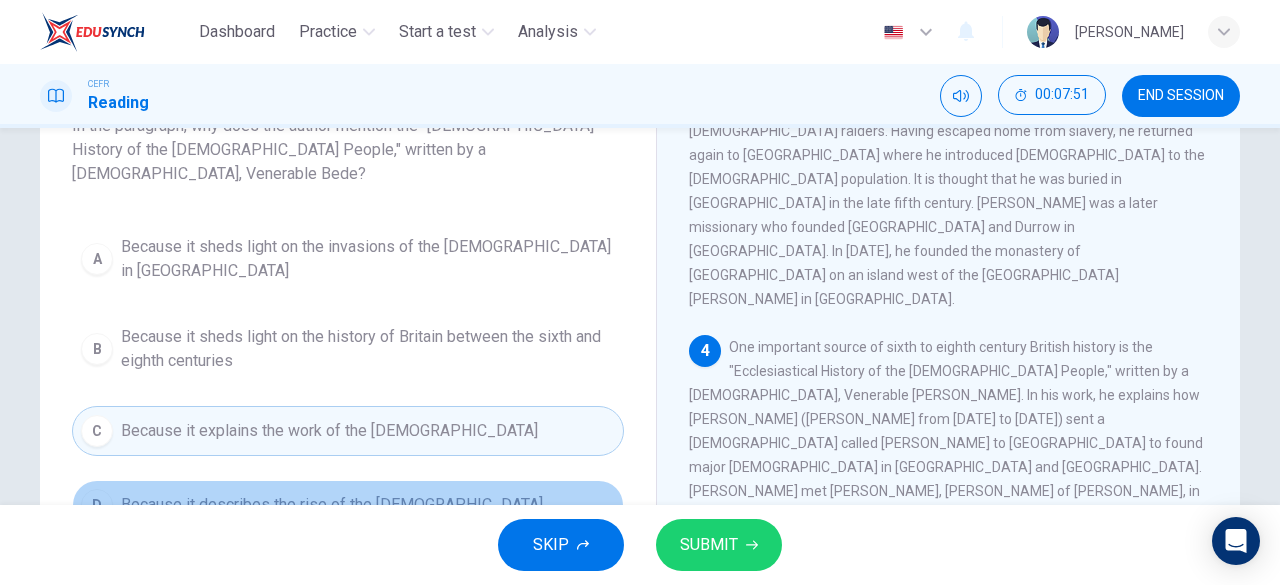 click on "Because it describes the rise of the [DEMOGRAPHIC_DATA]" at bounding box center (332, 505) 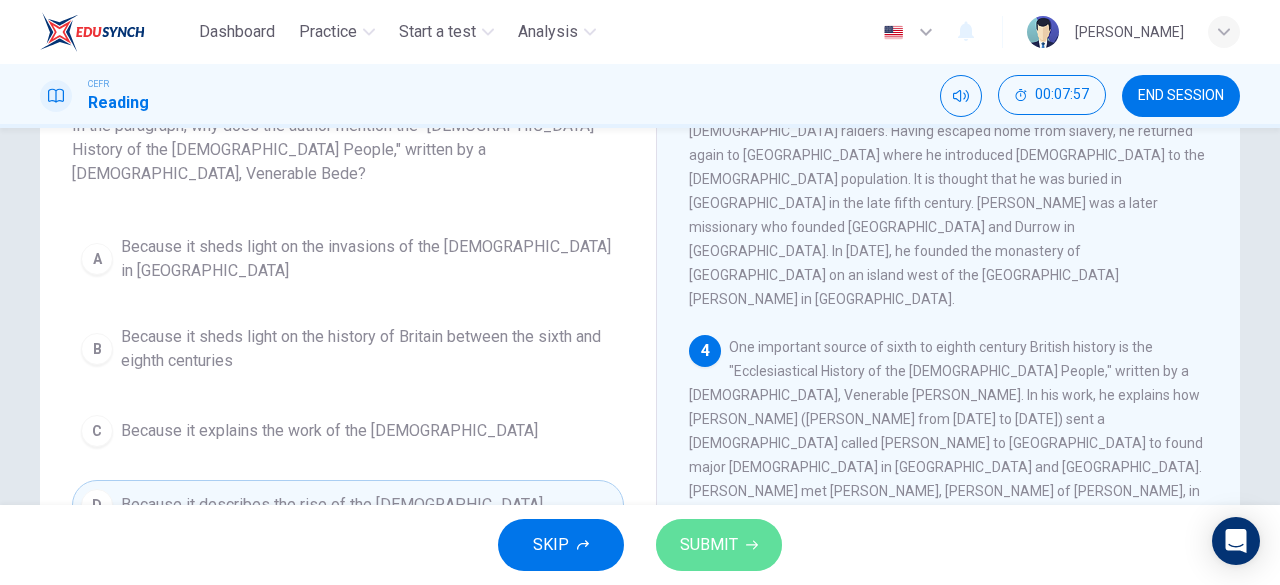 click on "SUBMIT" at bounding box center [719, 545] 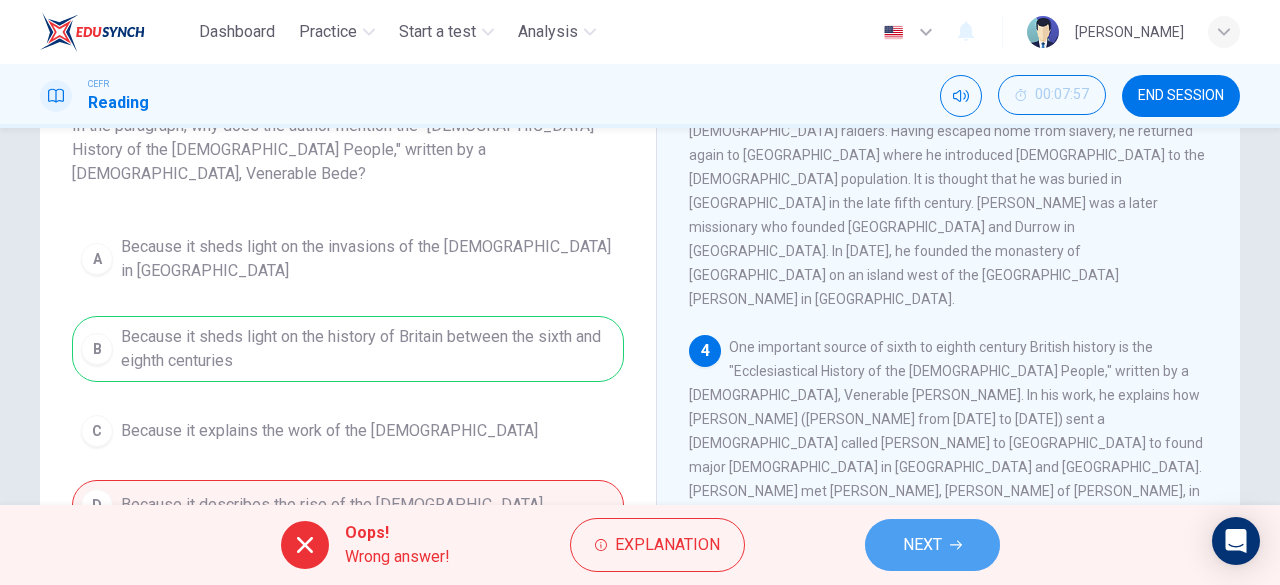click on "NEXT" at bounding box center [922, 545] 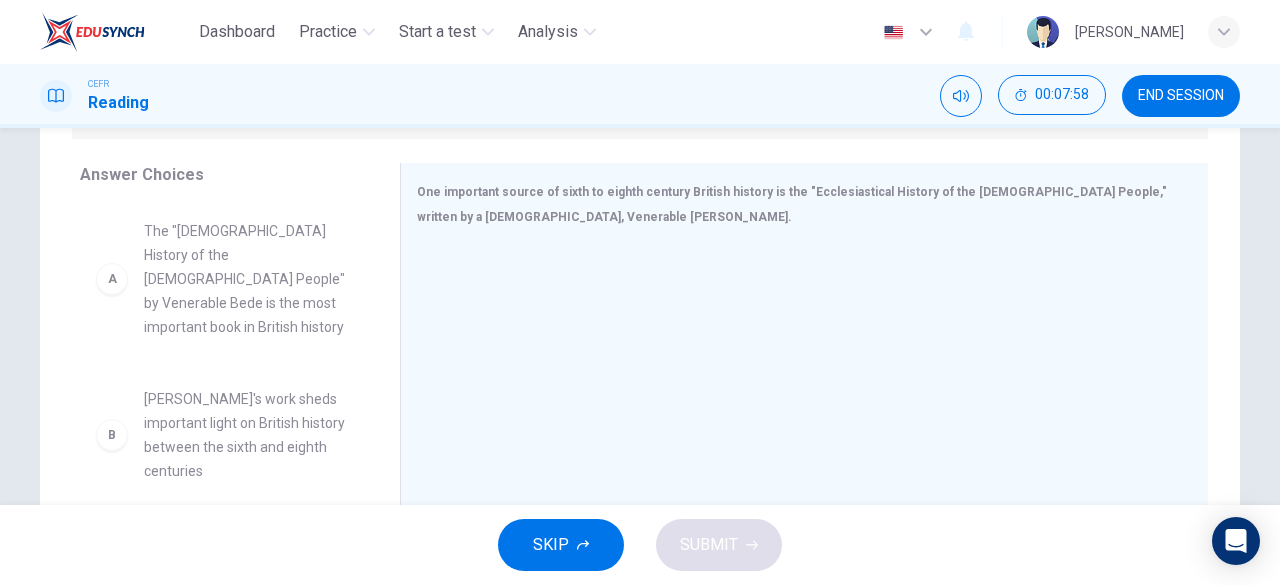 scroll, scrollTop: 315, scrollLeft: 0, axis: vertical 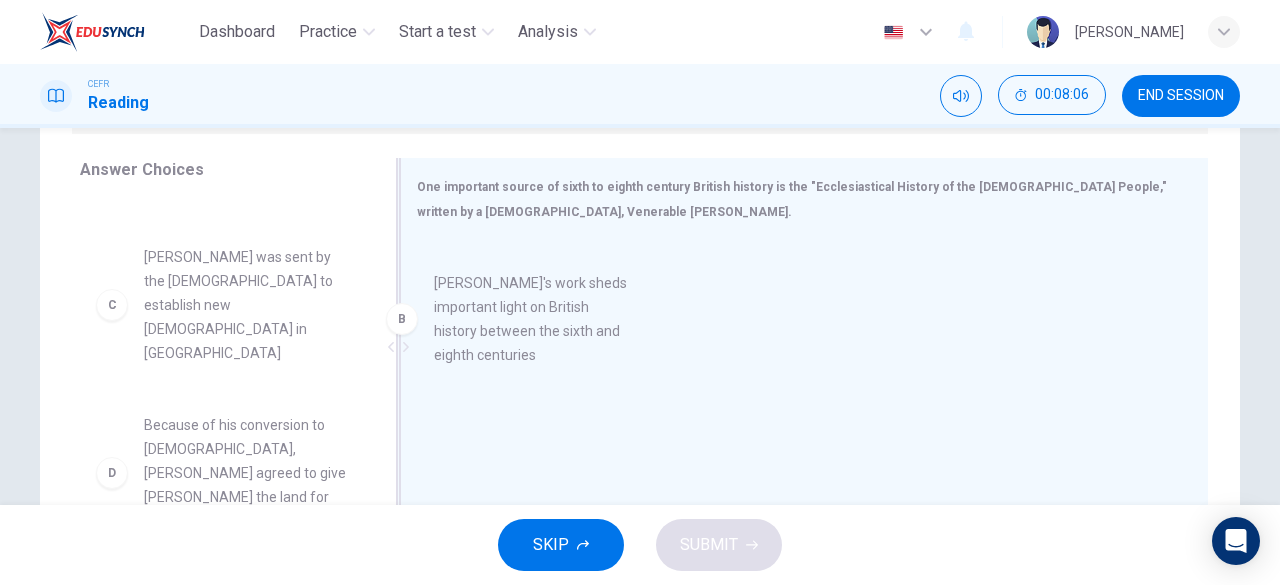 drag, startPoint x: 244, startPoint y: 275, endPoint x: 558, endPoint y: 305, distance: 315.42987 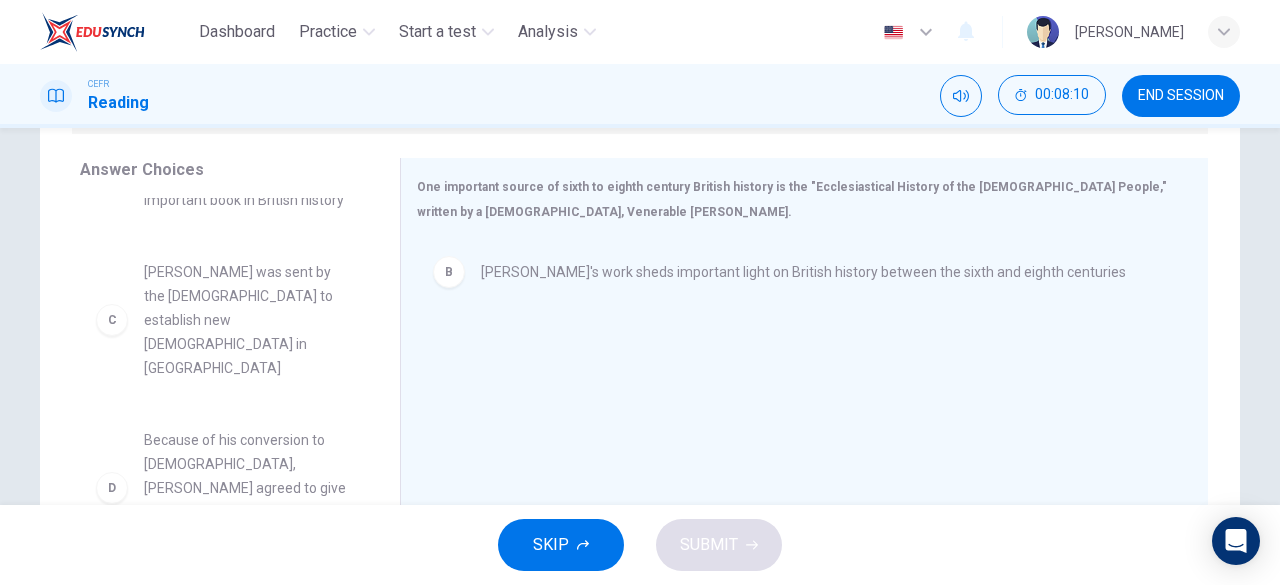scroll, scrollTop: 123, scrollLeft: 0, axis: vertical 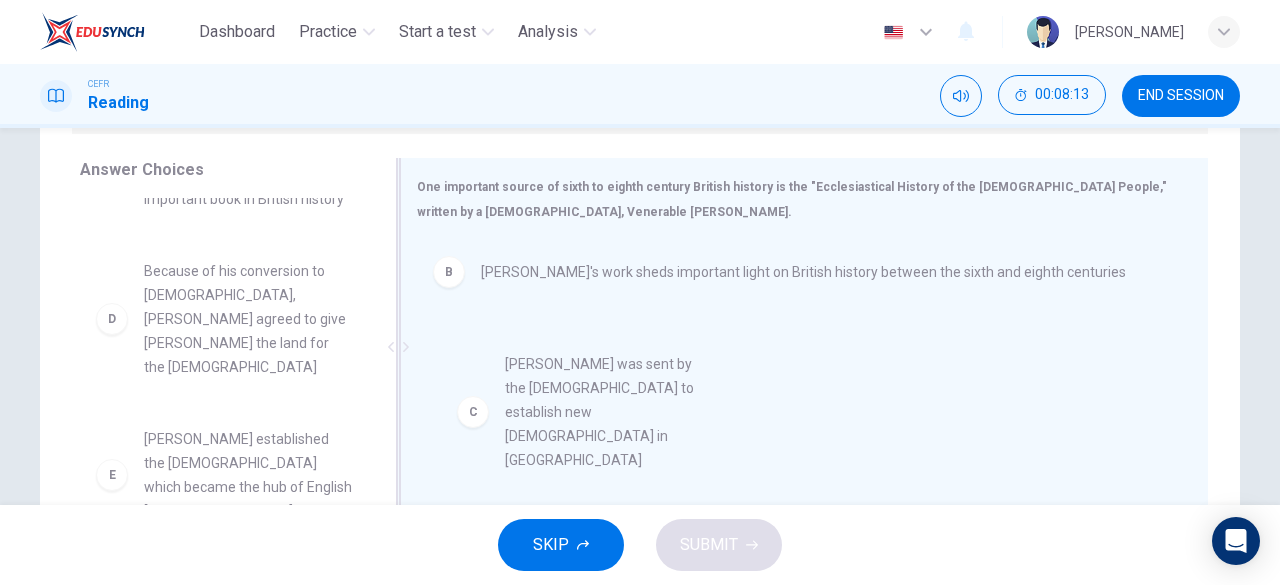 drag, startPoint x: 192, startPoint y: 287, endPoint x: 563, endPoint y: 379, distance: 382.23685 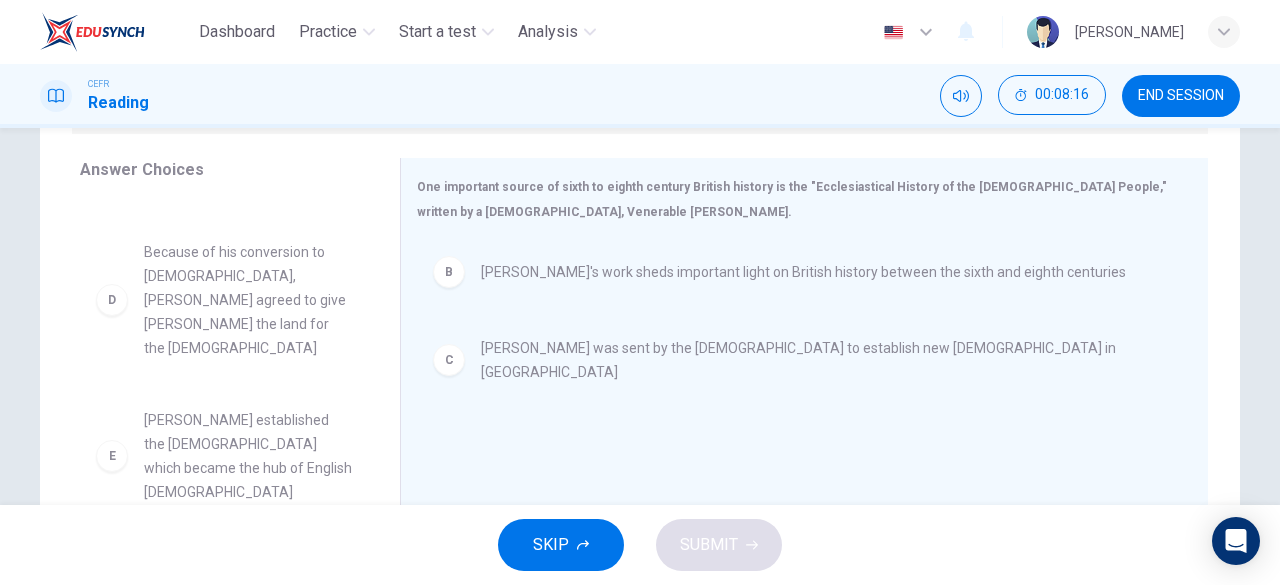 scroll, scrollTop: 146, scrollLeft: 0, axis: vertical 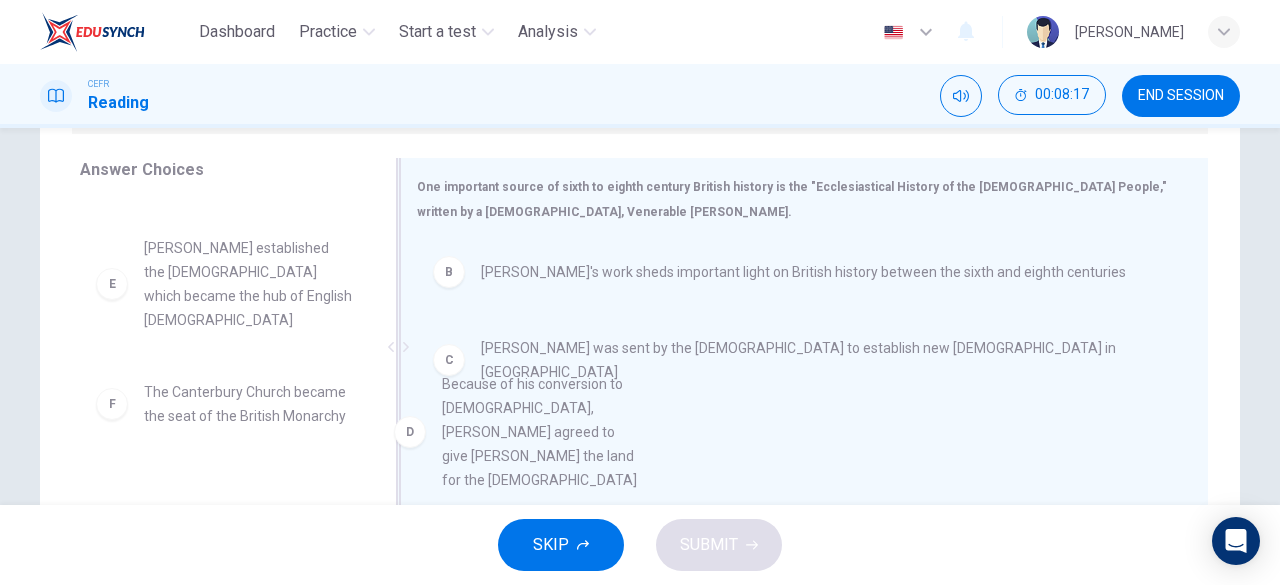 drag, startPoint x: 182, startPoint y: 275, endPoint x: 504, endPoint y: 417, distance: 351.92044 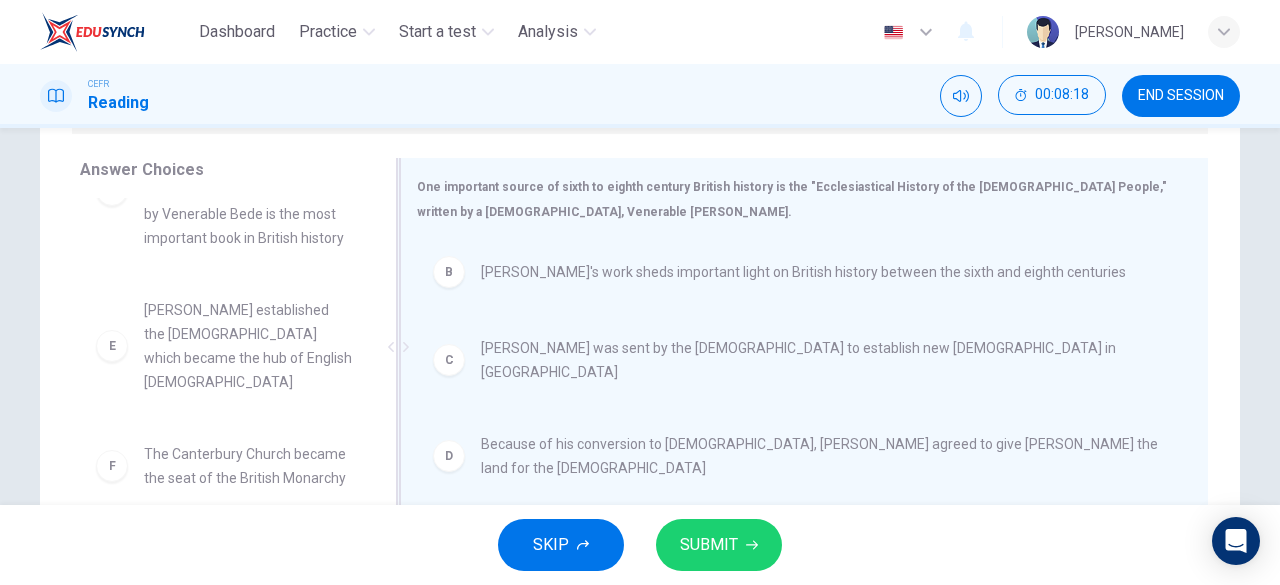 scroll, scrollTop: 108, scrollLeft: 0, axis: vertical 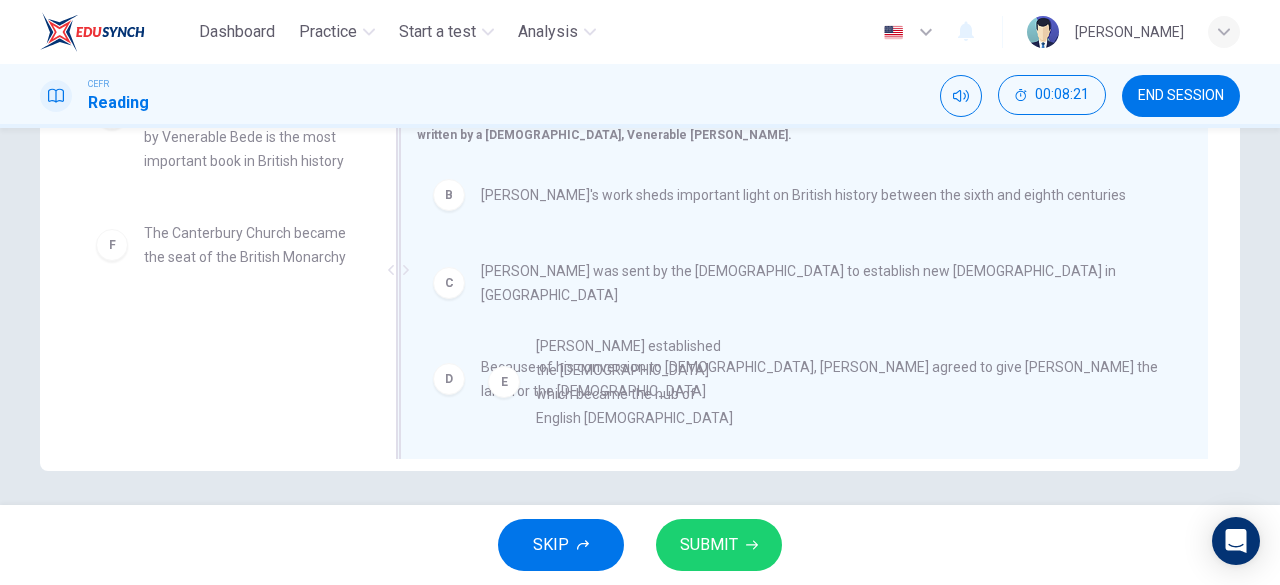 drag, startPoint x: 216, startPoint y: 253, endPoint x: 629, endPoint y: 388, distance: 434.5043 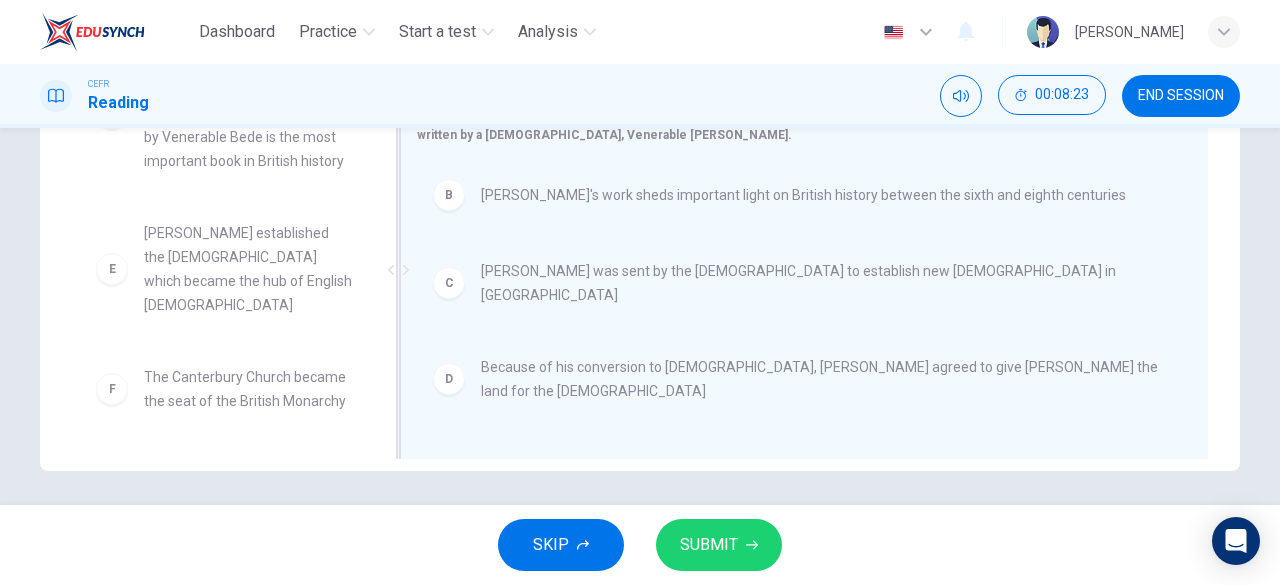 click on "Because of his conversion to [DEMOGRAPHIC_DATA], [PERSON_NAME] agreed to give [PERSON_NAME] the land for the [DEMOGRAPHIC_DATA]" at bounding box center (820, 379) 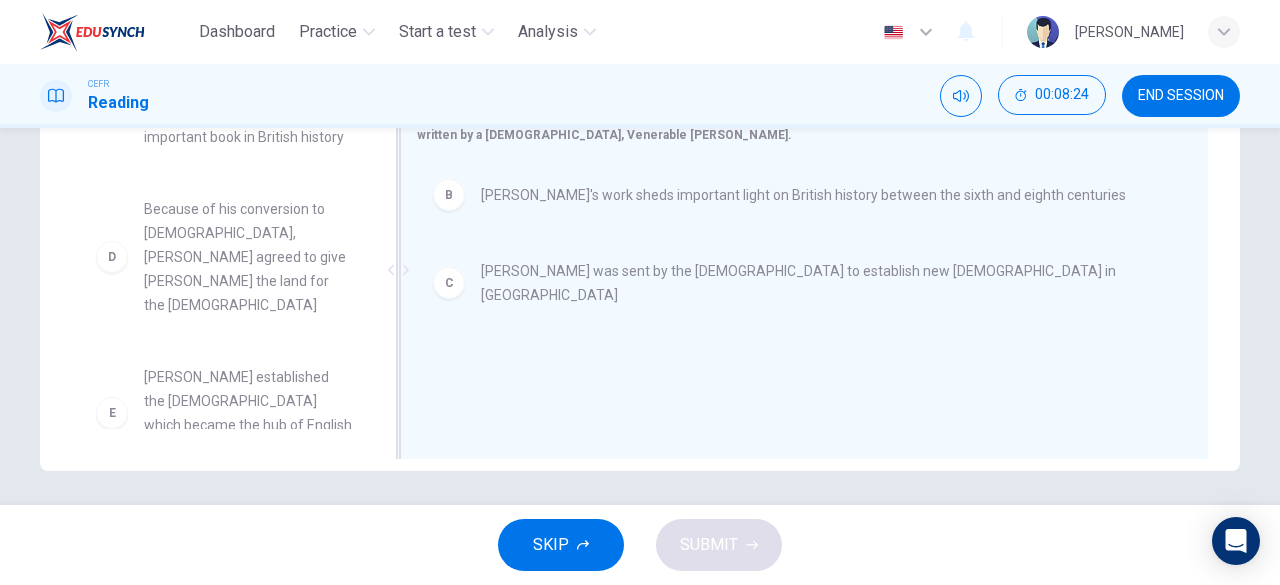 scroll, scrollTop: 252, scrollLeft: 0, axis: vertical 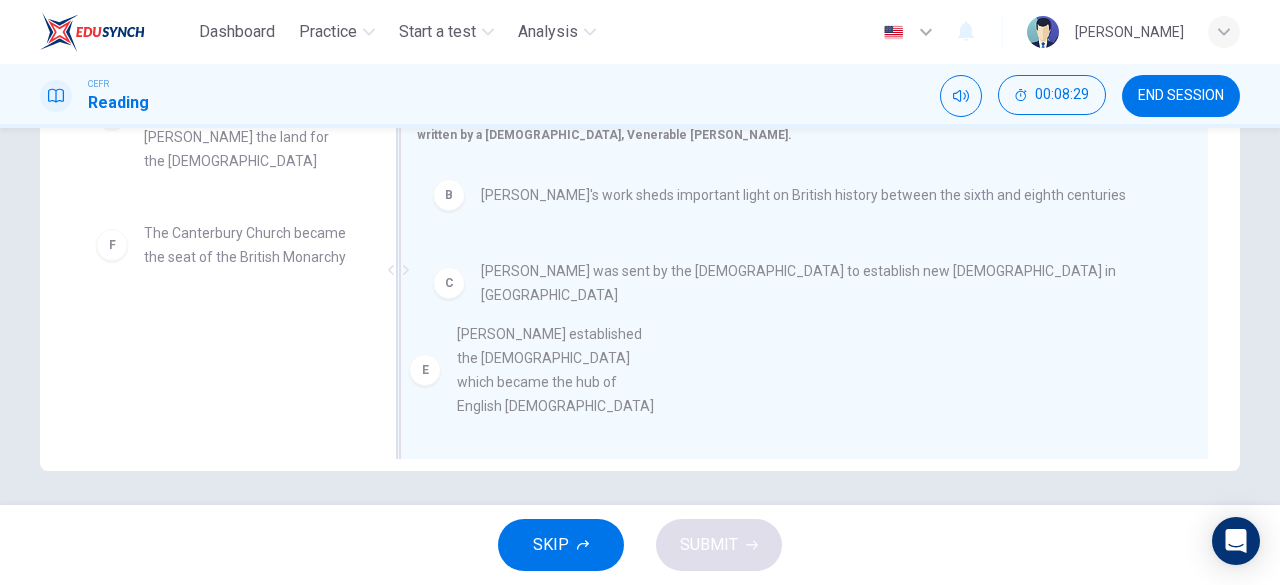 drag, startPoint x: 200, startPoint y: 241, endPoint x: 538, endPoint y: 369, distance: 361.42496 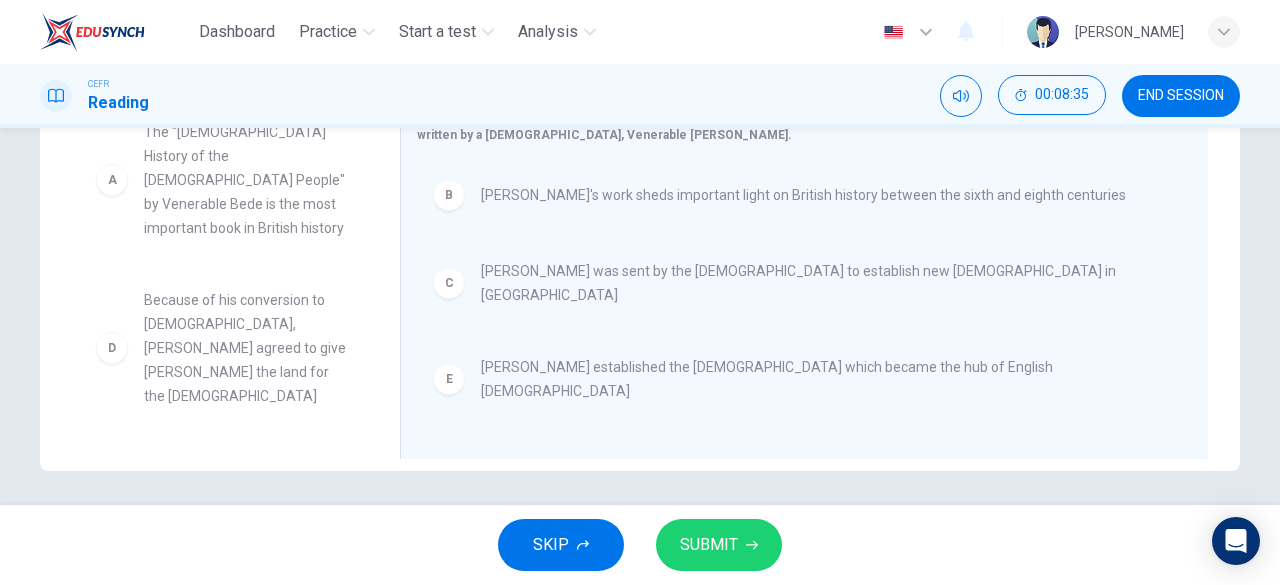 scroll, scrollTop: 16, scrollLeft: 0, axis: vertical 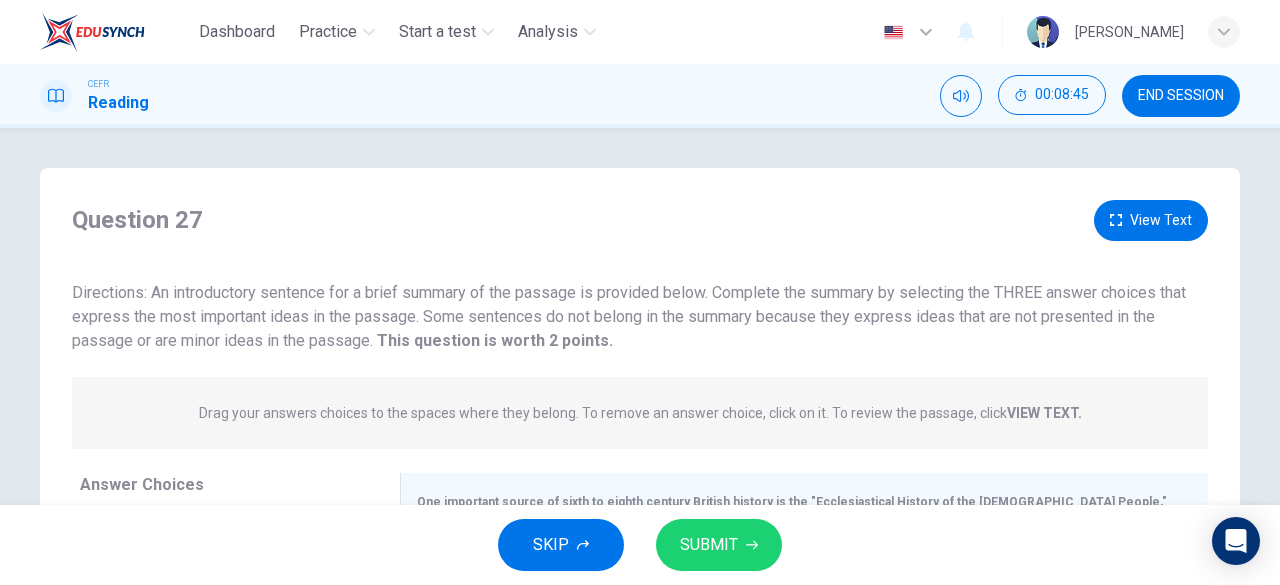 click on "View Text" at bounding box center [1151, 220] 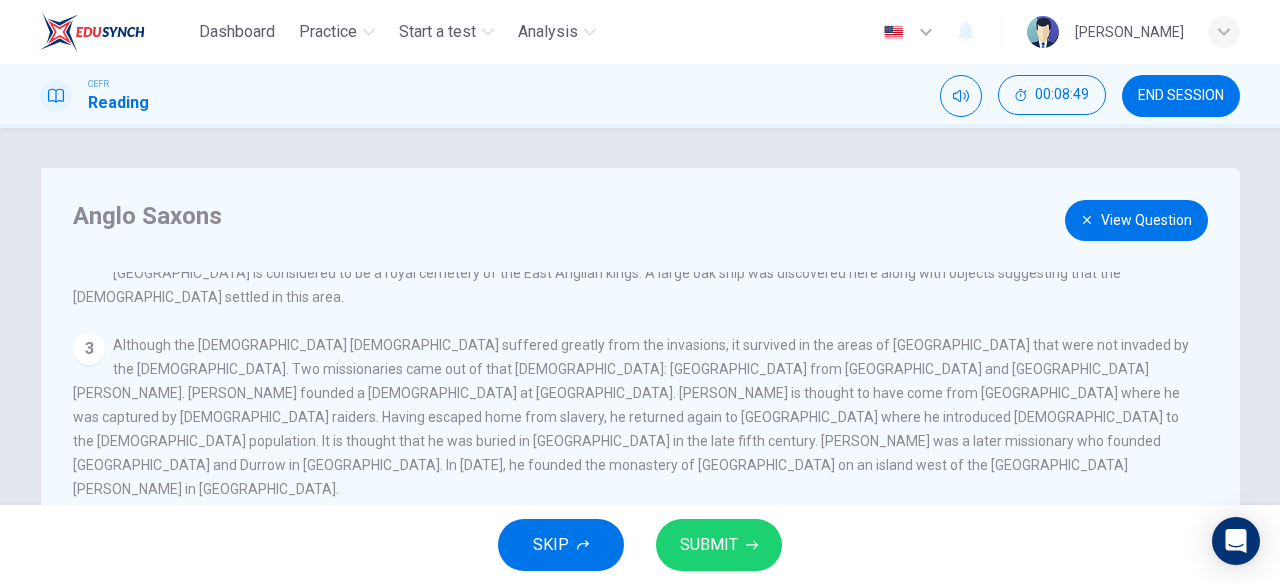 scroll, scrollTop: 184, scrollLeft: 0, axis: vertical 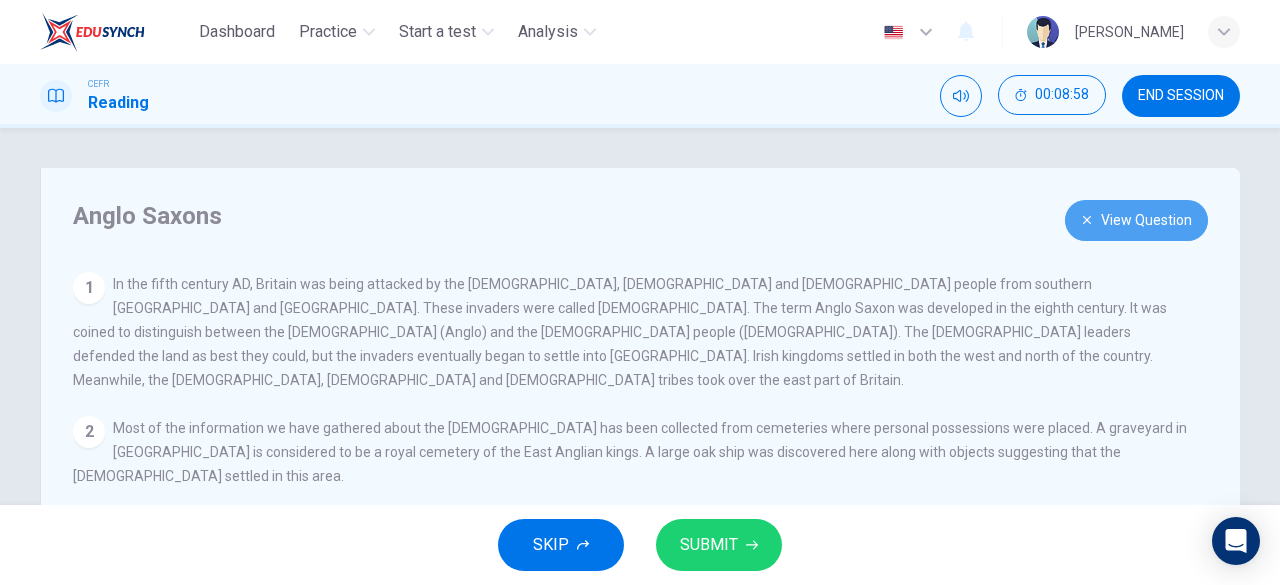 click on "View Question" at bounding box center (1136, 220) 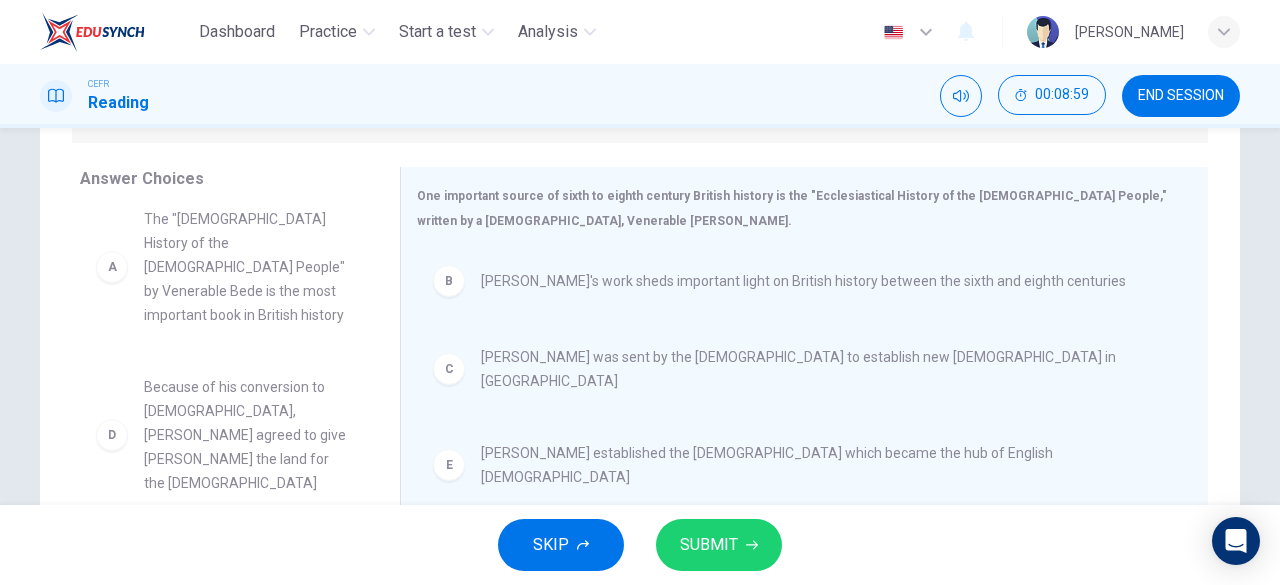scroll, scrollTop: 307, scrollLeft: 0, axis: vertical 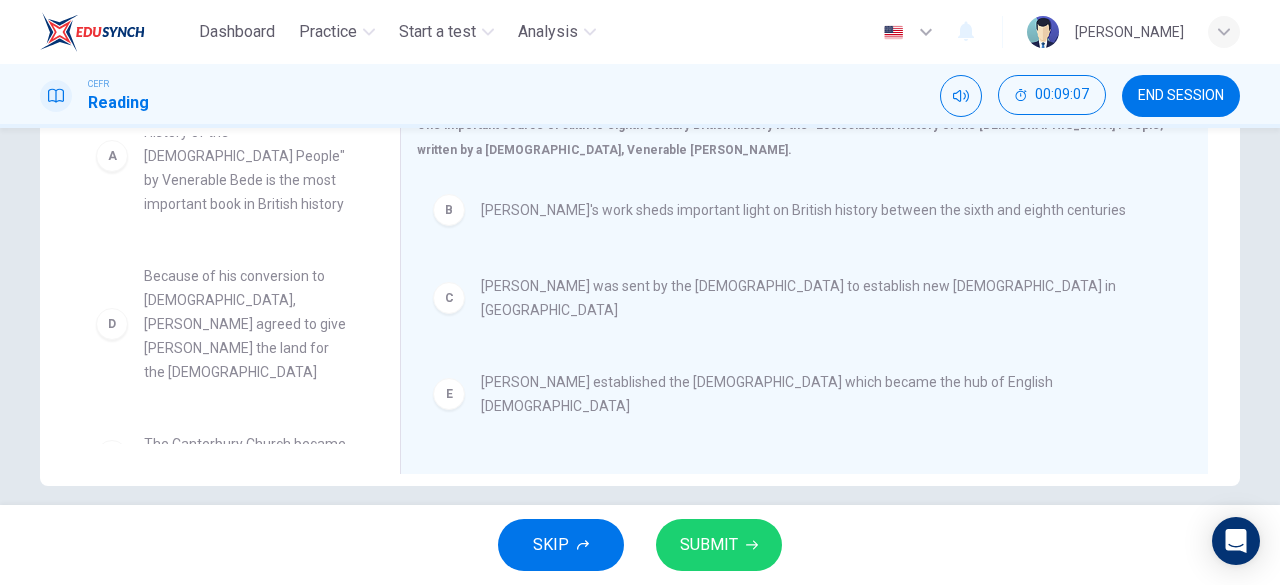 click on "SUBMIT" at bounding box center (719, 545) 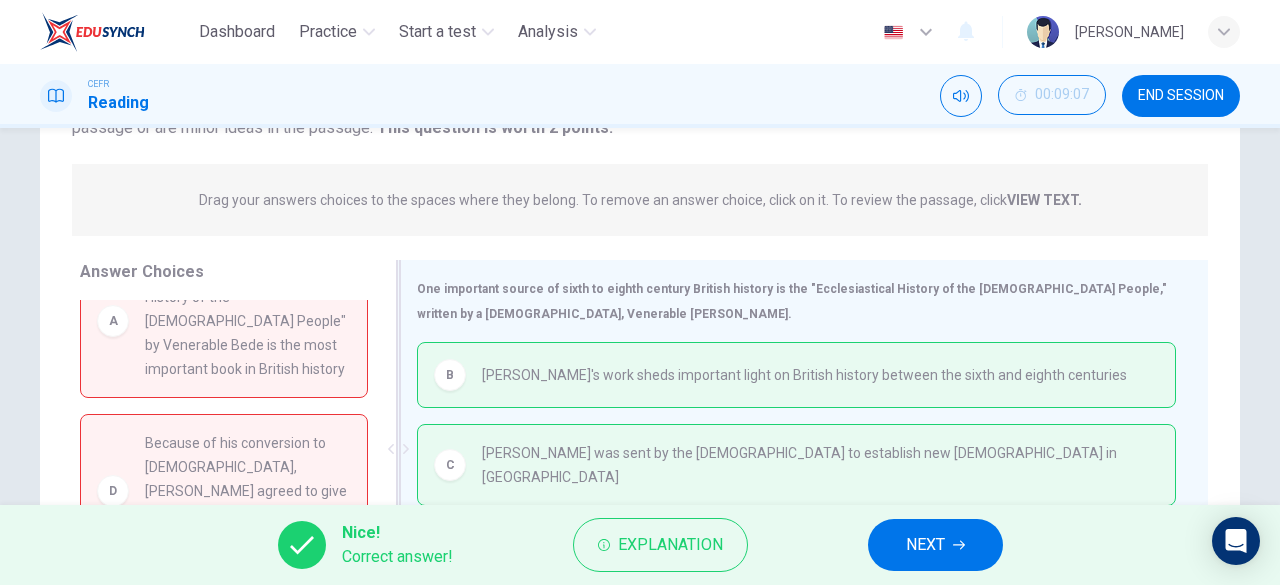 scroll, scrollTop: 197, scrollLeft: 0, axis: vertical 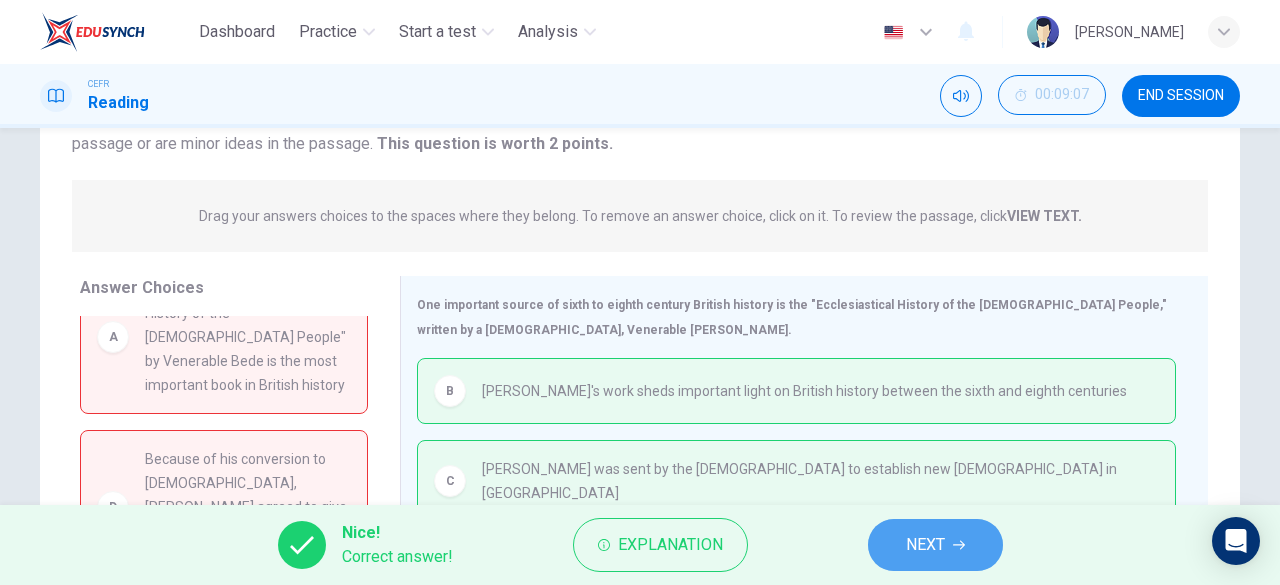 click on "NEXT" at bounding box center (925, 545) 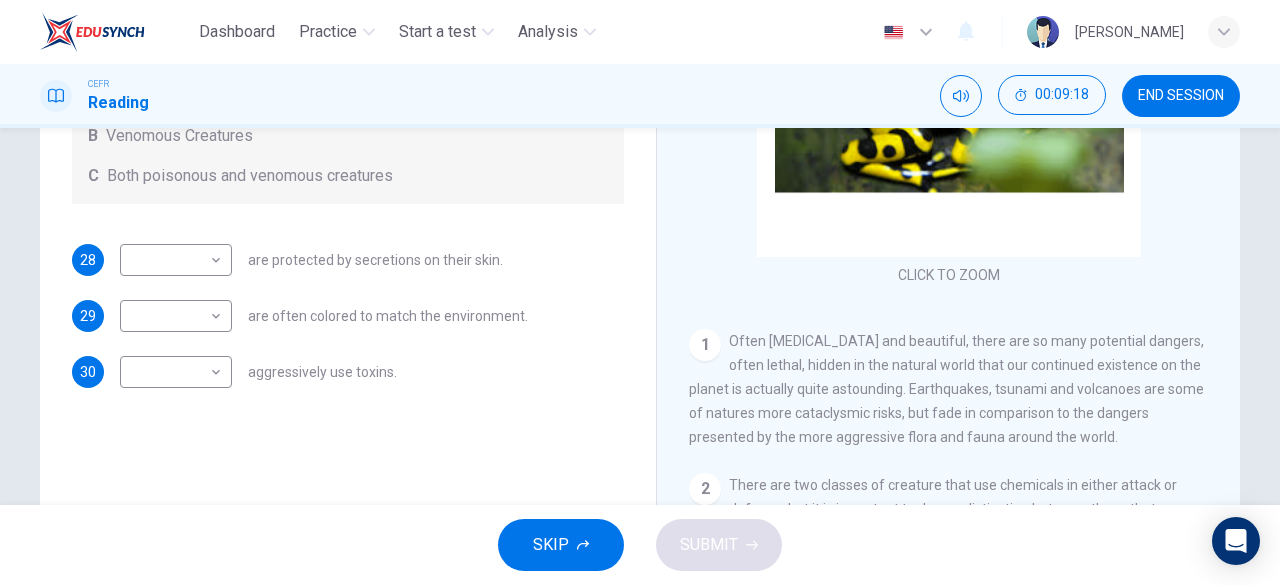 scroll, scrollTop: 349, scrollLeft: 0, axis: vertical 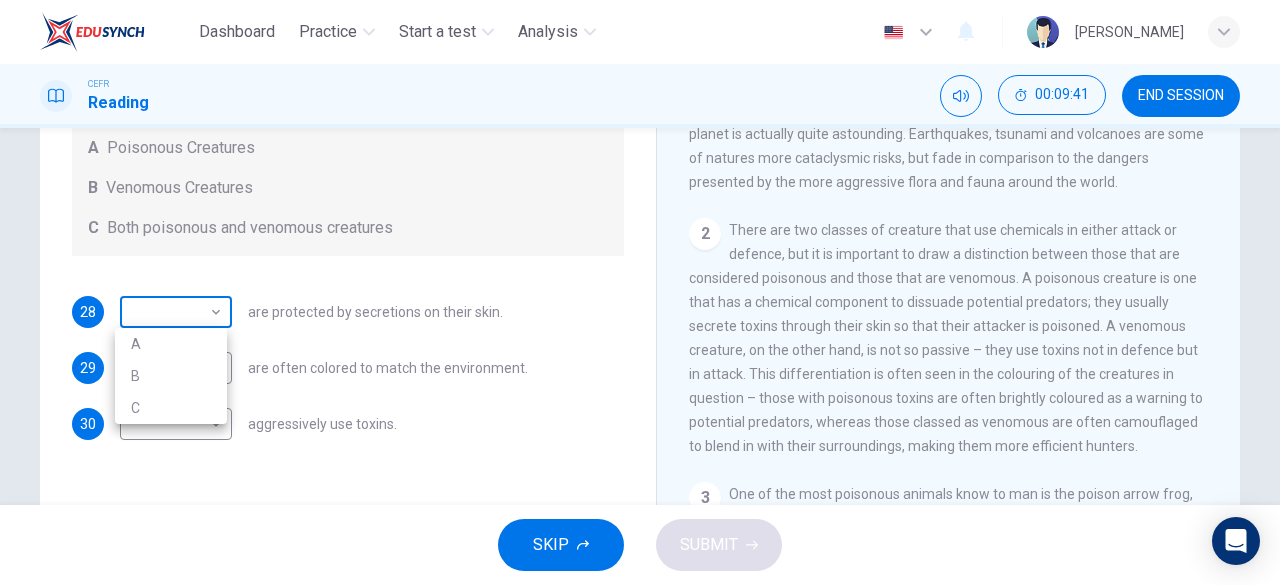 click on "Dashboard Practice Start a test Analysis English en ​ [PERSON_NAME] CEFR Reading 00:09:41 END SESSION Questions 28 - 30 Write the correct letter,  A ,  B  or  C  in the boxes below.
According to the information in the passage, classify the following information
as relating to: A Poisonous Creatures B Venomous Creatures C Both poisonous and venomous creatures 28 ​ ​ are protected by secretions on their skin. 29 ​ ​ are often colored to match the environment. 30 ​ ​ aggressively use toxins. Poisonous Animals CLICK TO ZOOM Click to Zoom 1 Often [MEDICAL_DATA] and beautiful, there are so many potential dangers, often lethal, hidden in the natural world that our continued existence on the planet is actually quite astounding. Earthquakes, tsunami and volcanoes are some of natures more cataclysmic risks, but fade in comparison to the dangers presented by the more aggressive flora and fauna around the world. 2 3 4 5 6 SKIP SUBMIT EduSynch - Online Language Proficiency Testing
Dashboard 2025" at bounding box center (640, 292) 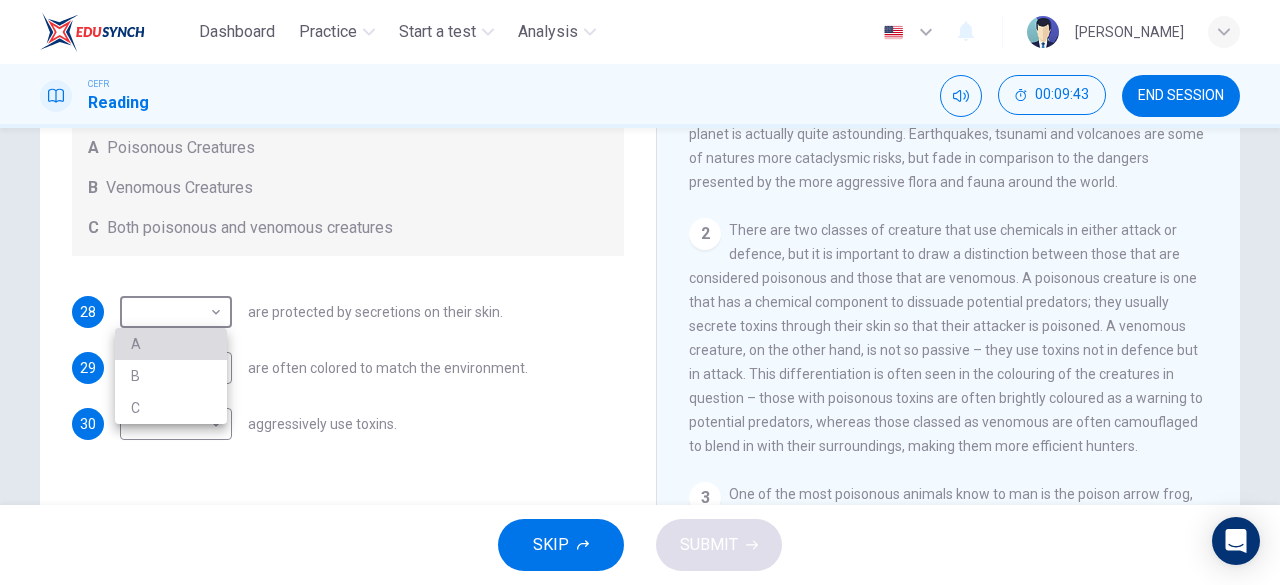 click on "A" at bounding box center (171, 344) 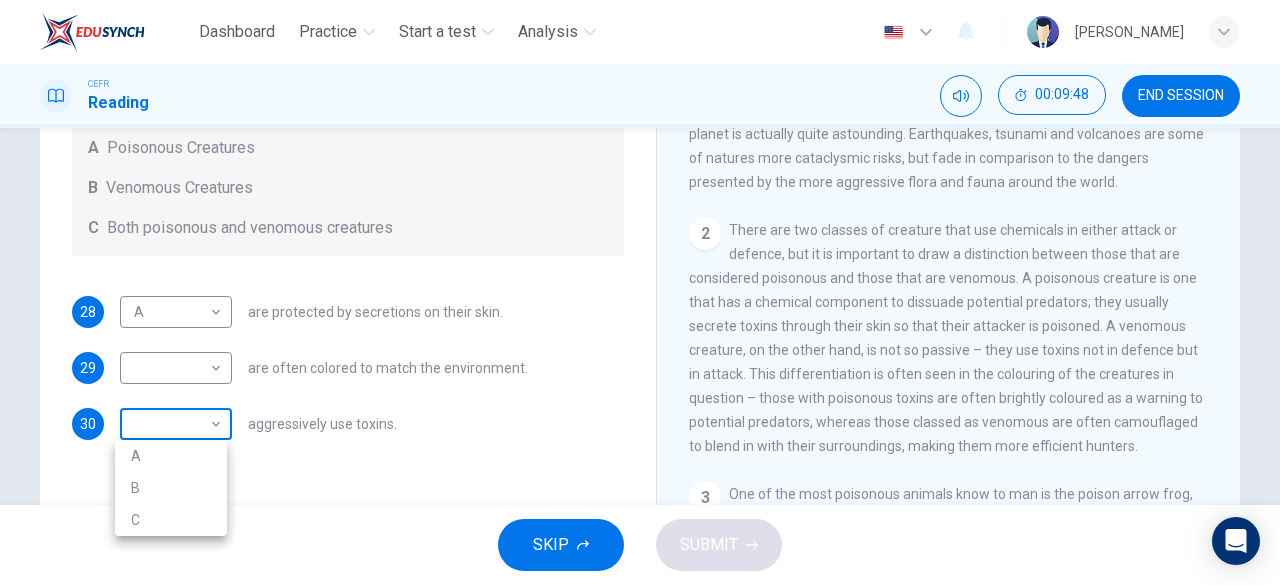 click on "Dashboard Practice Start a test Analysis English en ​ [PERSON_NAME] CEFR Reading 00:09:48 END SESSION Questions 28 - 30 Write the correct letter,  A ,  B  or  C  in the boxes below.
According to the information in the passage, classify the following information
as relating to: A Poisonous Creatures B Venomous Creatures C Both poisonous and venomous creatures 28 A A ​ are protected by secretions on their skin. 29 ​ ​ are often colored to match the environment. 30 ​ ​ aggressively use toxins. Poisonous Animals CLICK TO ZOOM Click to Zoom 1 Often [MEDICAL_DATA] and beautiful, there are so many potential dangers, often lethal, hidden in the natural world that our continued existence on the planet is actually quite astounding. Earthquakes, tsunami and volcanoes are some of natures more cataclysmic risks, but fade in comparison to the dangers presented by the more aggressive flora and fauna around the world. 2 3 4 5 6 SKIP SUBMIT EduSynch - Online Language Proficiency Testing
Dashboard 2025" at bounding box center [640, 292] 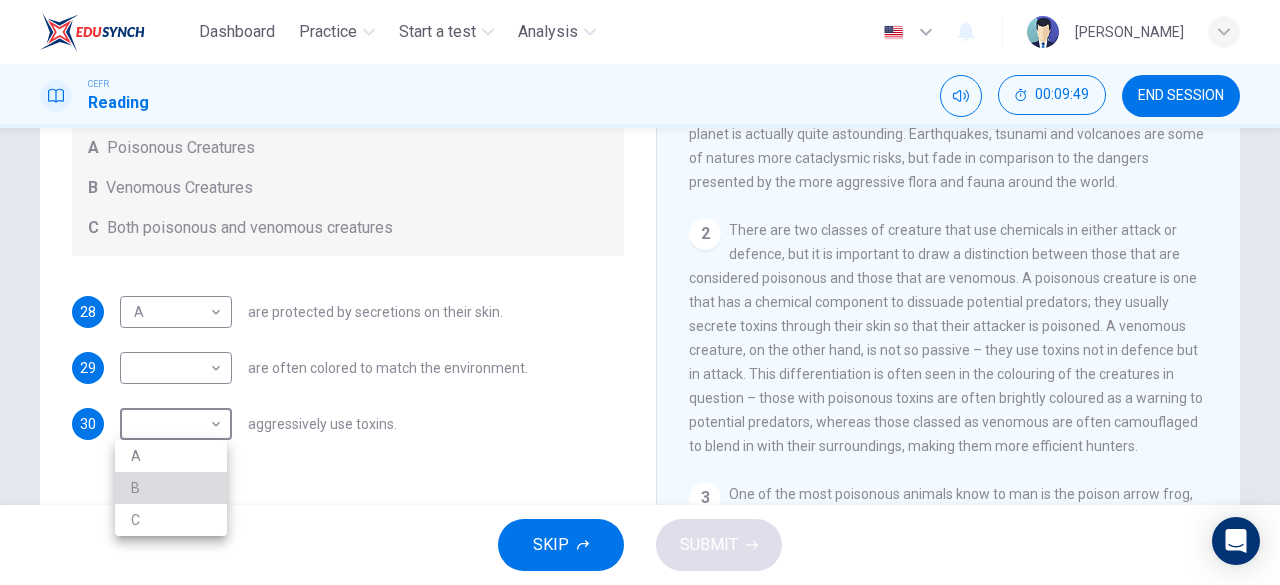 click on "B" at bounding box center (171, 488) 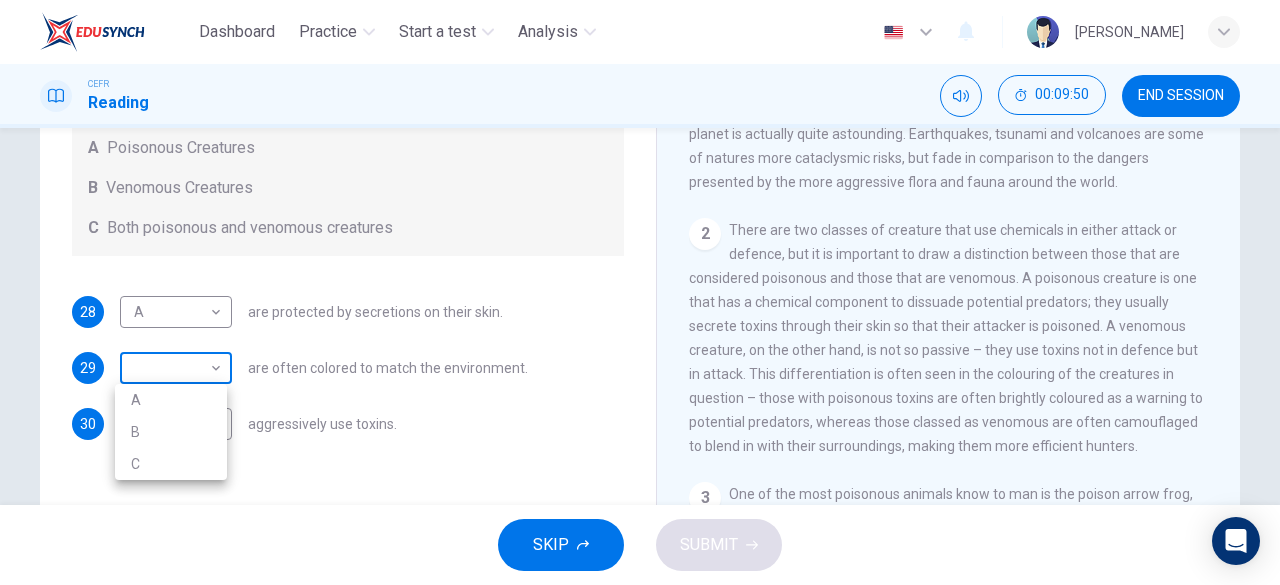 click on "Dashboard Practice Start a test Analysis English en ​ [PERSON_NAME] CEFR Reading 00:09:50 END SESSION Questions 28 - 30 Write the correct letter,  A ,  B  or  C  in the boxes below.
According to the information in the passage, classify the following information
as relating to: A Poisonous Creatures B Venomous Creatures C Both poisonous and venomous creatures 28 A A ​ are protected by secretions on their skin. 29 ​ ​ are often colored to match the environment. 30 B B ​ aggressively use toxins. Poisonous Animals CLICK TO ZOOM Click to Zoom 1 Often [MEDICAL_DATA] and beautiful, there are so many potential dangers, often lethal, hidden in the natural world that our continued existence on the planet is actually quite astounding. Earthquakes, tsunami and volcanoes are some of natures more cataclysmic risks, but fade in comparison to the dangers presented by the more aggressive flora and fauna around the world. 2 3 4 5 6 SKIP SUBMIT EduSynch - Online Language Proficiency Testing
Dashboard 2025" at bounding box center [640, 292] 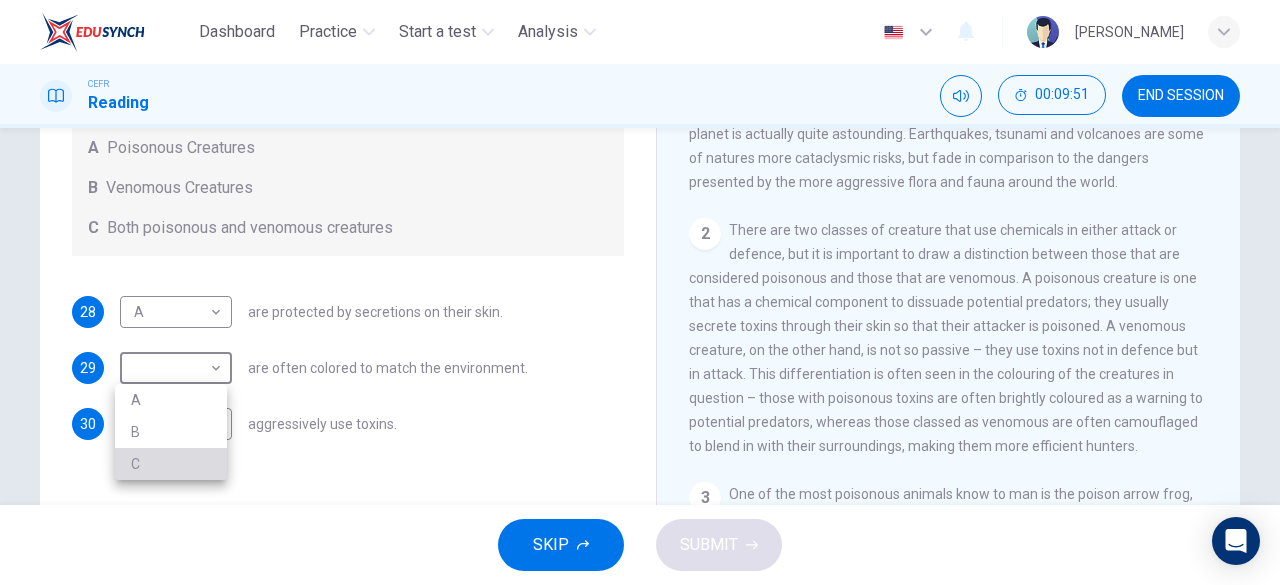 click on "C" at bounding box center [171, 464] 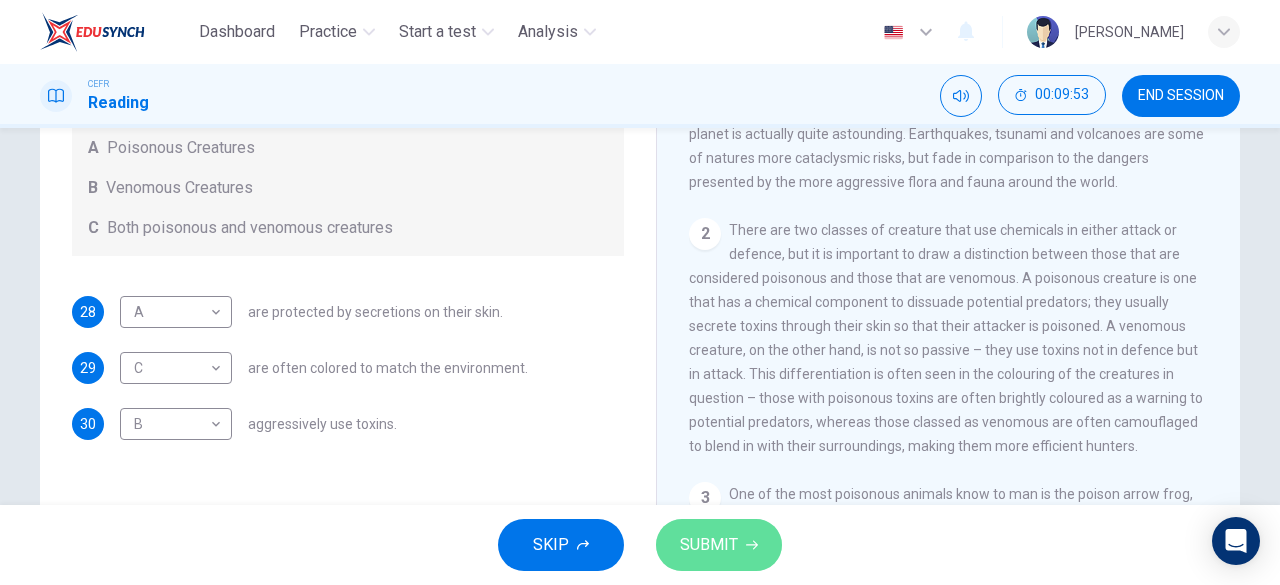 click on "SUBMIT" at bounding box center (709, 545) 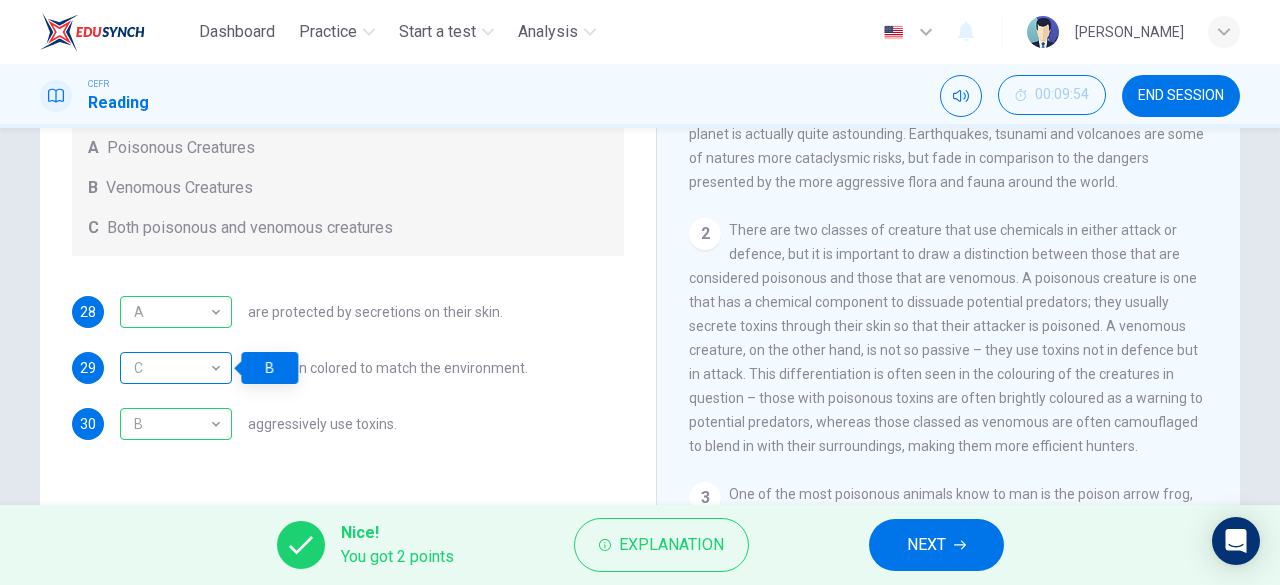 click on "C" at bounding box center (172, 368) 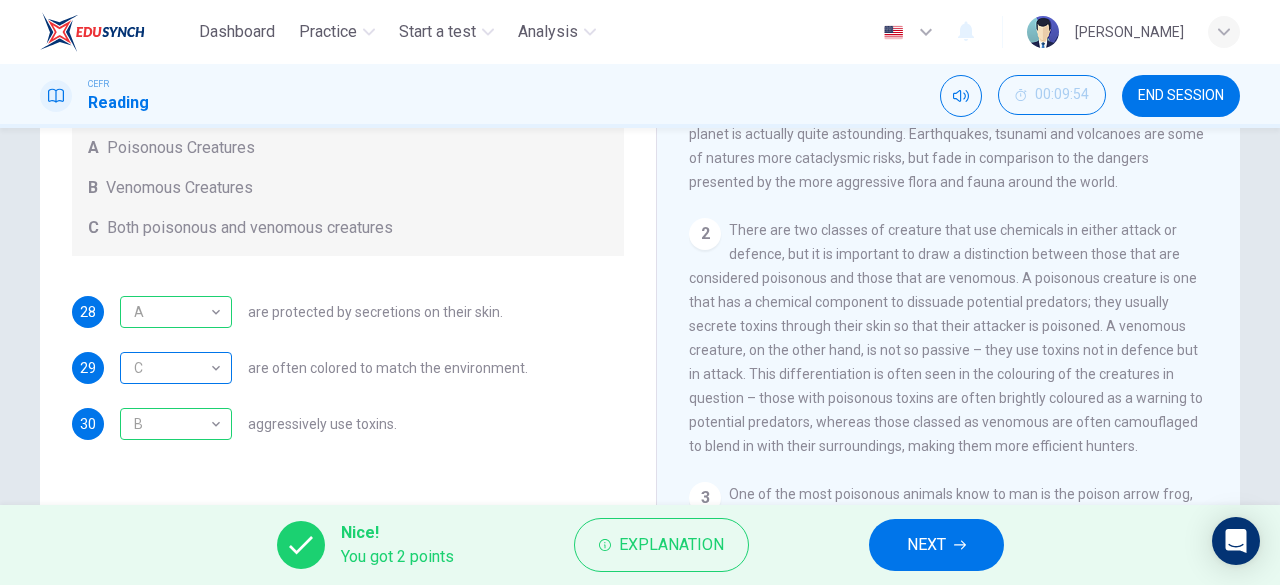 click on "C" at bounding box center [172, 368] 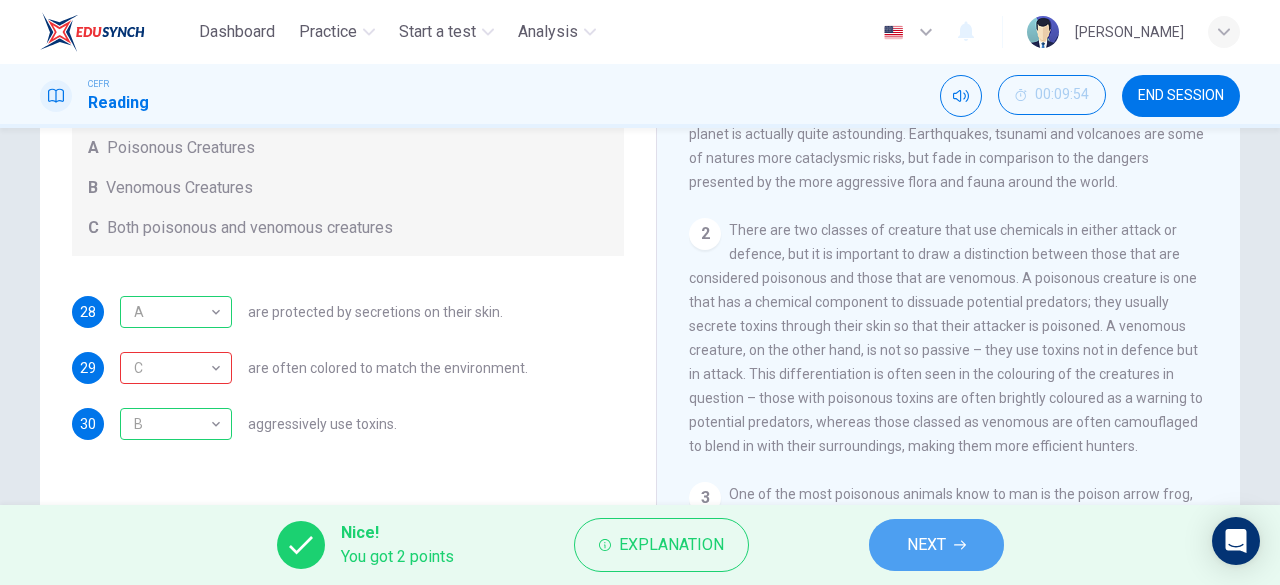 click on "NEXT" at bounding box center (936, 545) 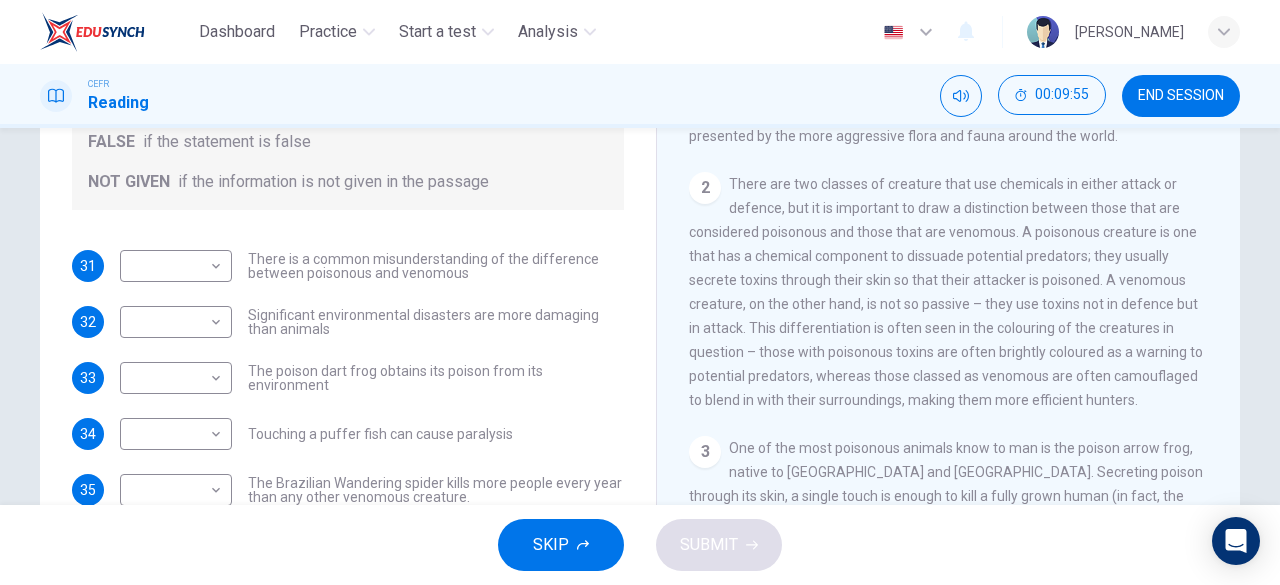 scroll, scrollTop: 372, scrollLeft: 0, axis: vertical 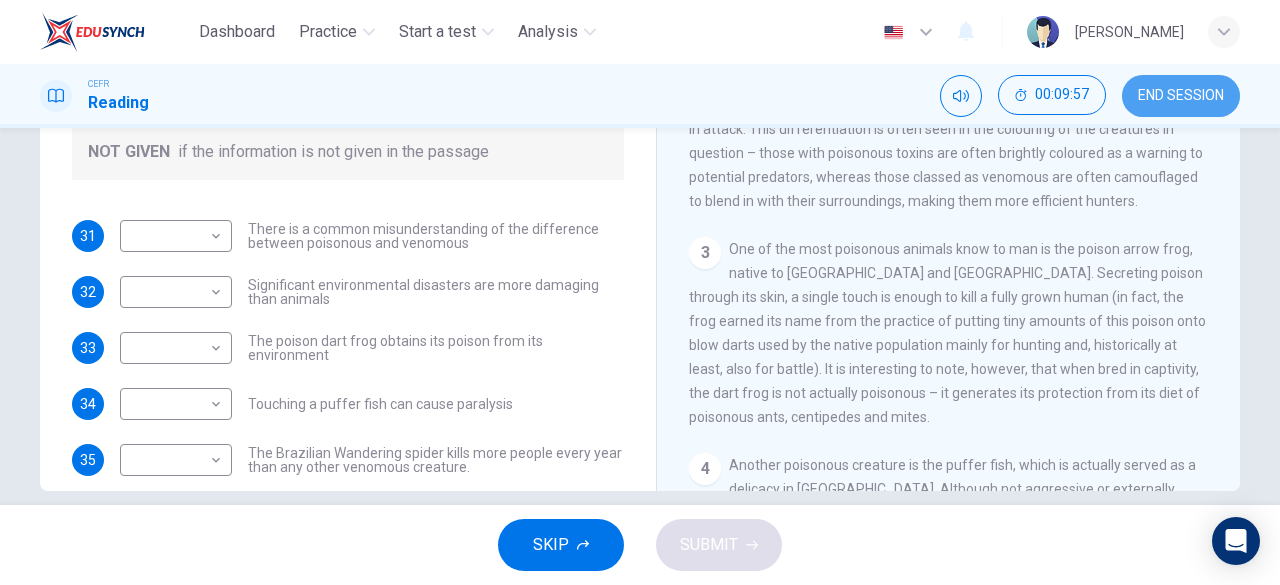click on "END SESSION" at bounding box center (1181, 96) 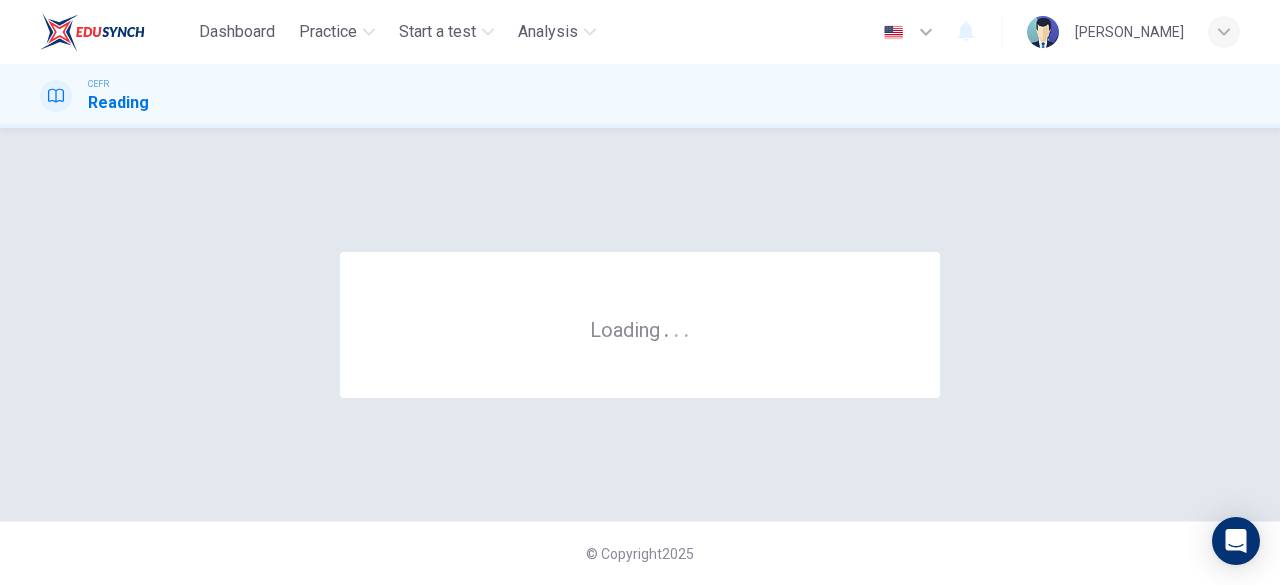 scroll, scrollTop: 0, scrollLeft: 0, axis: both 